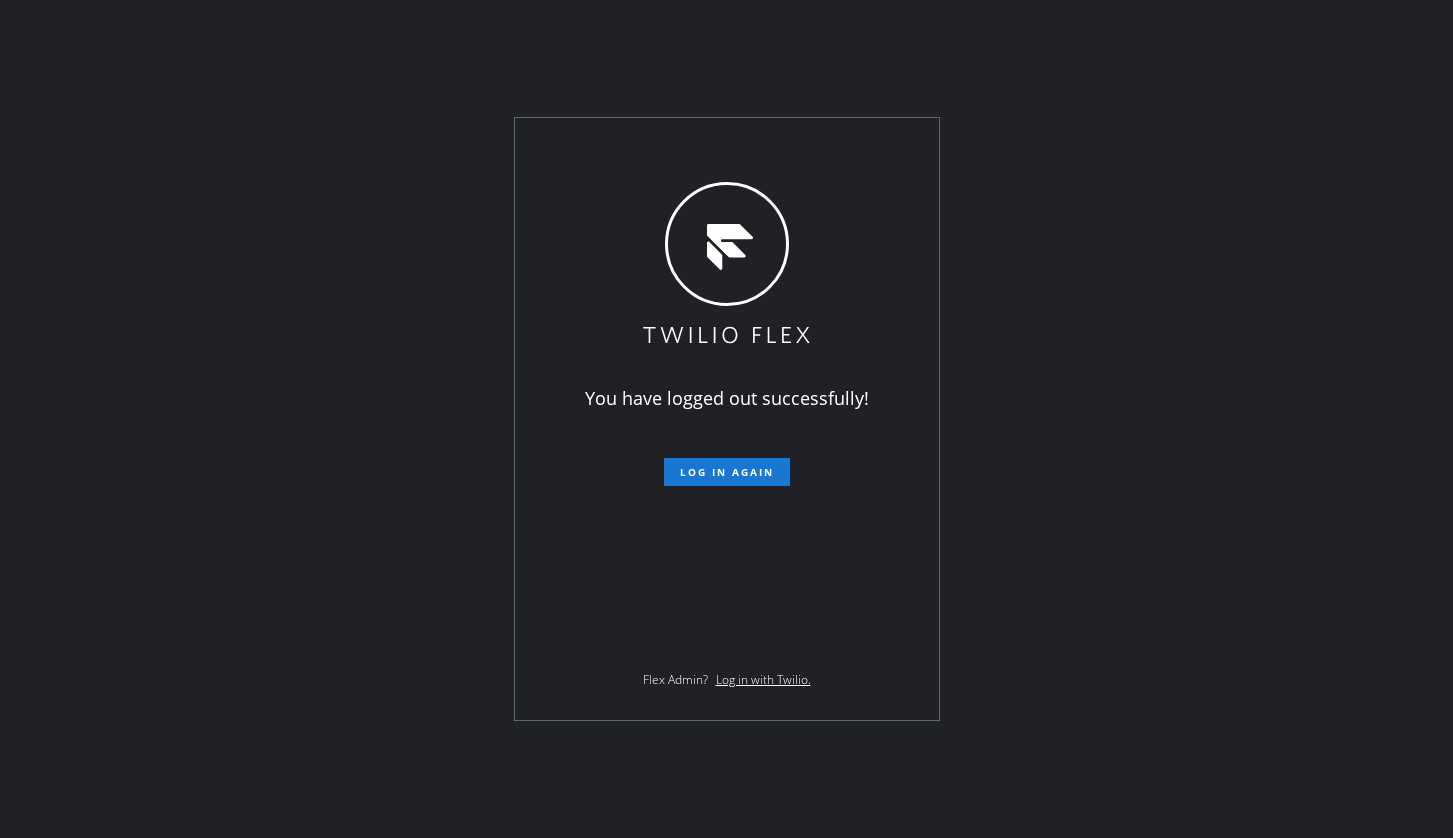 scroll, scrollTop: 0, scrollLeft: 0, axis: both 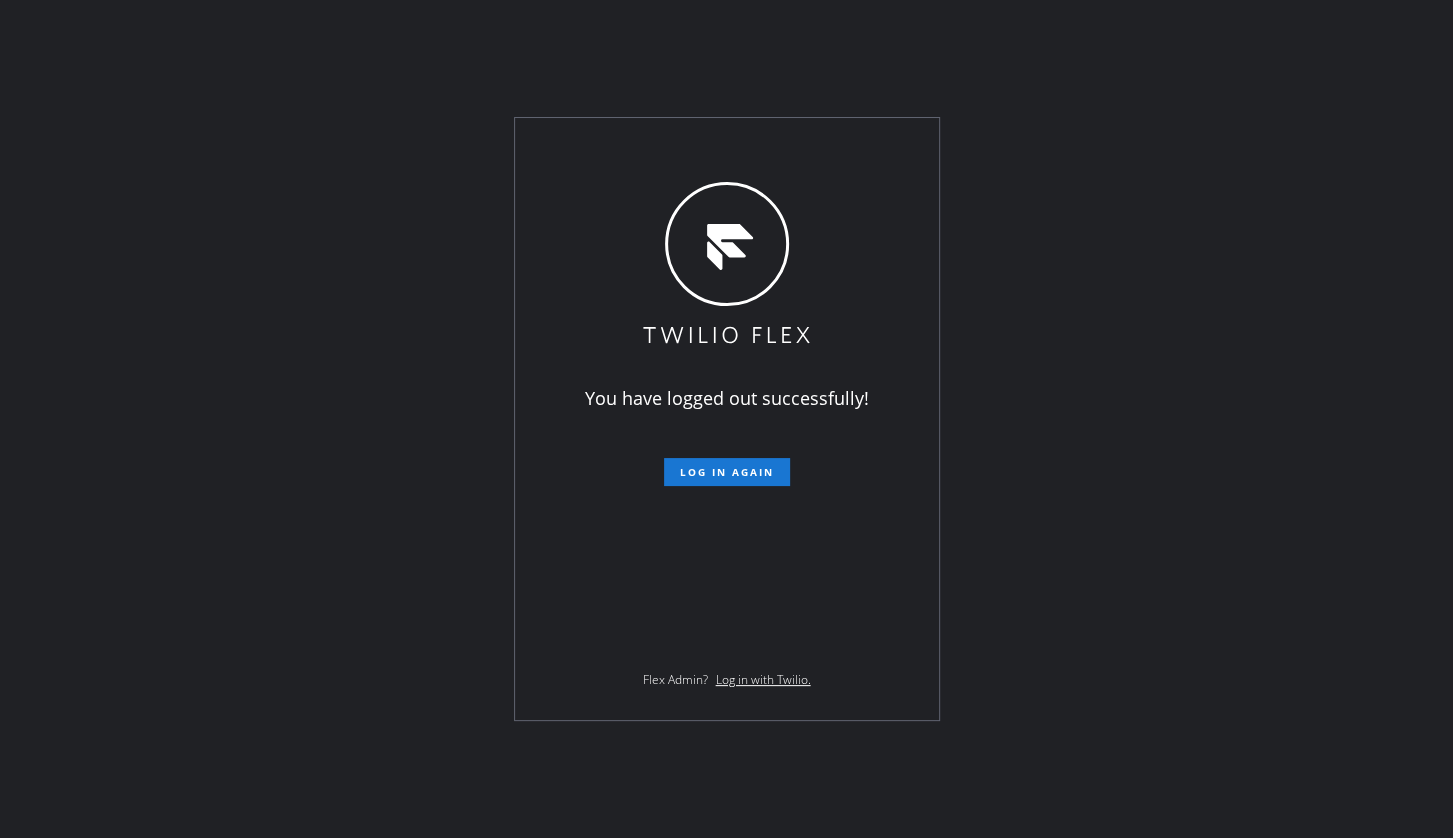 drag, startPoint x: 119, startPoint y: 239, endPoint x: 676, endPoint y: 307, distance: 561.13544 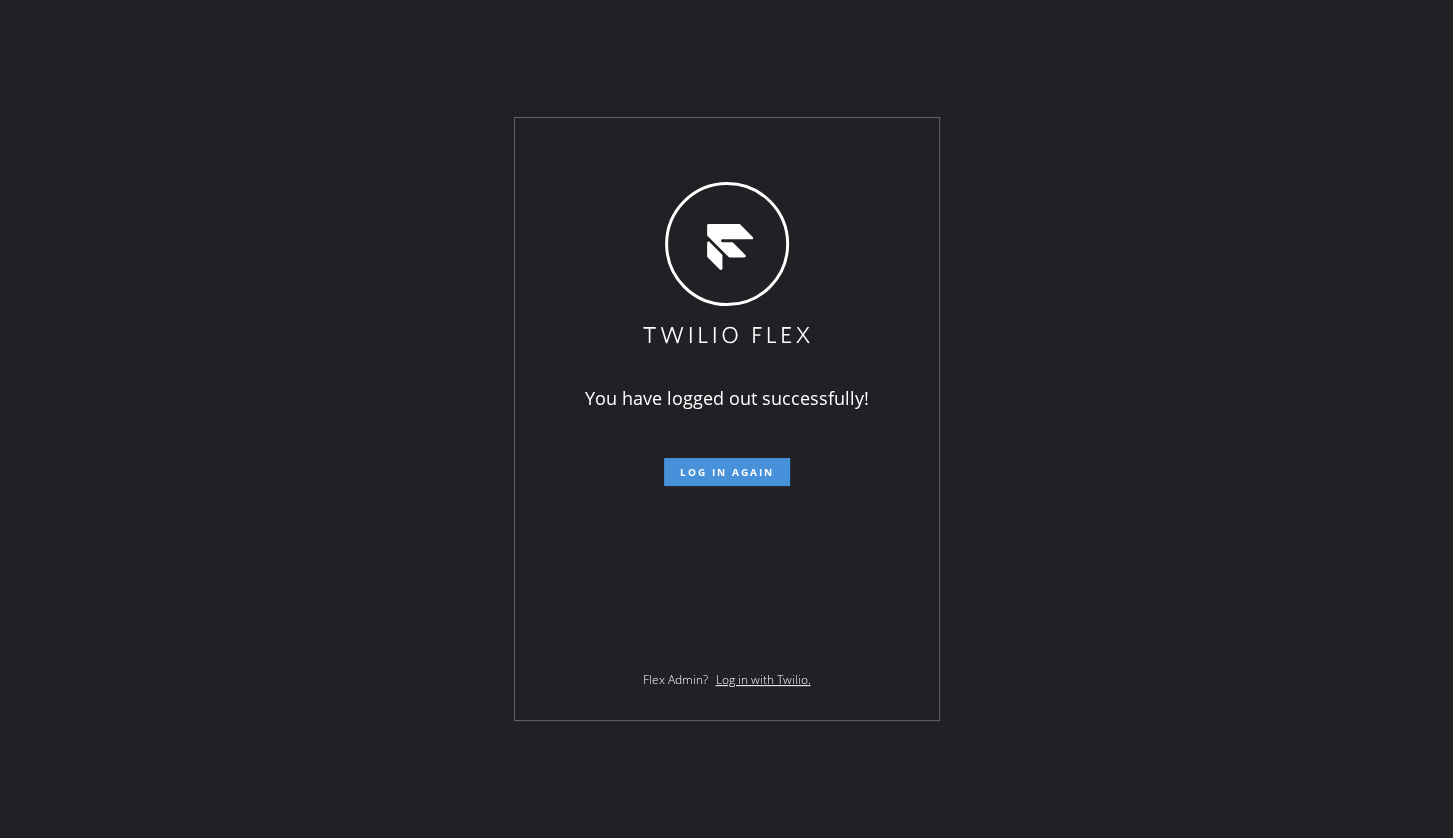 click on "Log in again" at bounding box center (727, 472) 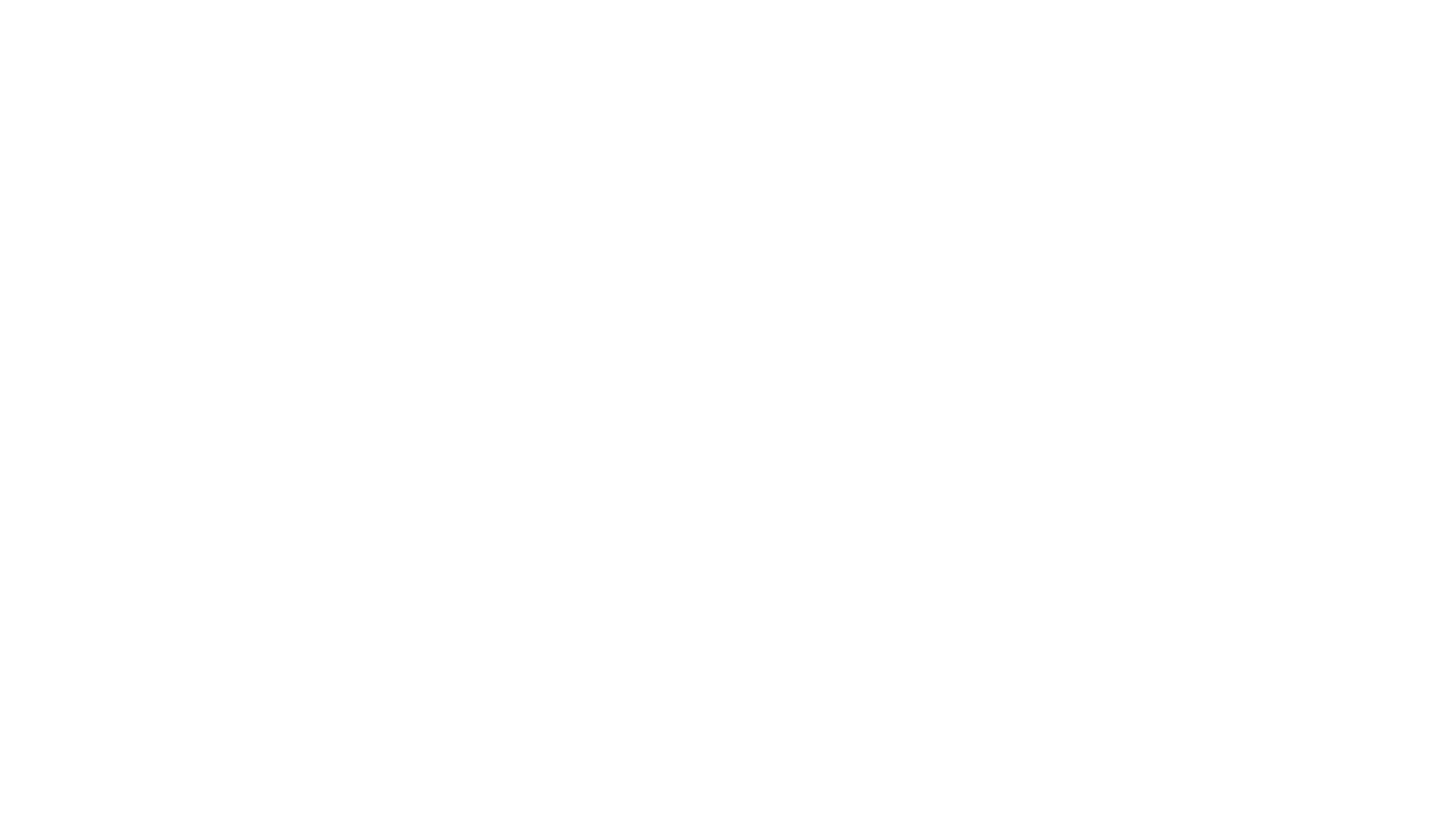 scroll, scrollTop: 0, scrollLeft: 0, axis: both 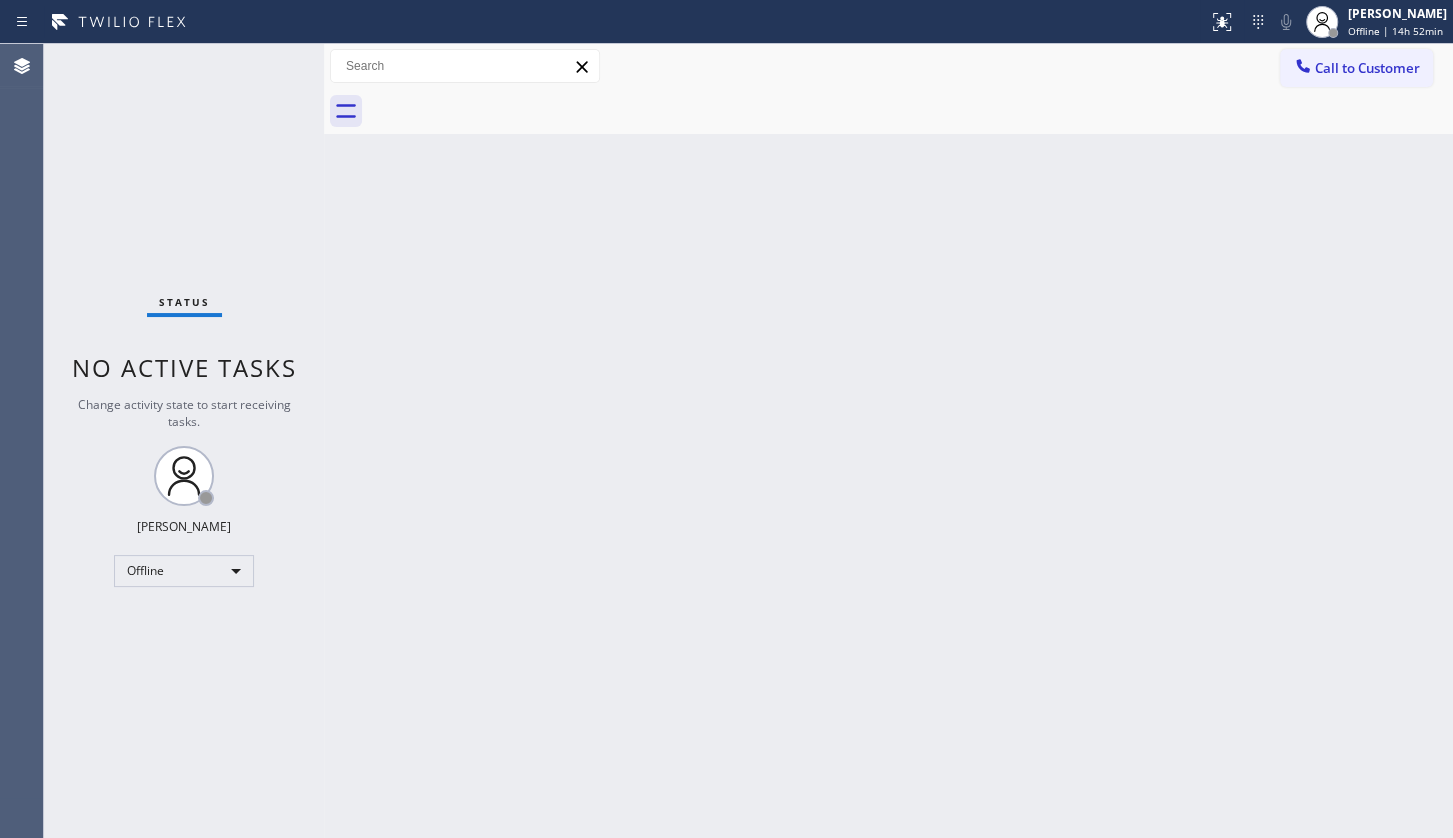 click on "Status   No active tasks     Change activity state to start receiving tasks.   JENIZA ALCAYDE Offline" at bounding box center (184, 441) 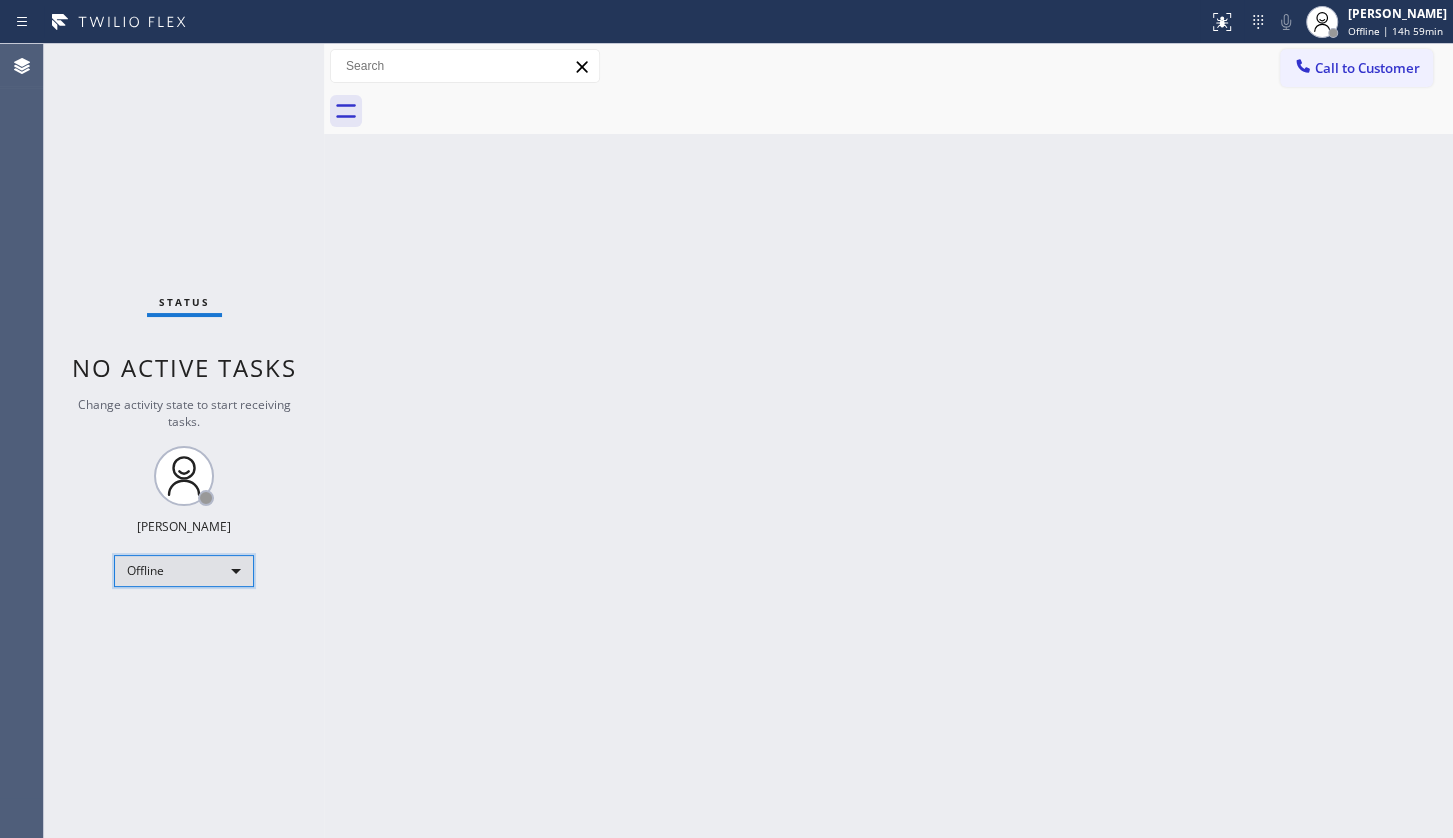 click on "Offline" at bounding box center (184, 571) 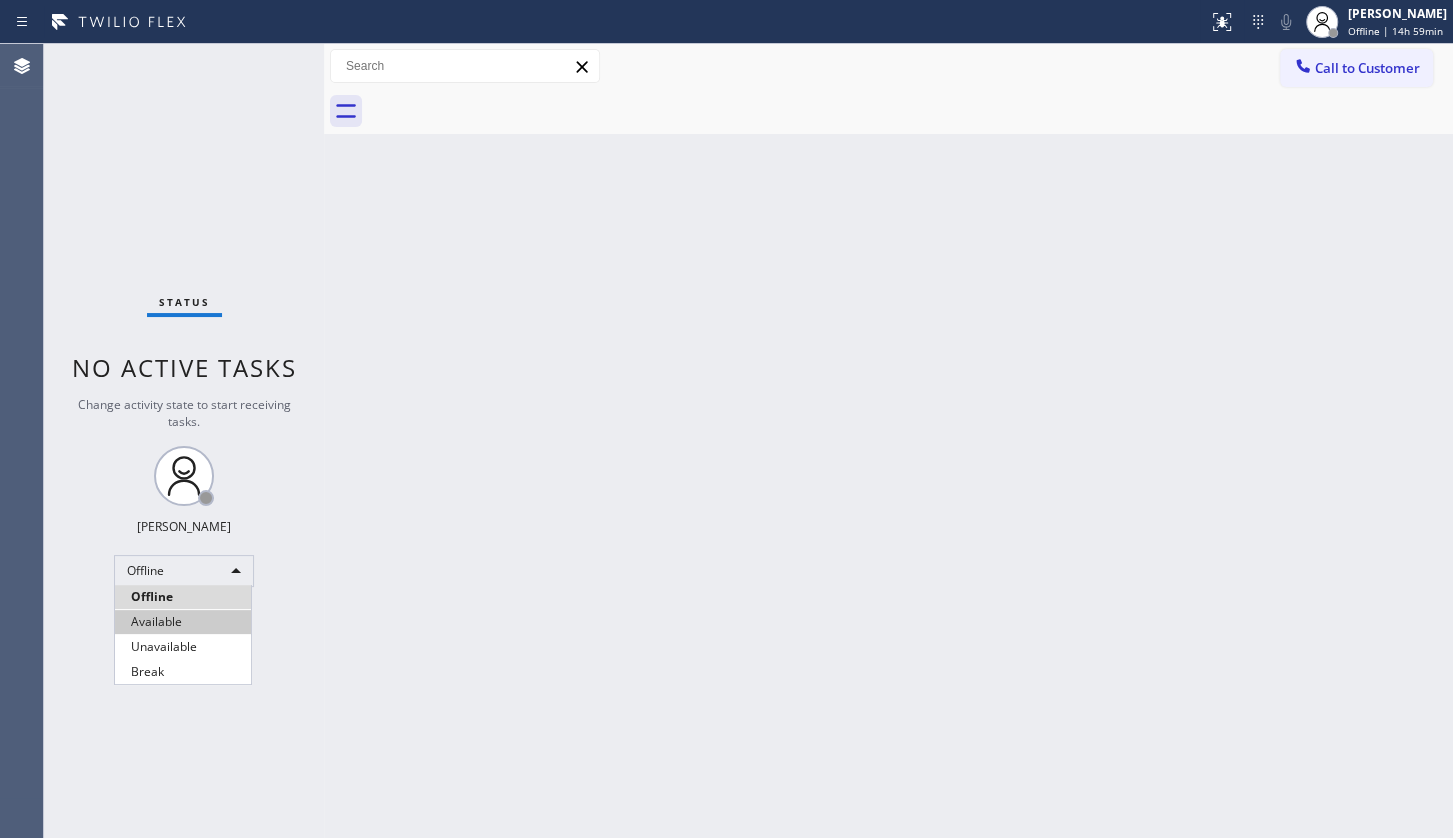 click on "Available" at bounding box center [183, 622] 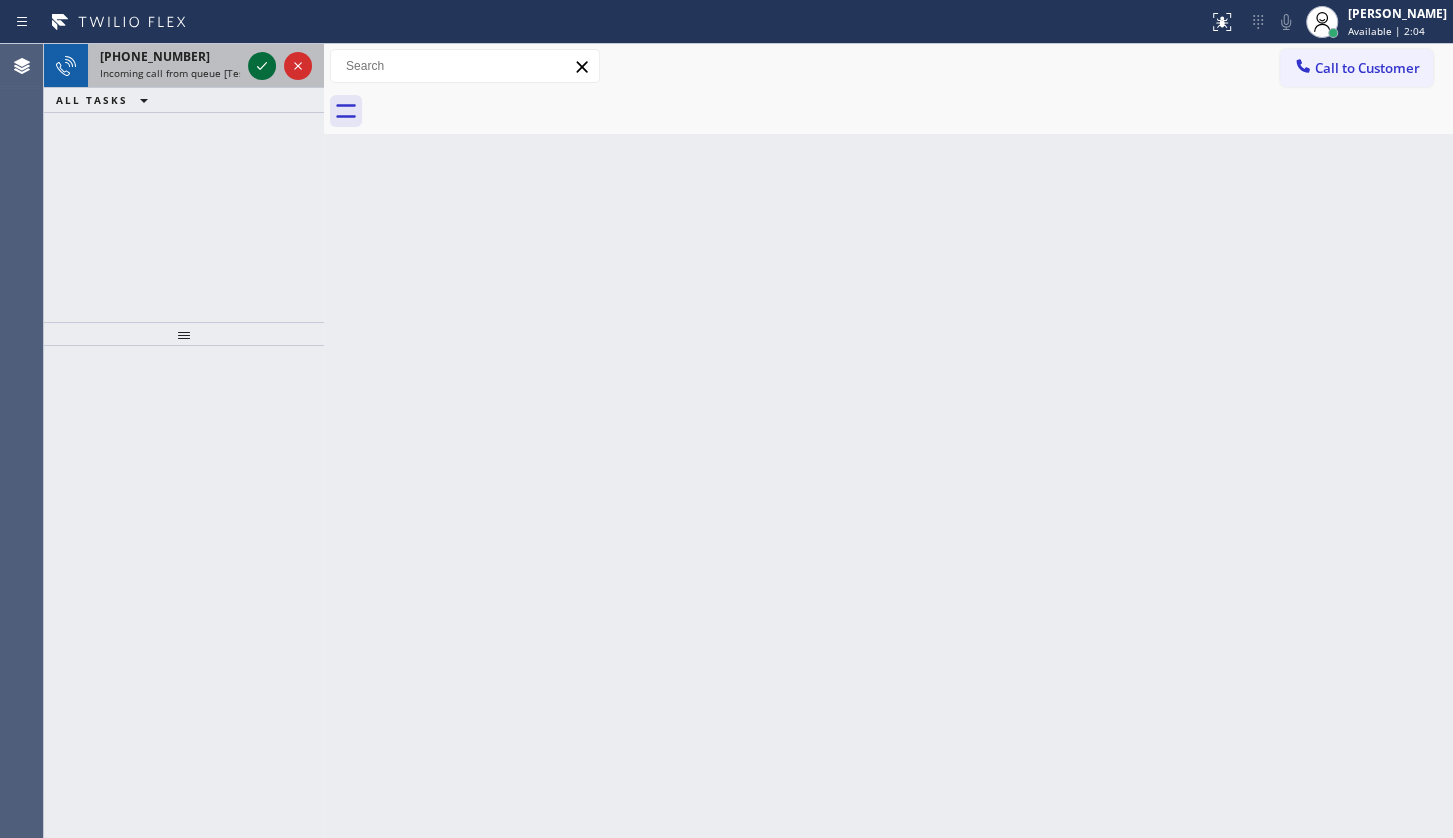 click 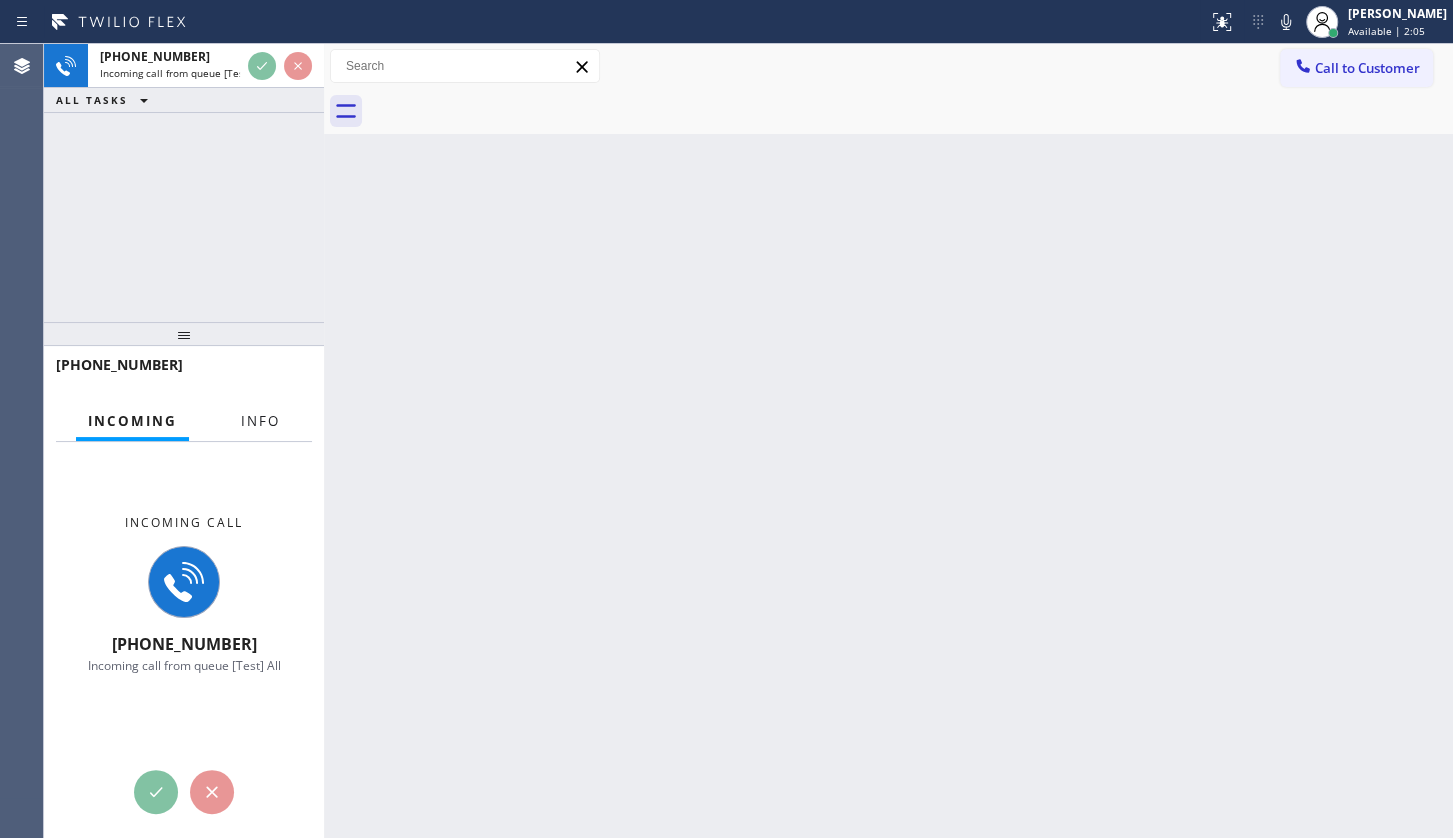 click on "Info" at bounding box center [260, 421] 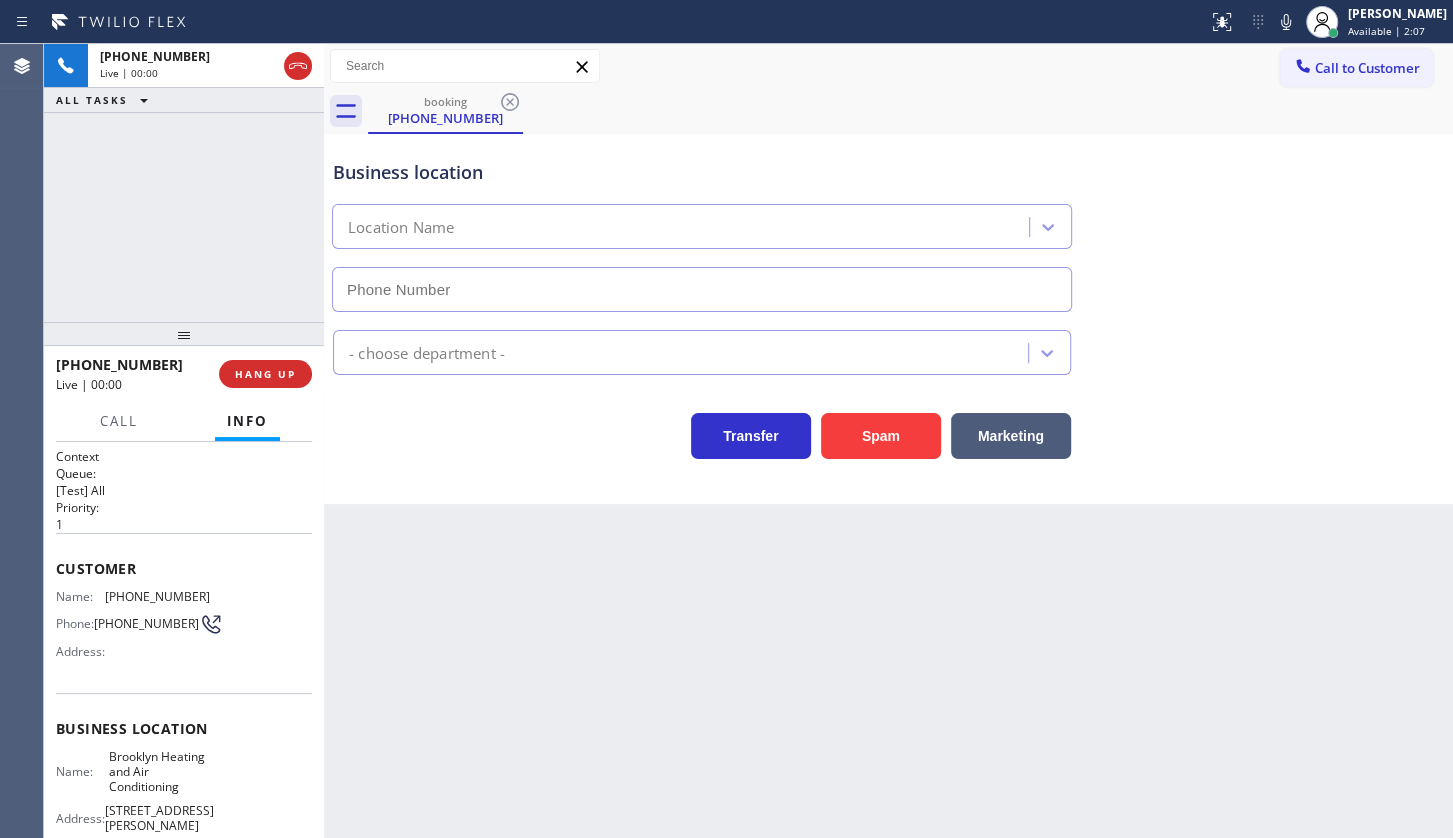type on "(347) 836-6590" 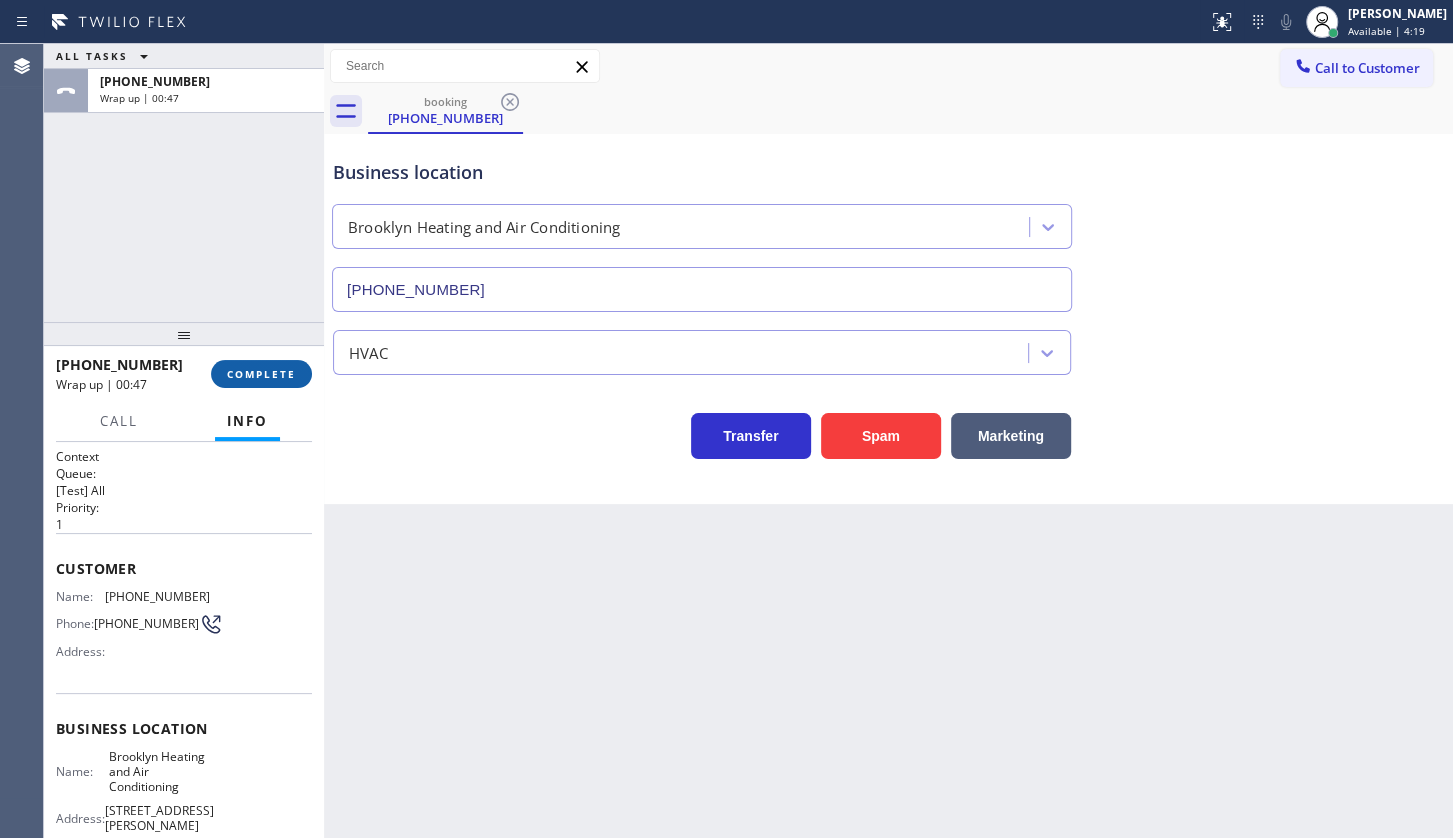click on "COMPLETE" at bounding box center [261, 374] 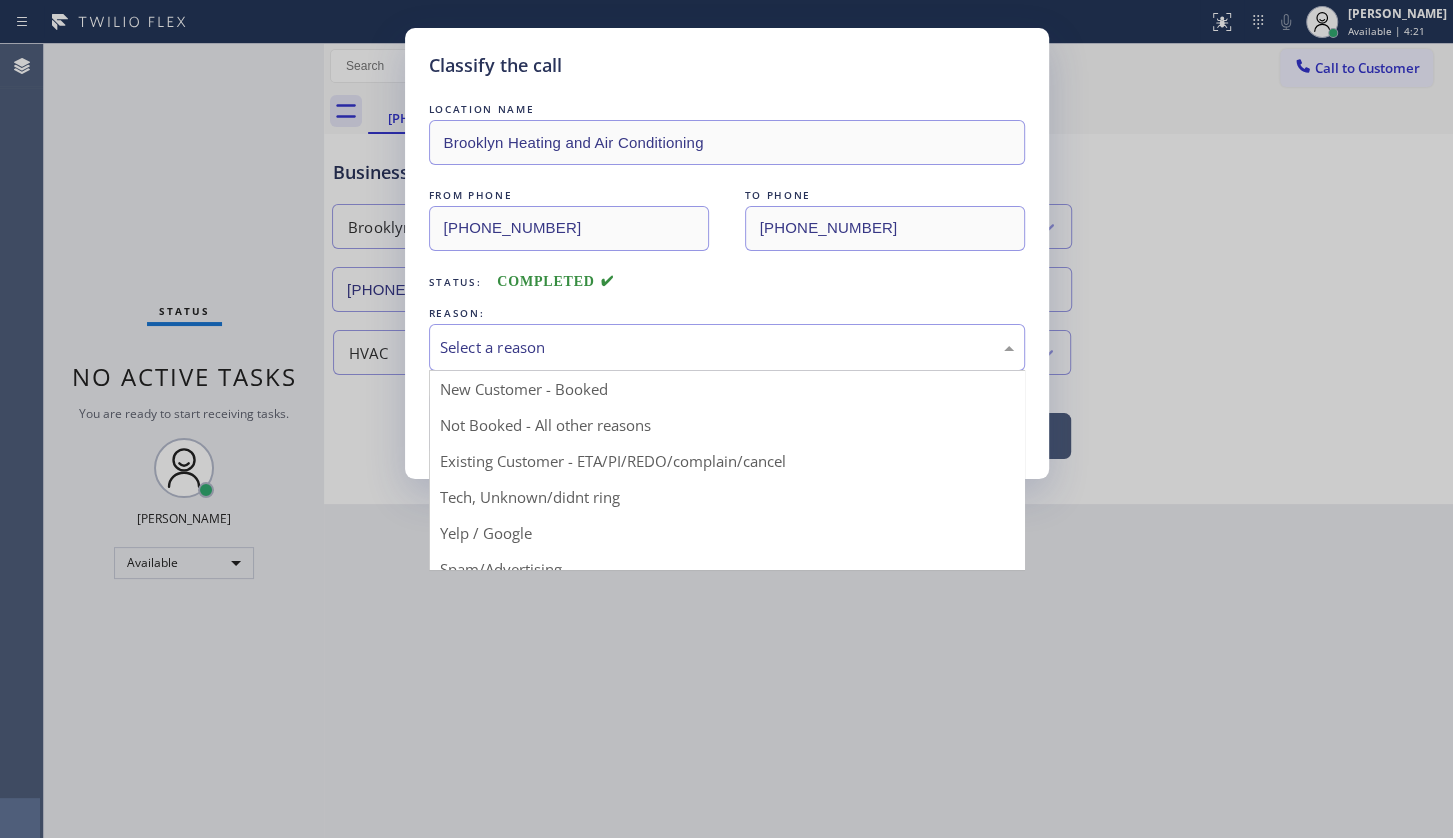 click on "Select a reason" at bounding box center (727, 347) 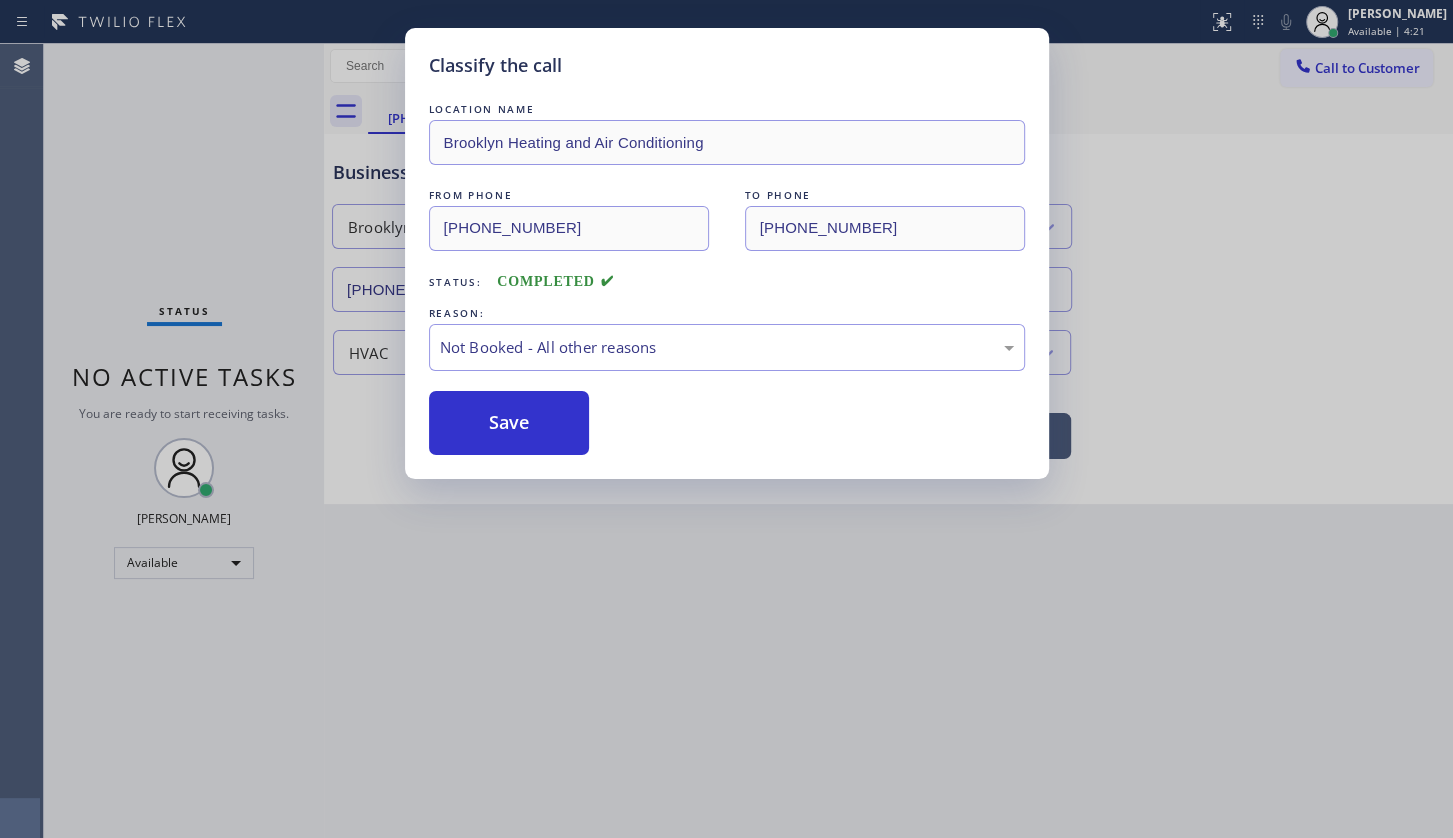 click on "Save" at bounding box center [509, 423] 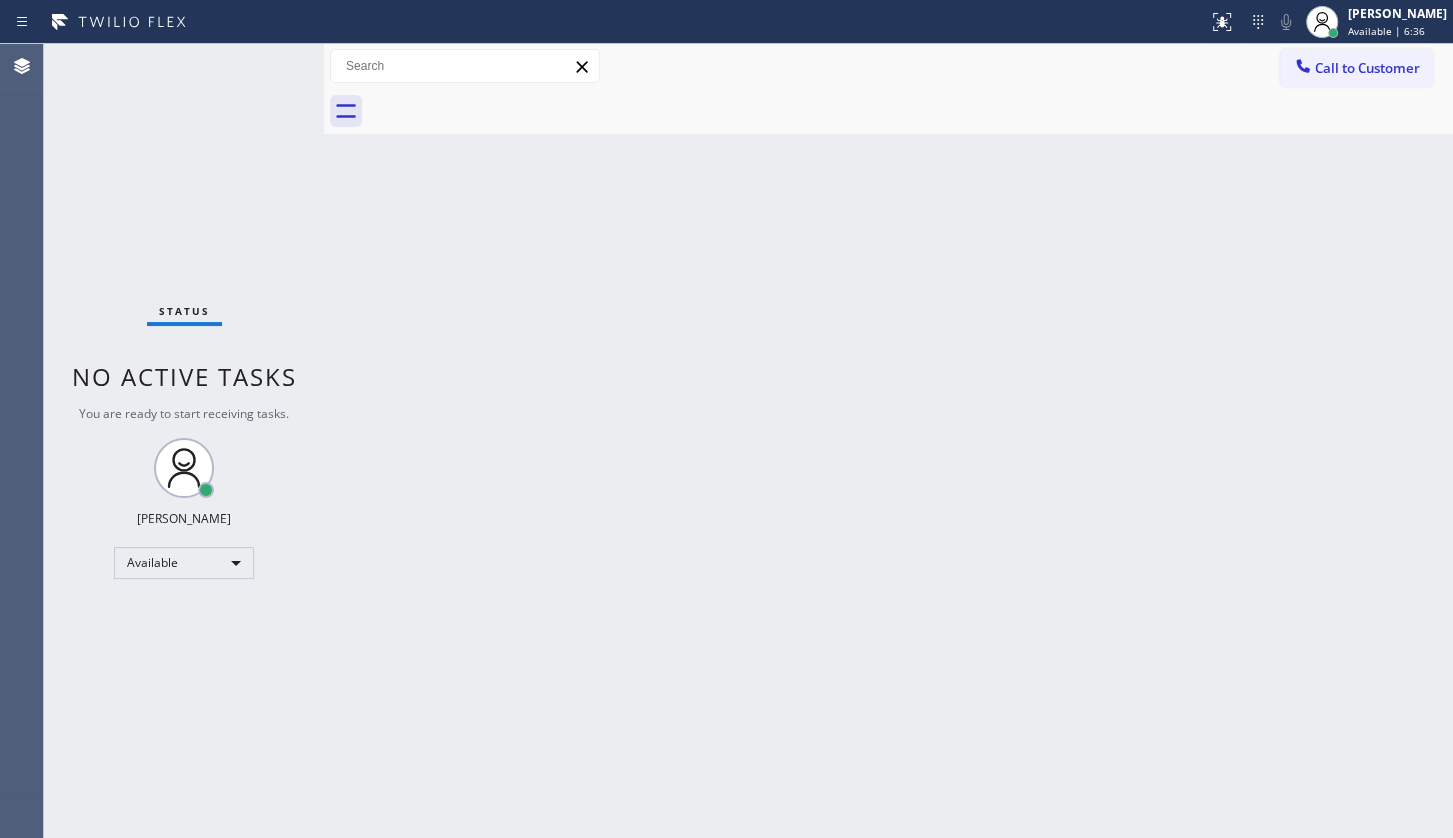 click on "Status   No active tasks     You are ready to start receiving tasks.   JENIZA ALCAYDE Available" at bounding box center (184, 441) 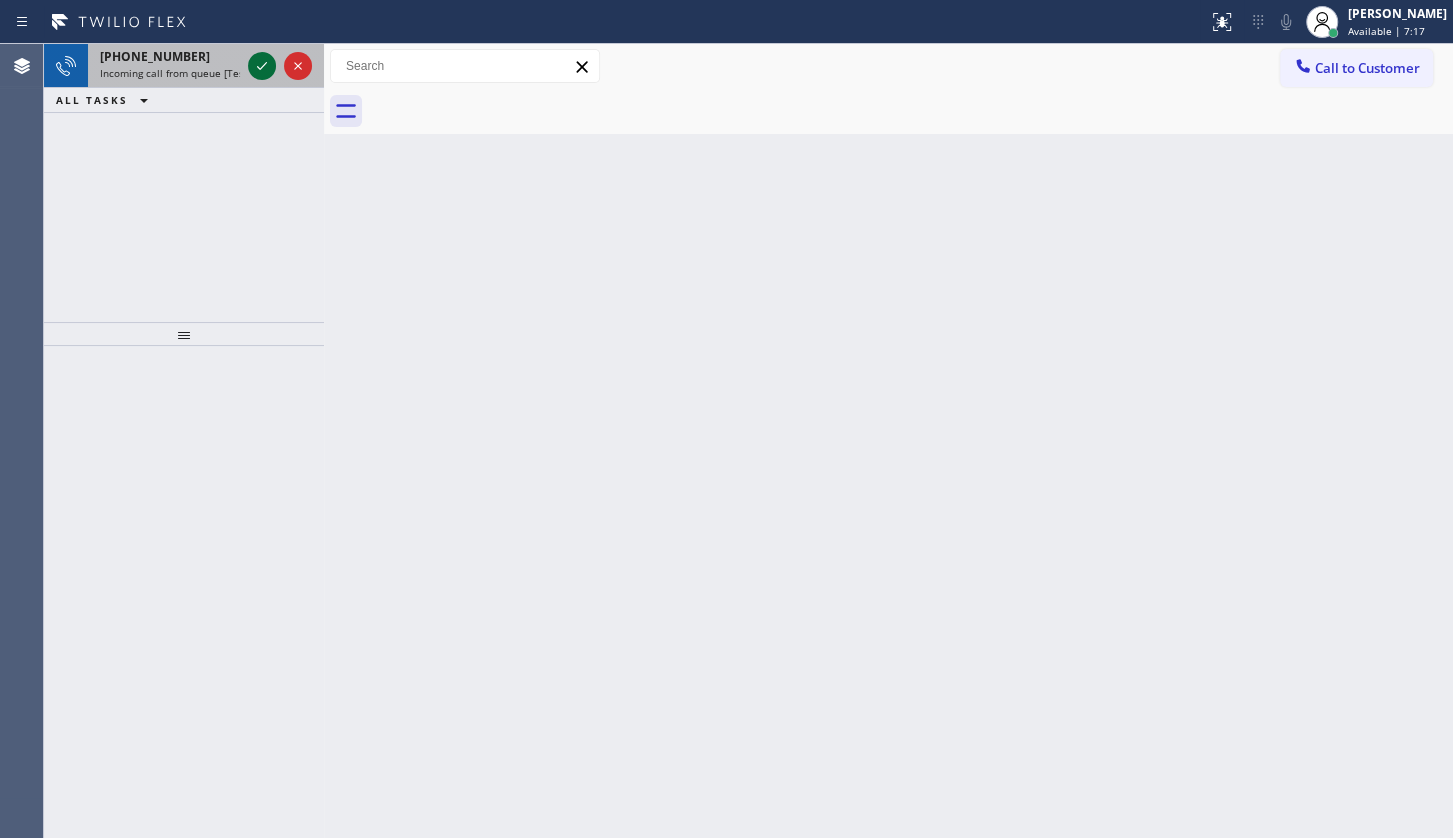 click at bounding box center (262, 66) 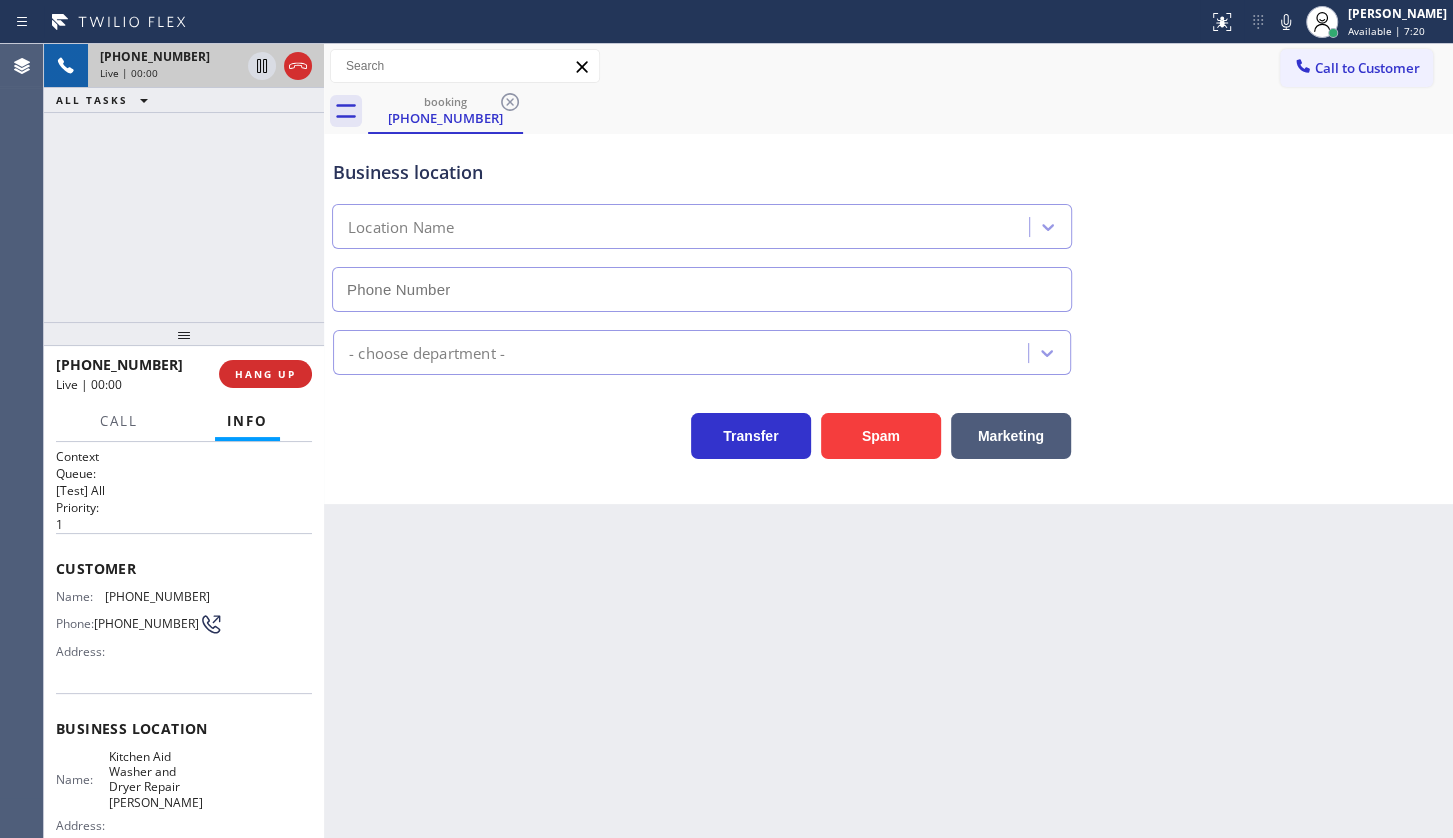 type on "(458) 217-8034" 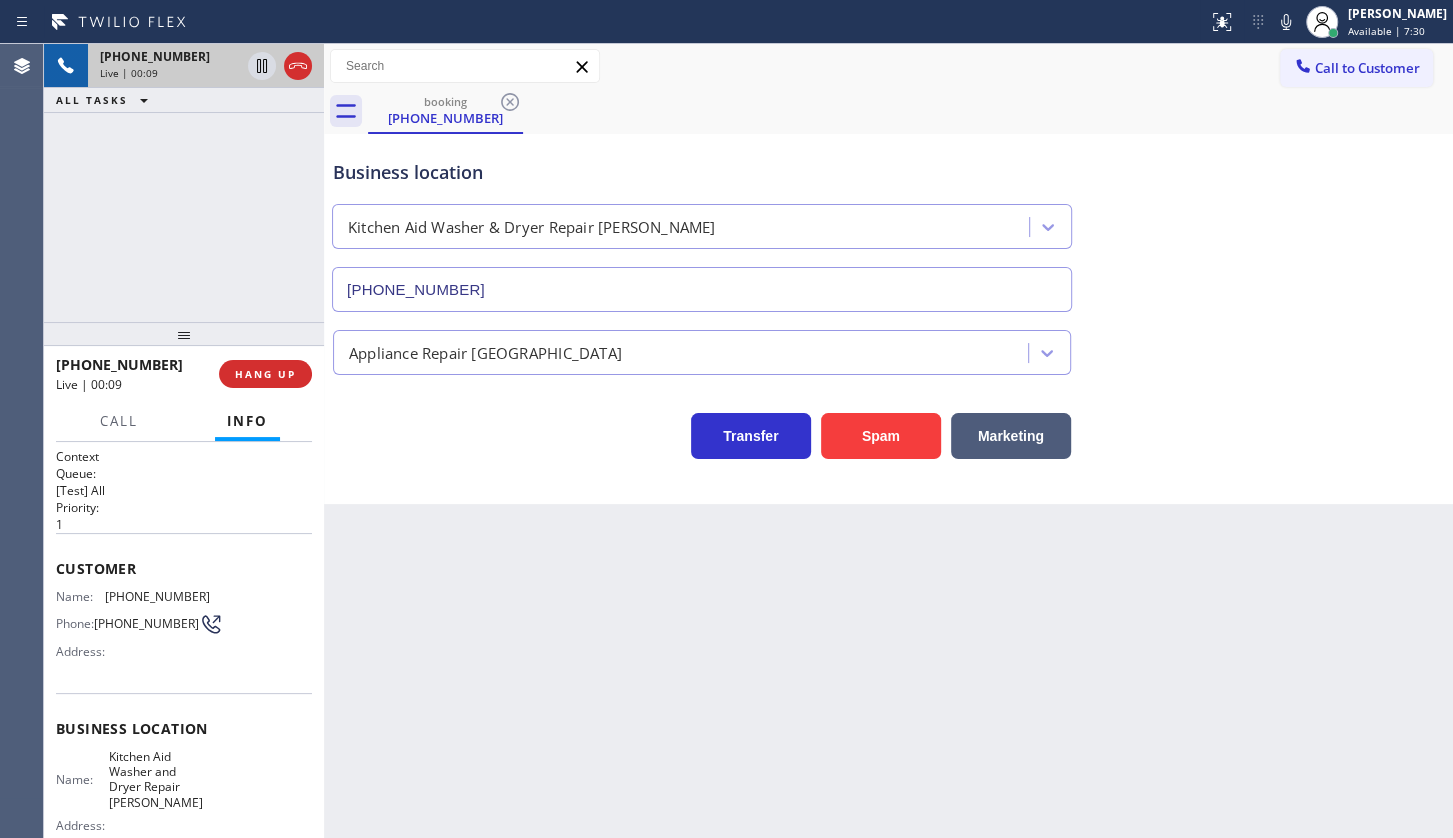 click on "Business location Kitchen Aid Washer & Dryer Repair Eugene (458) 217-8034" at bounding box center [888, 221] 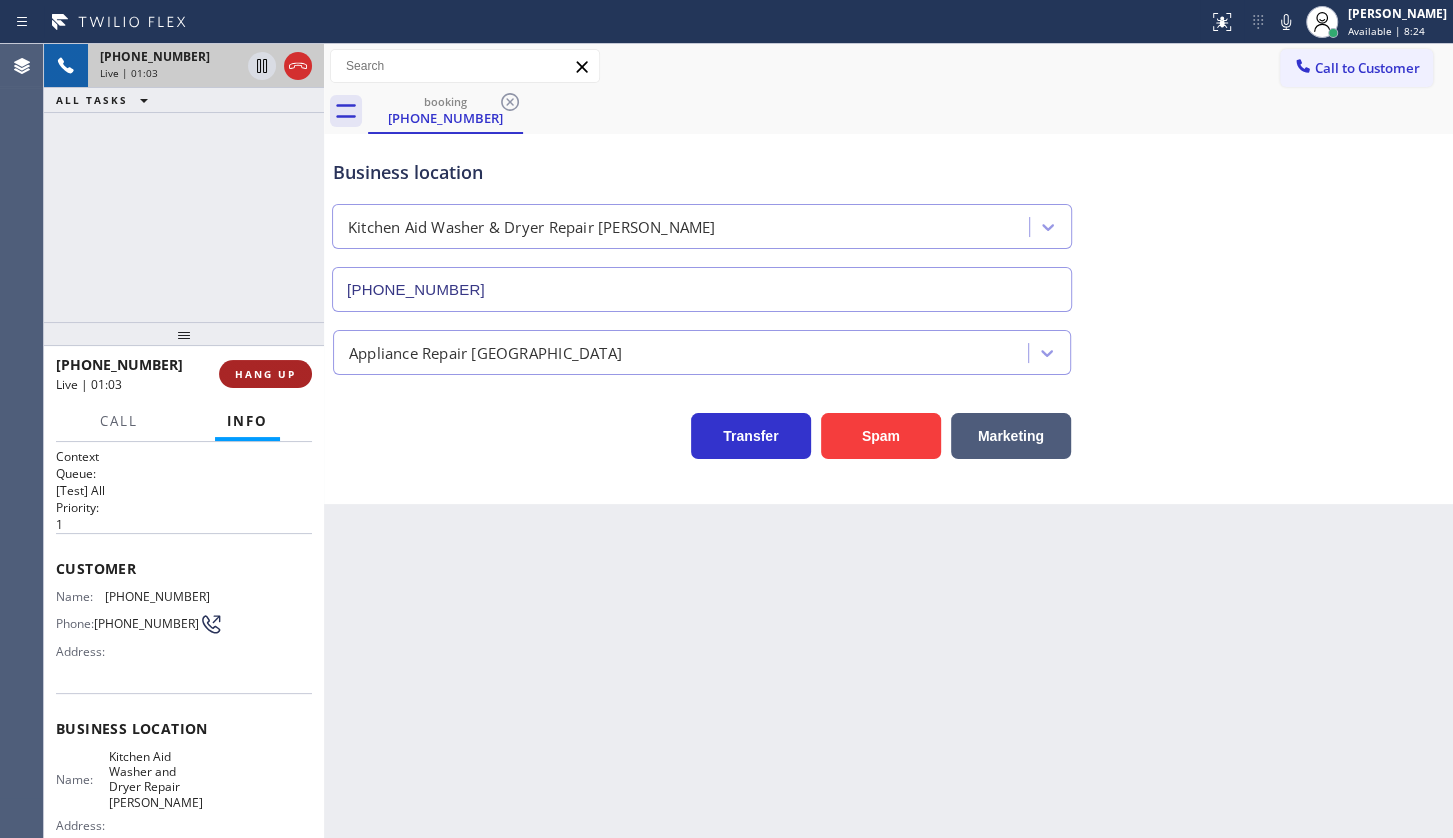 click on "HANG UP" at bounding box center [265, 374] 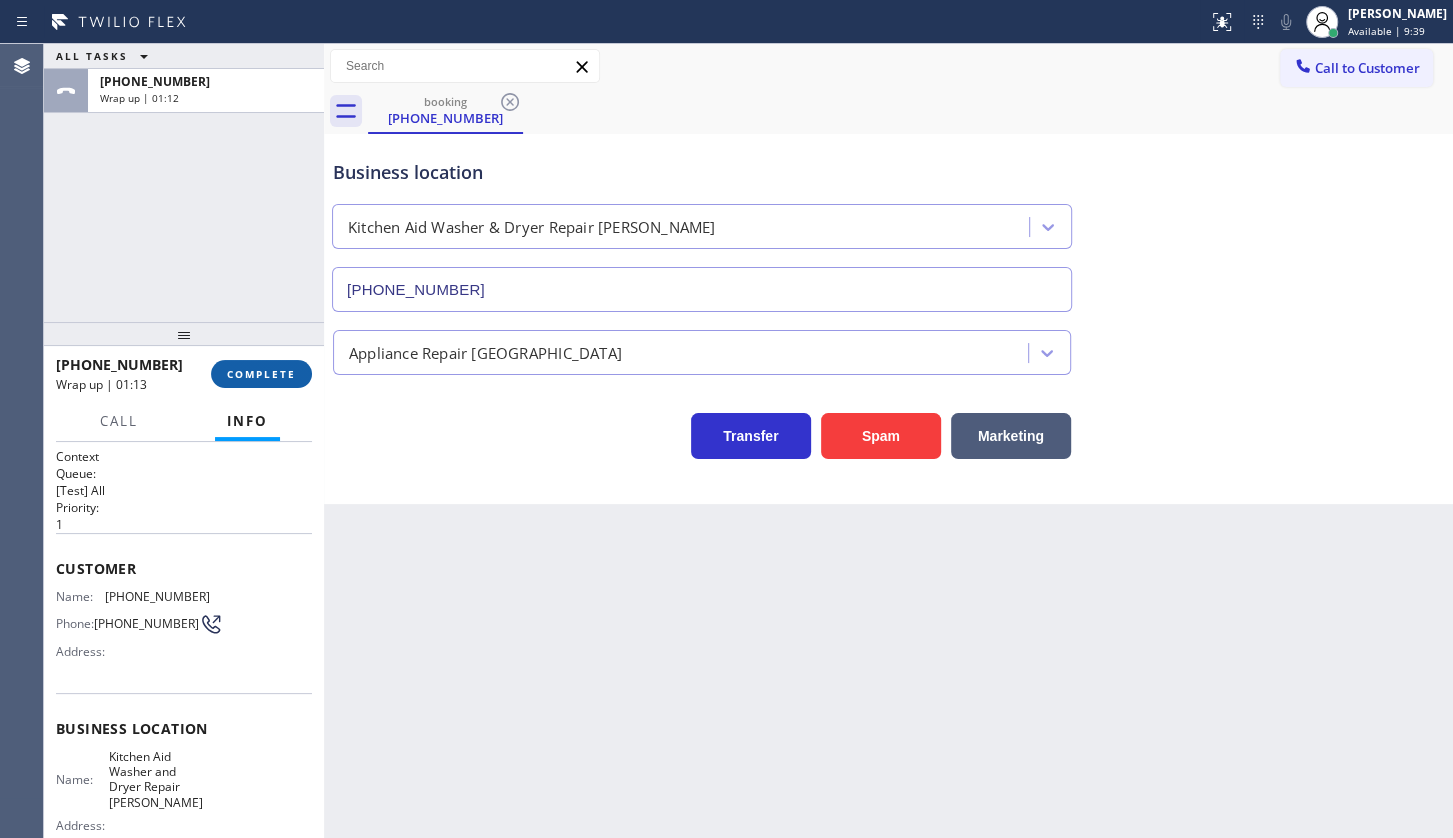 click on "COMPLETE" at bounding box center [261, 374] 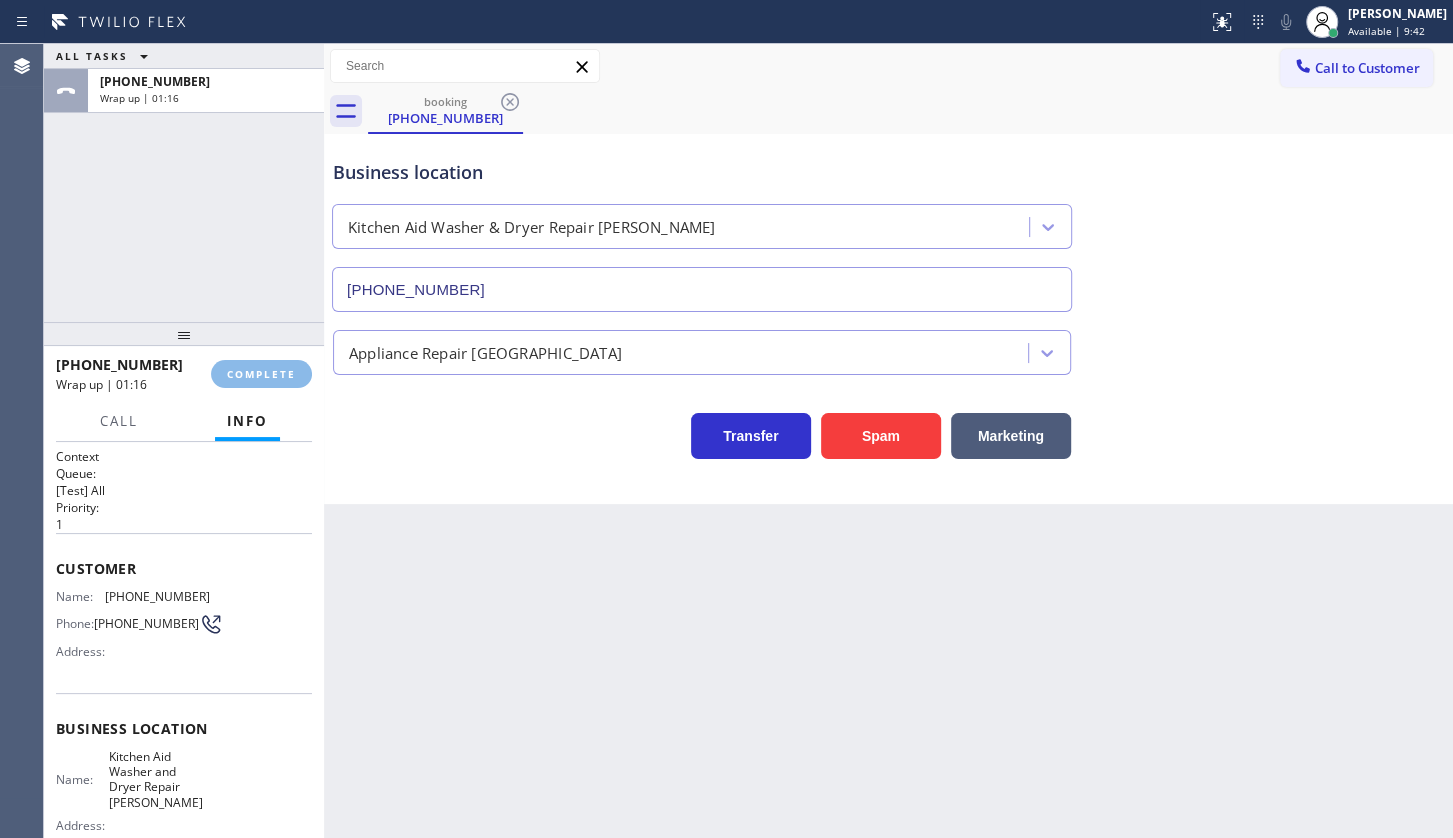 click on "ALL TASKS ALL TASKS ACTIVE TASKS TASKS IN WRAP UP +15417297468 Wrap up | 01:16" at bounding box center [184, 183] 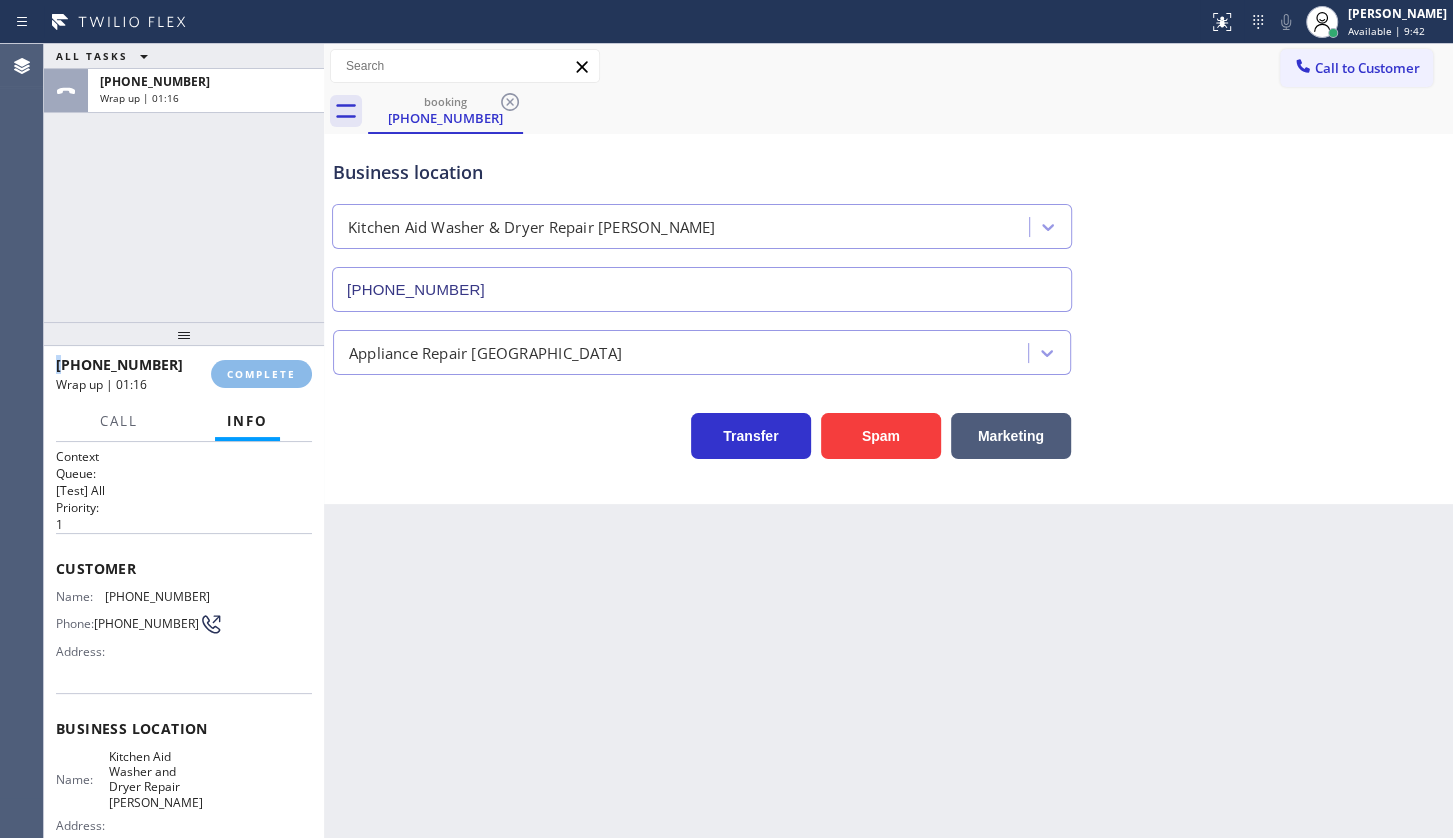 click on "ALL TASKS ALL TASKS ACTIVE TASKS TASKS IN WRAP UP +15417297468 Wrap up | 01:16" at bounding box center [184, 183] 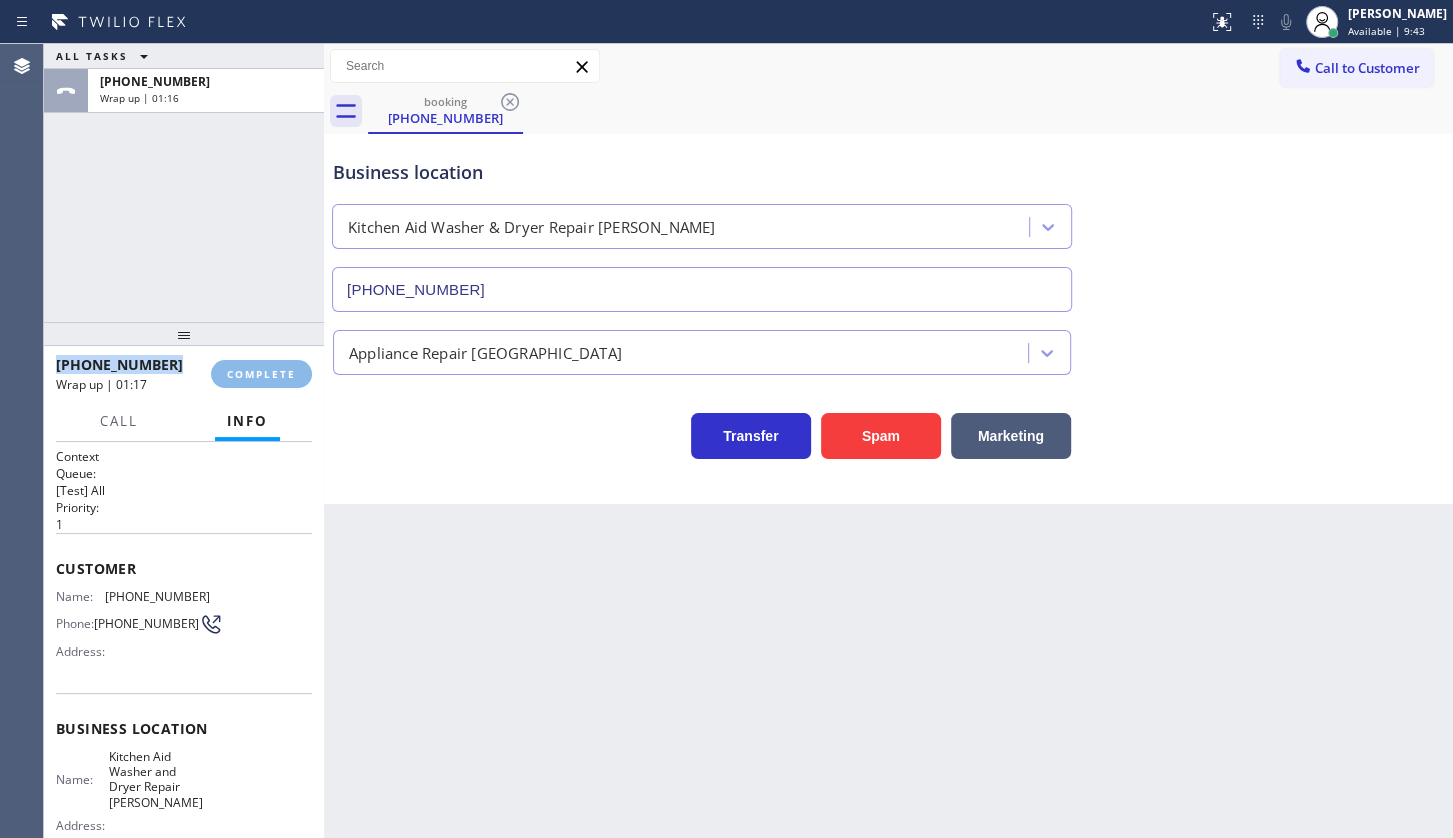 click on "ALL TASKS ALL TASKS ACTIVE TASKS TASKS IN WRAP UP +15417297468 Wrap up | 01:16" at bounding box center (184, 183) 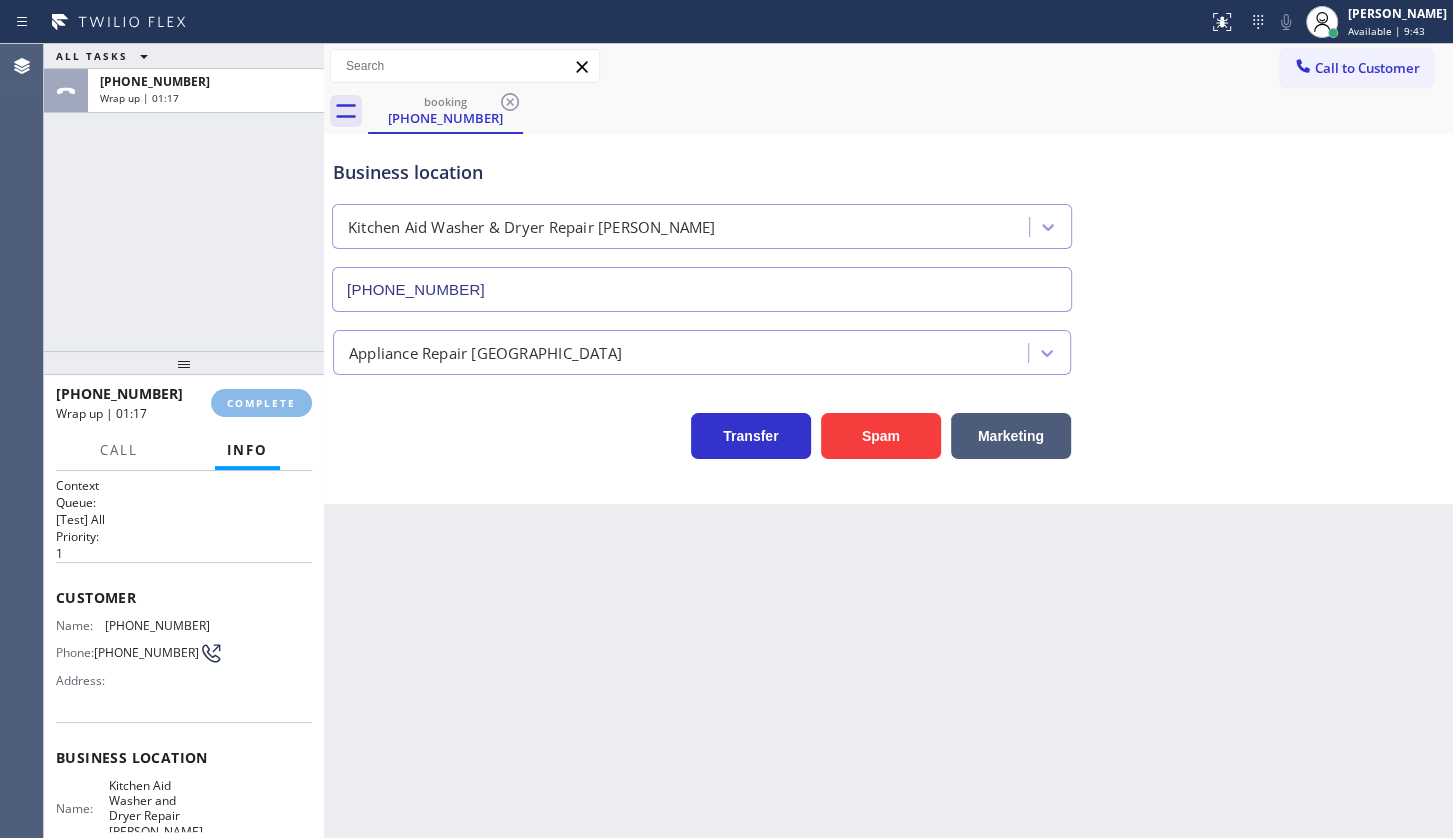 drag, startPoint x: 272, startPoint y: 352, endPoint x: 264, endPoint y: 368, distance: 17.888544 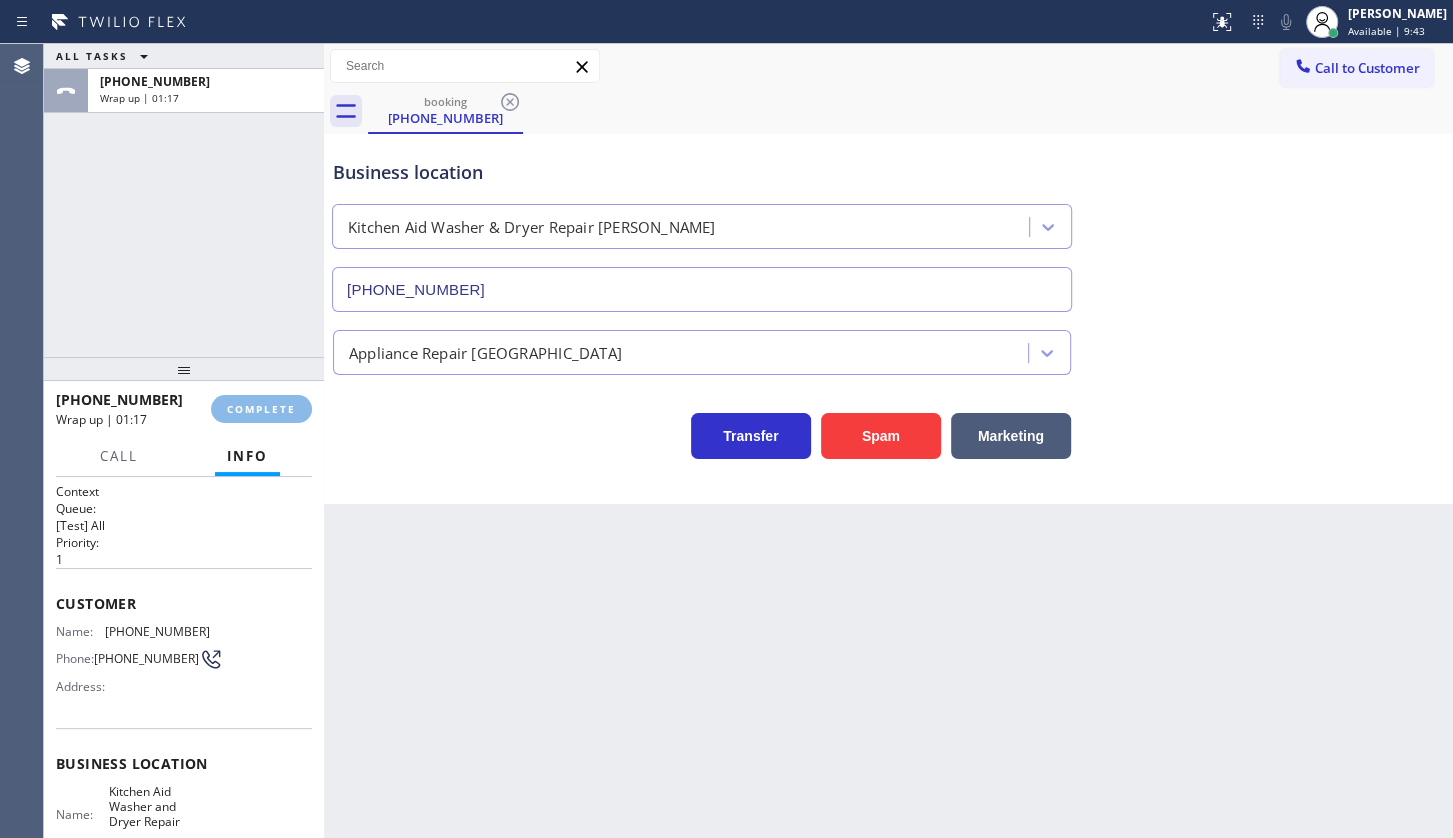 drag, startPoint x: 269, startPoint y: 347, endPoint x: 173, endPoint y: 146, distance: 222.74873 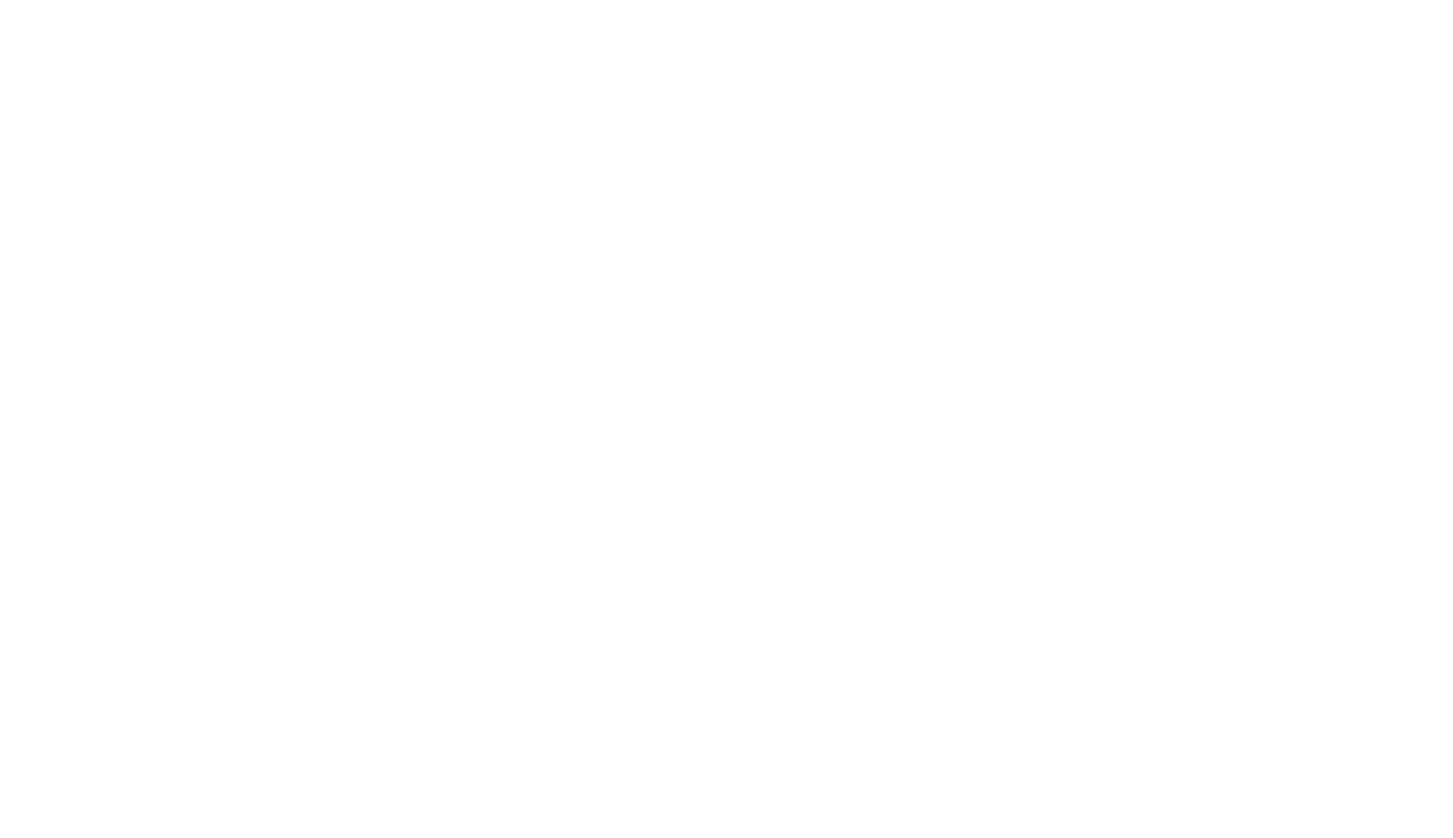 scroll, scrollTop: 0, scrollLeft: 0, axis: both 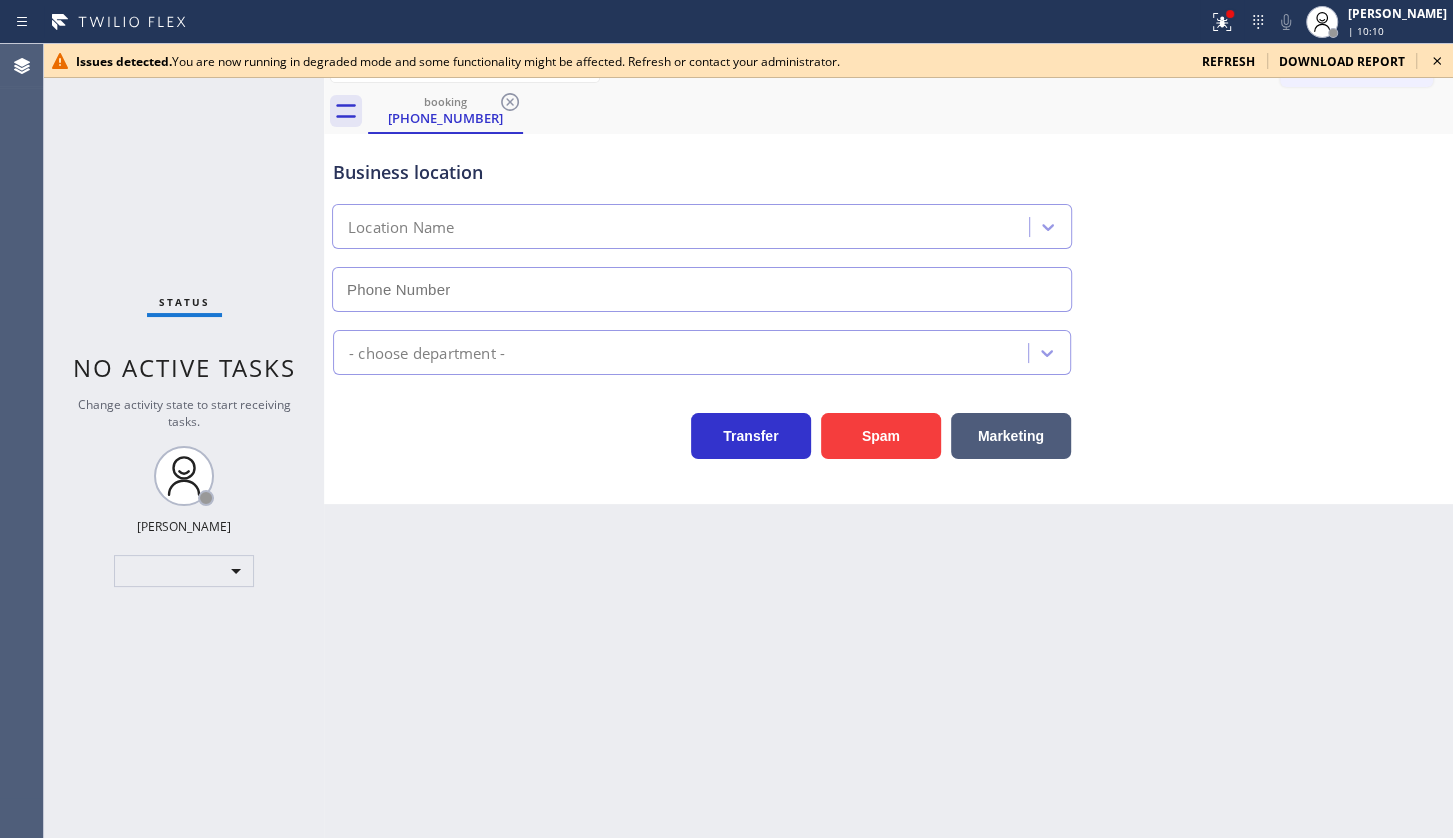 type on "[PHONE_NUMBER]" 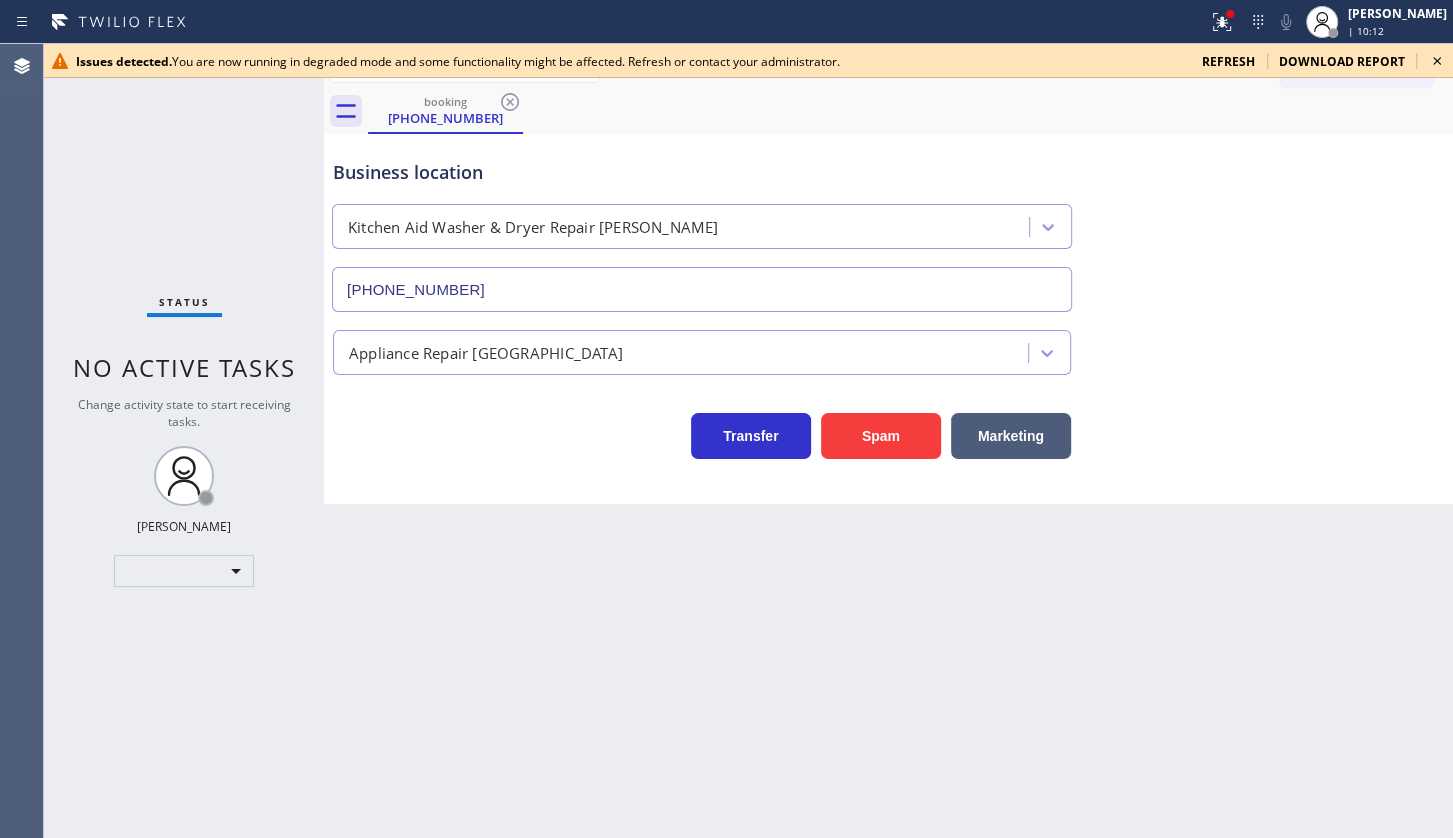 click on "refresh" at bounding box center (1228, 61) 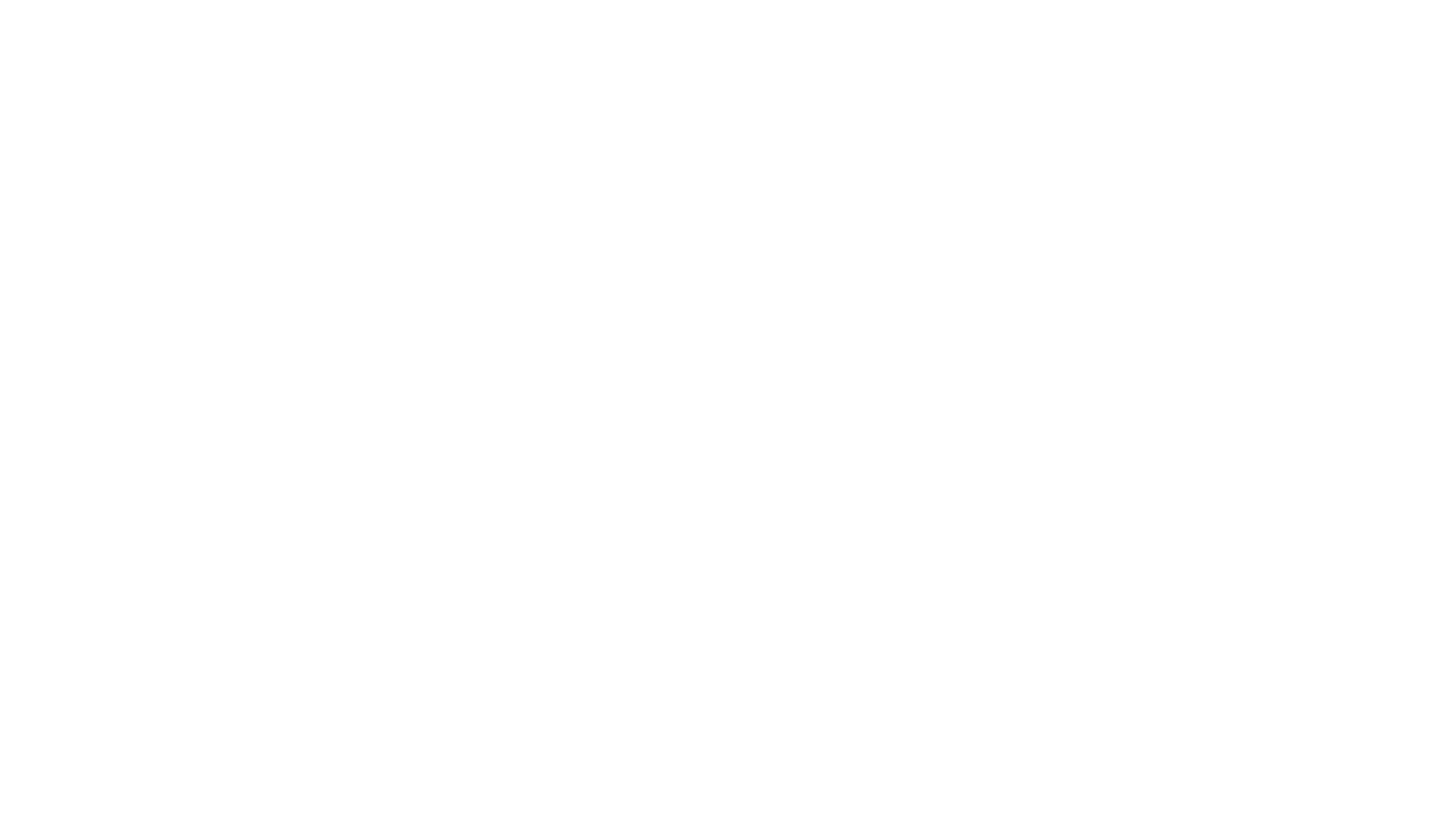 scroll, scrollTop: 0, scrollLeft: 0, axis: both 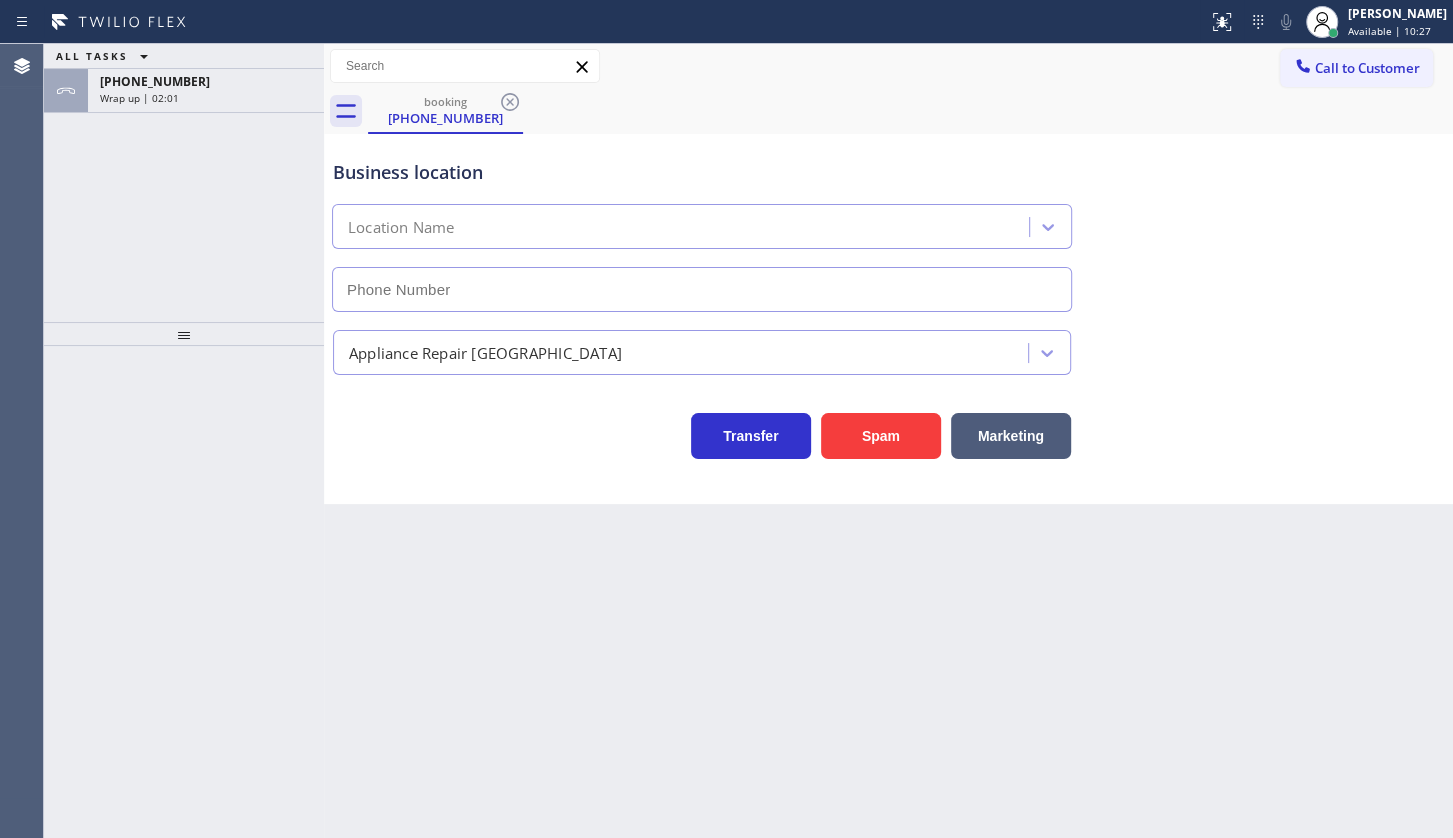 type on "(458) 217-8034" 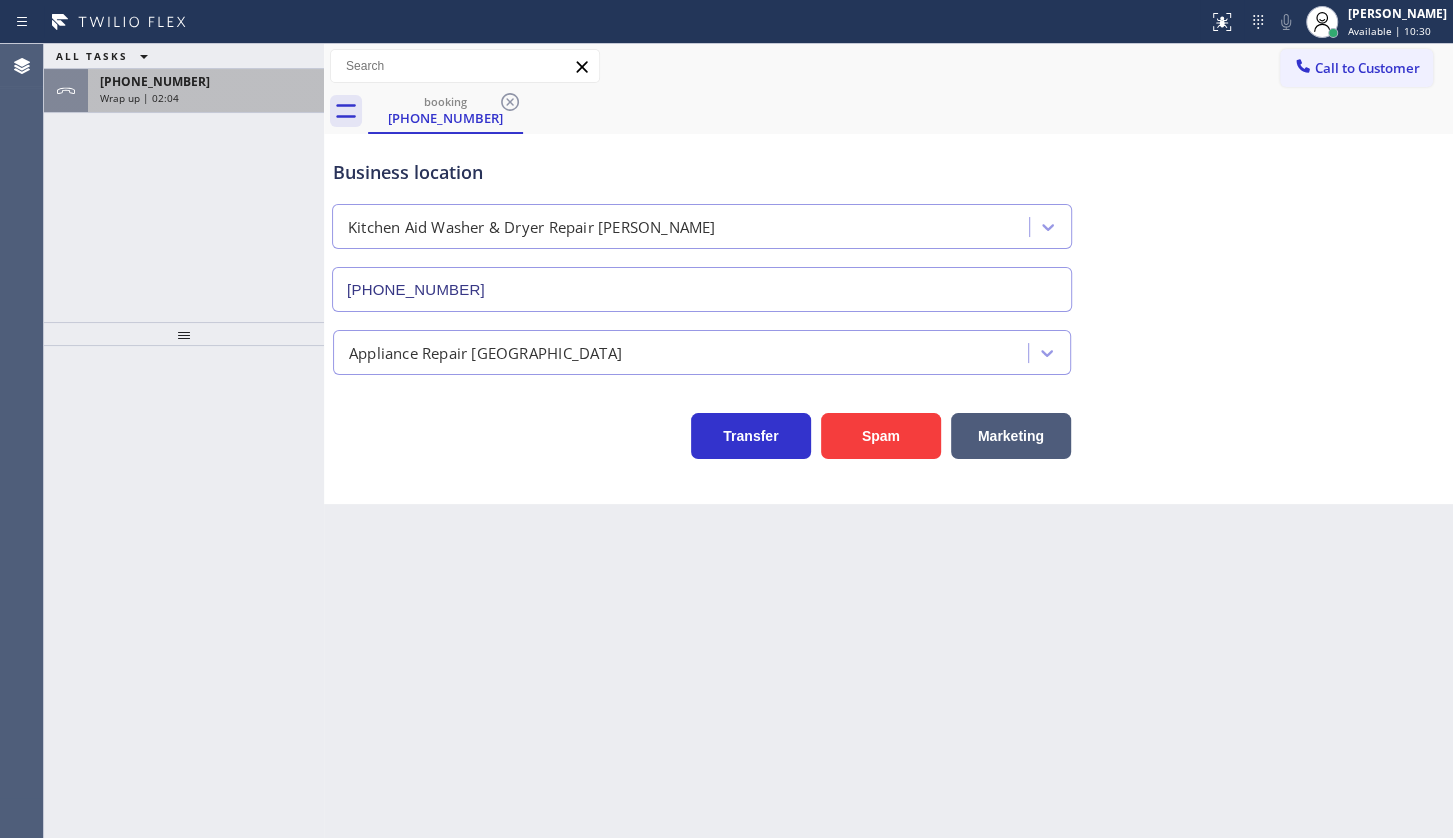 click on "+15417297468" at bounding box center [206, 81] 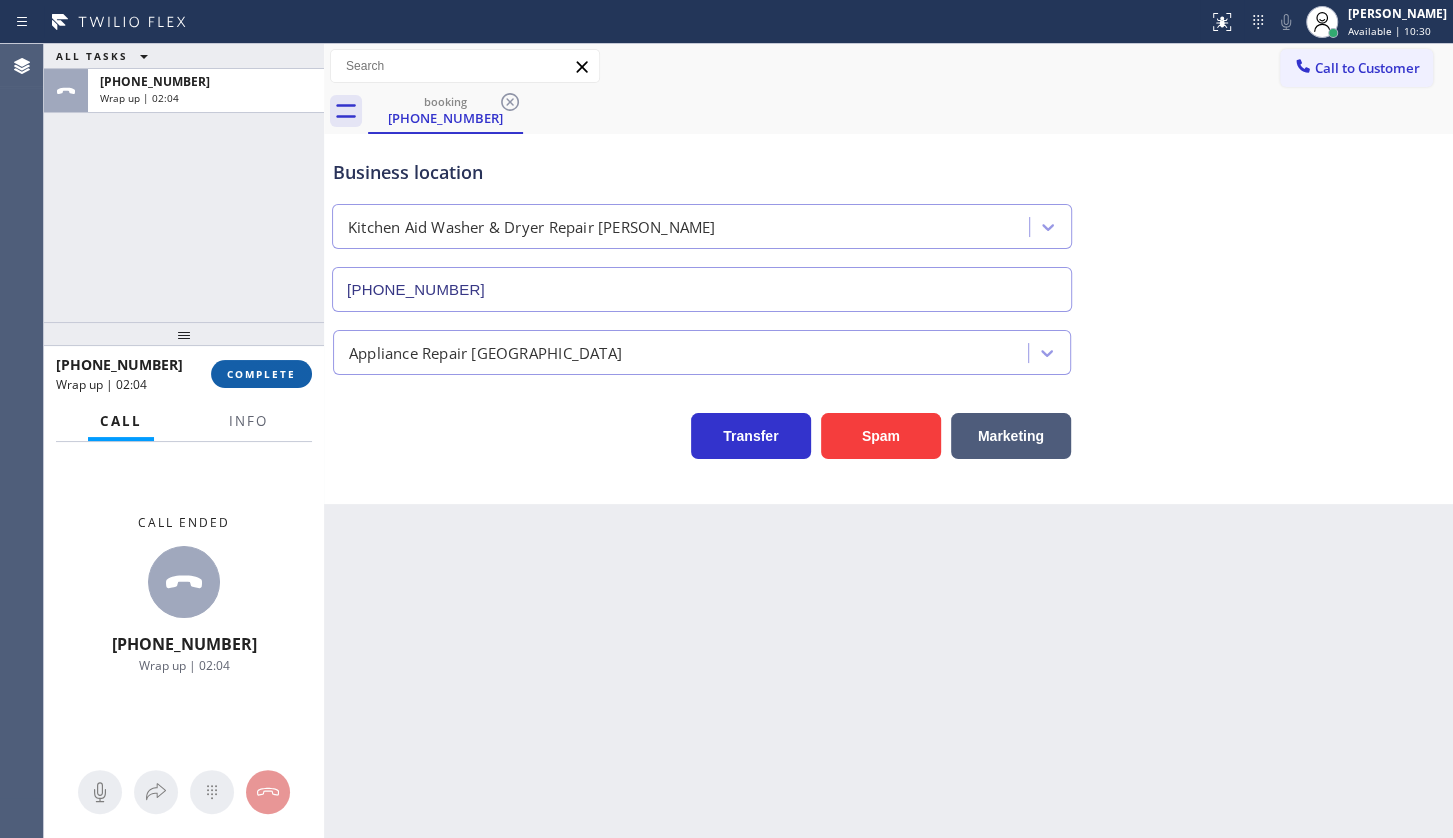 click on "COMPLETE" at bounding box center (261, 374) 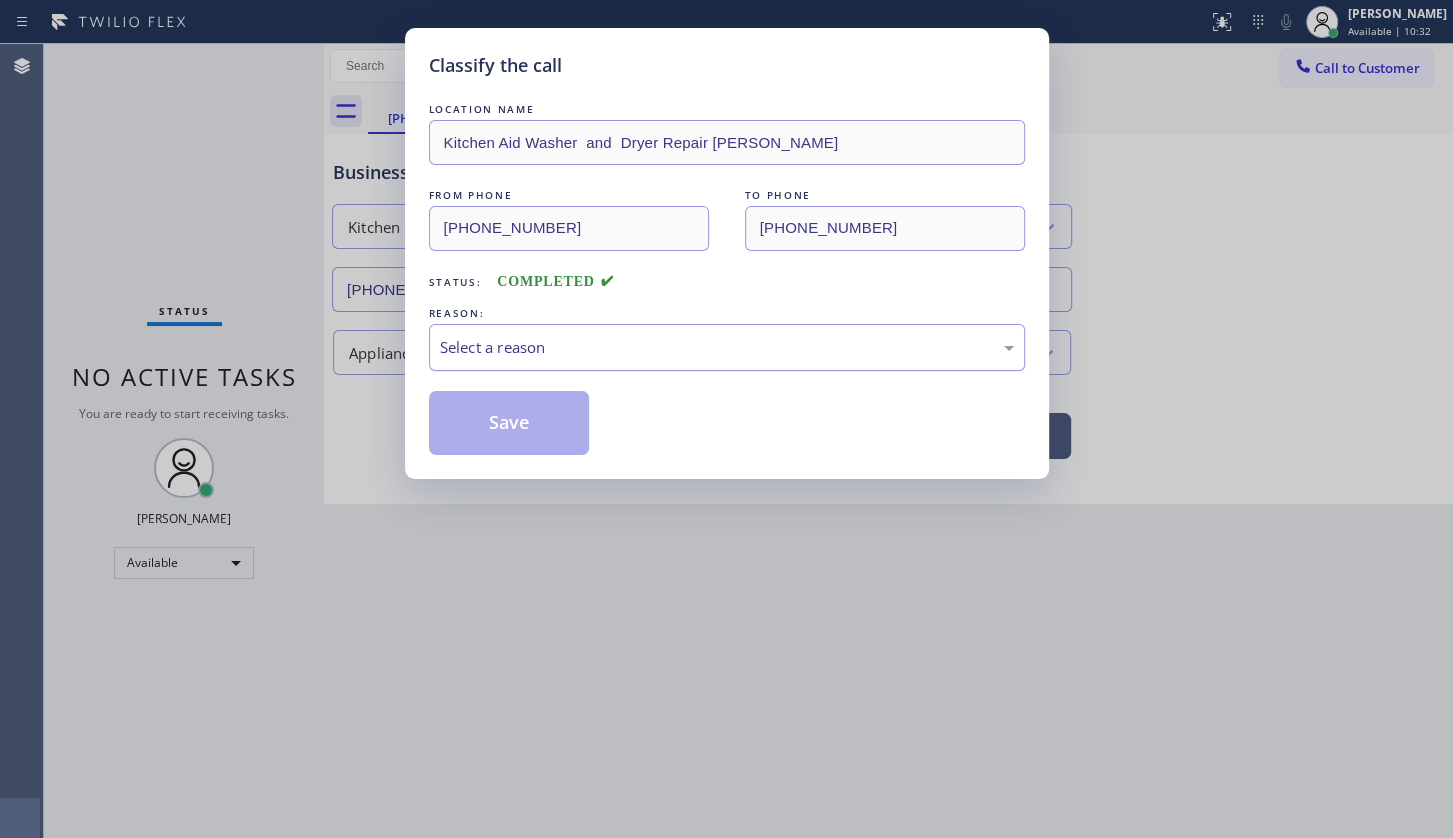 click on "Select a reason" at bounding box center (727, 347) 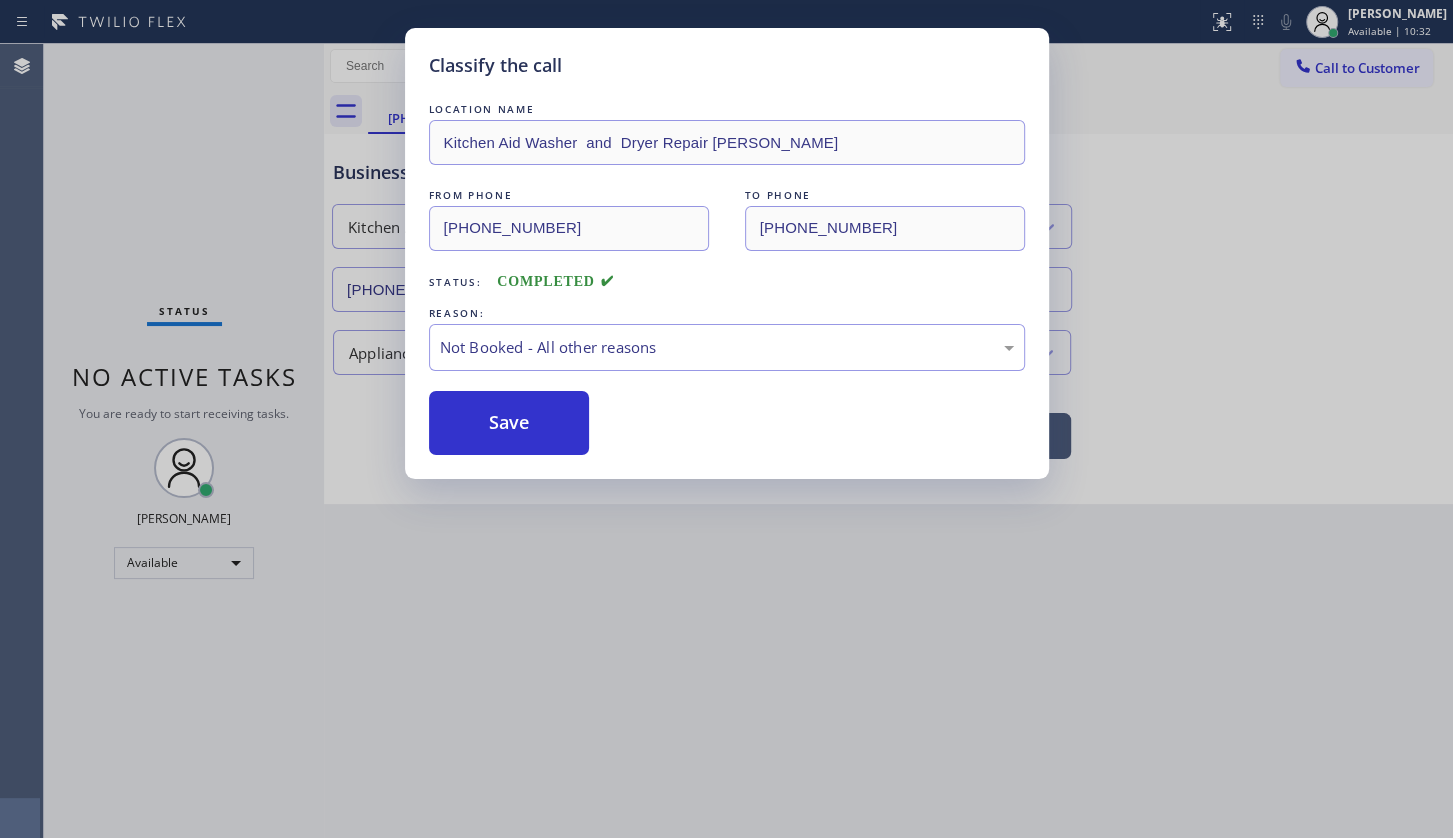 click on "Save" at bounding box center (509, 423) 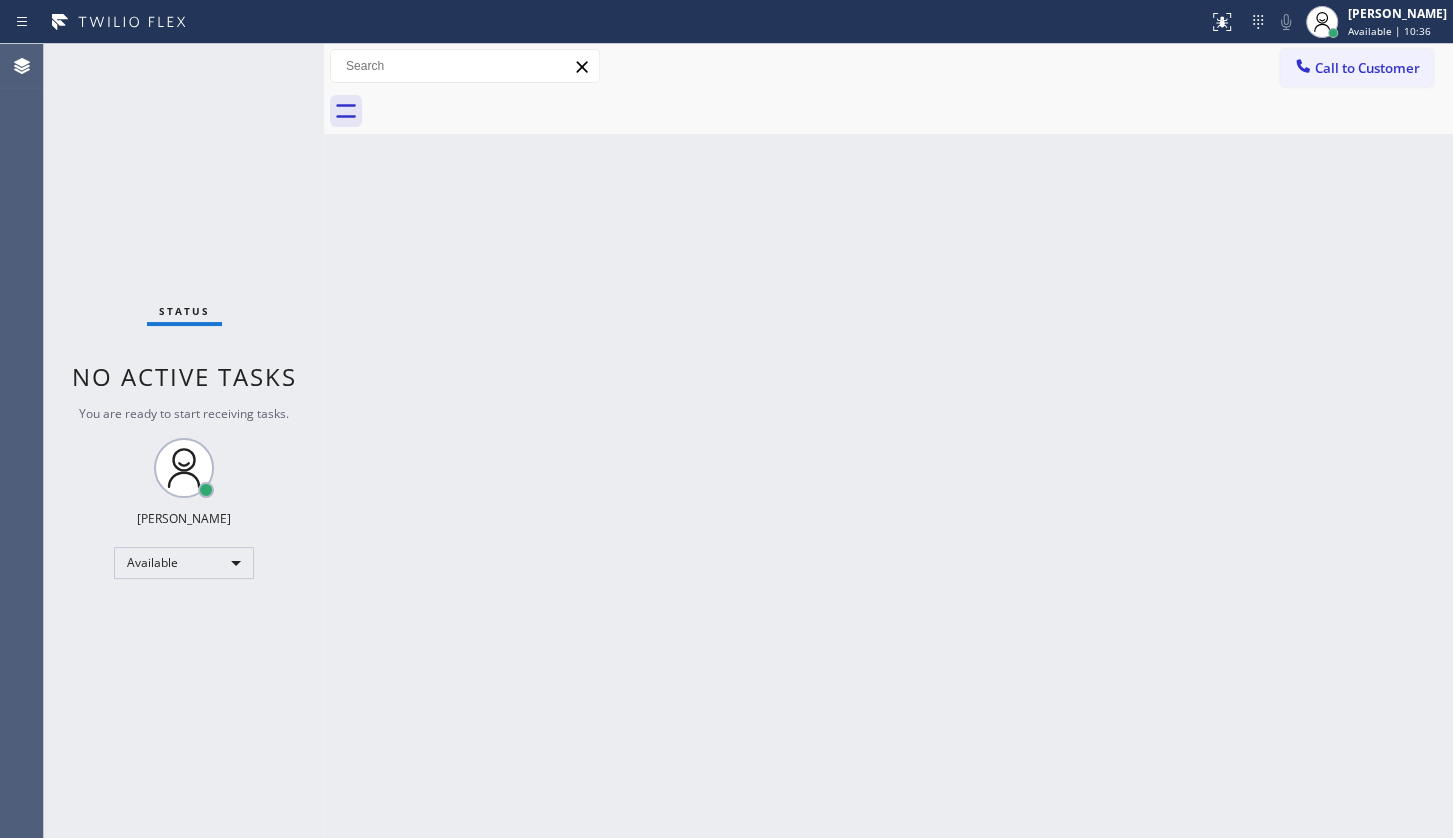 click on "Status   No active tasks     You are ready to start receiving tasks.   JENIZA ALCAYDE Available" at bounding box center [184, 441] 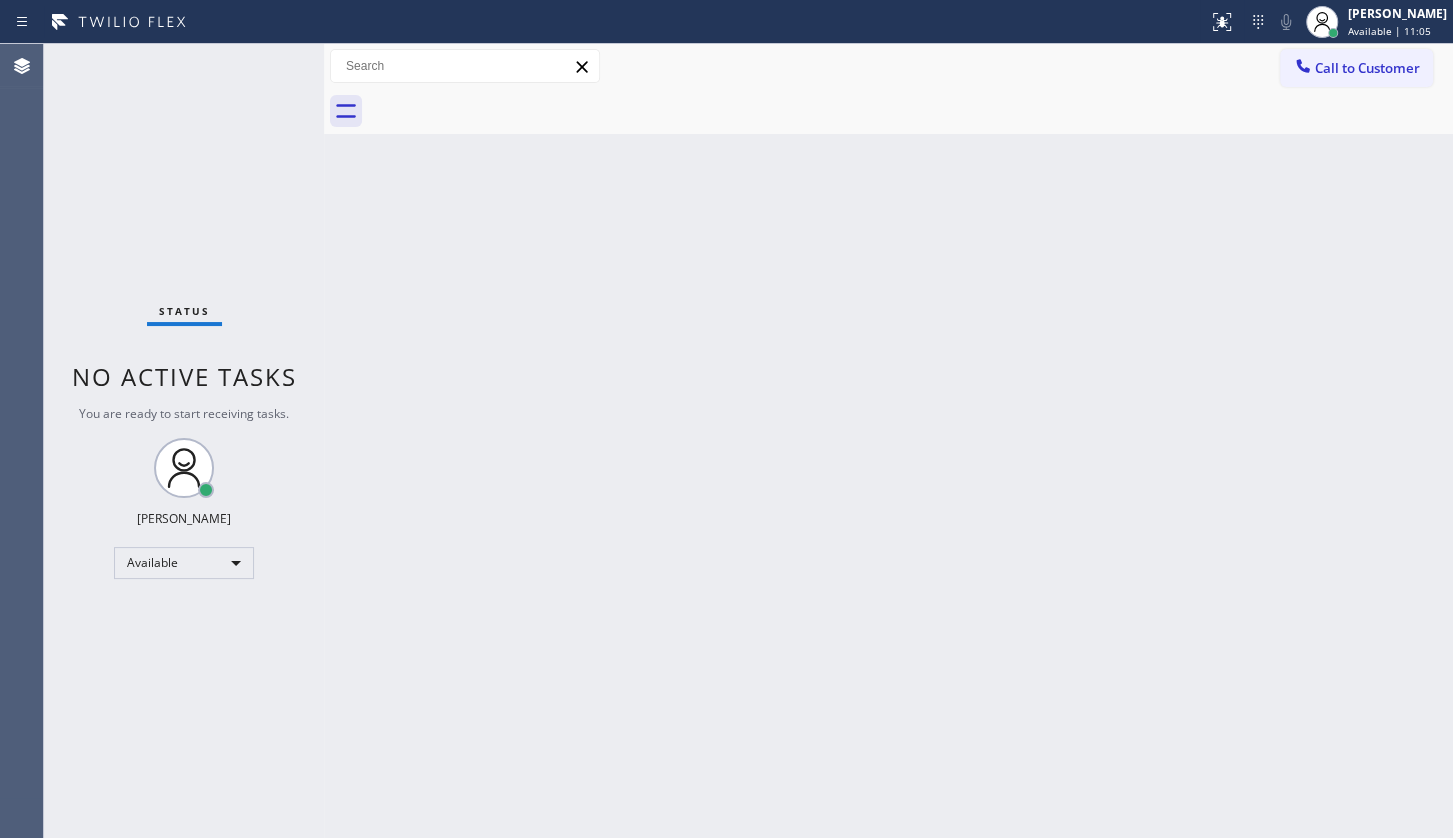 click on "Status   No active tasks     You are ready to start receiving tasks.   JENIZA ALCAYDE Available" at bounding box center [184, 441] 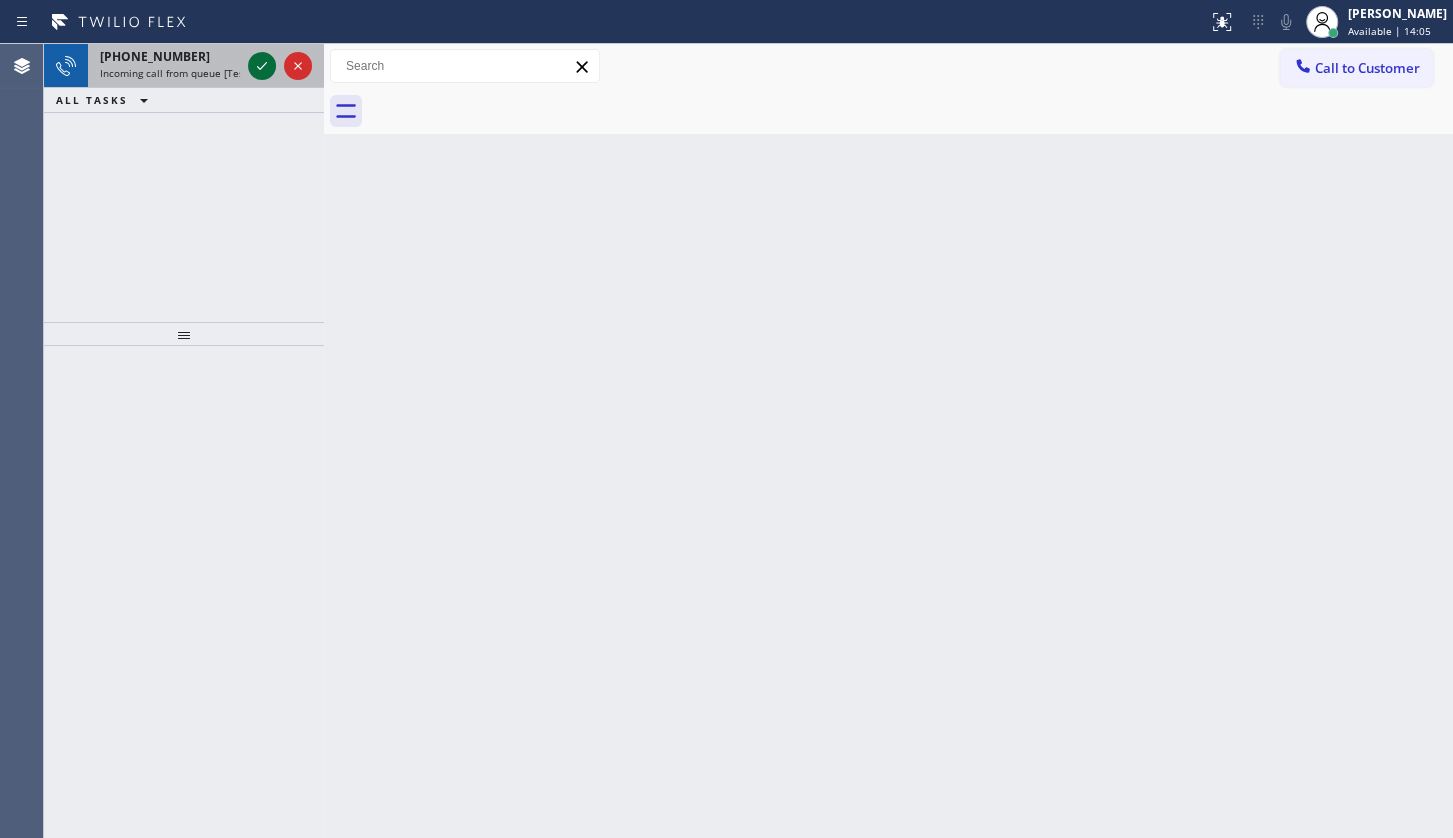 click 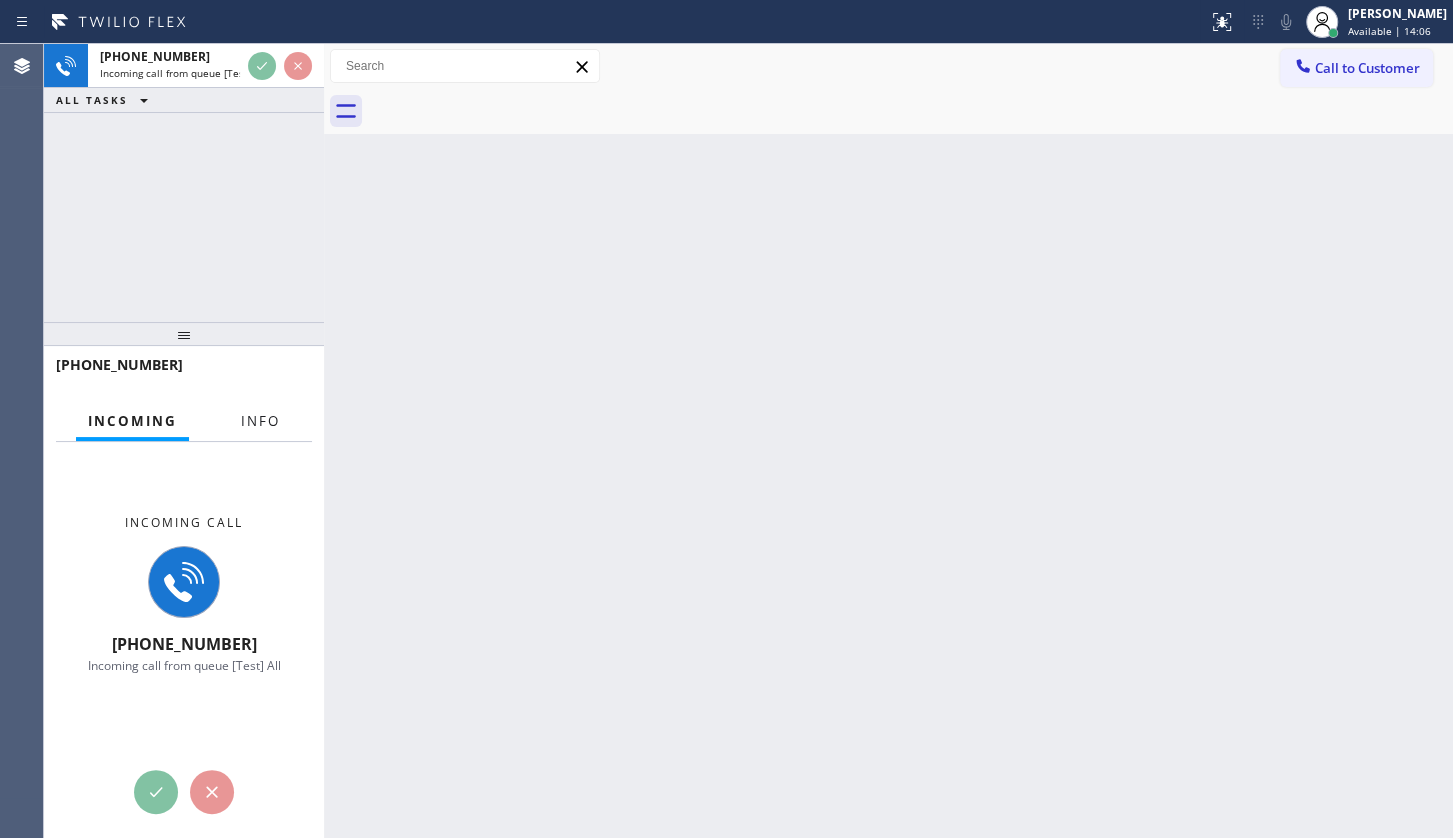 click on "Info" at bounding box center [260, 421] 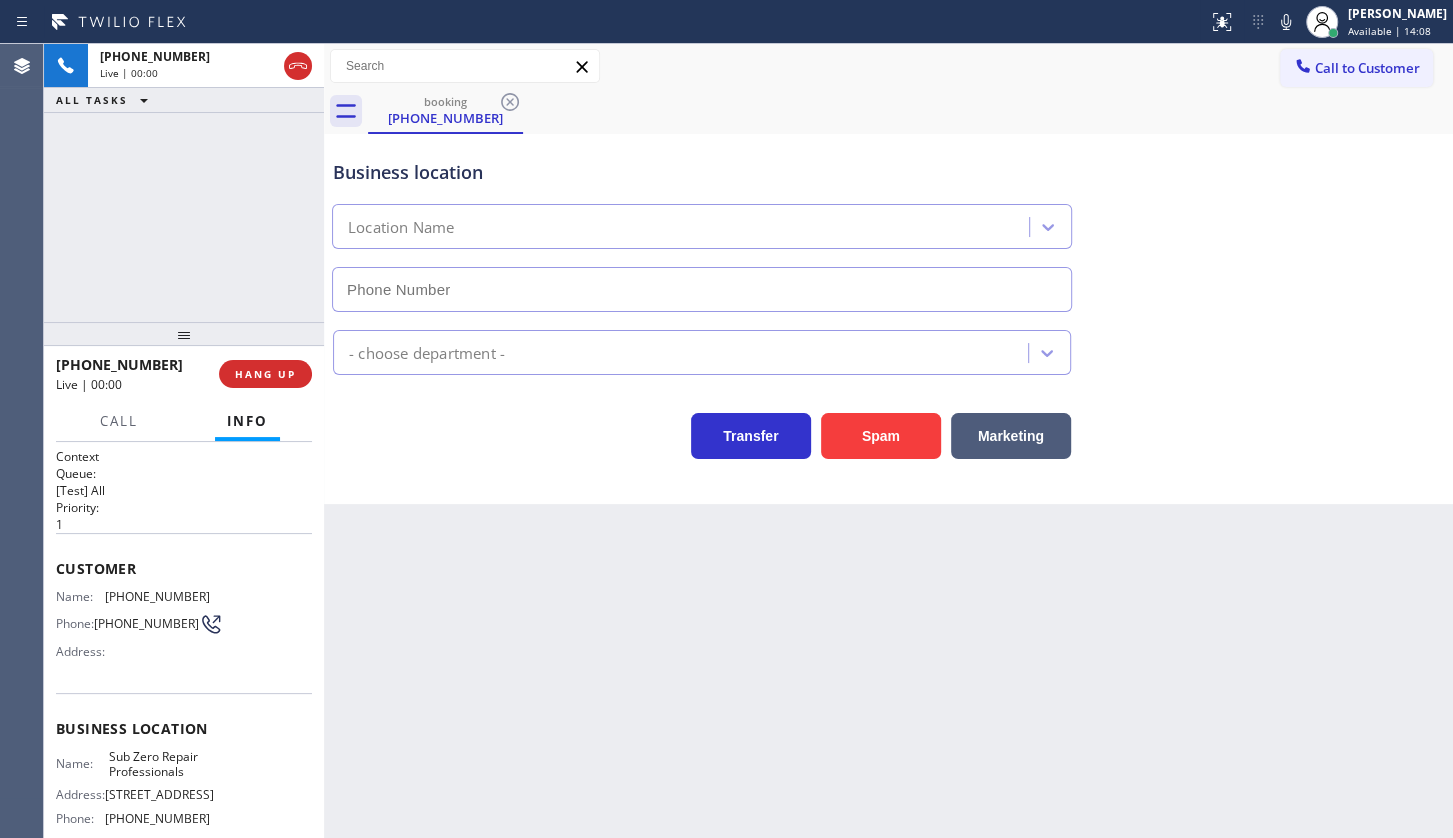 type on "(855) 662-5332" 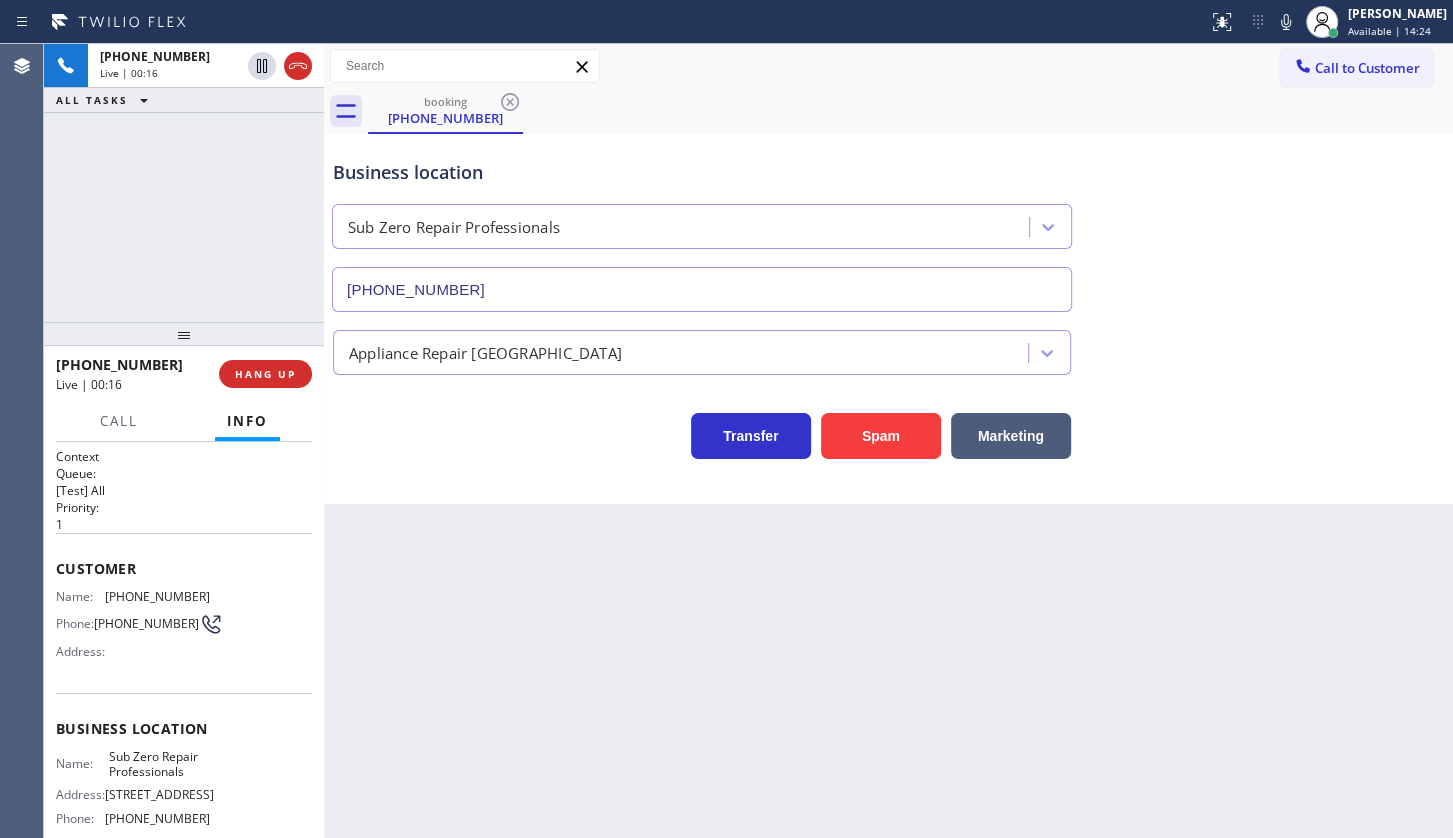 drag, startPoint x: 372, startPoint y: 429, endPoint x: 807, endPoint y: 324, distance: 447.493 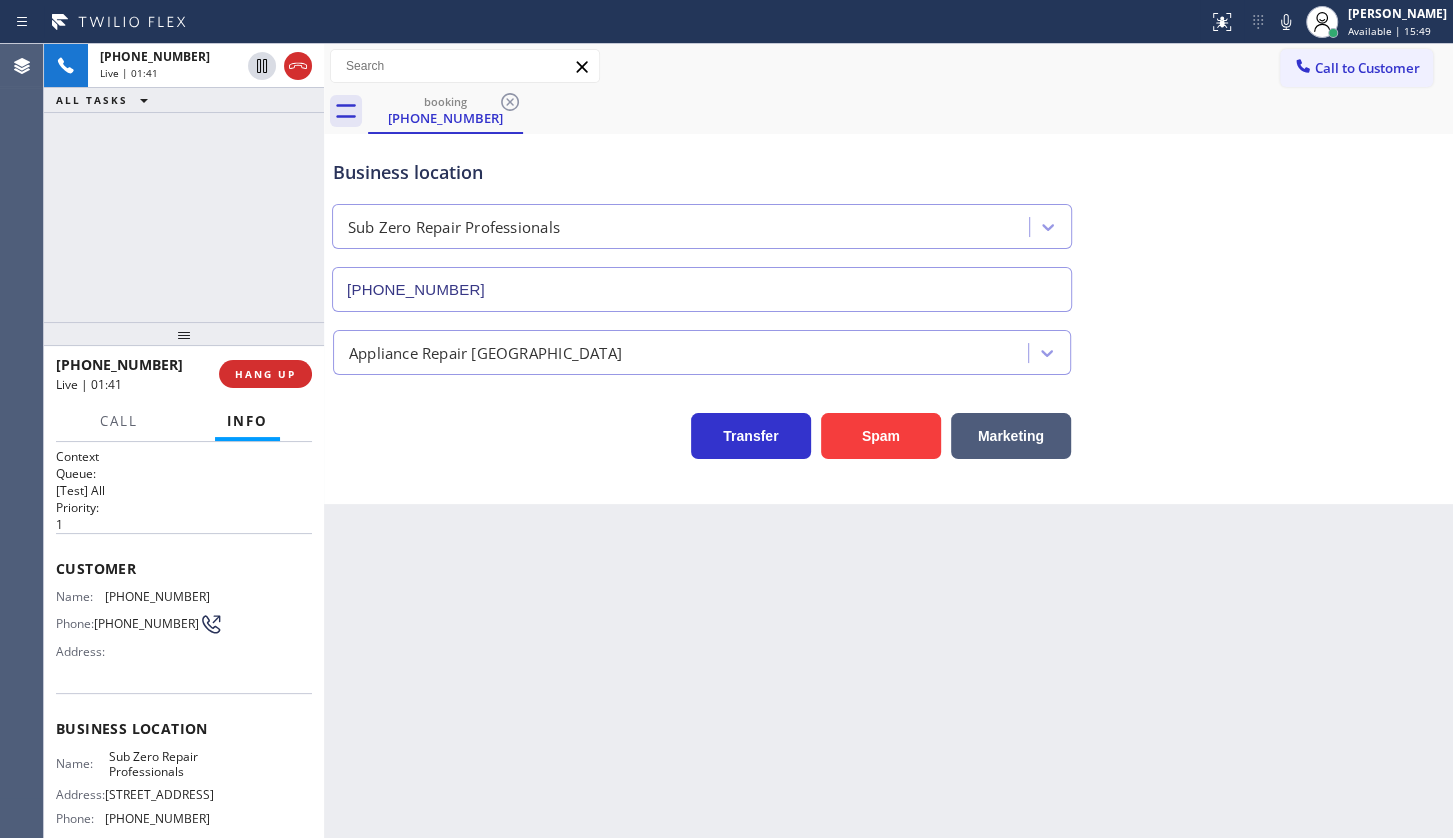 drag, startPoint x: 110, startPoint y: 191, endPoint x: 303, endPoint y: 199, distance: 193.16573 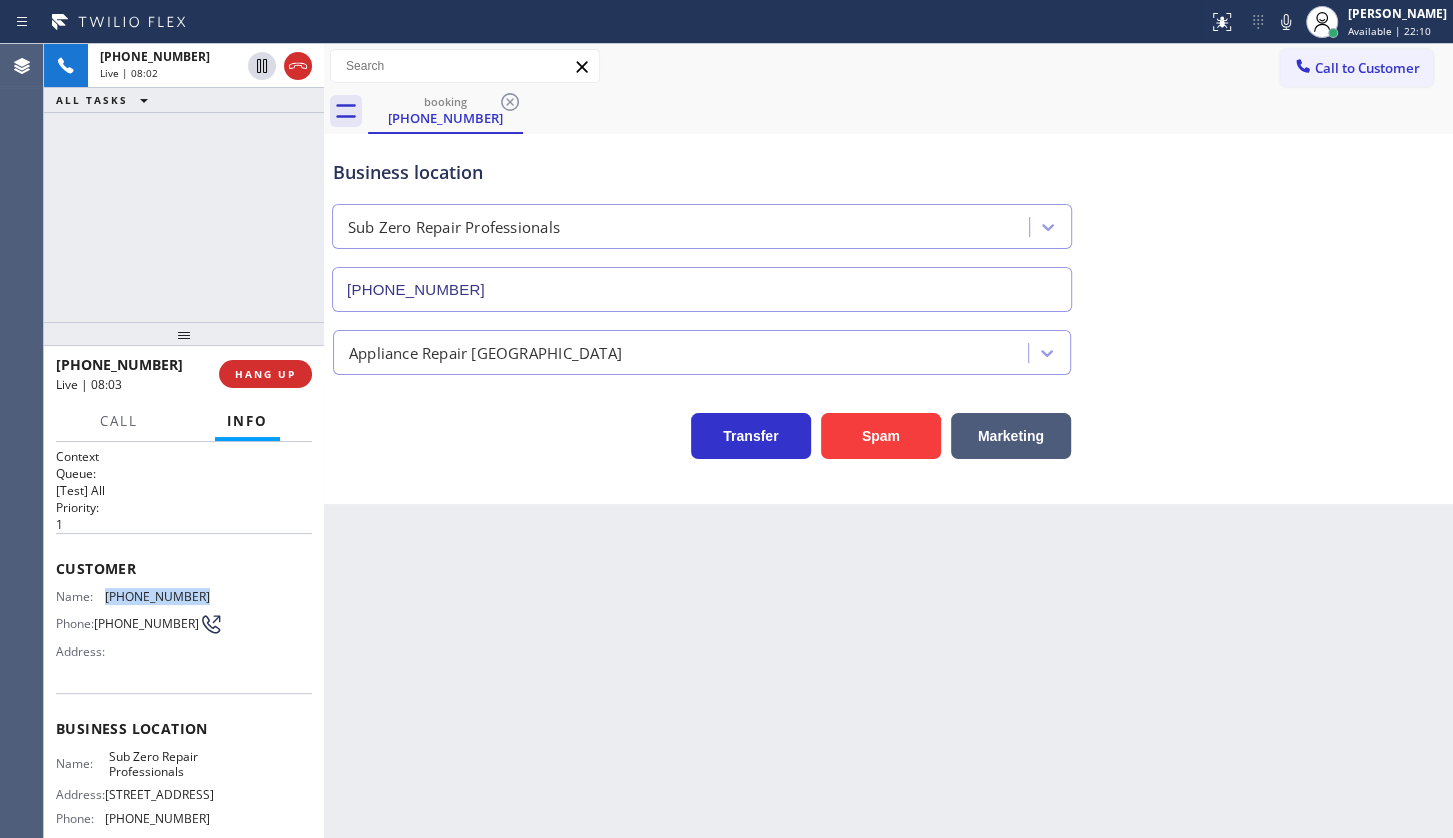 drag, startPoint x: 102, startPoint y: 592, endPoint x: 212, endPoint y: 597, distance: 110.11358 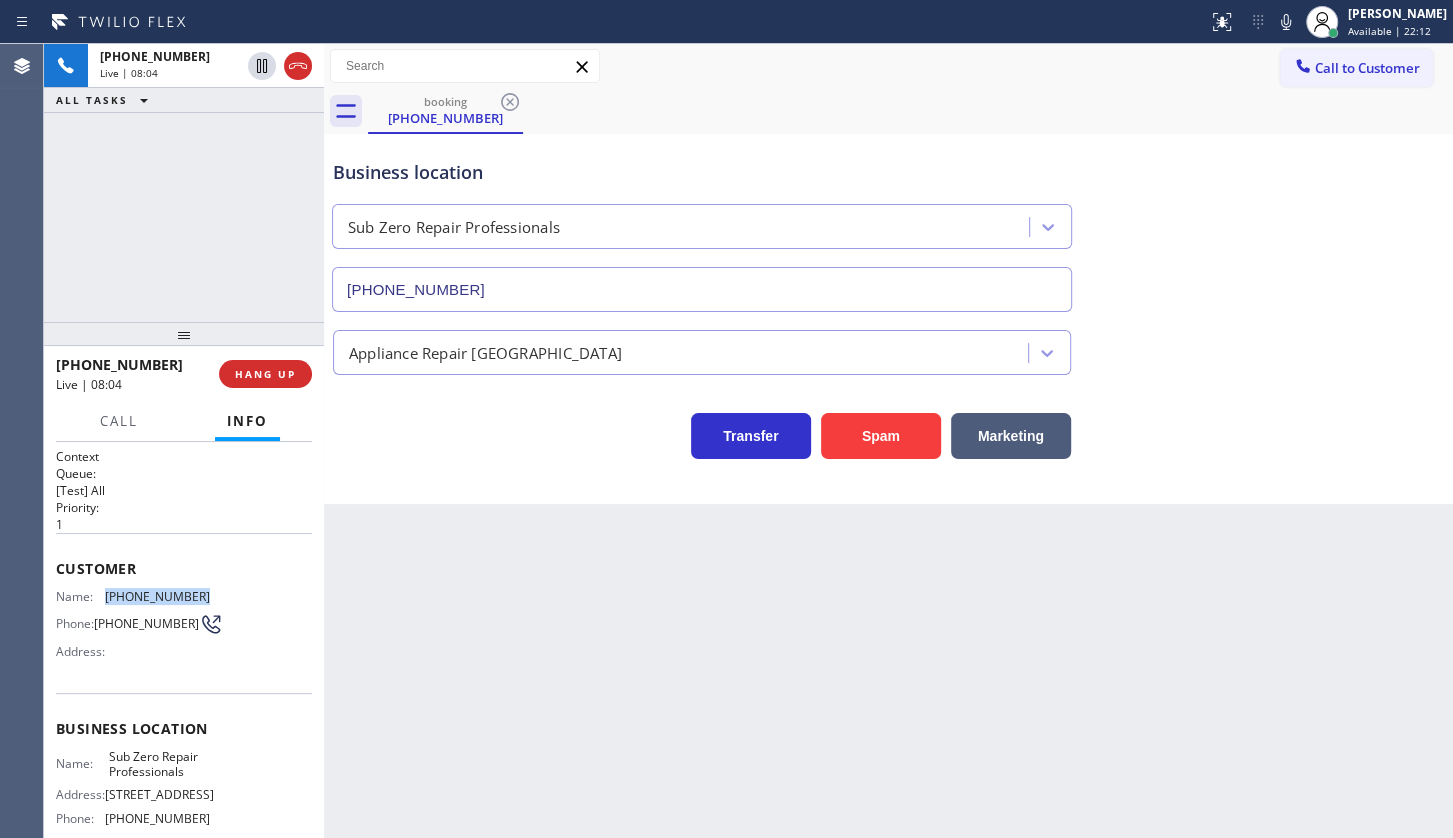 copy on "(310) 293-6526" 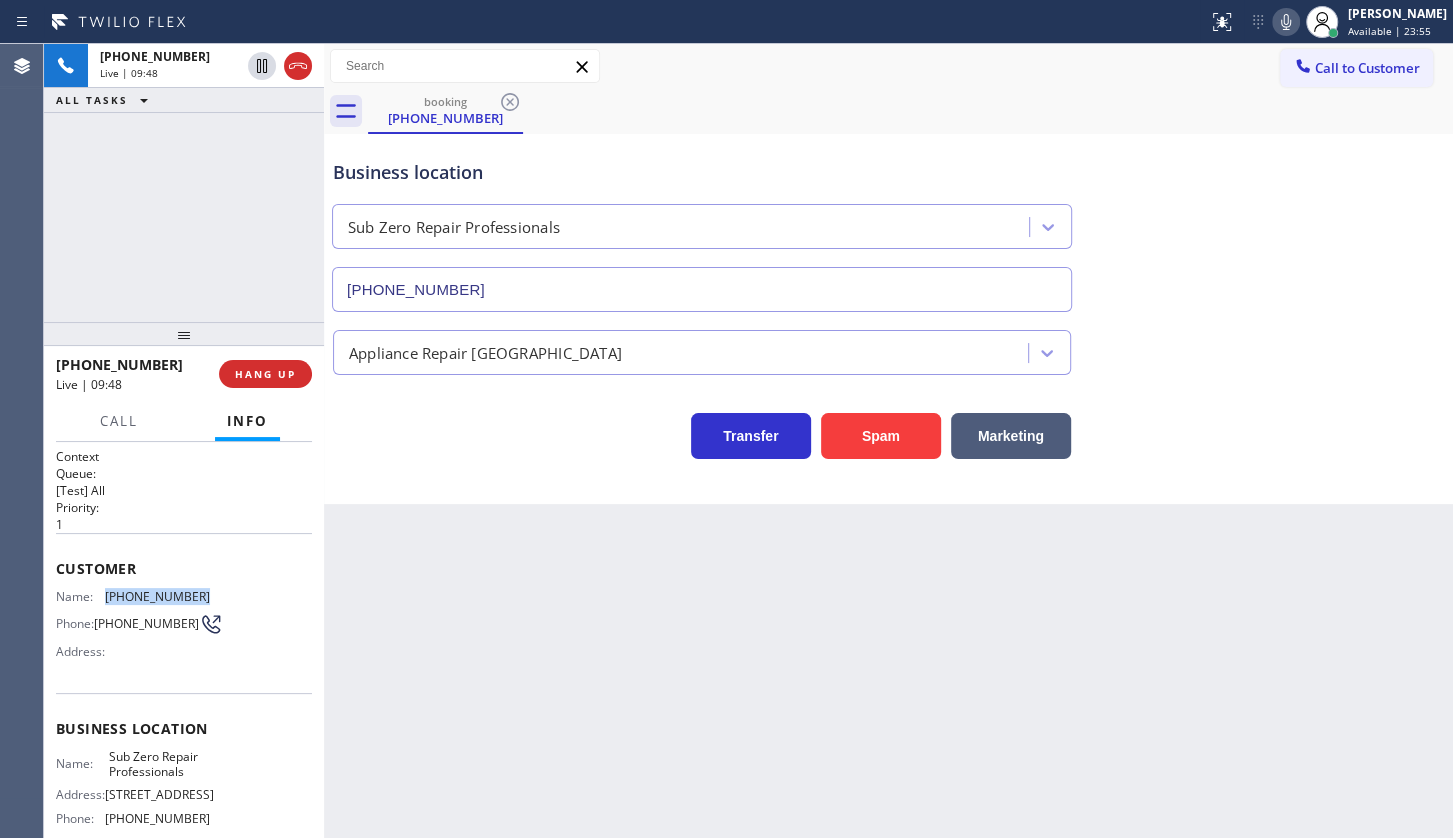 click 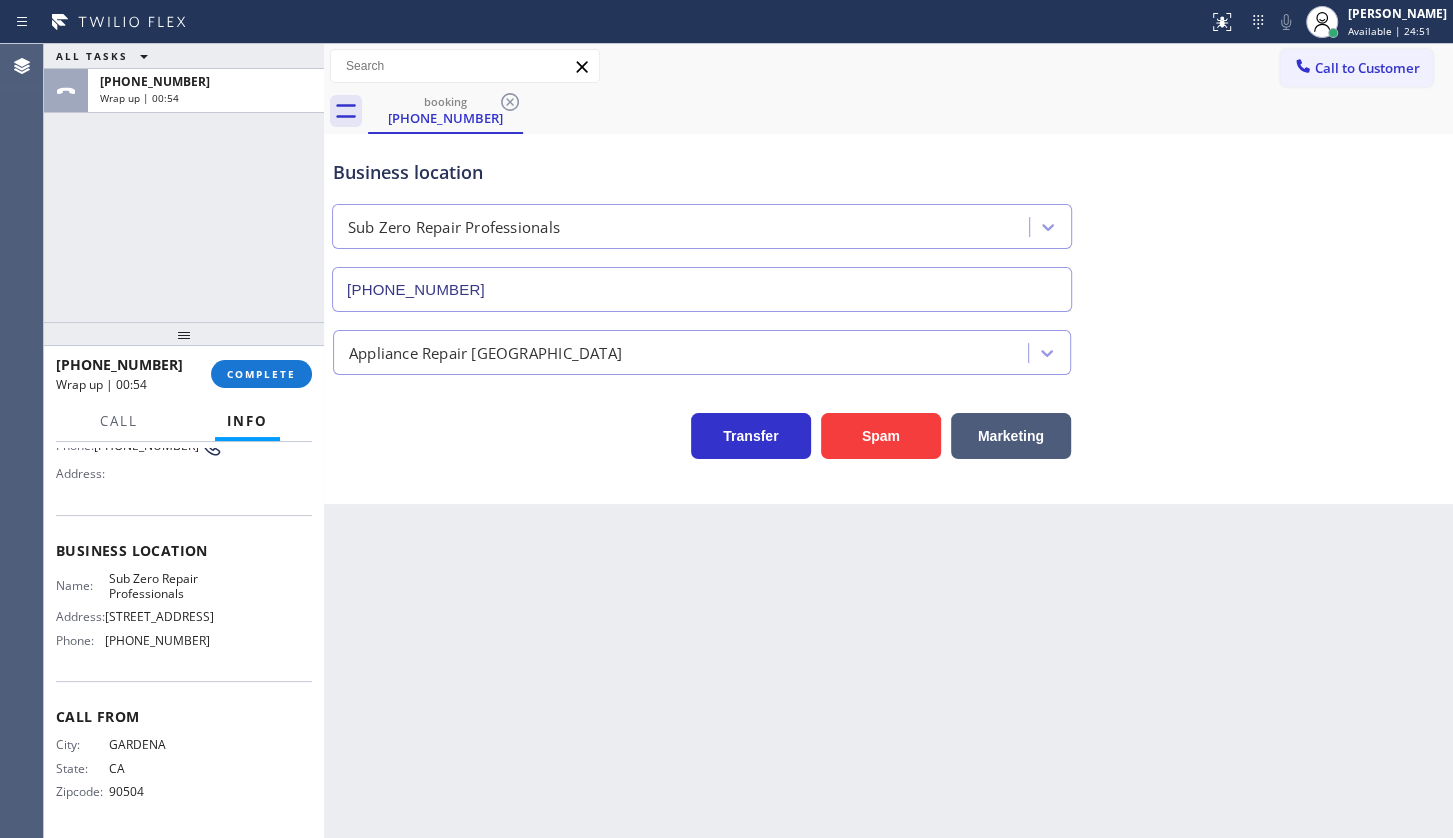 scroll, scrollTop: 198, scrollLeft: 0, axis: vertical 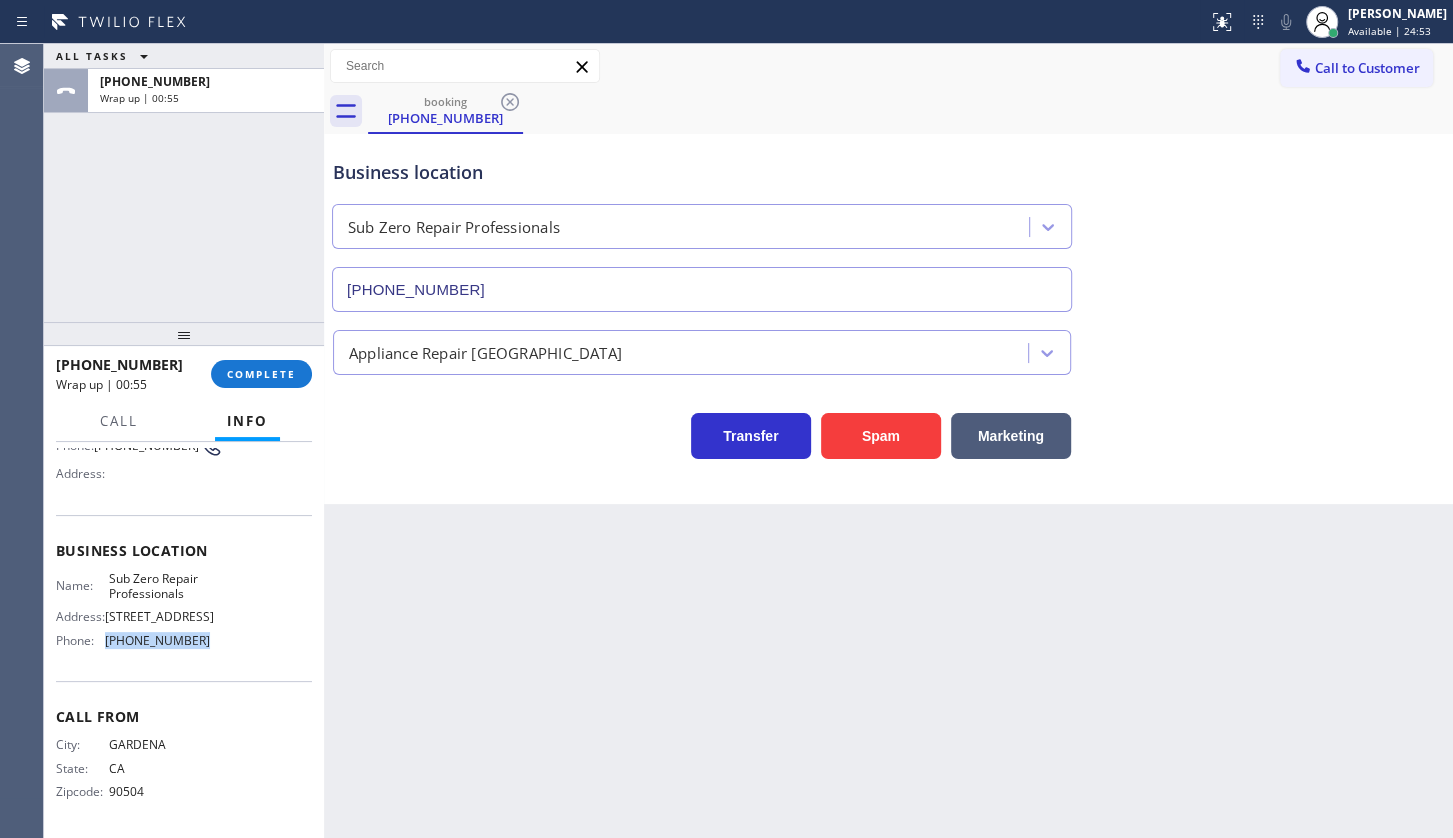 drag, startPoint x: 106, startPoint y: 643, endPoint x: 215, endPoint y: 646, distance: 109.041275 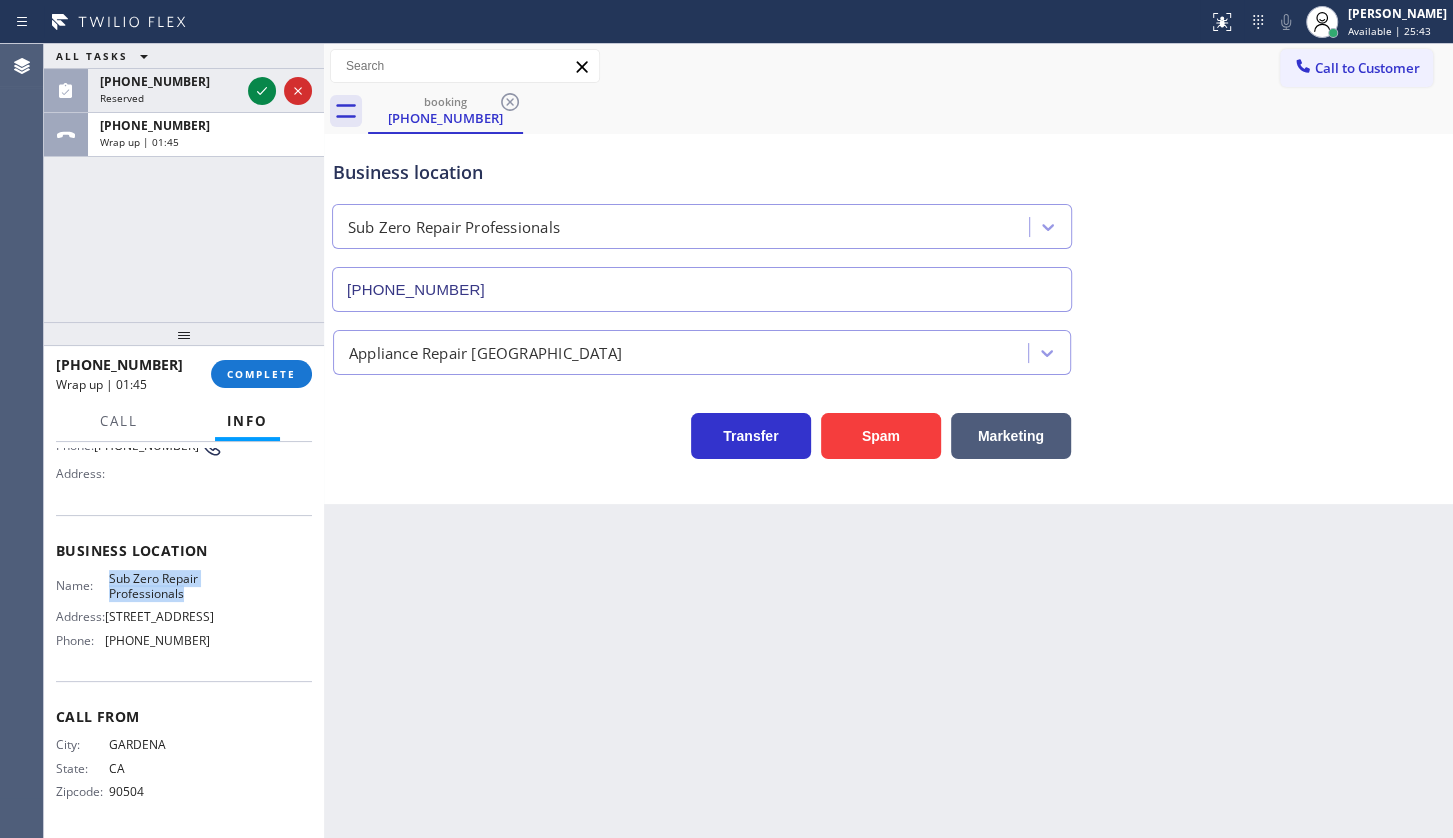 drag, startPoint x: 104, startPoint y: 558, endPoint x: 214, endPoint y: 583, distance: 112.805145 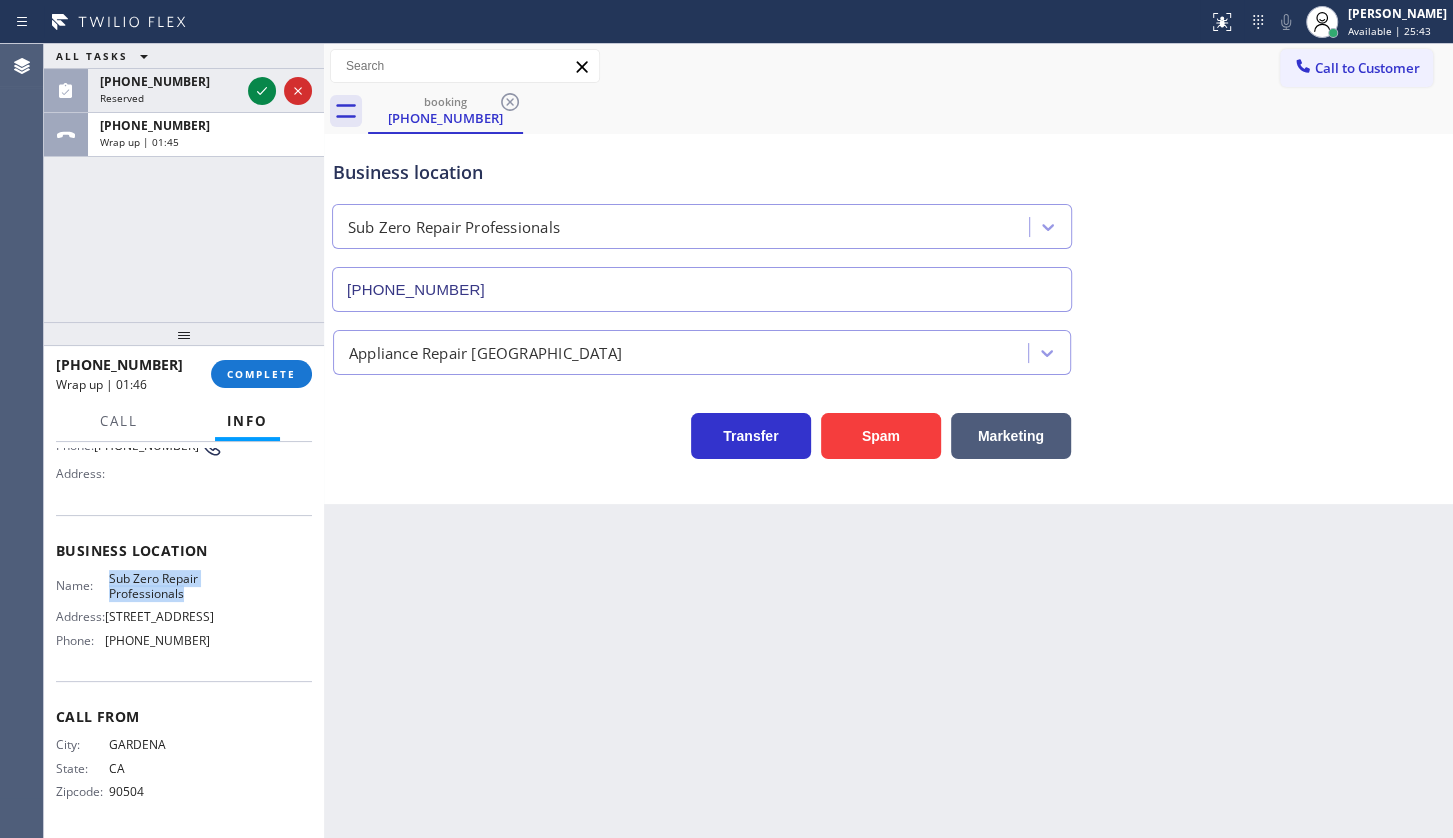 copy on "Sub Zero Repair  Professionals" 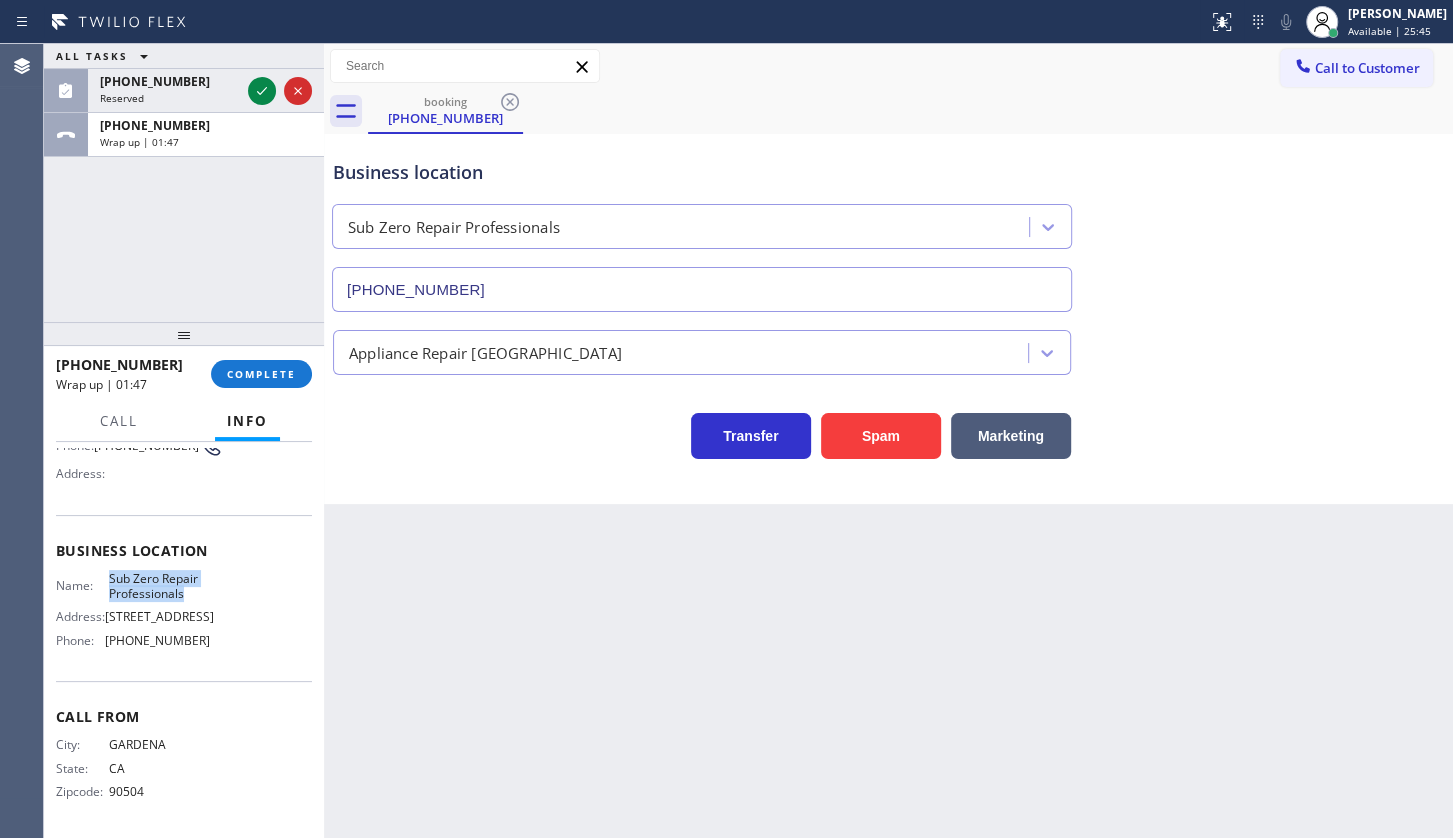 drag, startPoint x: 255, startPoint y: 90, endPoint x: 212, endPoint y: 2, distance: 97.94386 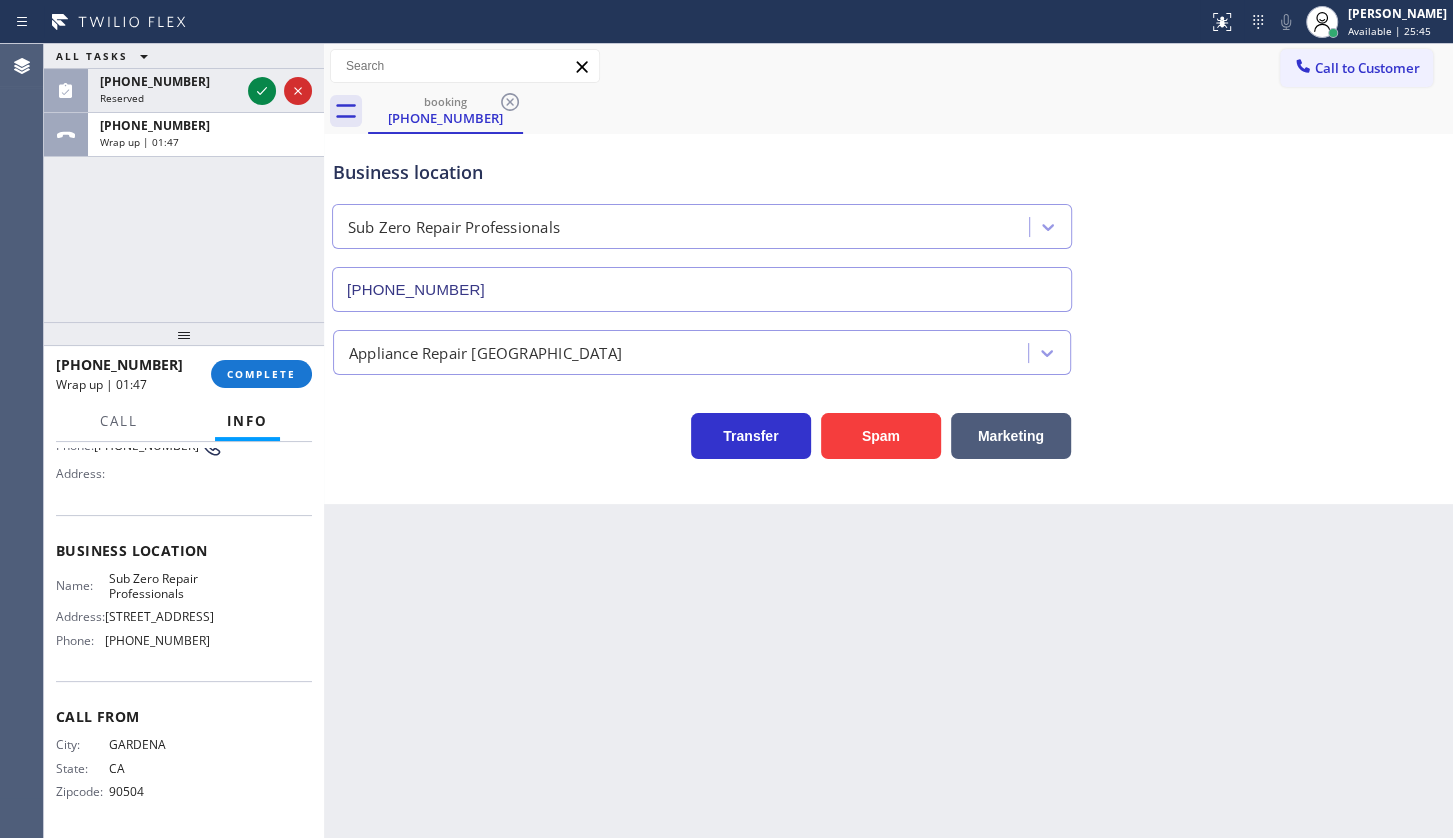 scroll, scrollTop: 199, scrollLeft: 0, axis: vertical 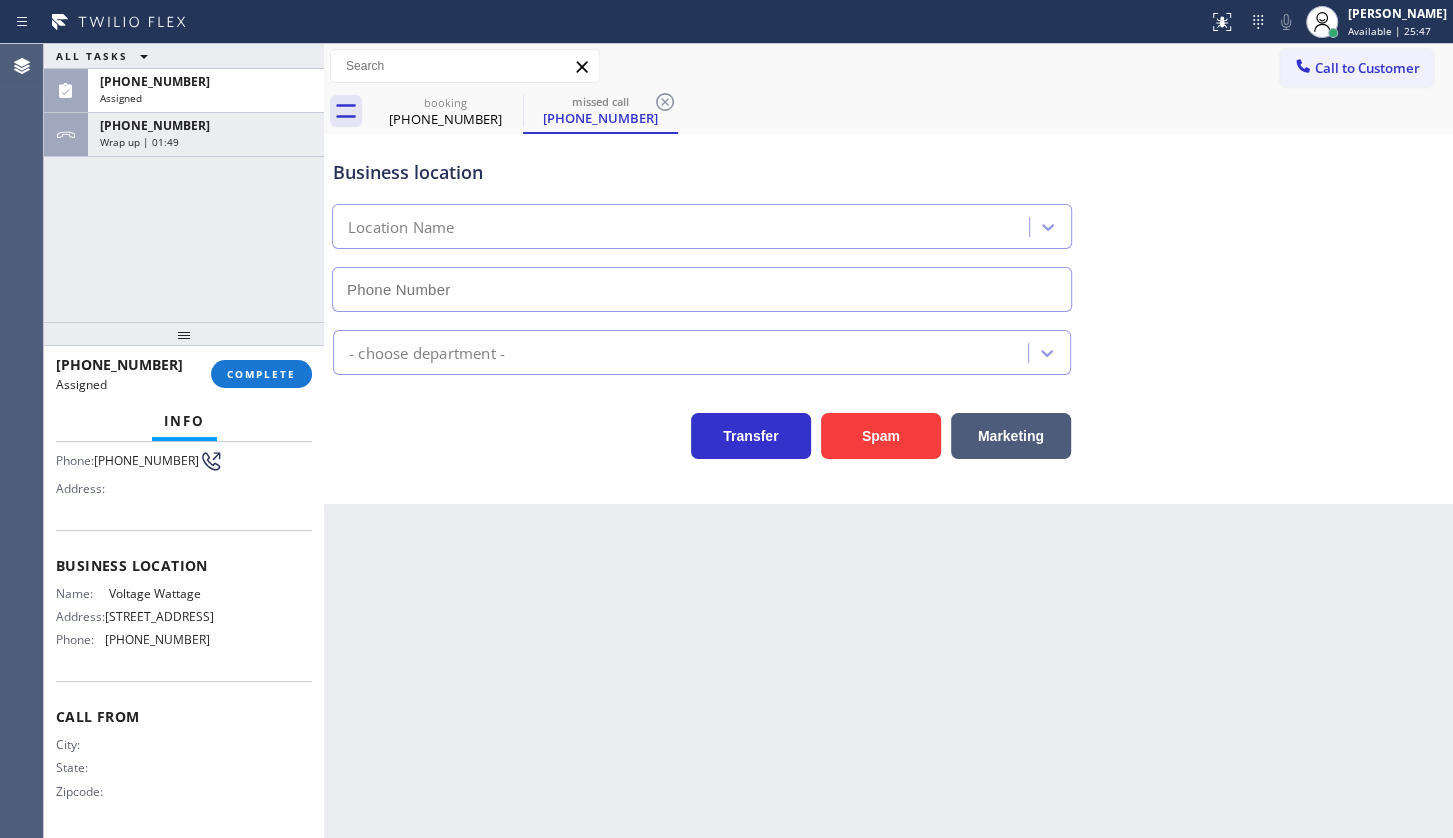 type on "(805) 323-9780" 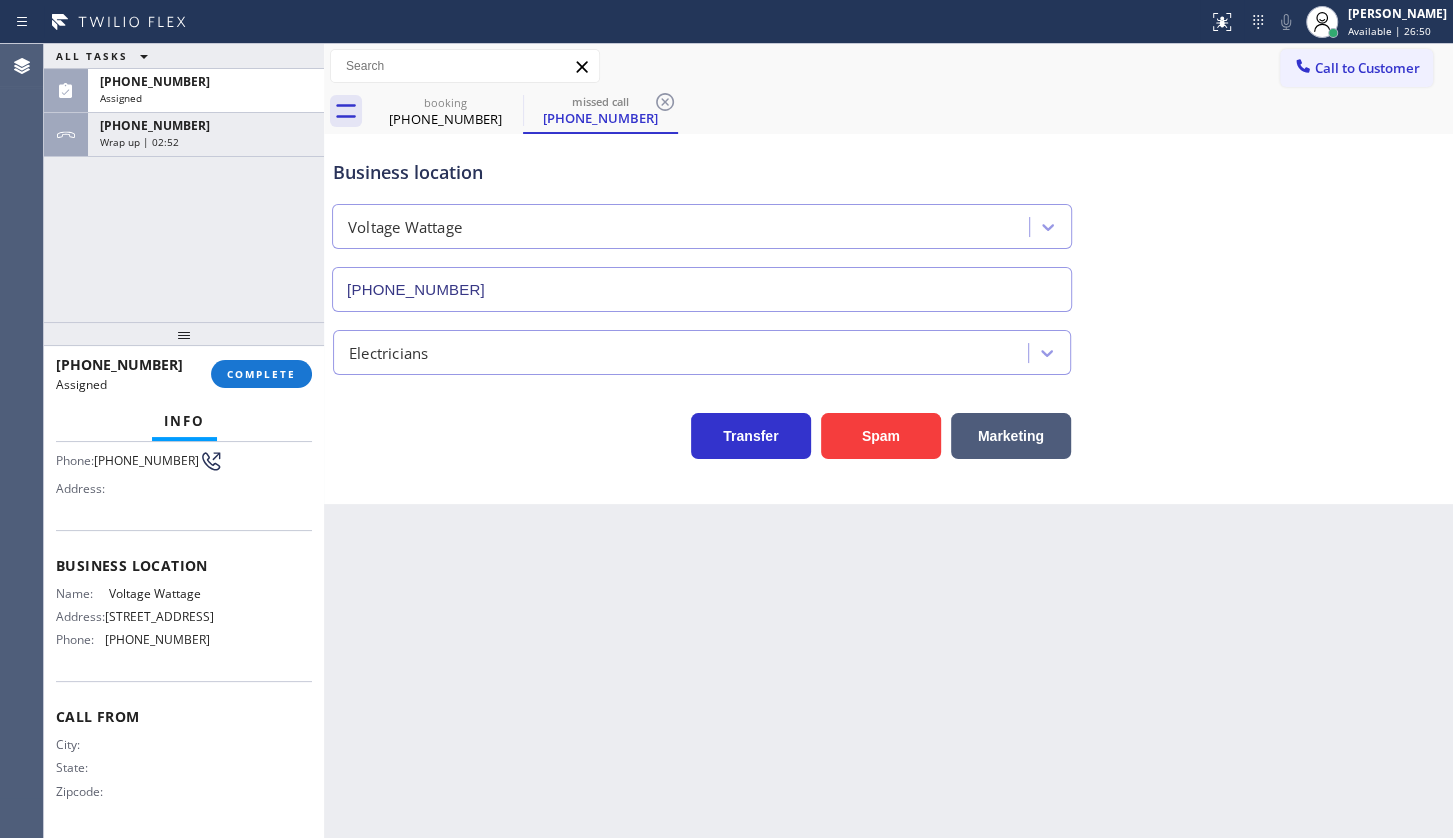 scroll, scrollTop: 215, scrollLeft: 0, axis: vertical 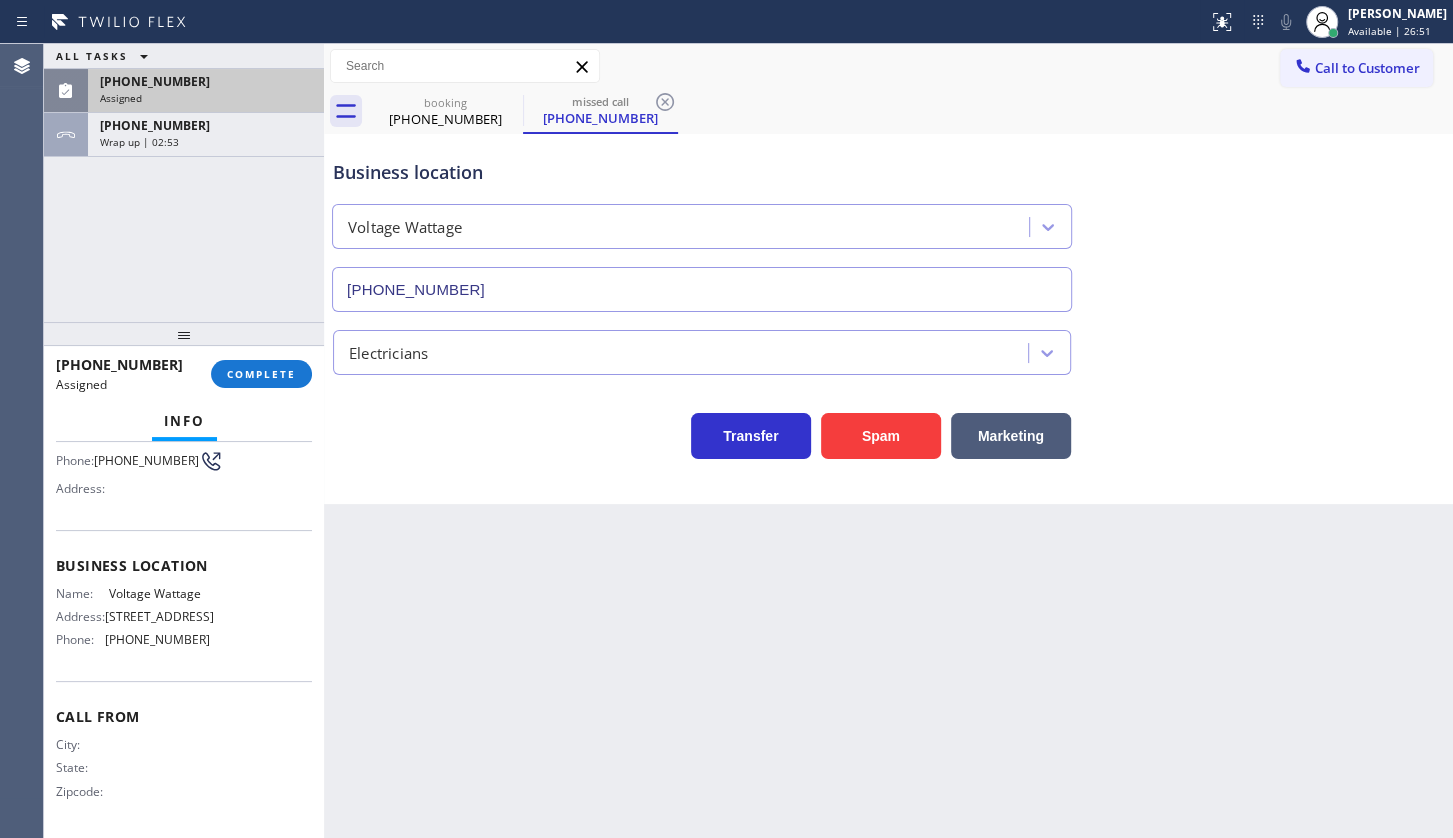 click on "(661) 516-6261" at bounding box center (206, 81) 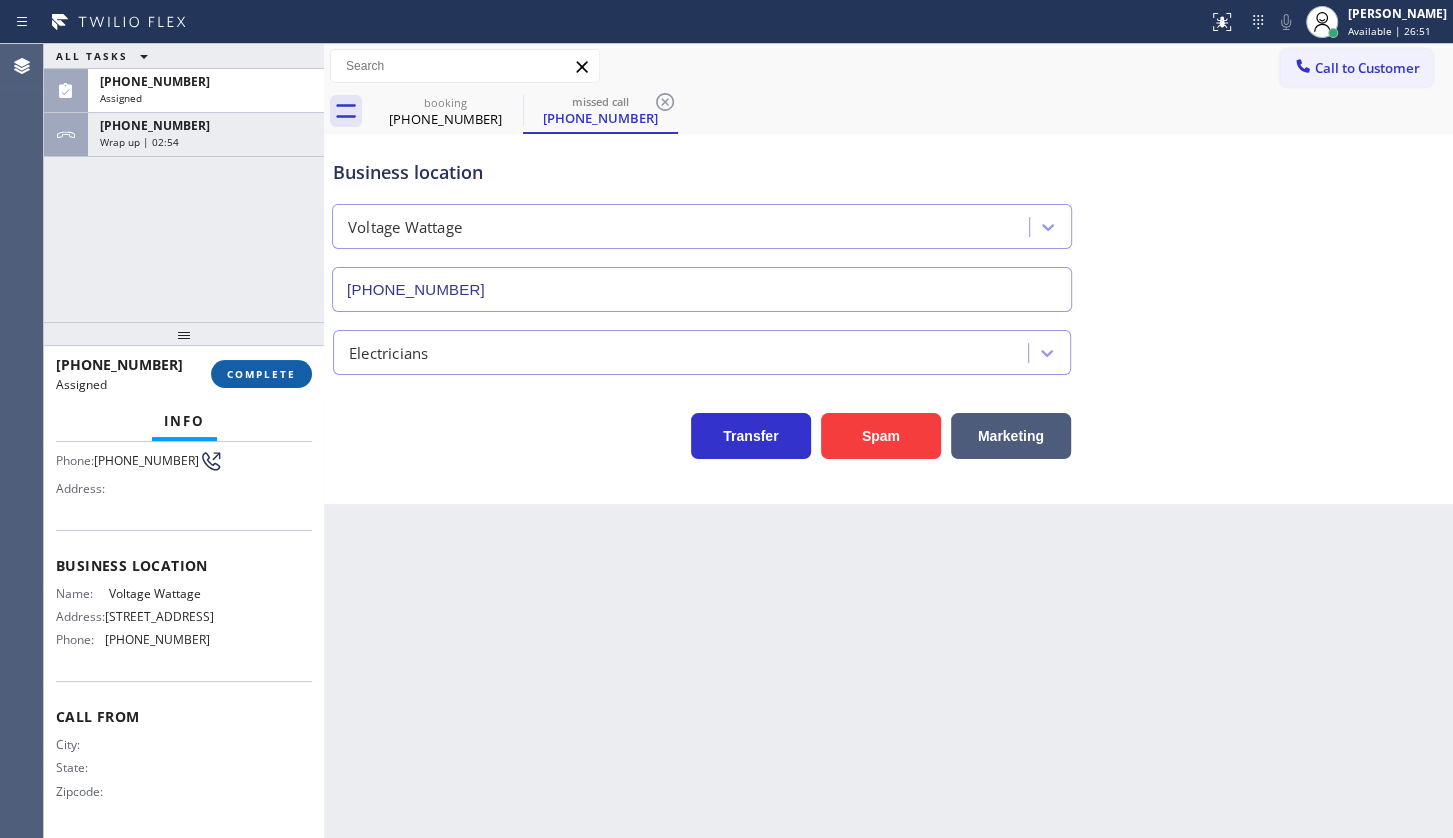 click on "COMPLETE" at bounding box center [261, 374] 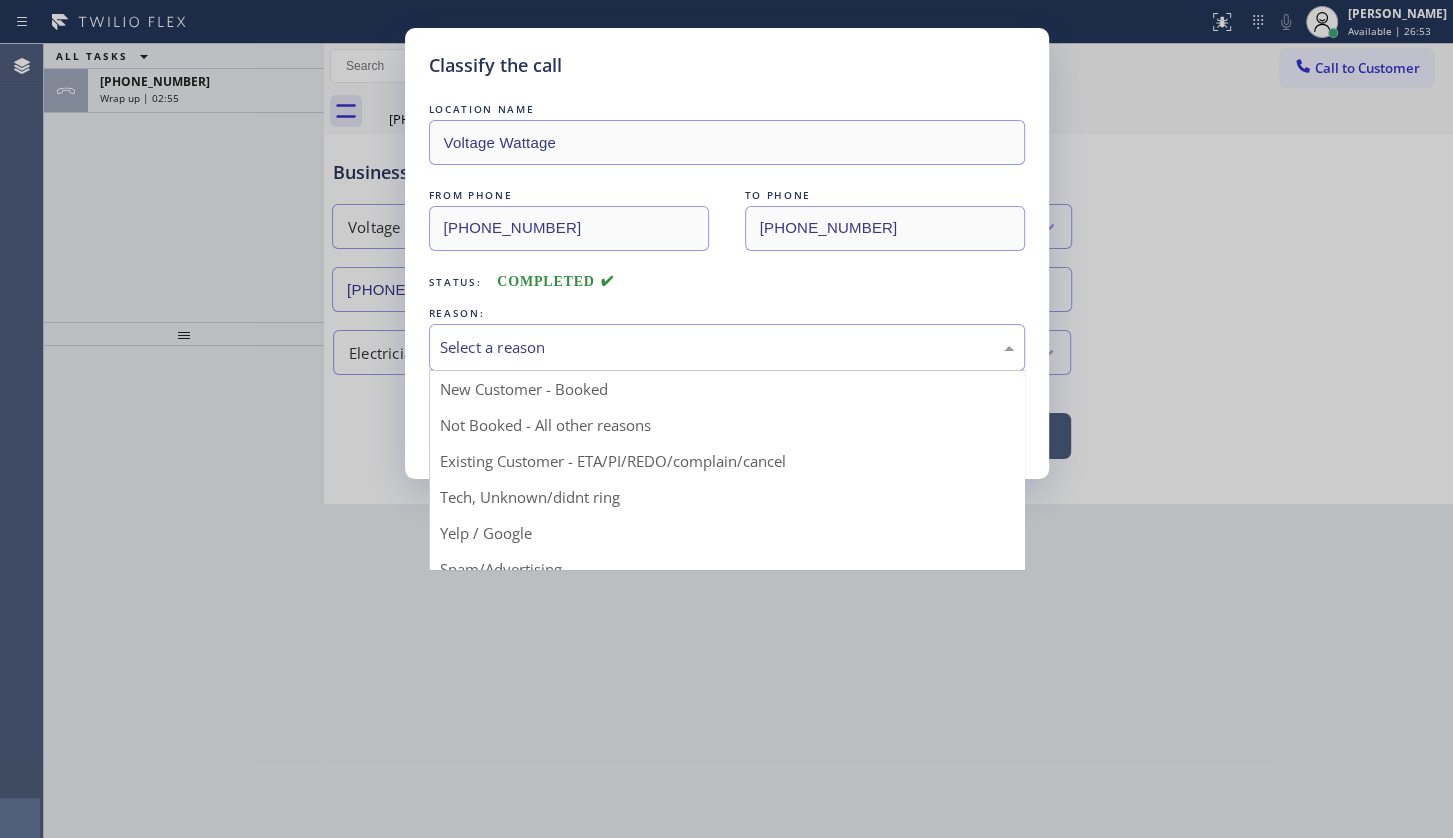 click on "Select a reason" at bounding box center (727, 347) 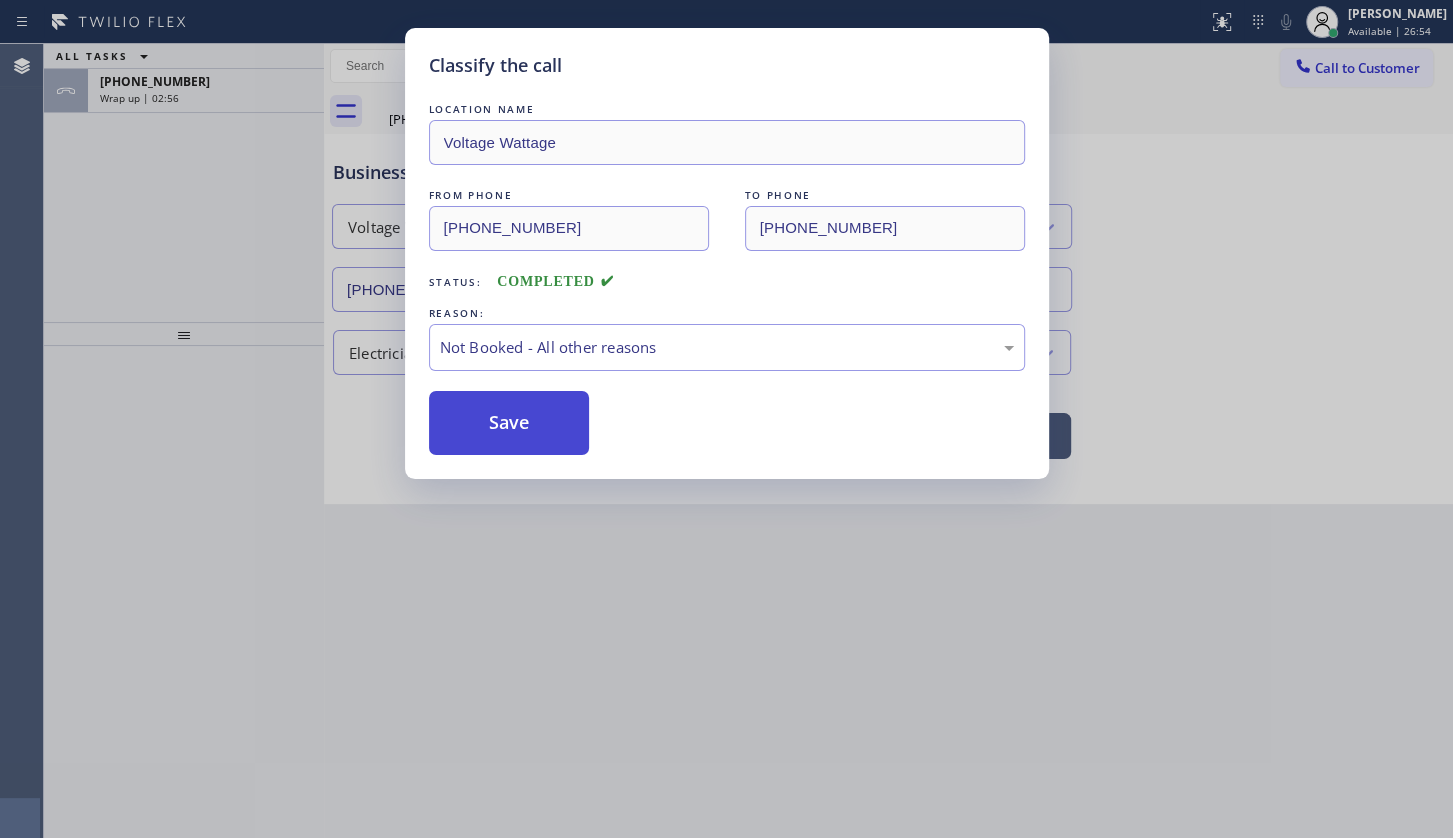 click on "Save" at bounding box center (509, 423) 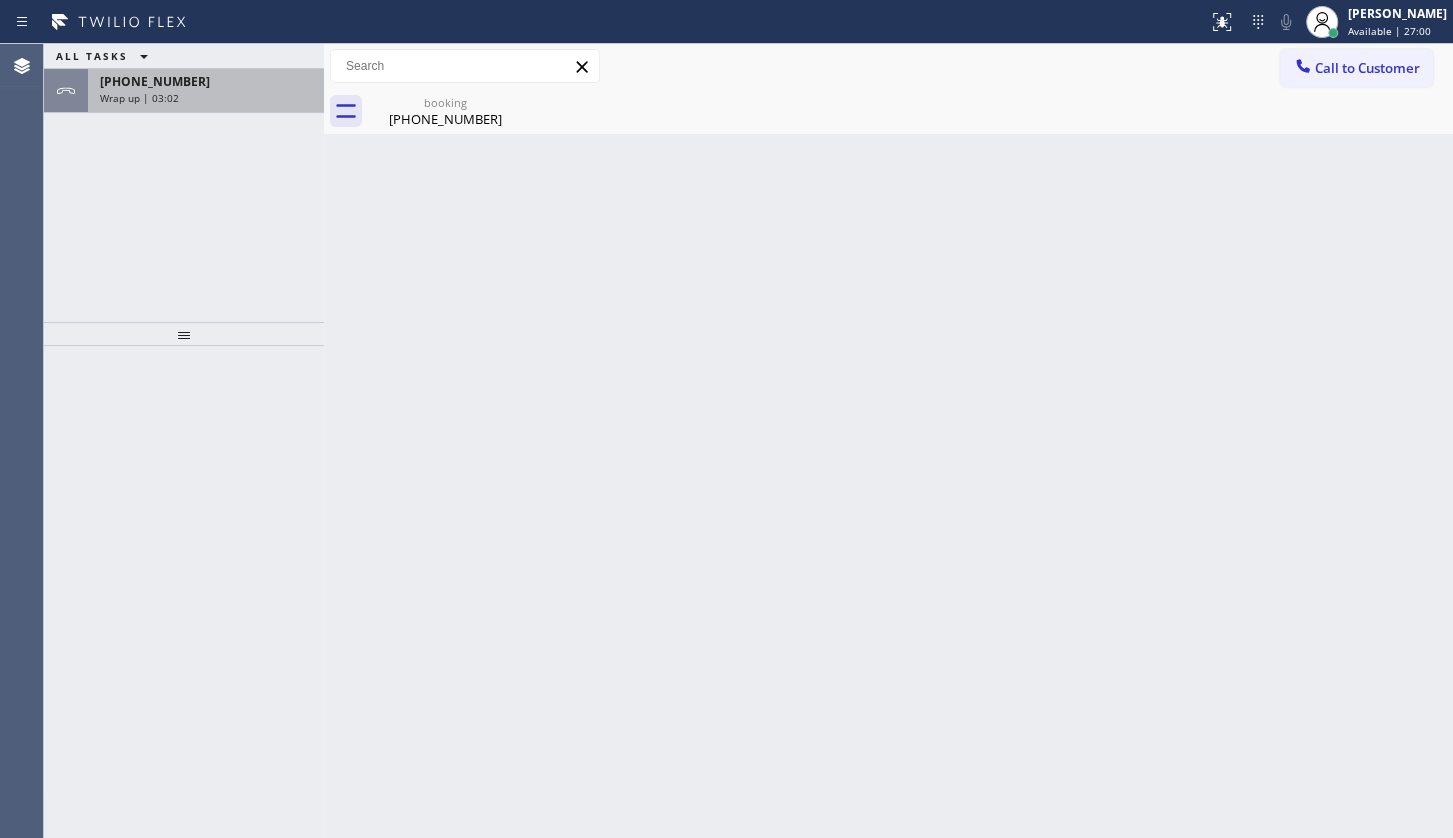 click on "Wrap up | 03:02" at bounding box center [139, 98] 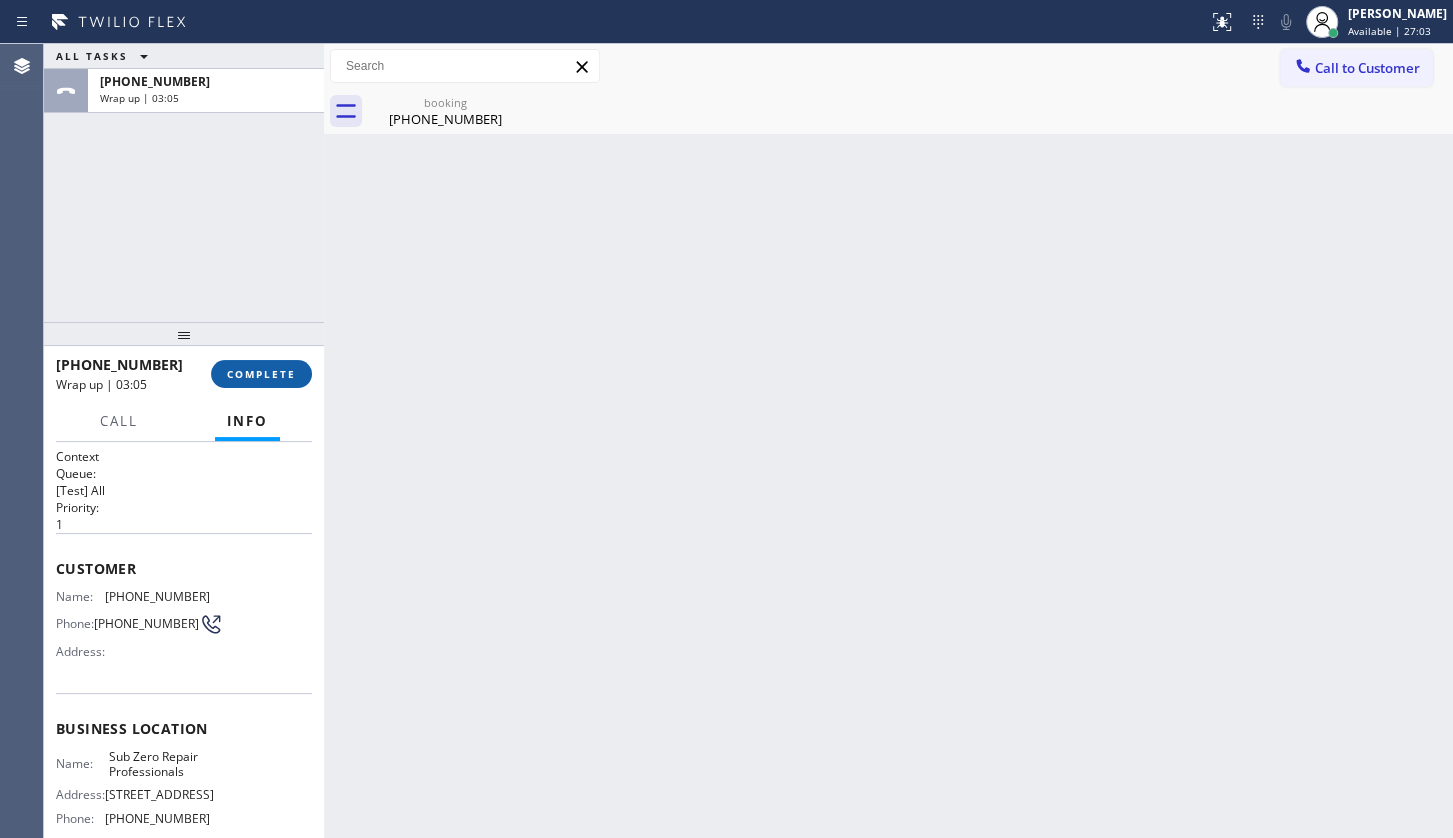 click on "COMPLETE" at bounding box center (261, 374) 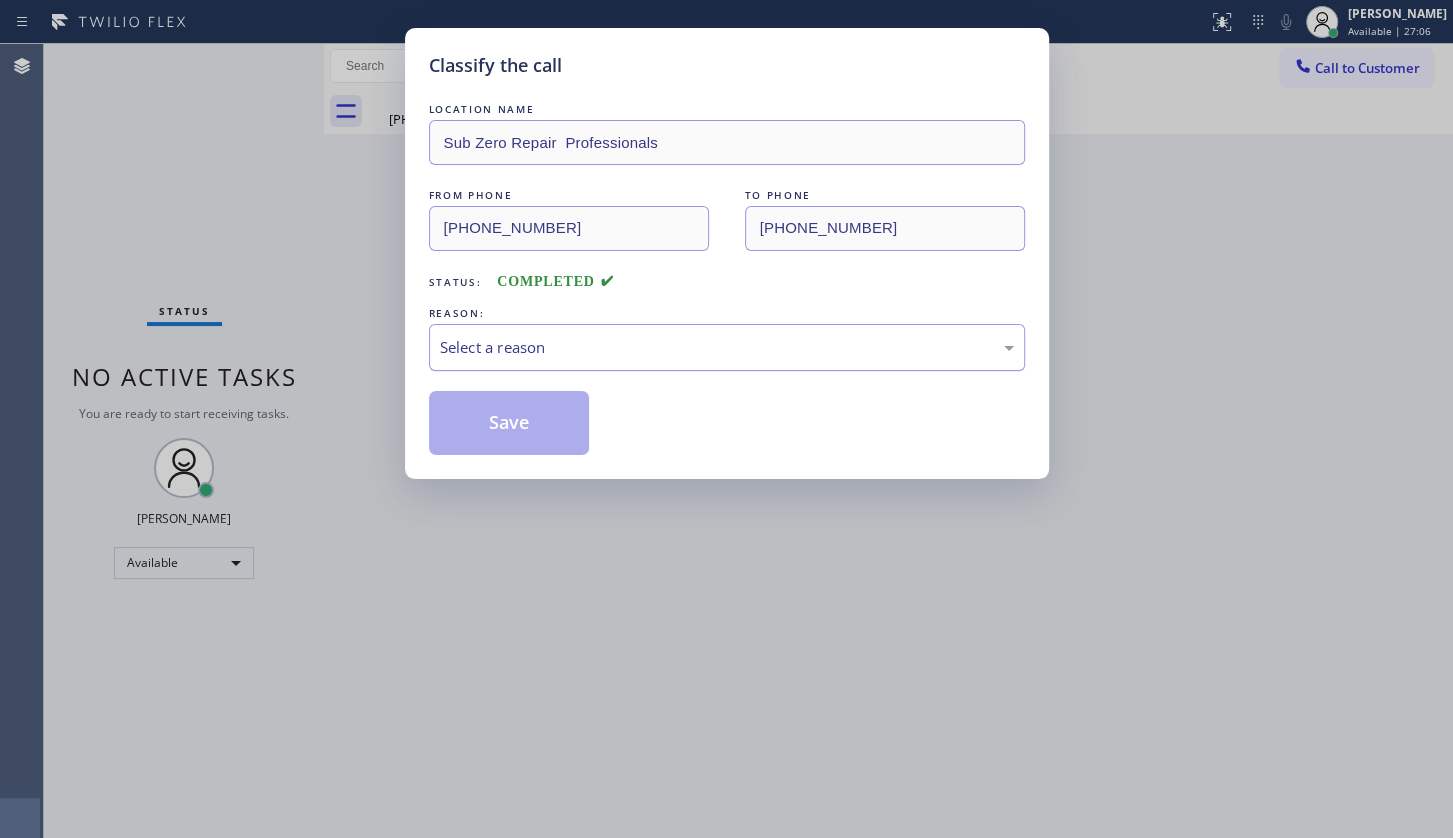 click on "Select a reason" at bounding box center [727, 347] 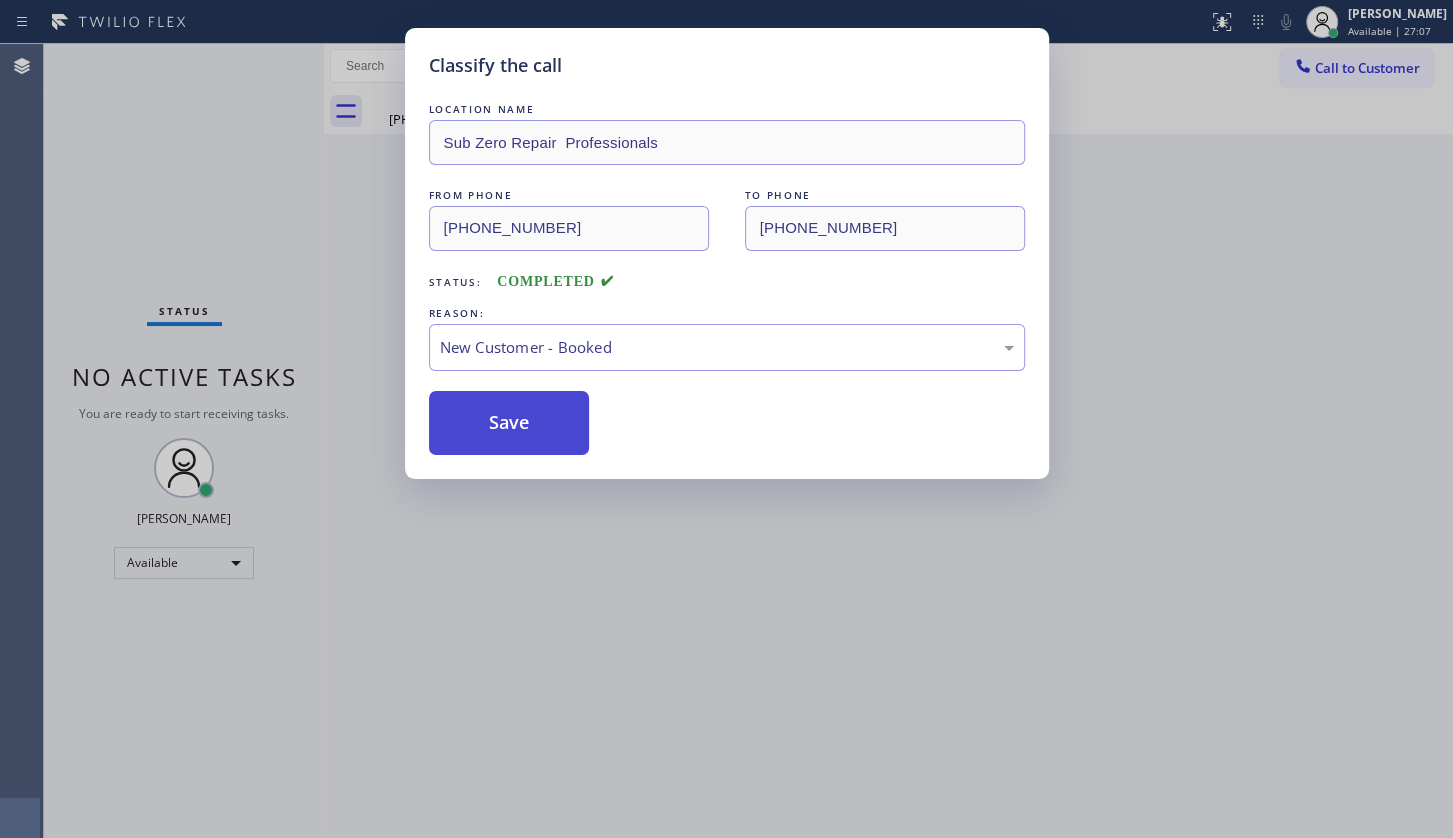 click on "Save" at bounding box center [509, 423] 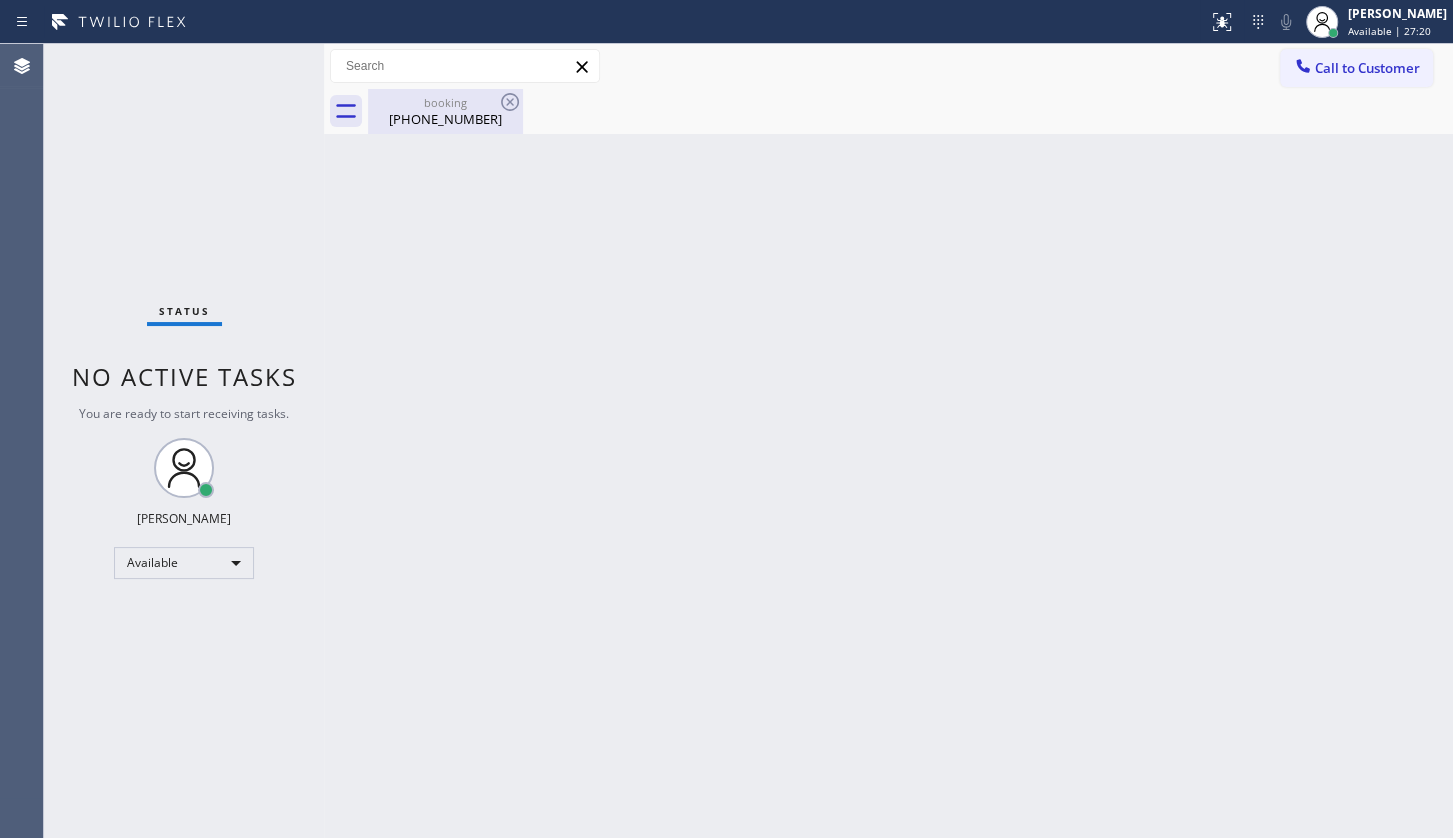 click on "booking (310) 293-6526" at bounding box center (445, 111) 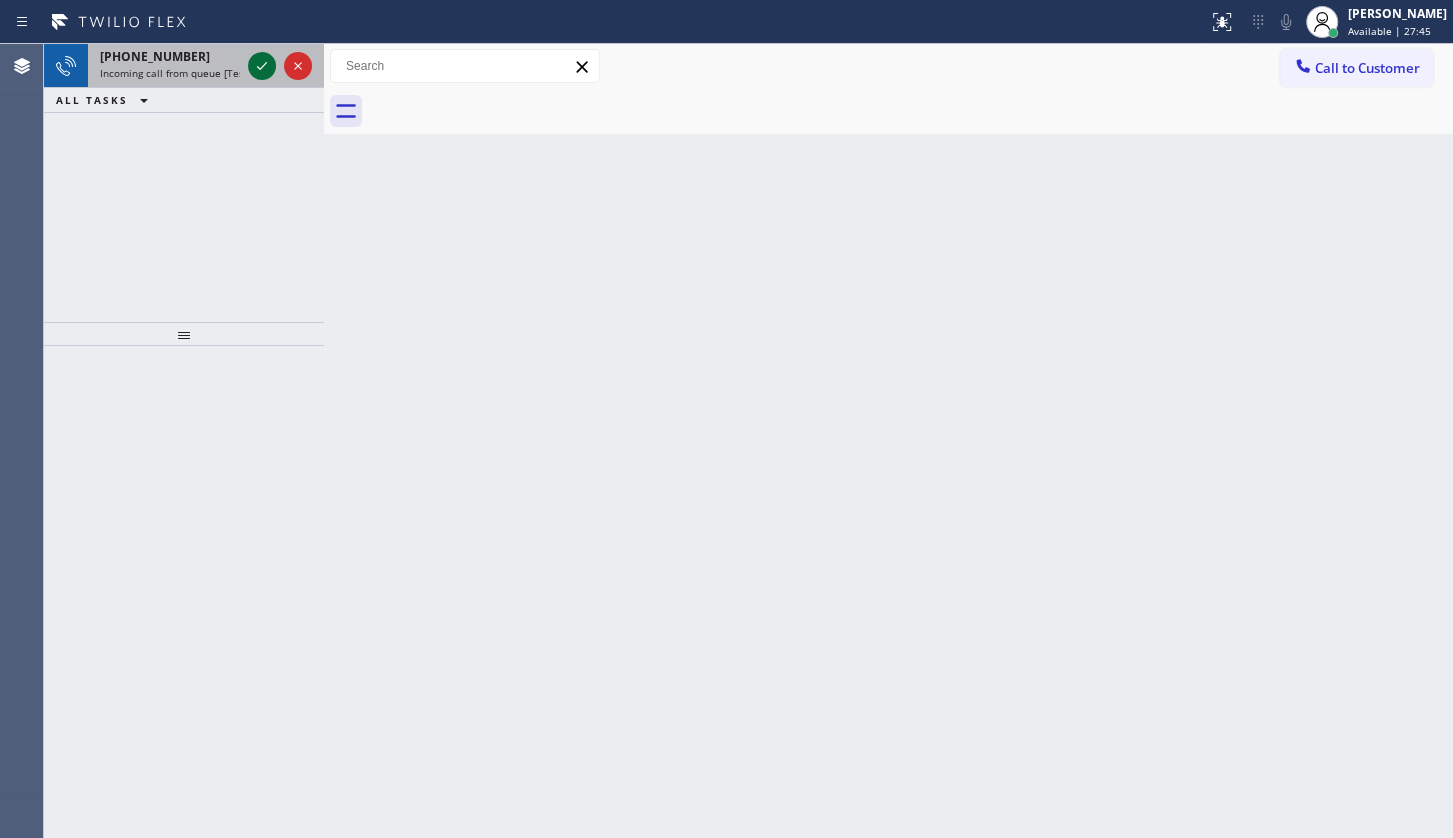 click 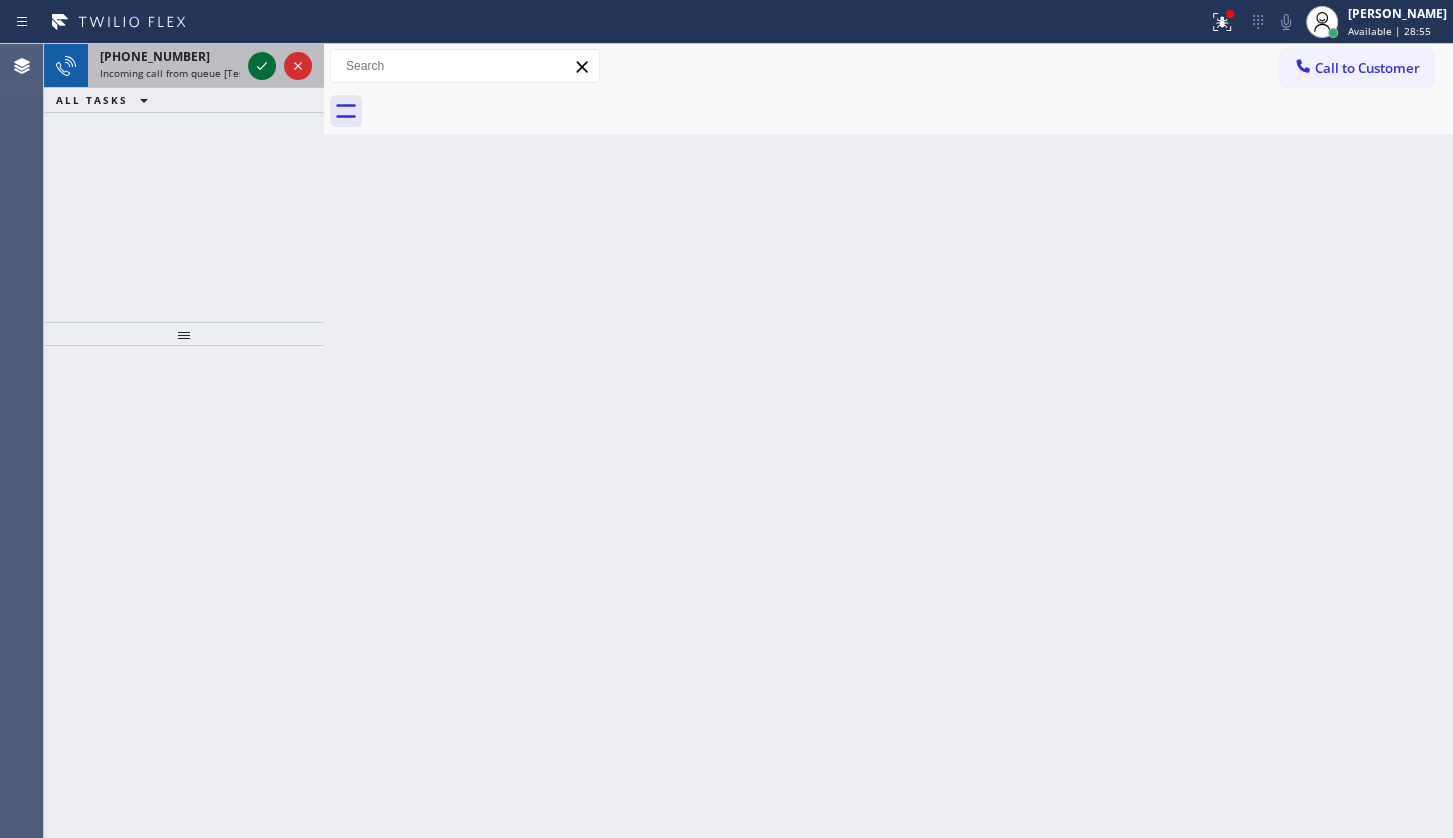 click 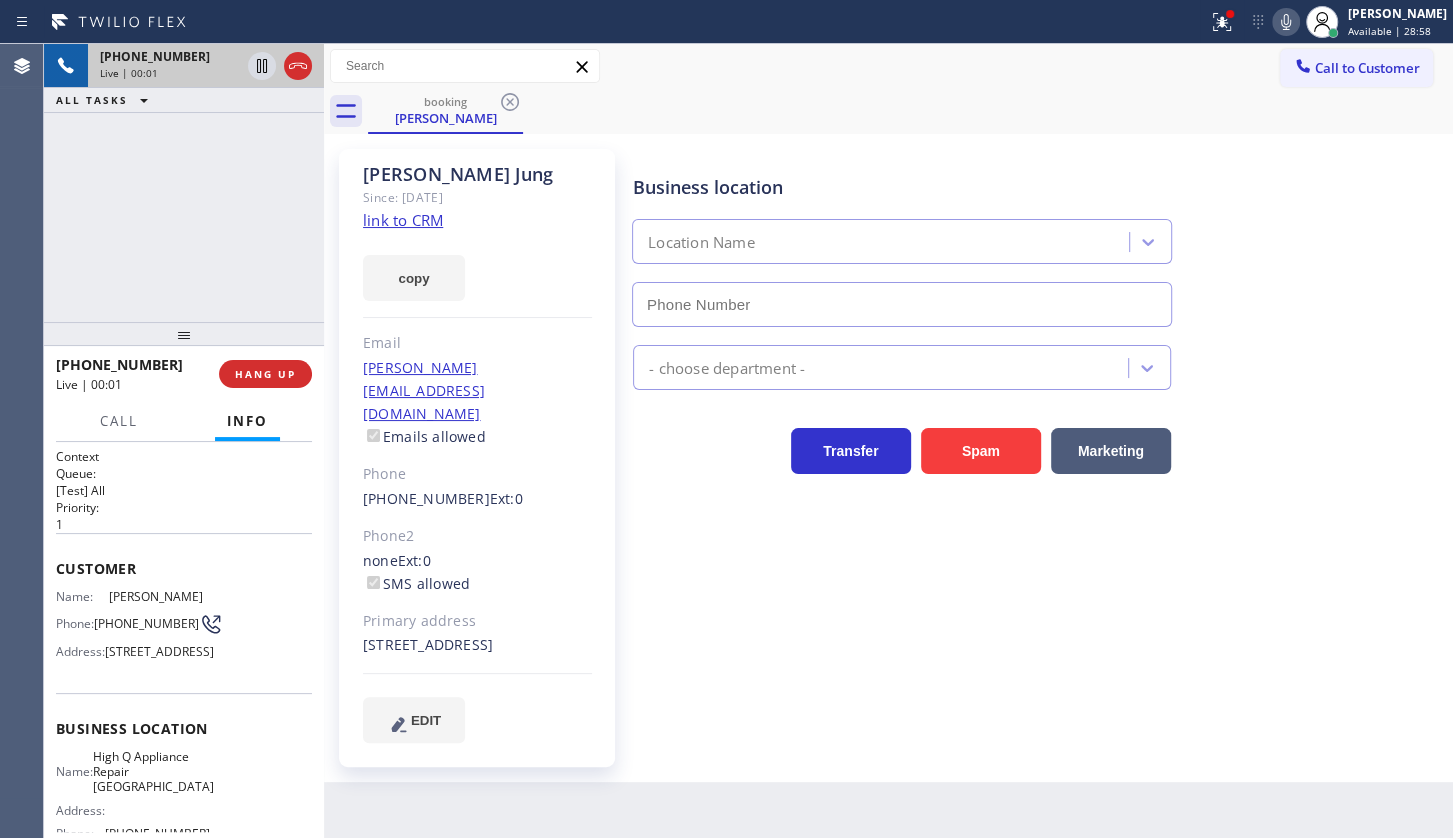 type on "(773) 900-8292" 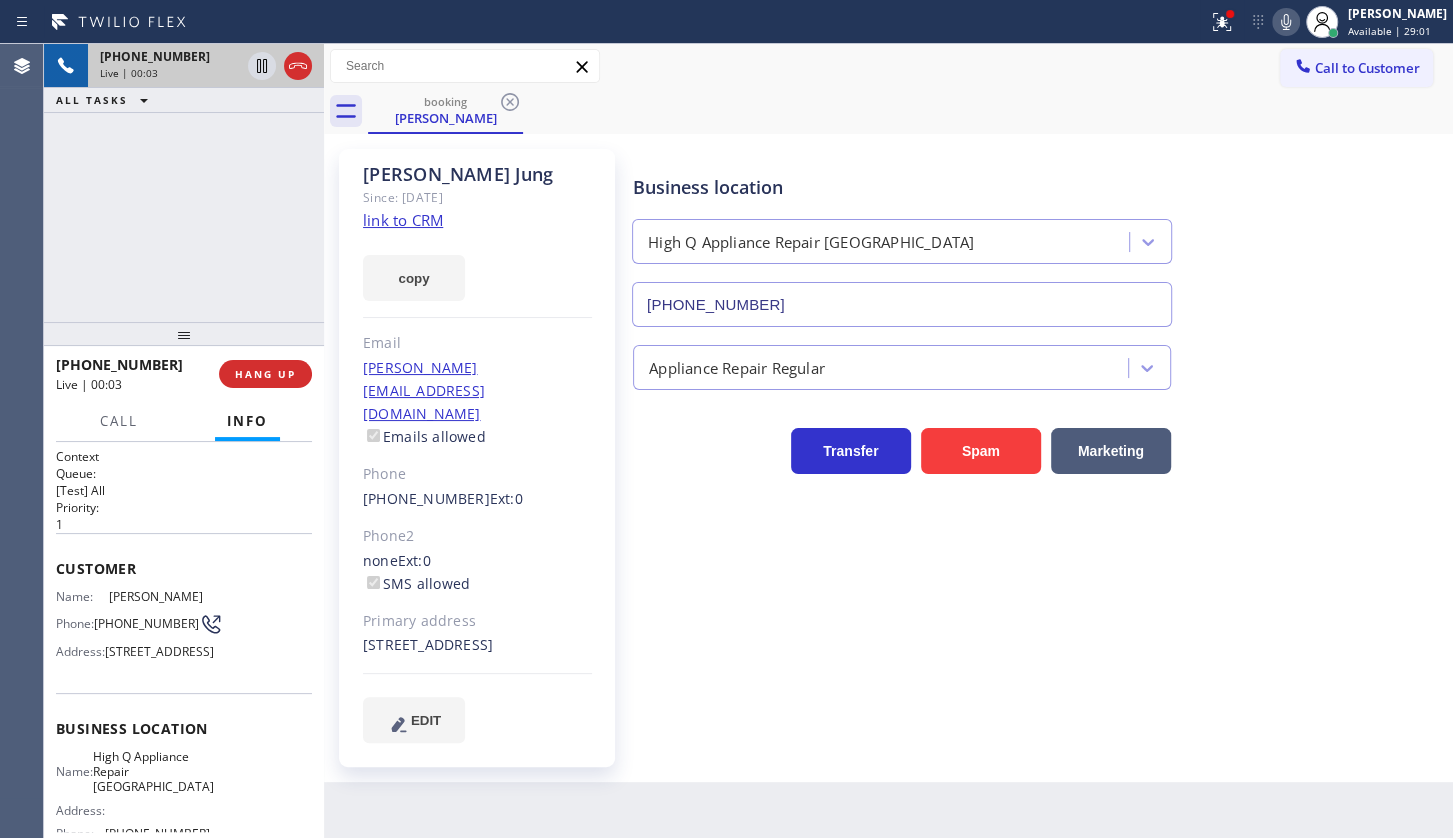 click on "link to CRM" 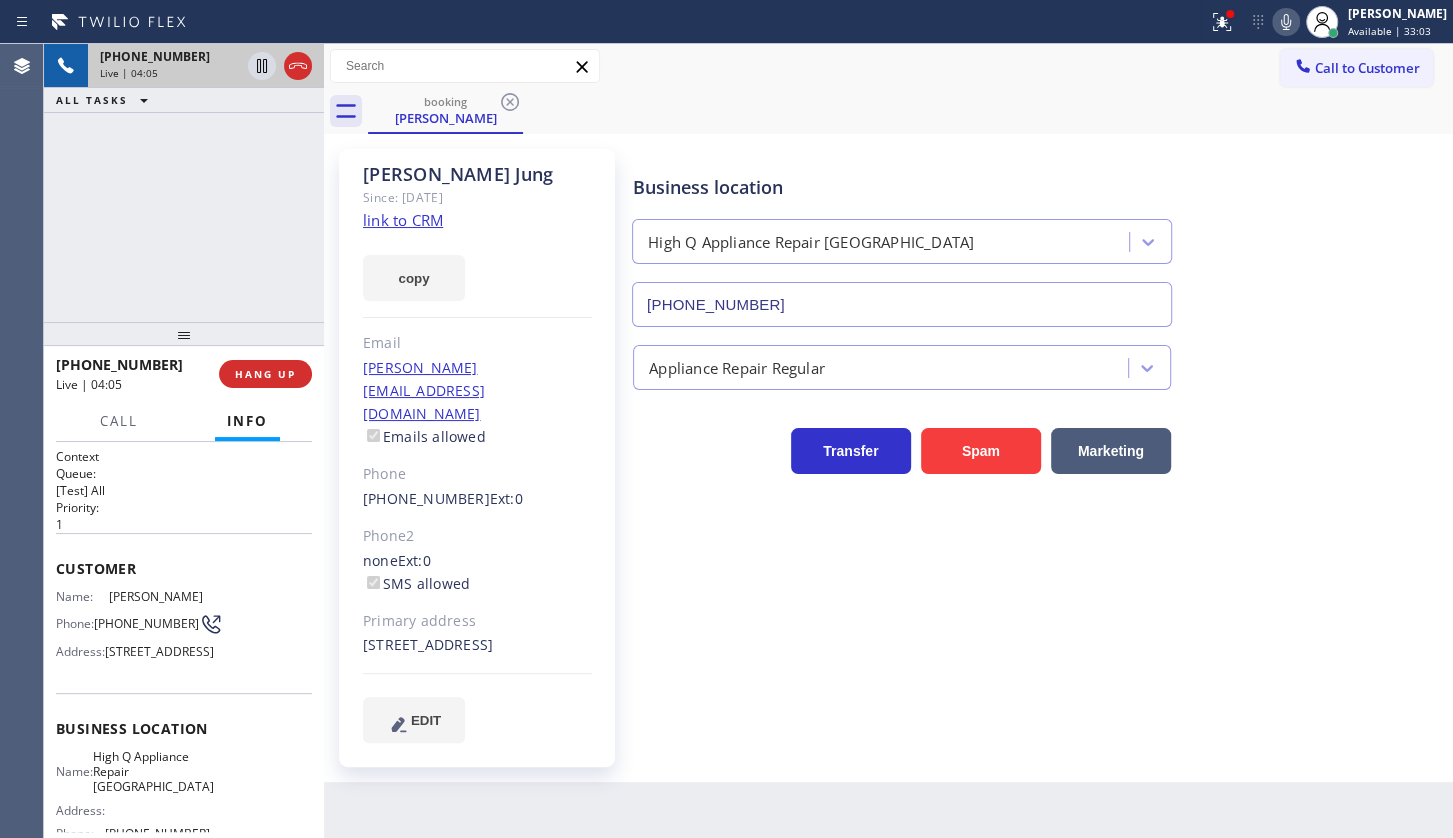click on "+13122185296 Live | 04:05 ALL TASKS ALL TASKS ACTIVE TASKS TASKS IN WRAP UP" at bounding box center (184, 183) 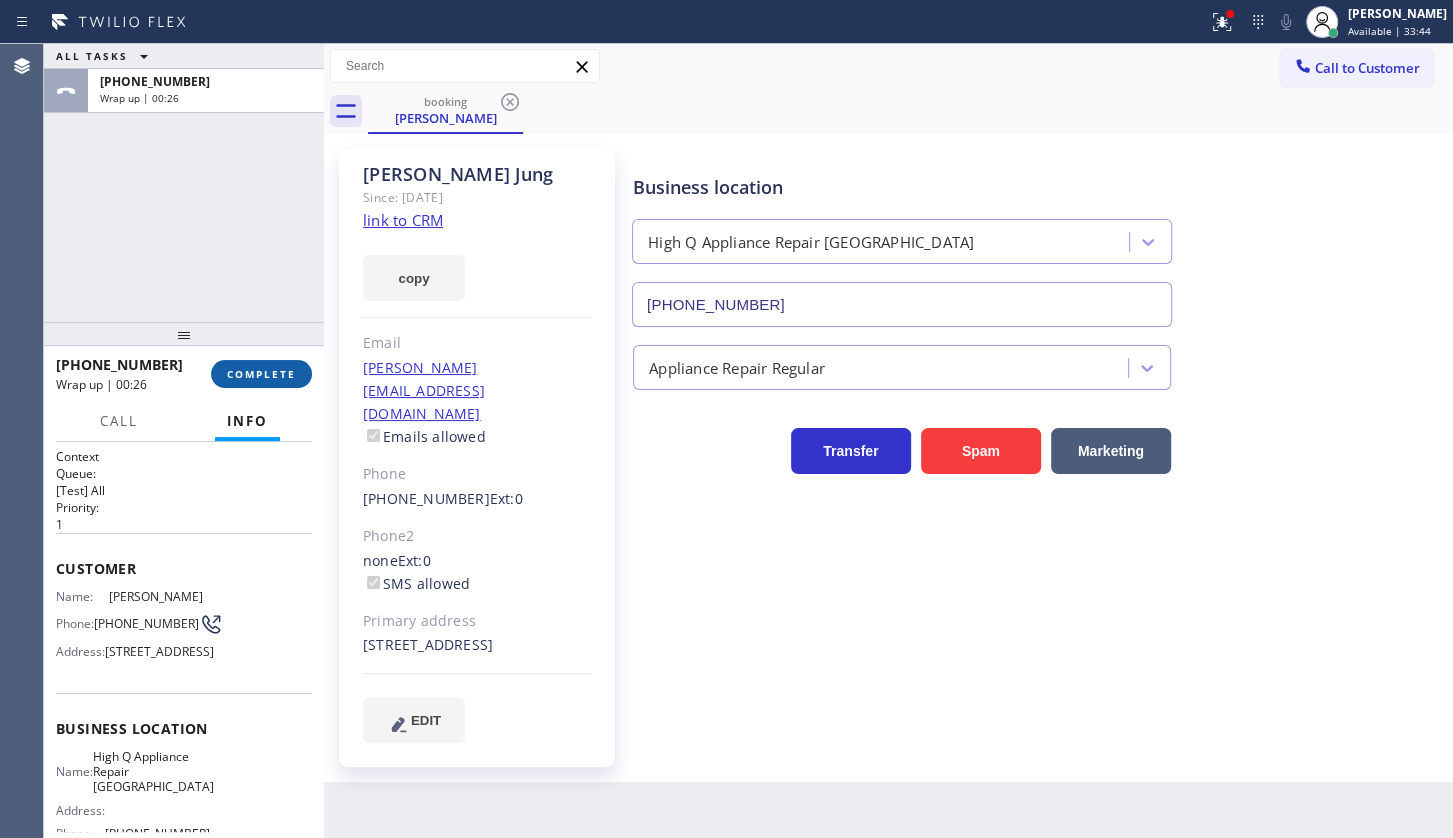 click on "COMPLETE" at bounding box center (261, 374) 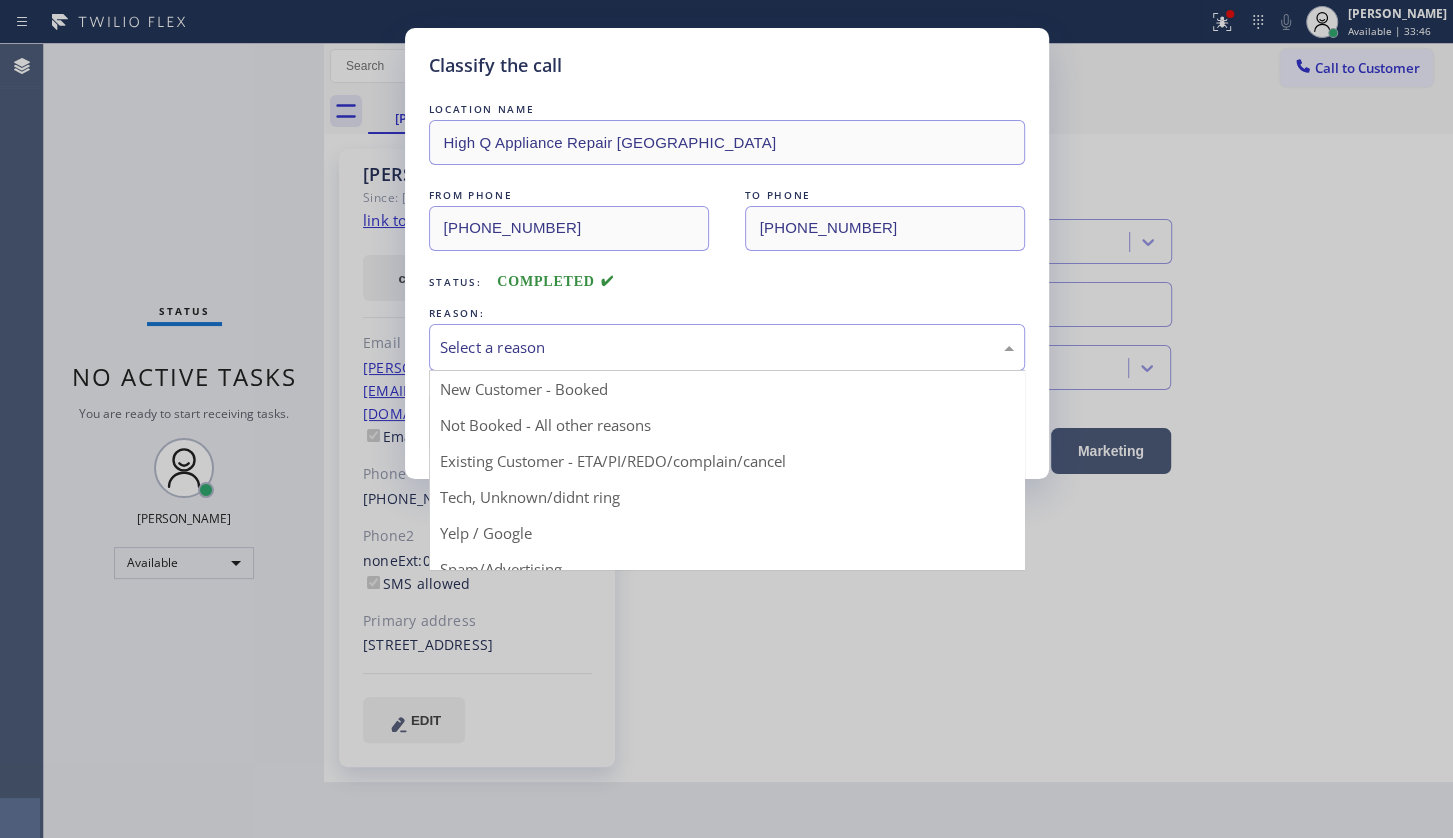 click on "Select a reason" at bounding box center (727, 347) 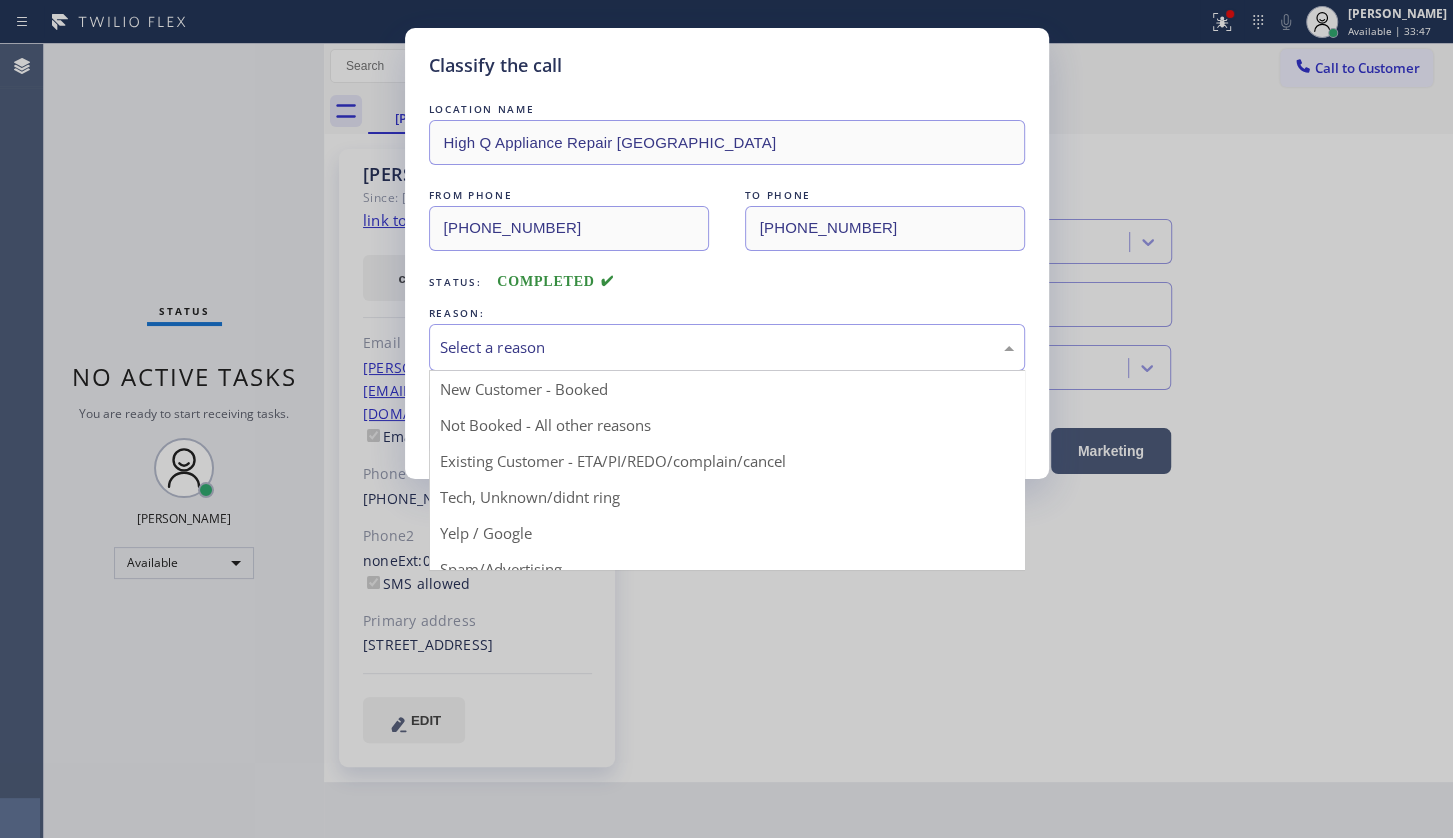 drag, startPoint x: 520, startPoint y: 449, endPoint x: 520, endPoint y: 420, distance: 29 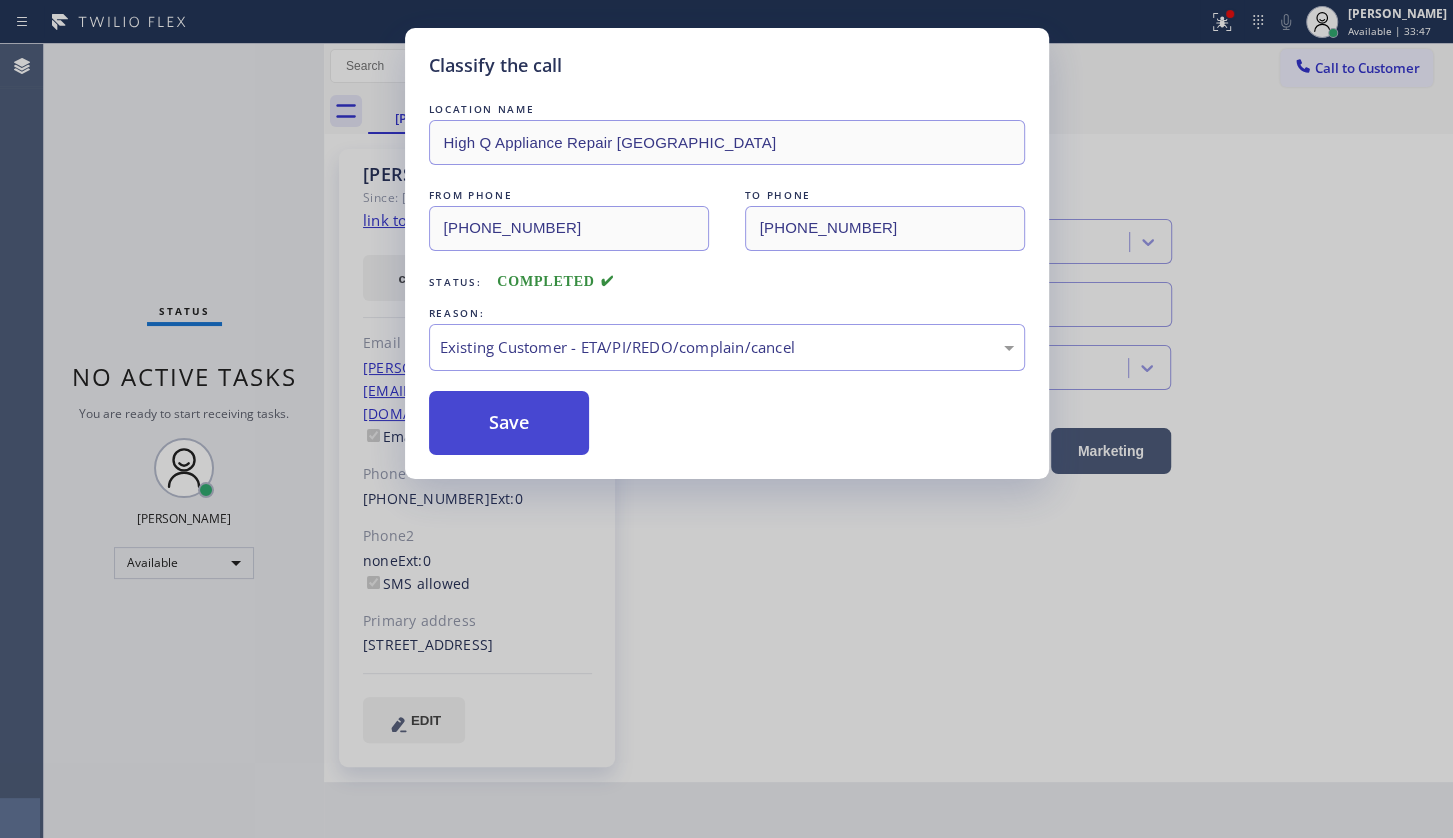 click on "Save" at bounding box center (509, 423) 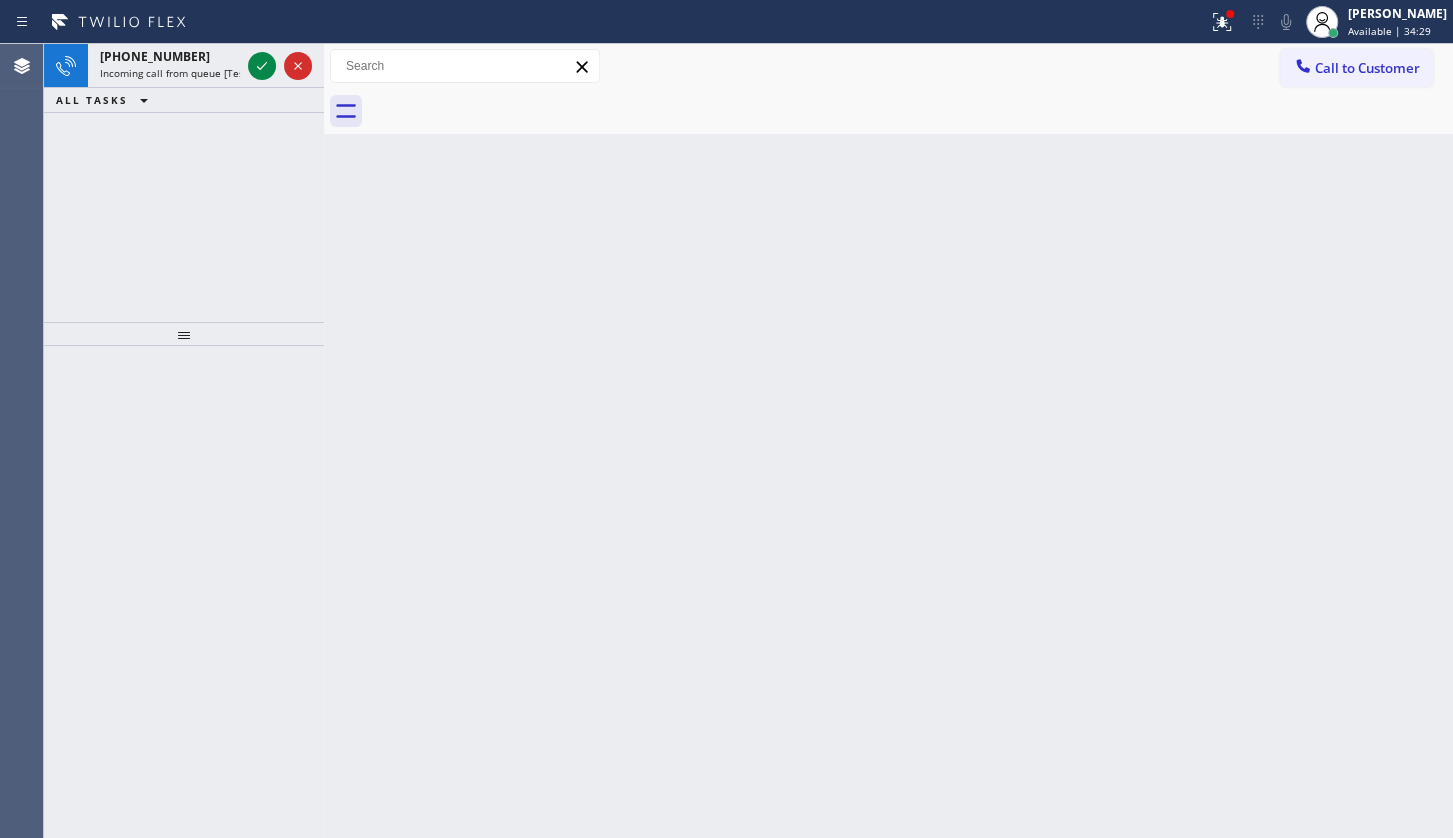 click 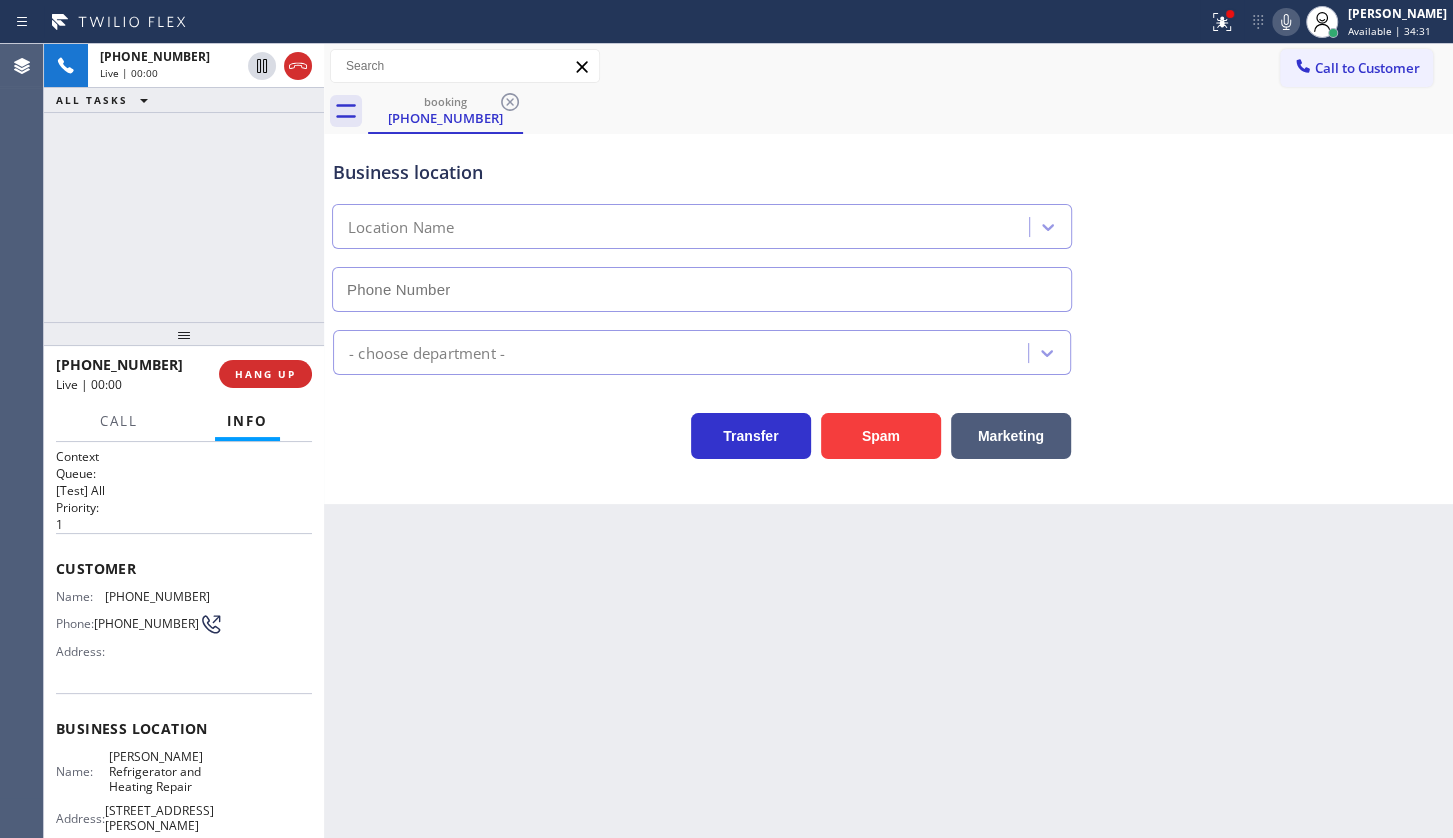 type on "(323) 676-0047" 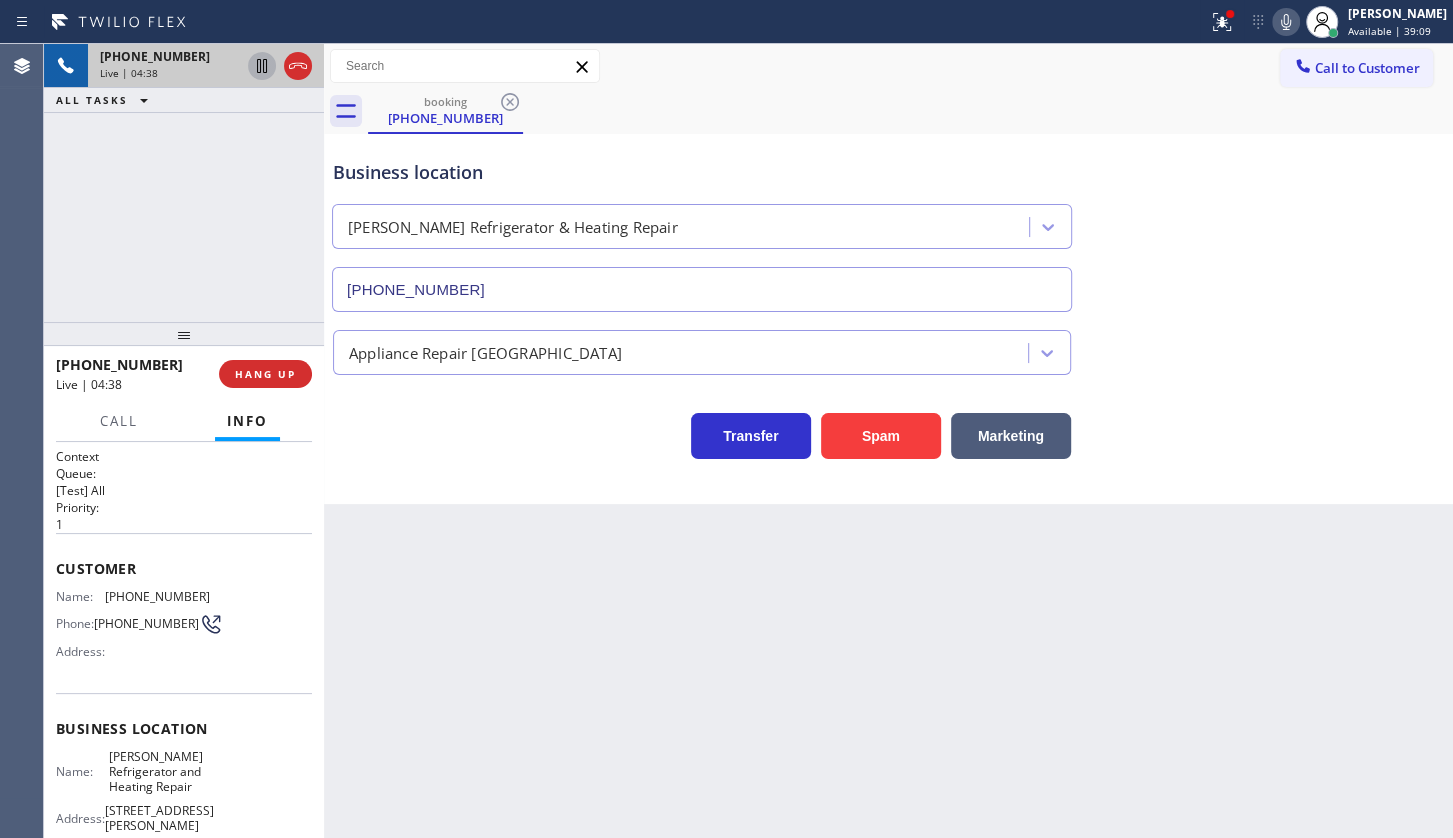 click 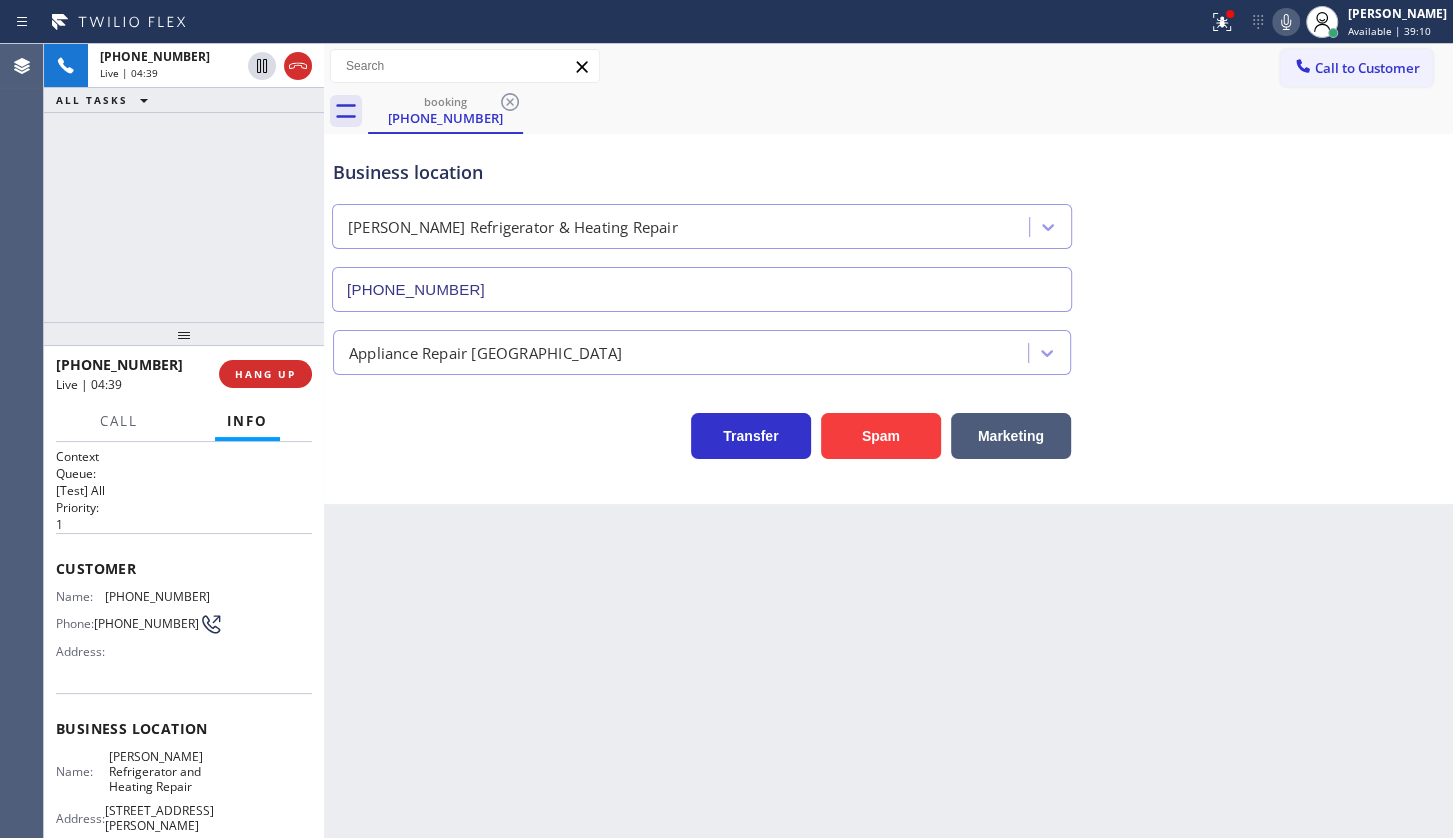 click 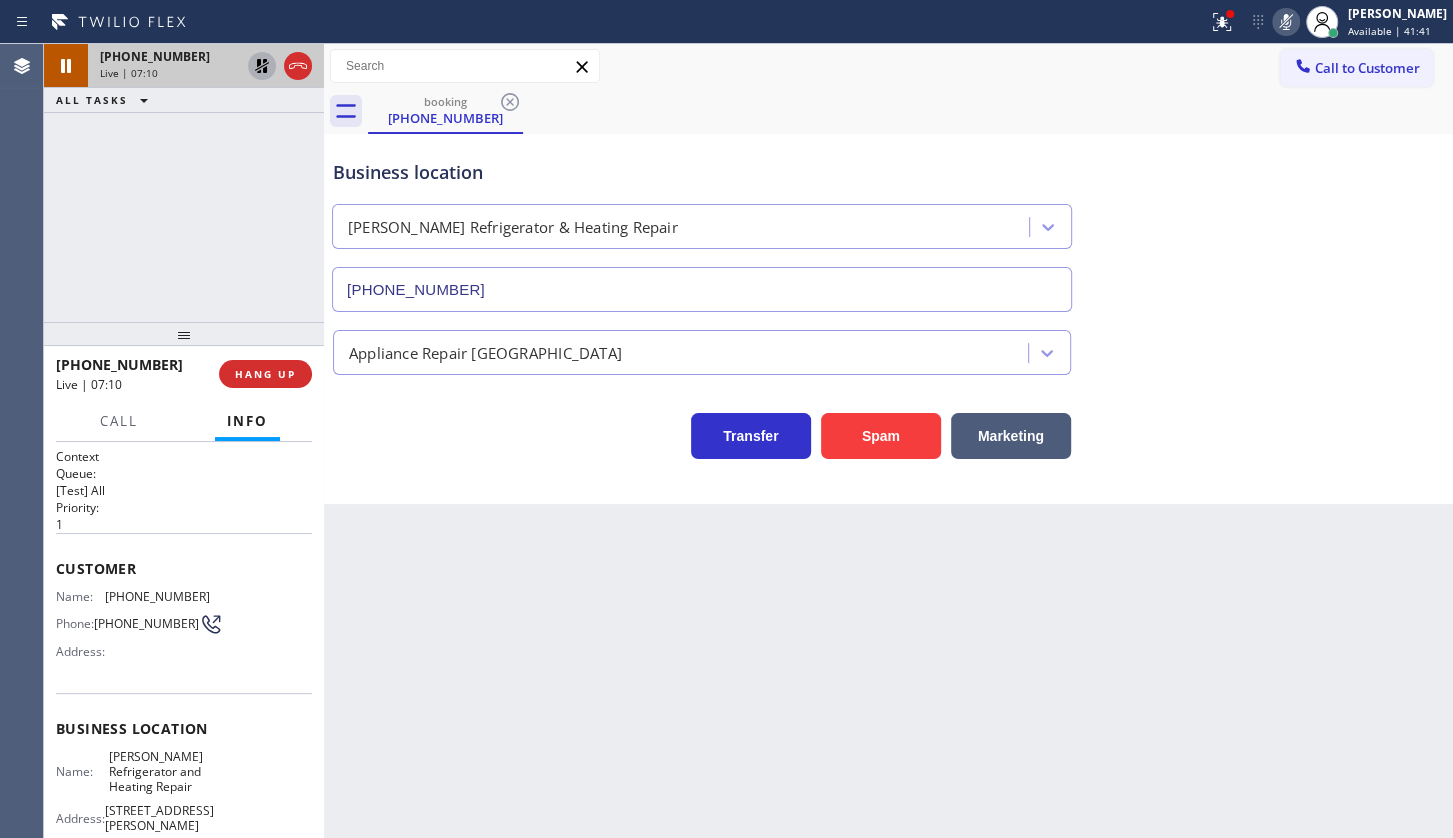 click 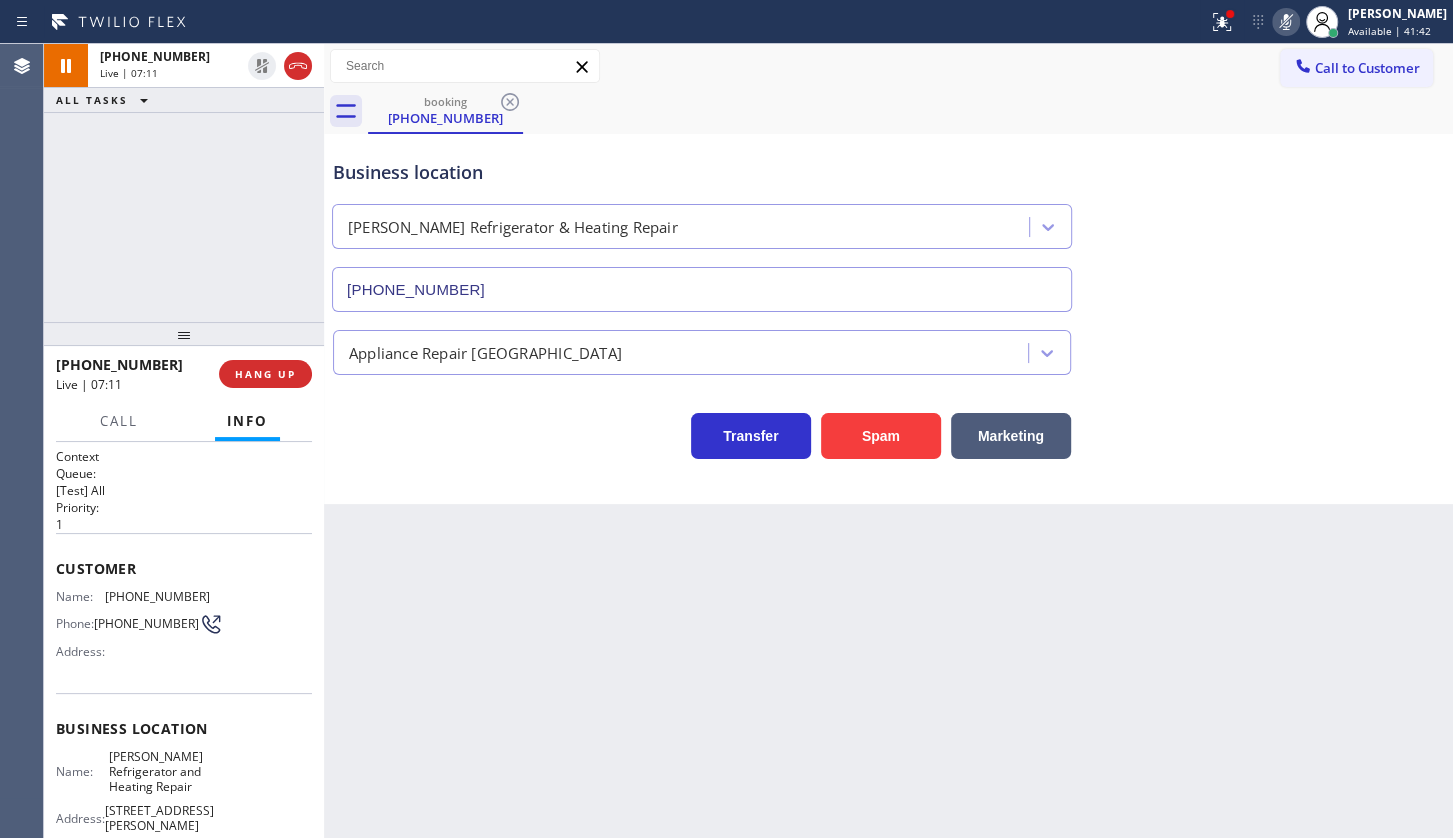click 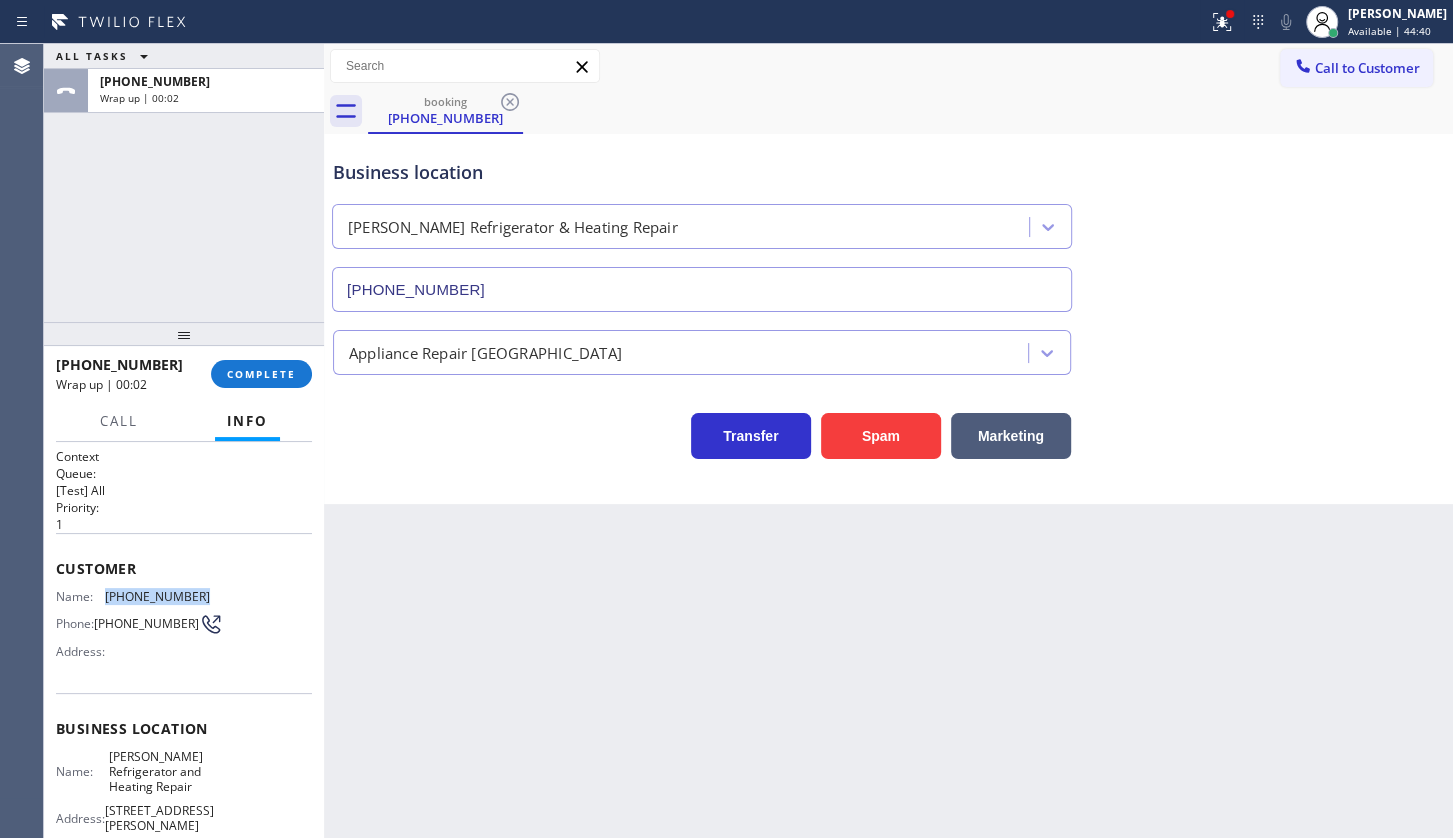 drag, startPoint x: 102, startPoint y: 592, endPoint x: 247, endPoint y: 602, distance: 145.34442 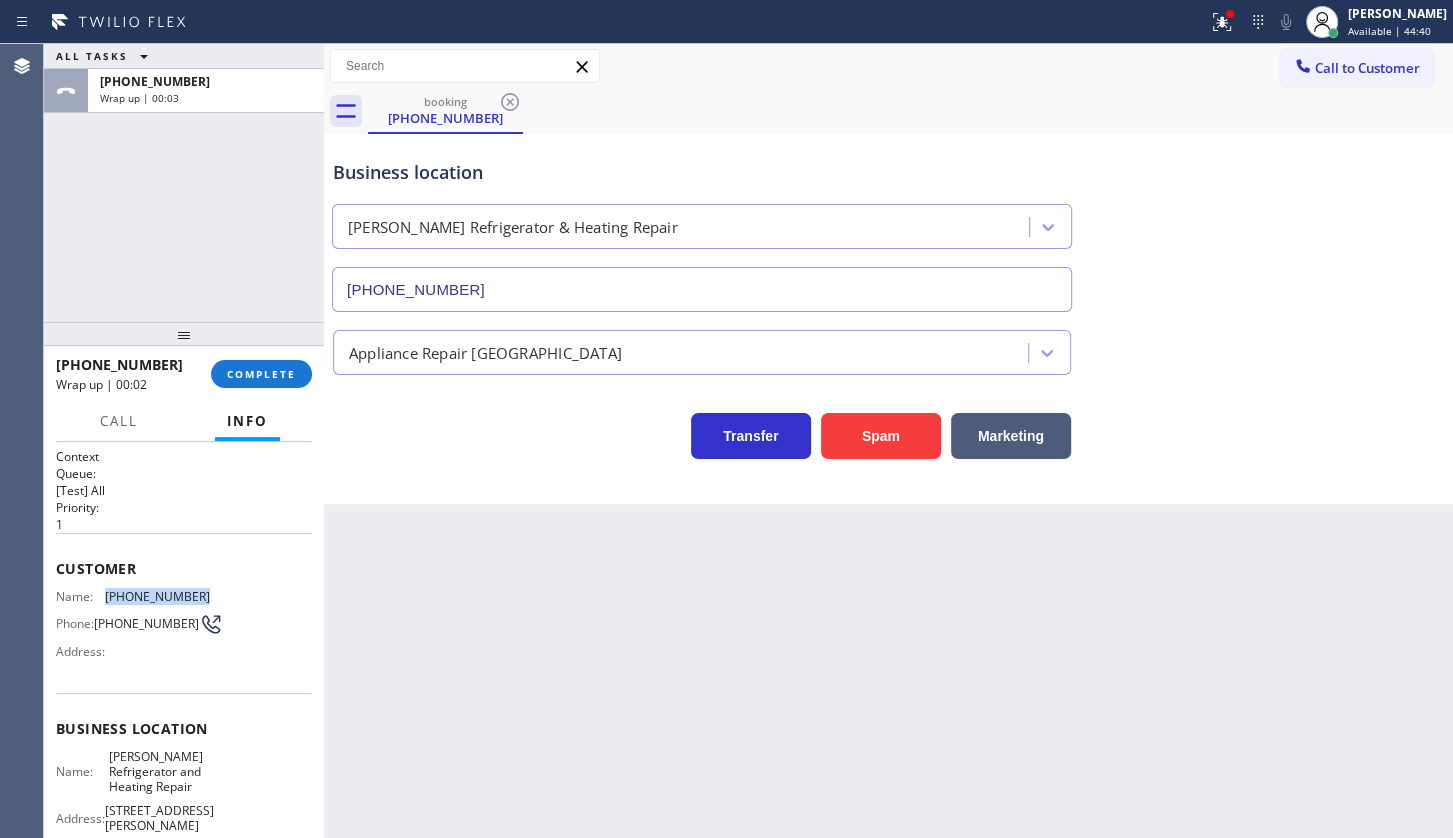 click on "Name: (562) 742-6310 Phone: (562) 742-6310 Address:" at bounding box center (184, 628) 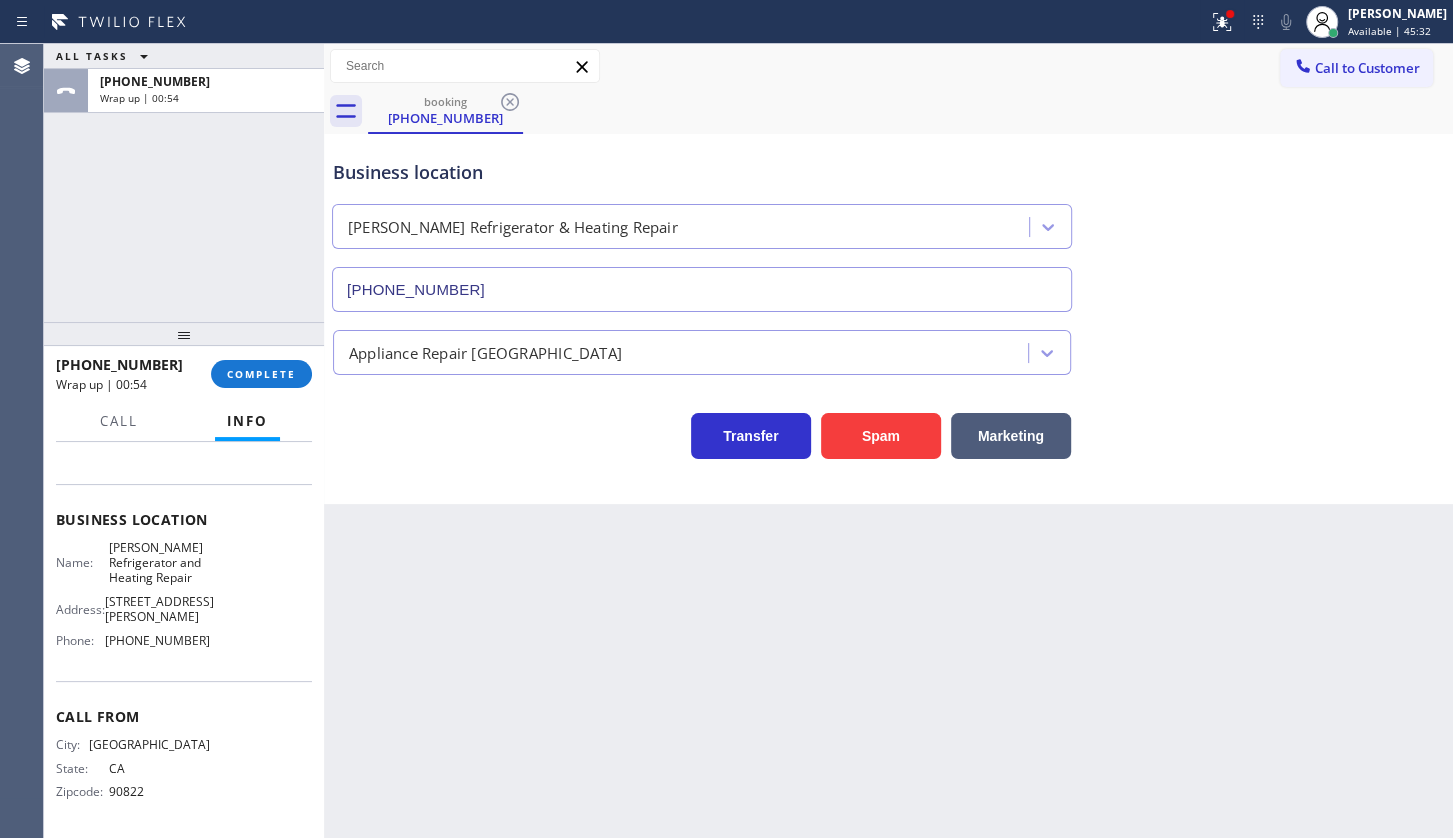 scroll, scrollTop: 229, scrollLeft: 0, axis: vertical 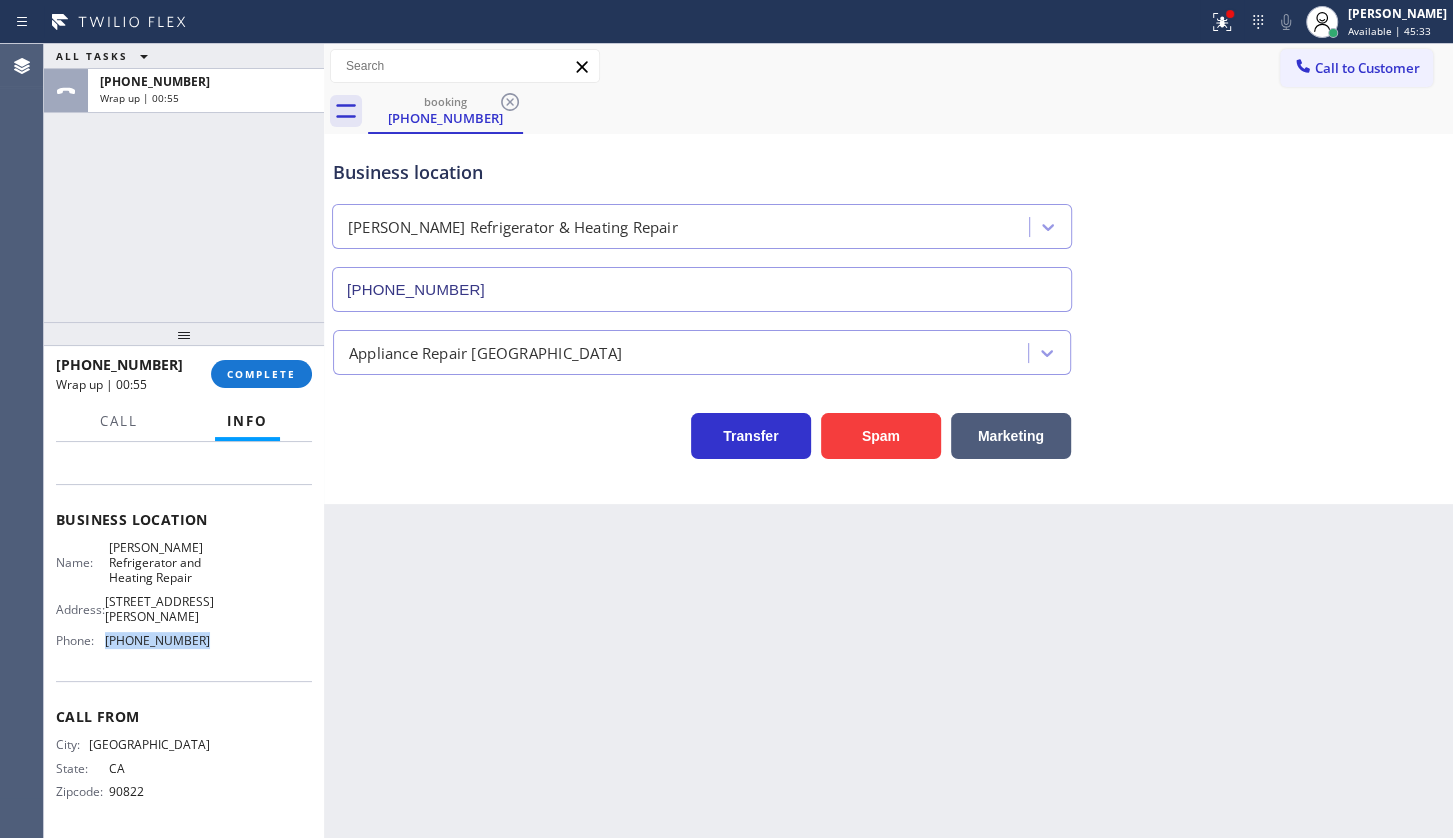 drag, startPoint x: 104, startPoint y: 649, endPoint x: 218, endPoint y: 642, distance: 114.21471 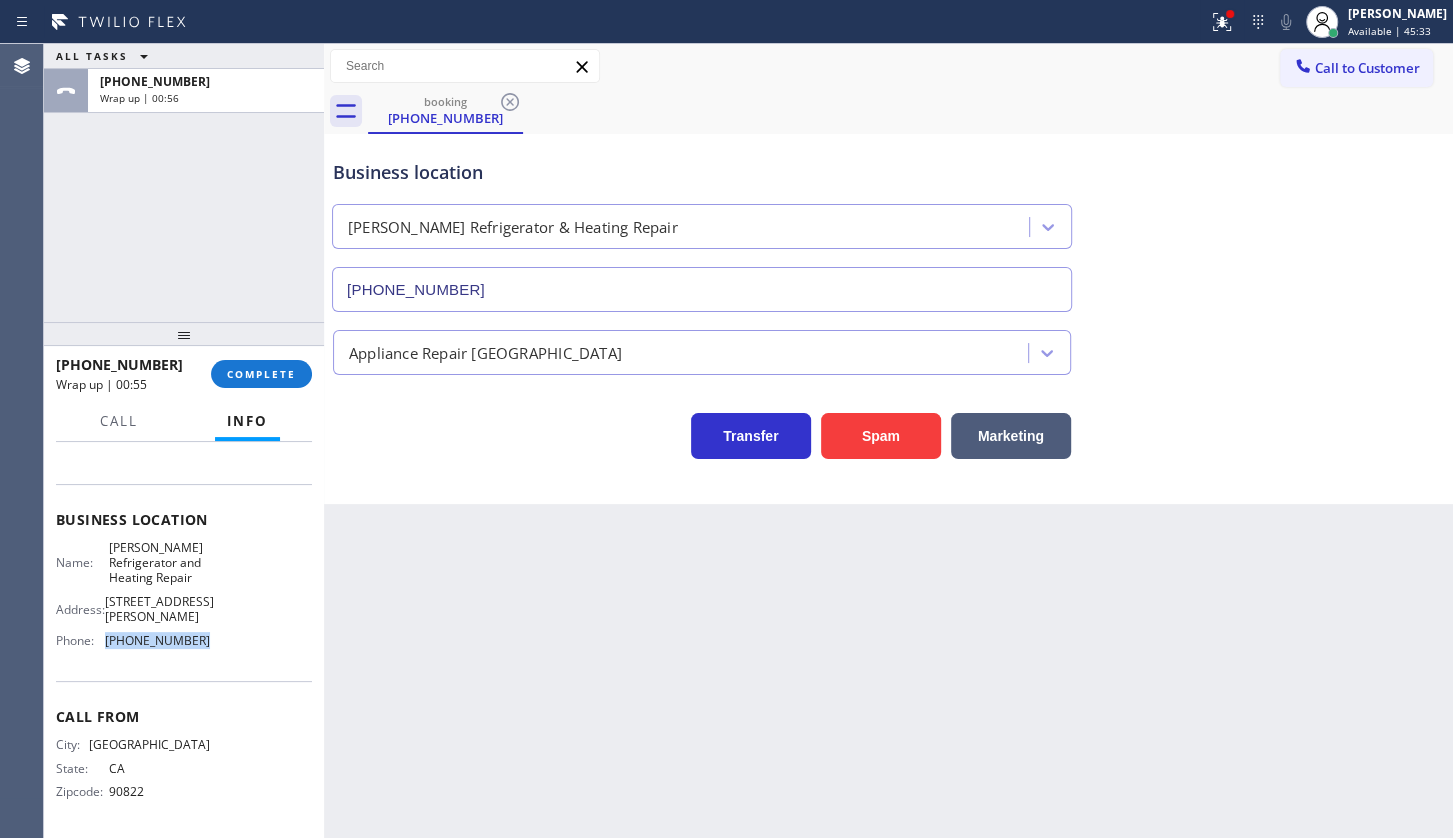 copy on "(323) 676-0047" 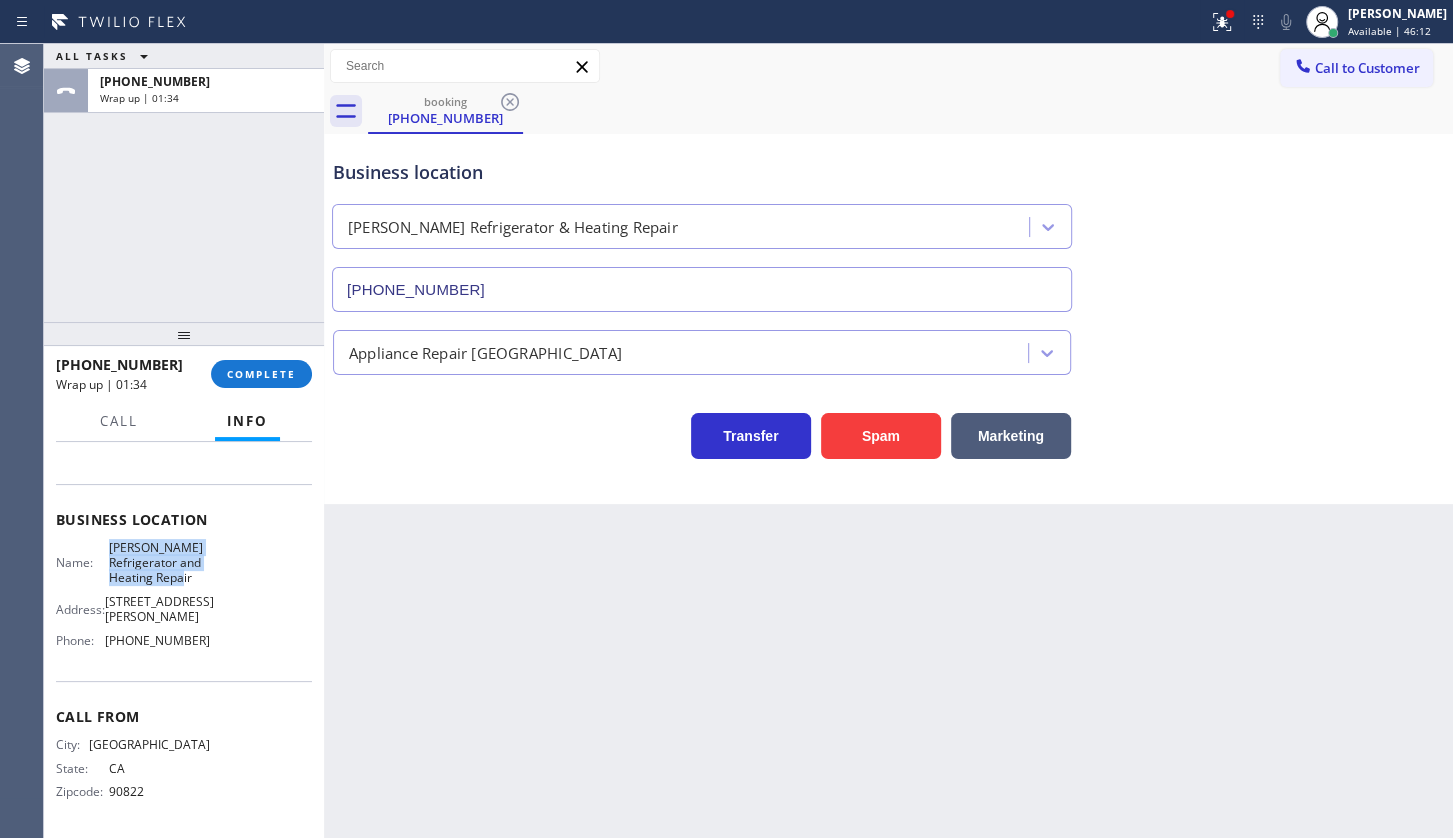 drag, startPoint x: 101, startPoint y: 527, endPoint x: 209, endPoint y: 568, distance: 115.52056 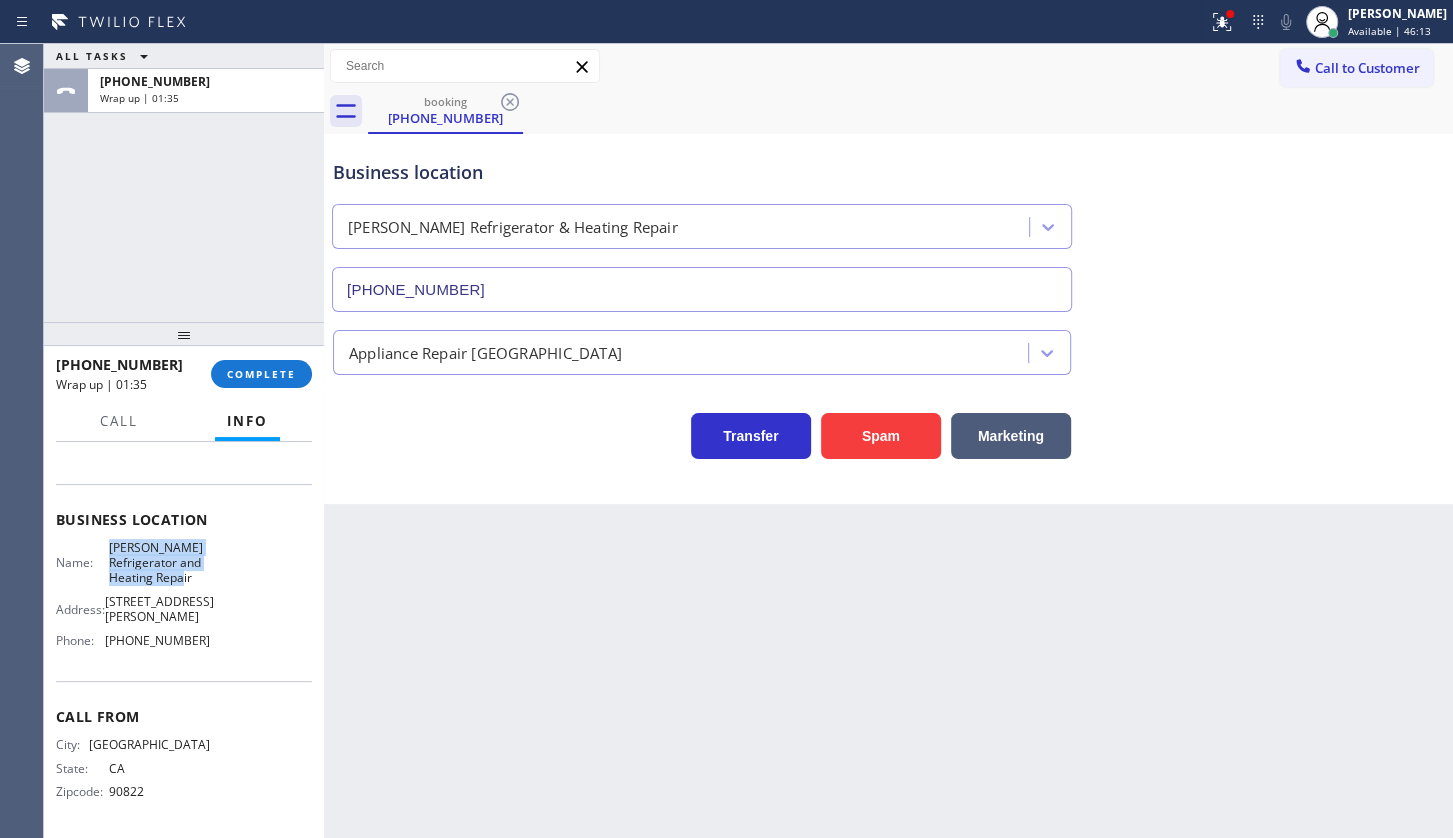 copy on "Eric Viking Refrigerator  and  Heating Repair" 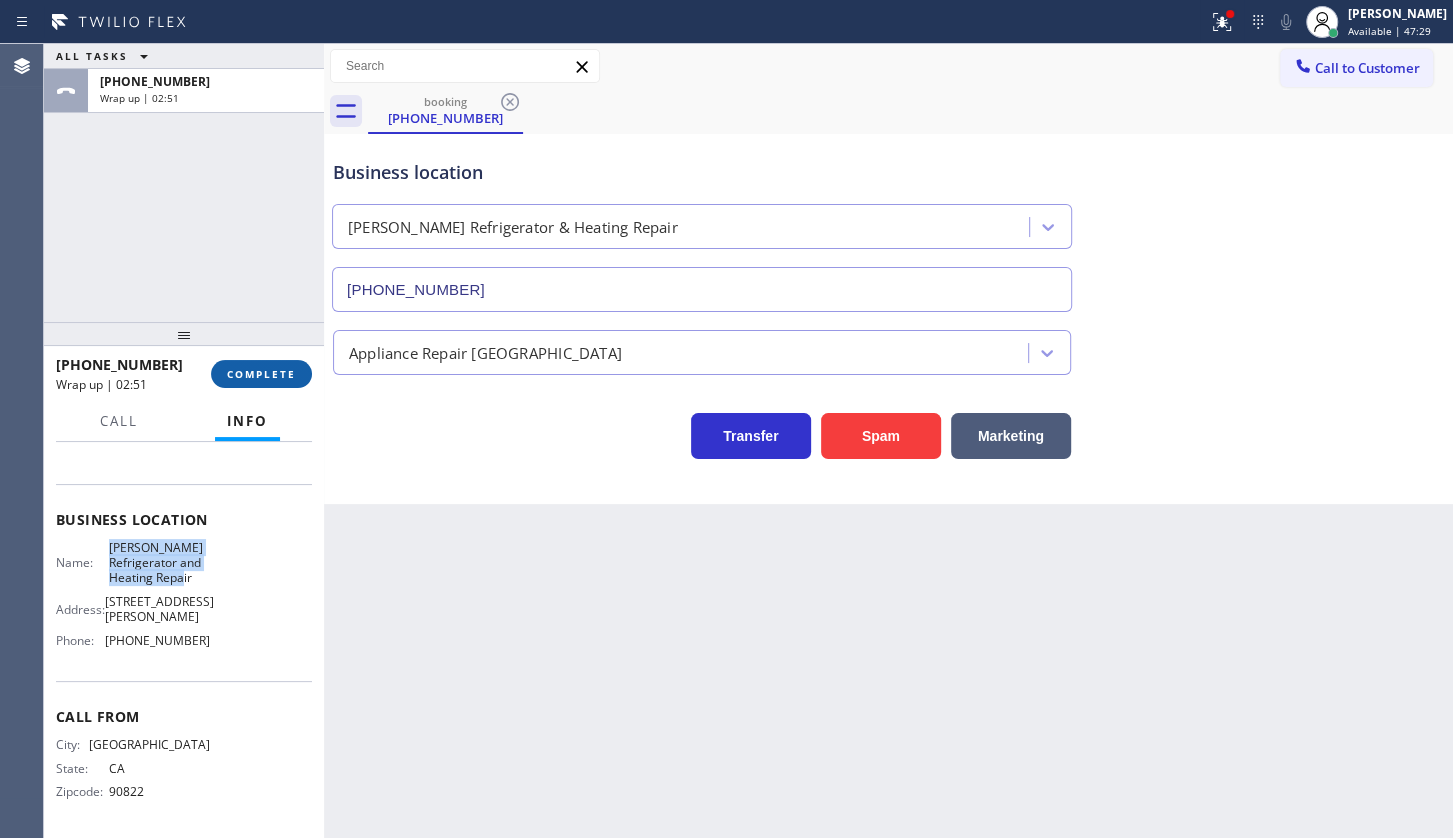 click on "COMPLETE" at bounding box center (261, 374) 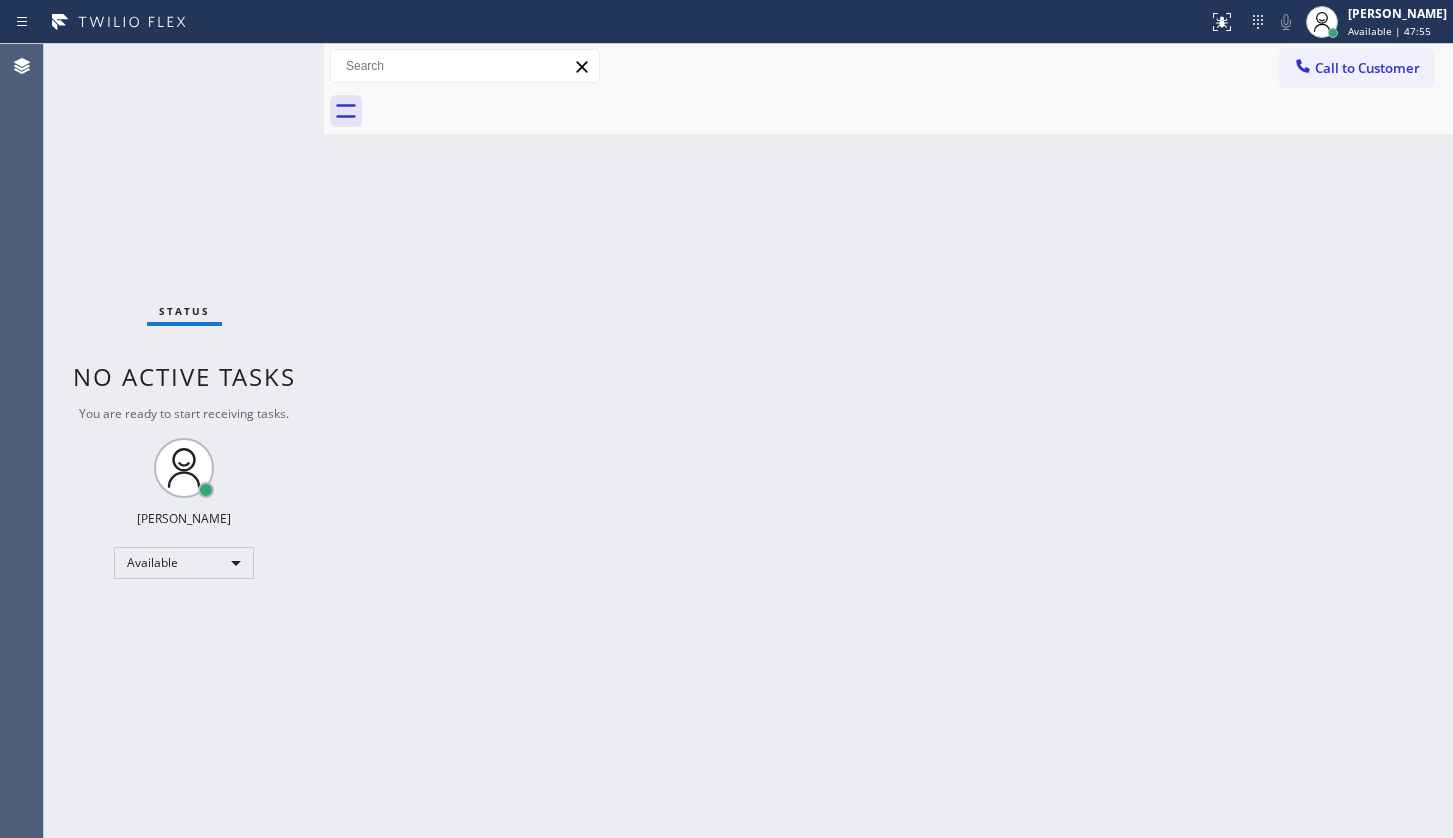 scroll, scrollTop: 0, scrollLeft: 0, axis: both 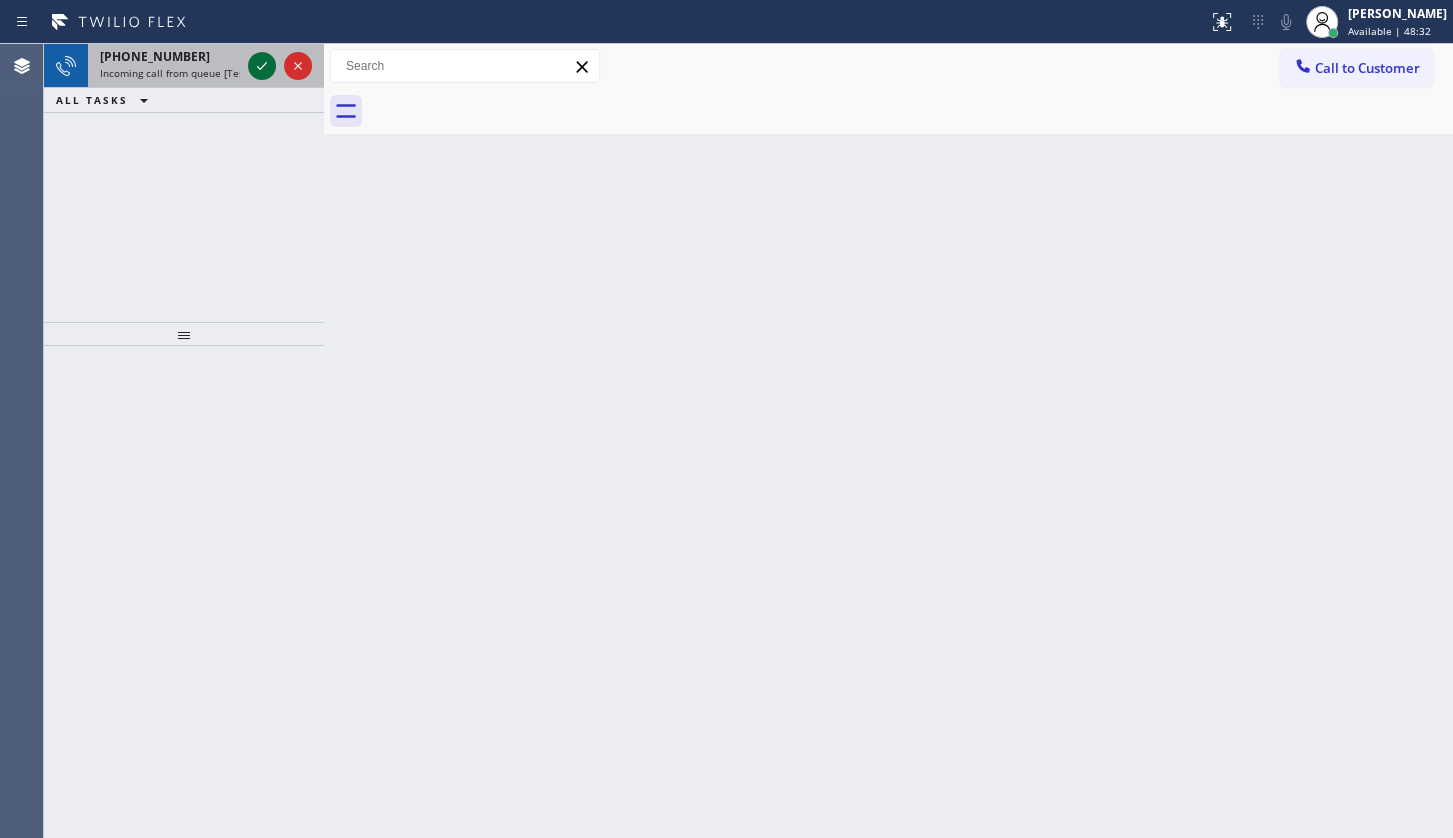 click 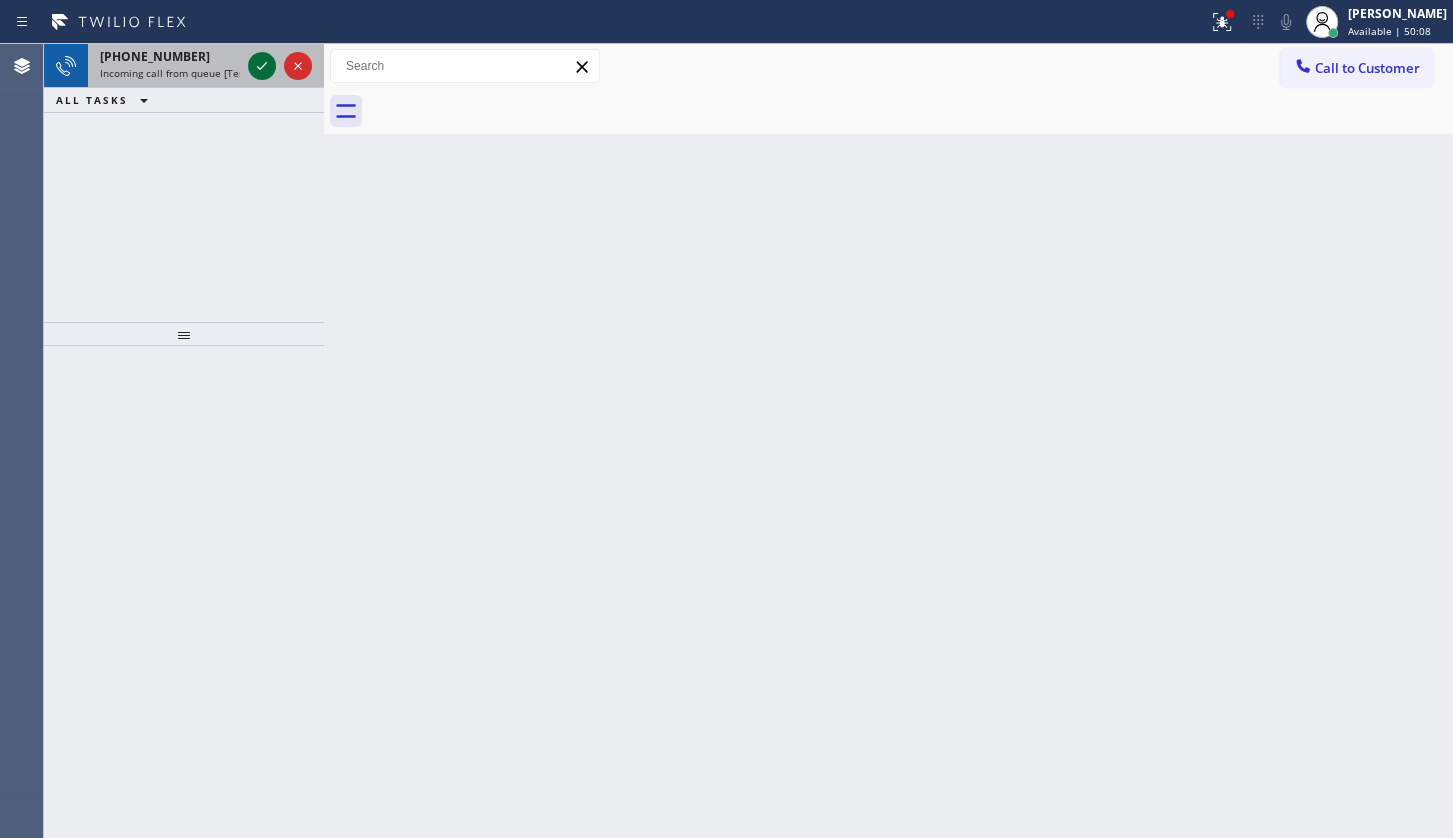 click 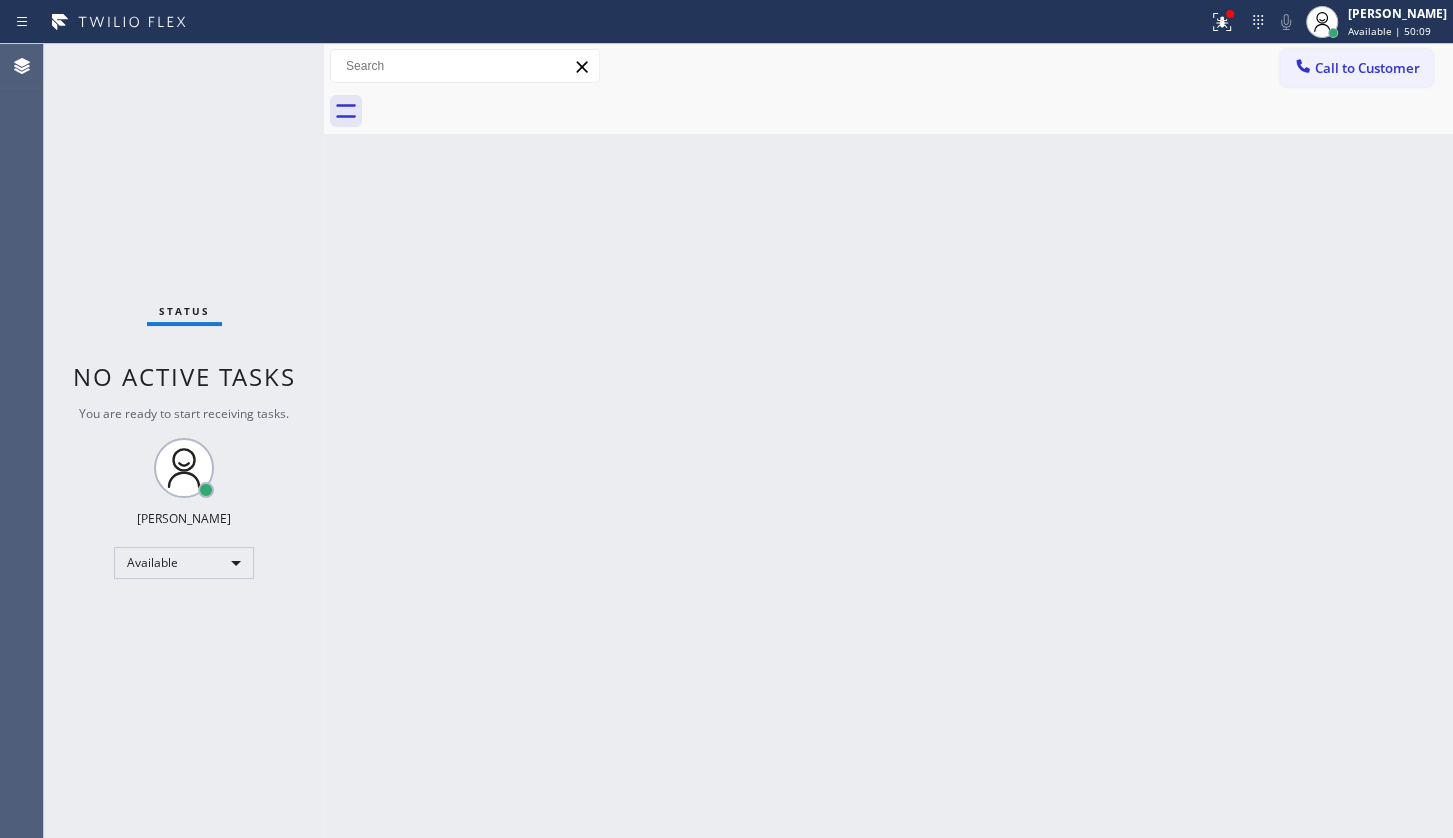 click on "Status   No active tasks     You are ready to start receiving tasks.   JENIZA ALCAYDE Available" at bounding box center (184, 441) 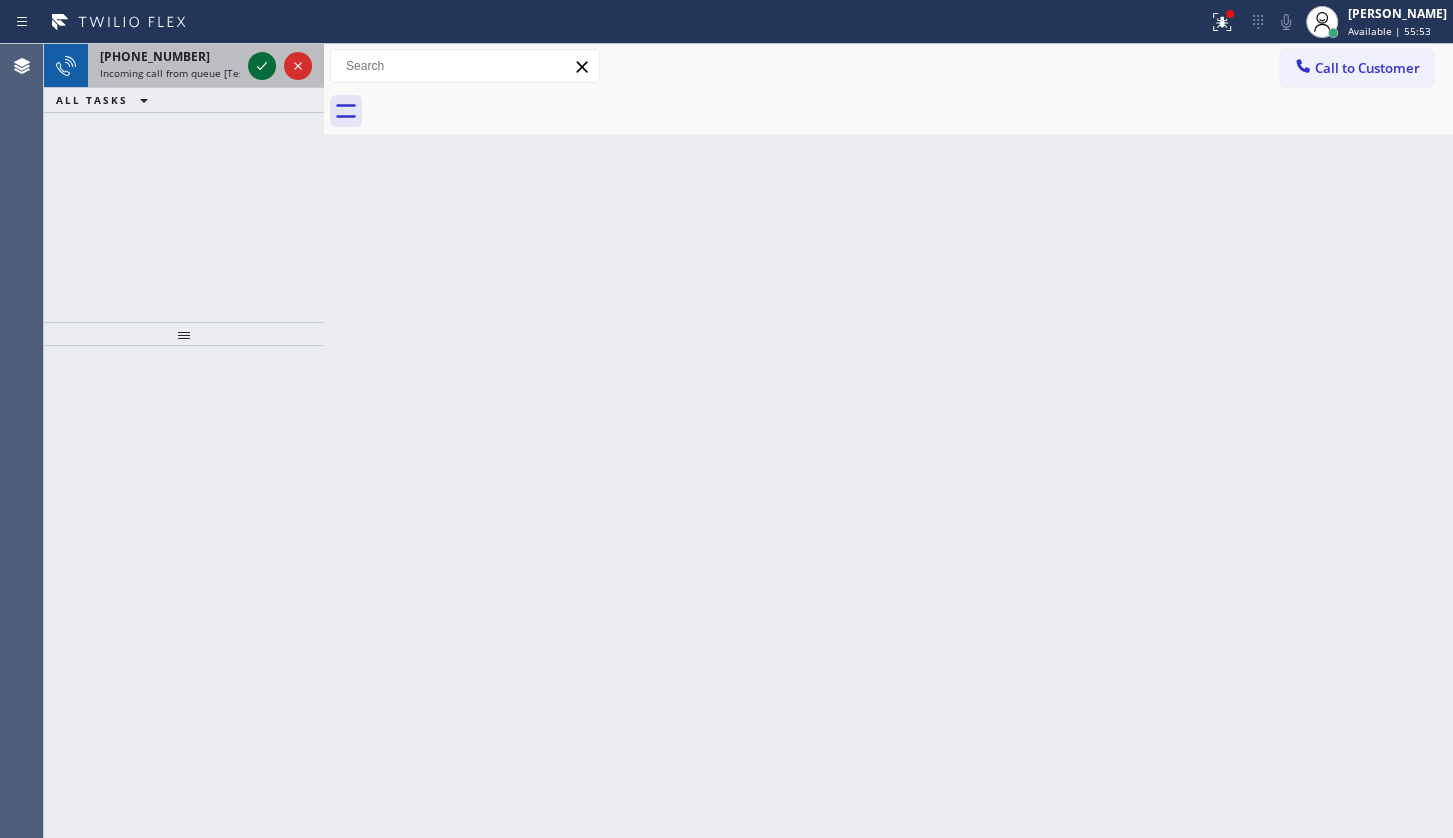 click 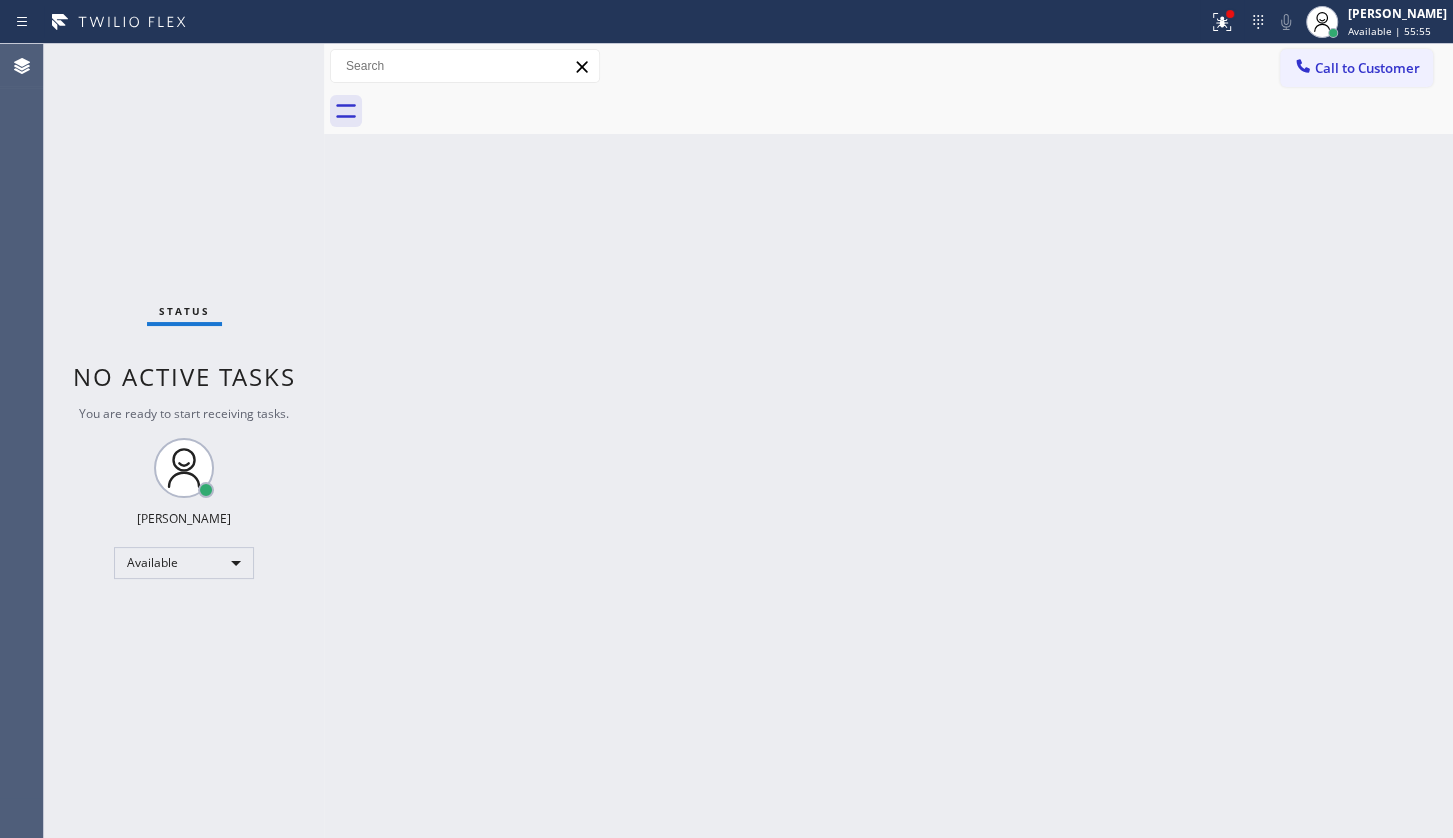 click on "Status   No active tasks     You are ready to start receiving tasks.   JENIZA ALCAYDE Available" at bounding box center [184, 441] 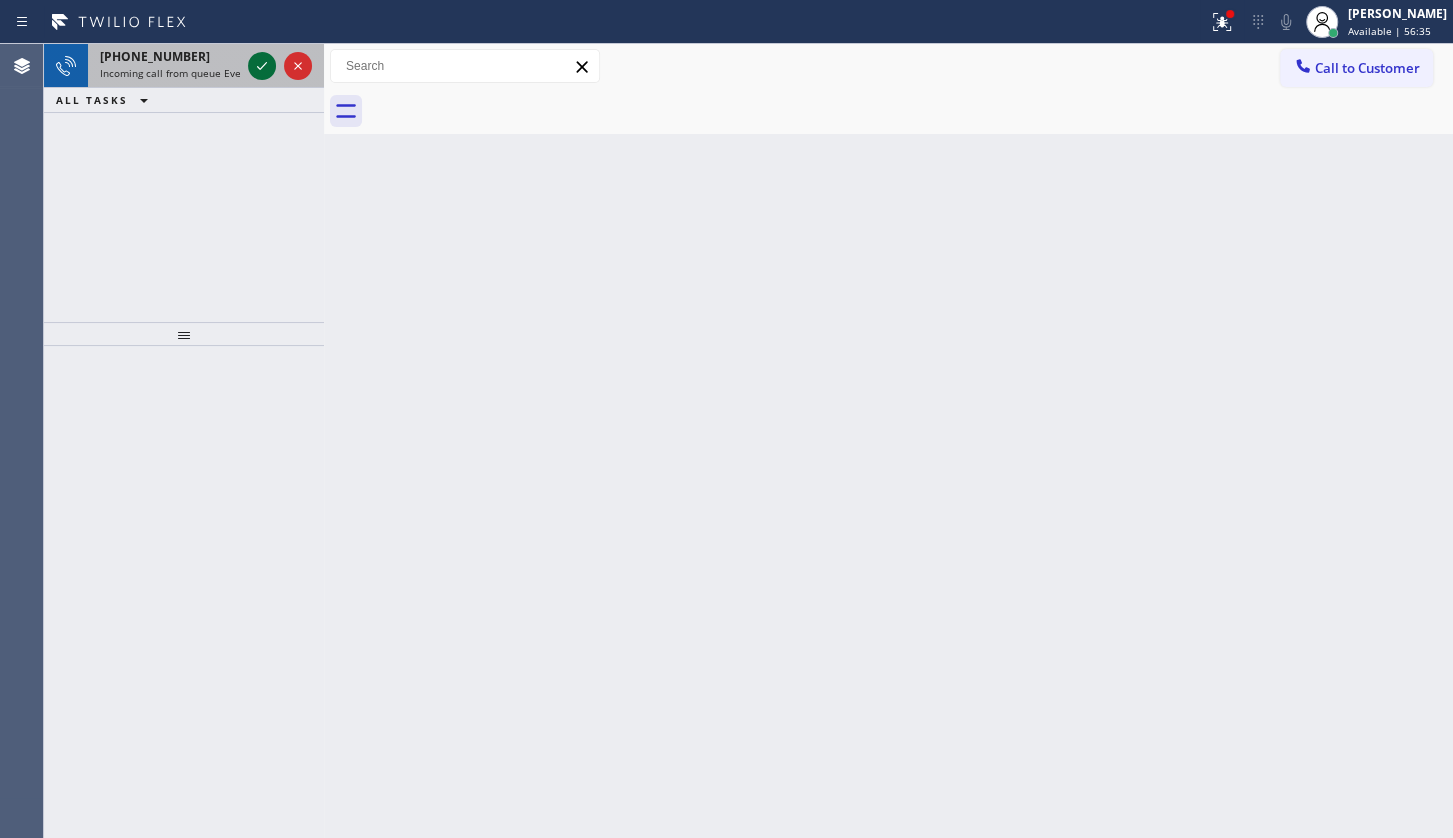 click 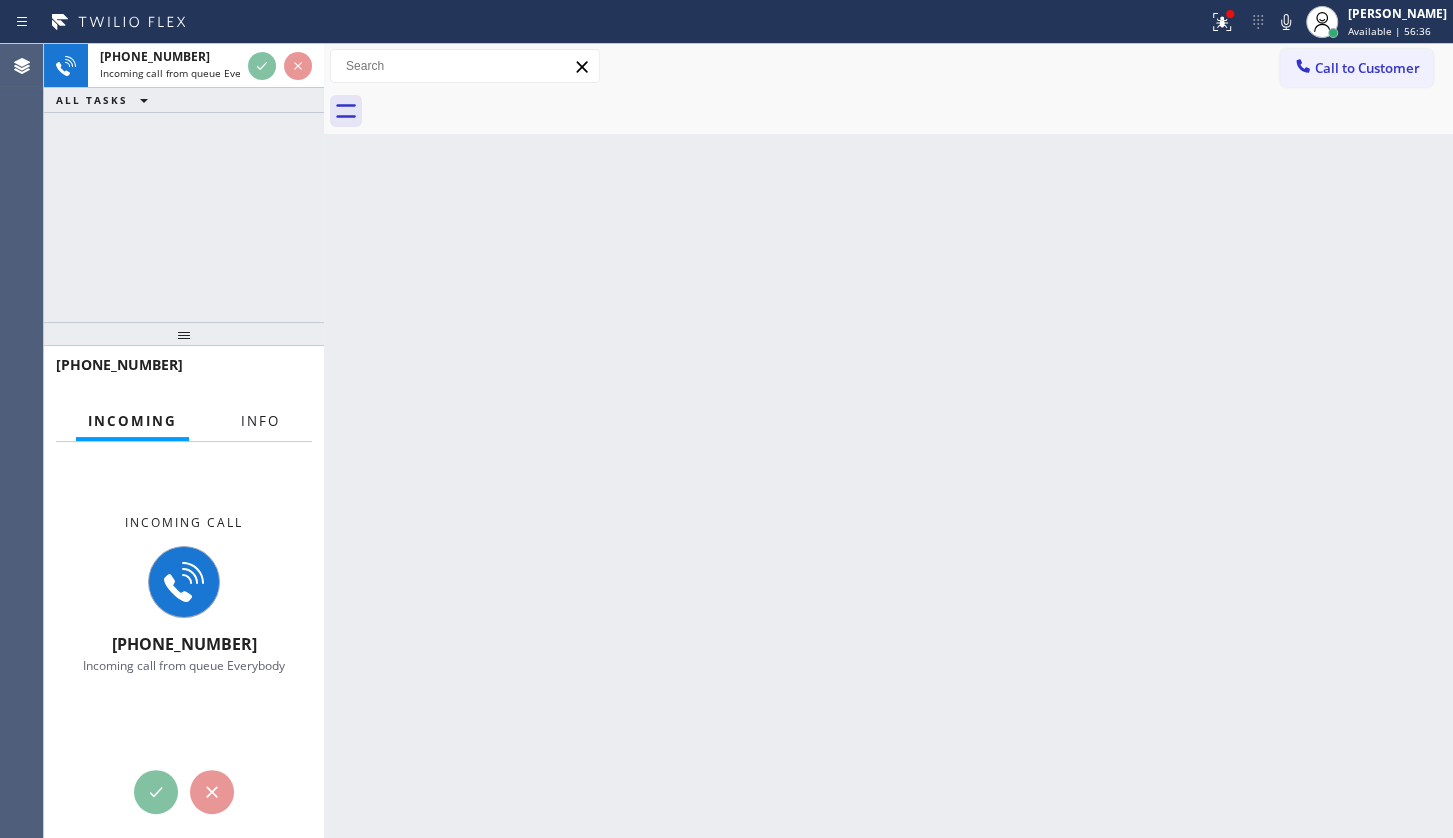 click on "Info" at bounding box center [260, 421] 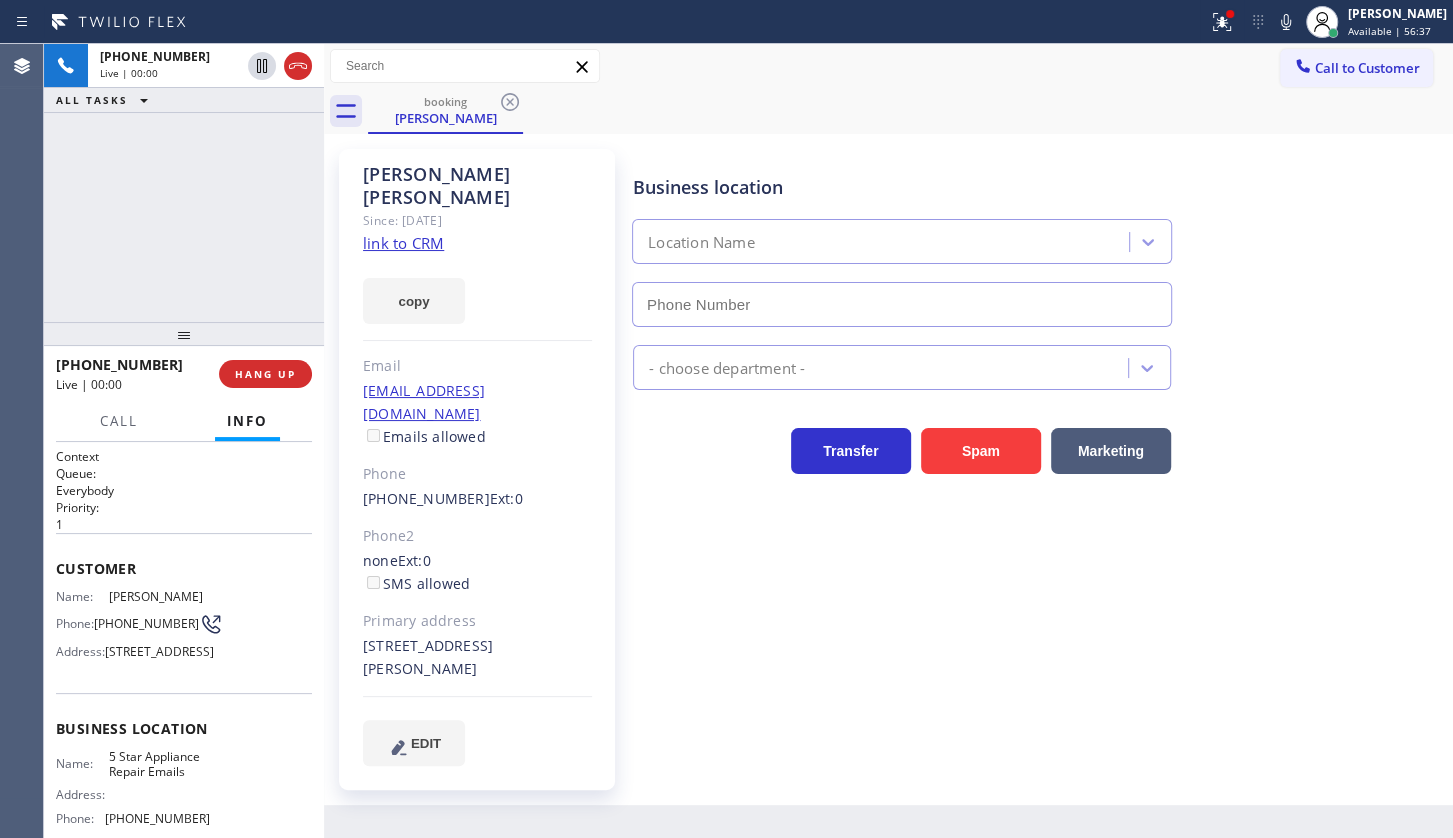 type on "[PHONE_NUMBER]" 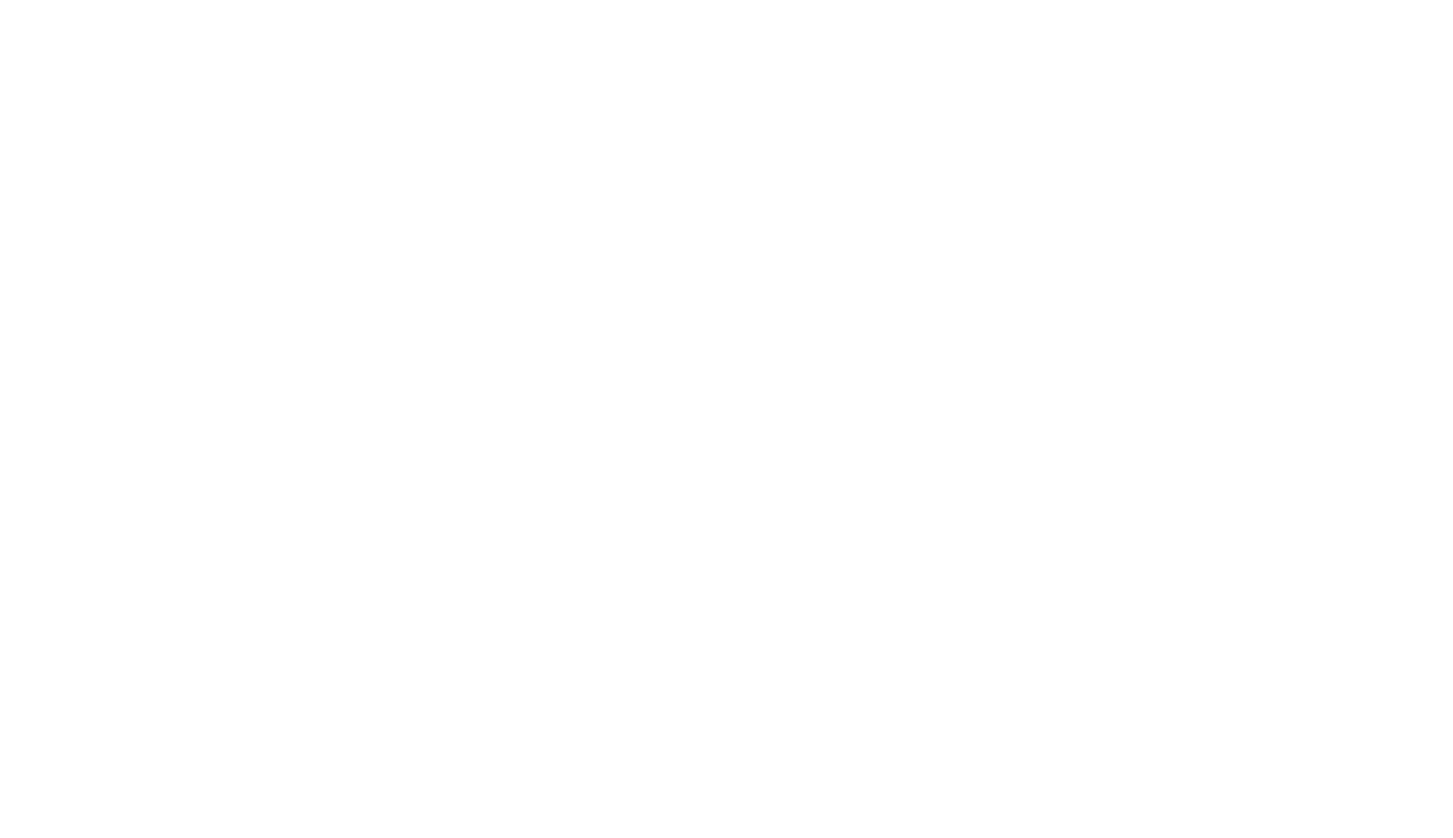scroll, scrollTop: 0, scrollLeft: 0, axis: both 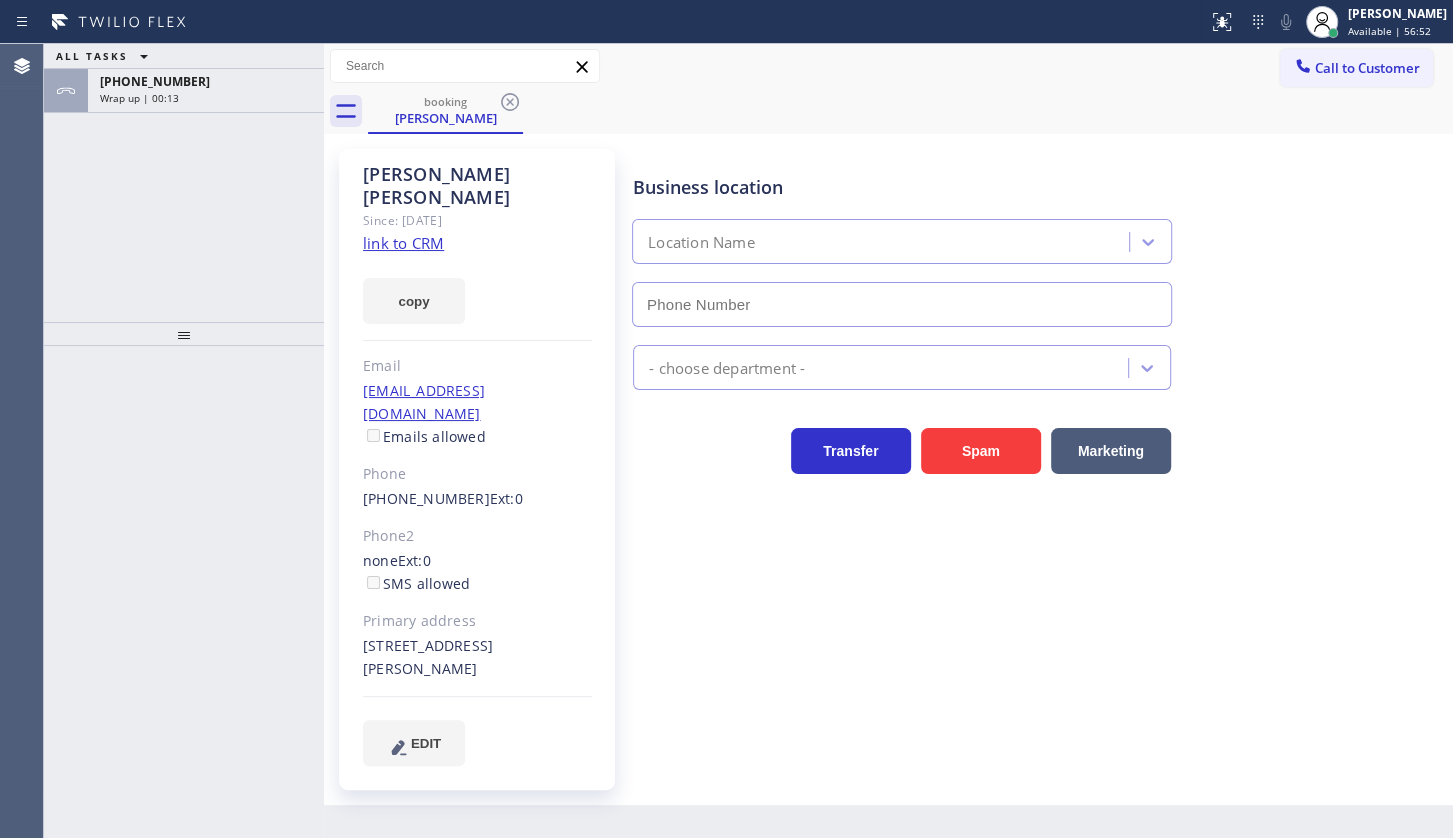 type on "[PHONE_NUMBER]" 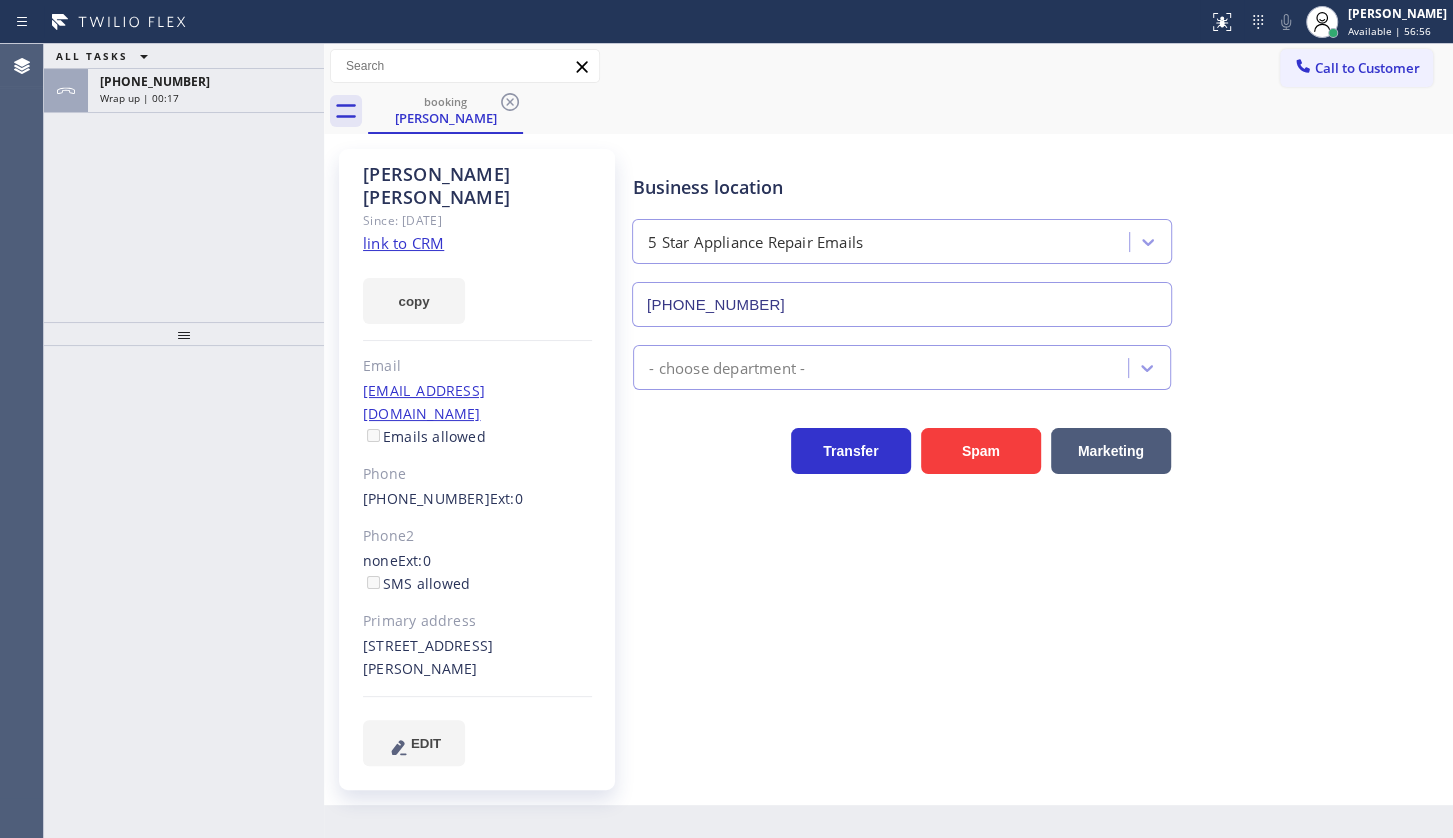 click on "link to CRM" 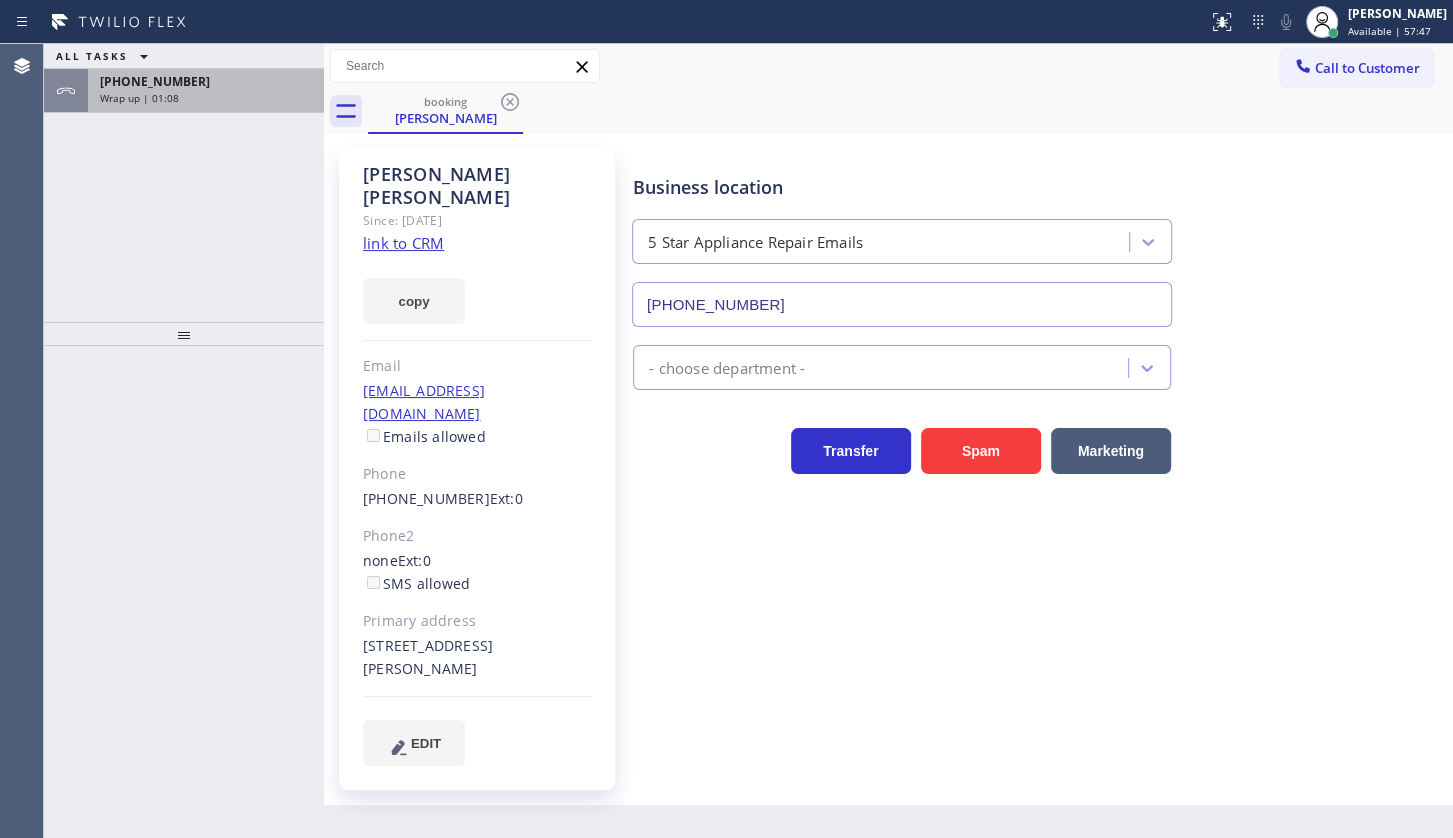 click on "[PHONE_NUMBER]" at bounding box center [155, 81] 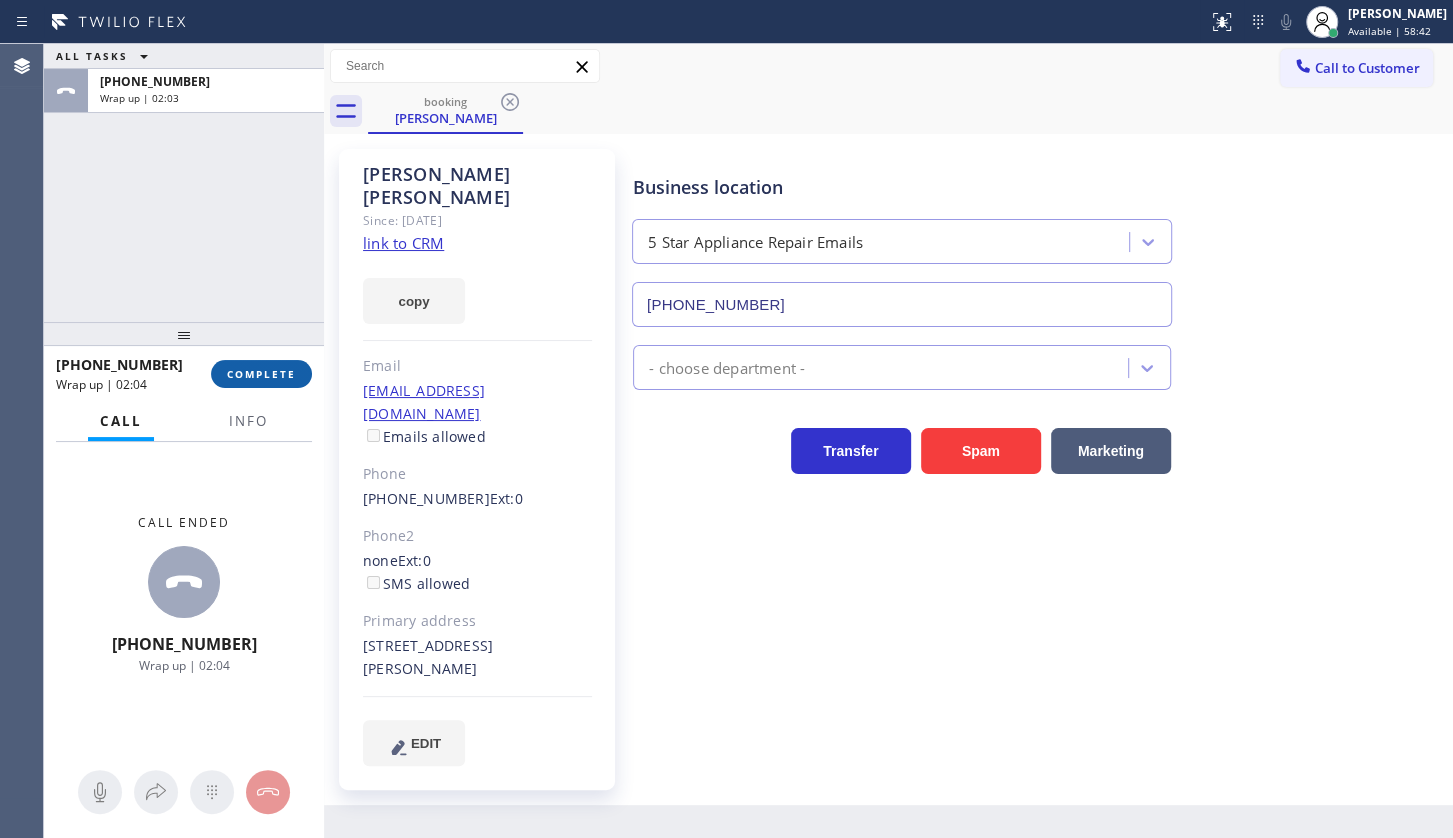 click on "COMPLETE" at bounding box center (261, 374) 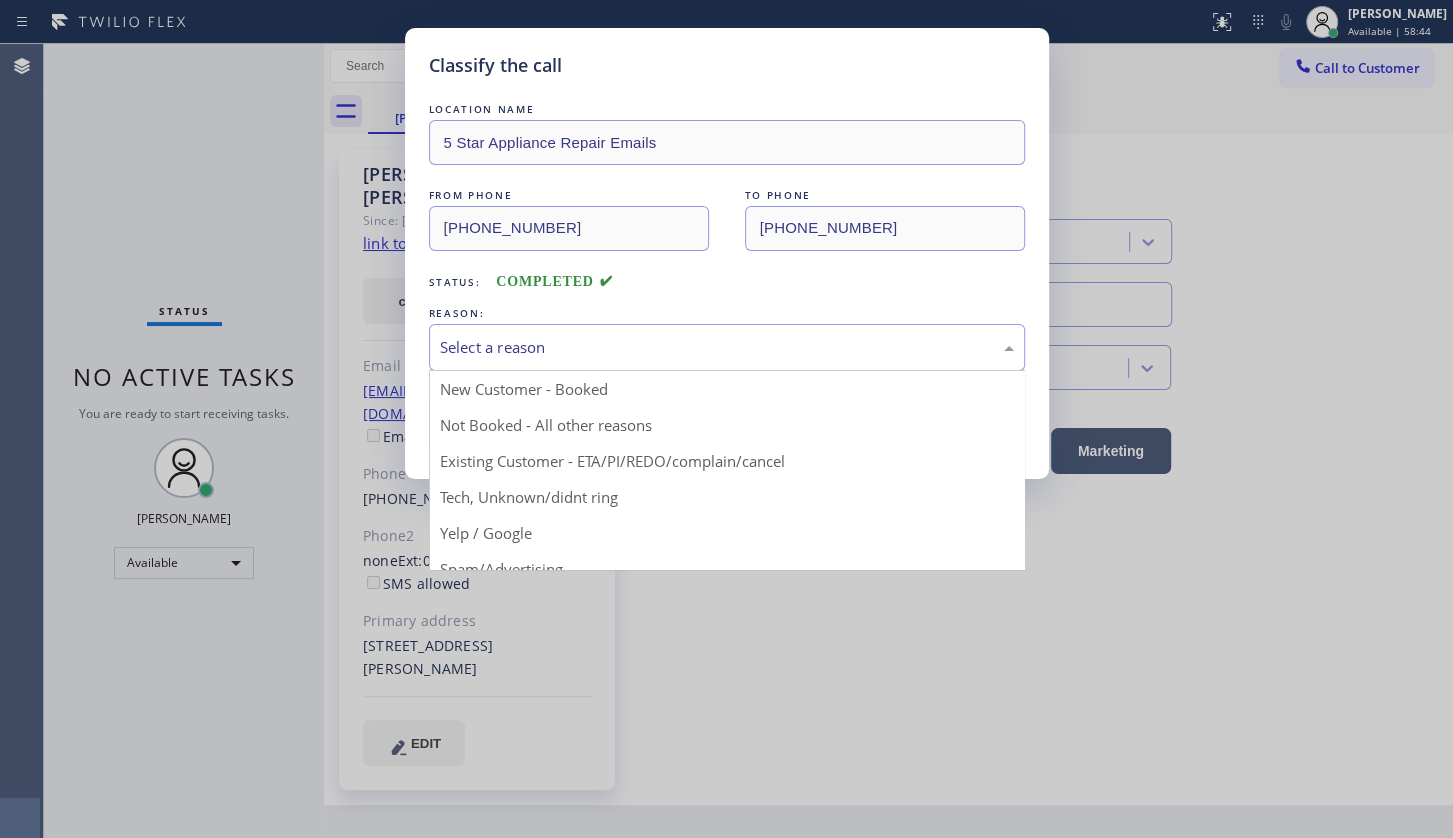 click on "Select a reason" at bounding box center (727, 347) 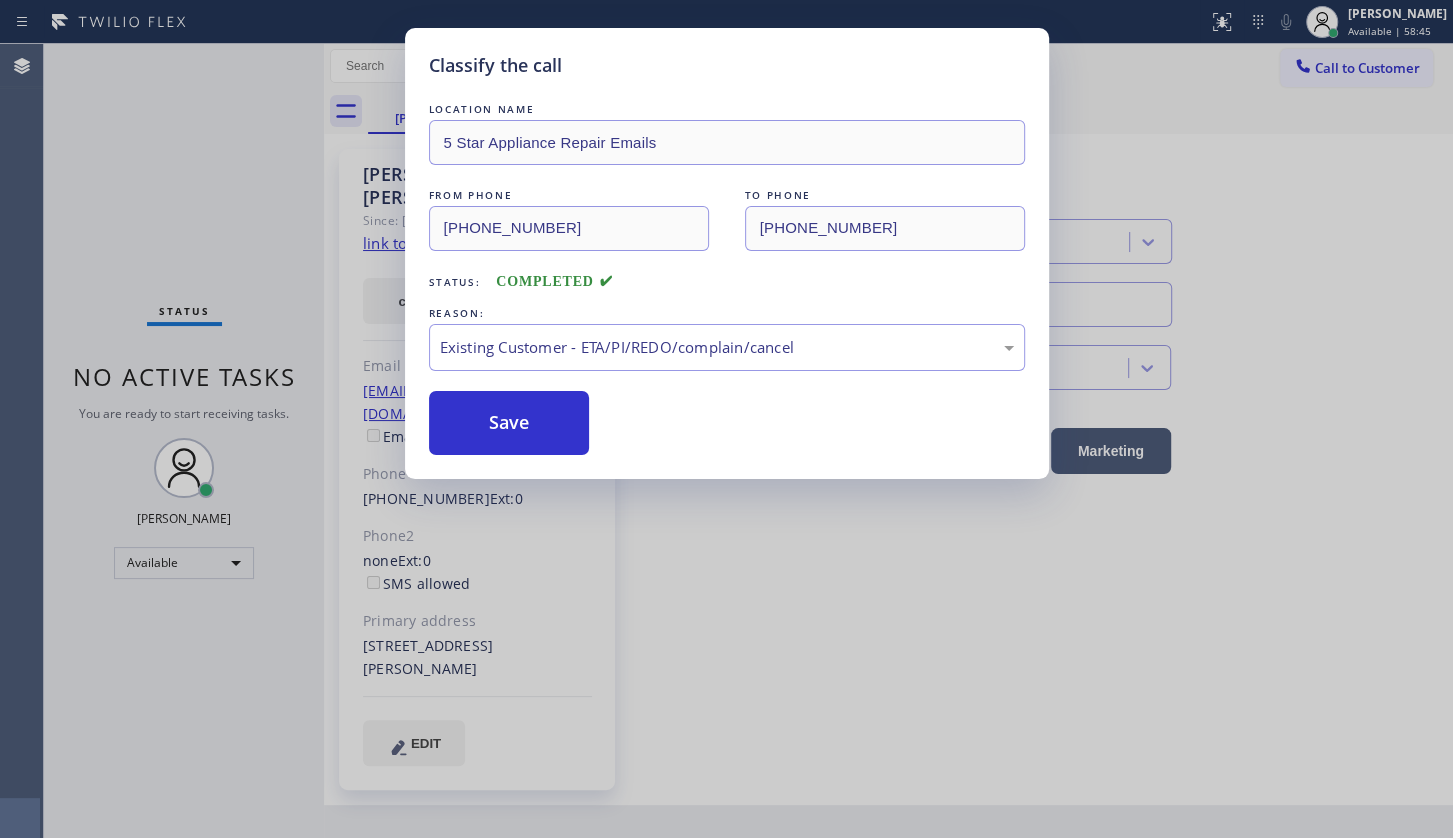 click on "Classify the call LOCATION NAME 5 Star Appliance Repair Emails FROM PHONE [PHONE_NUMBER] TO PHONE [PHONE_NUMBER] Status: COMPLETED REASON: Existing Customer - ETA/PI/REDO/complain/cancel Save" at bounding box center [727, 253] 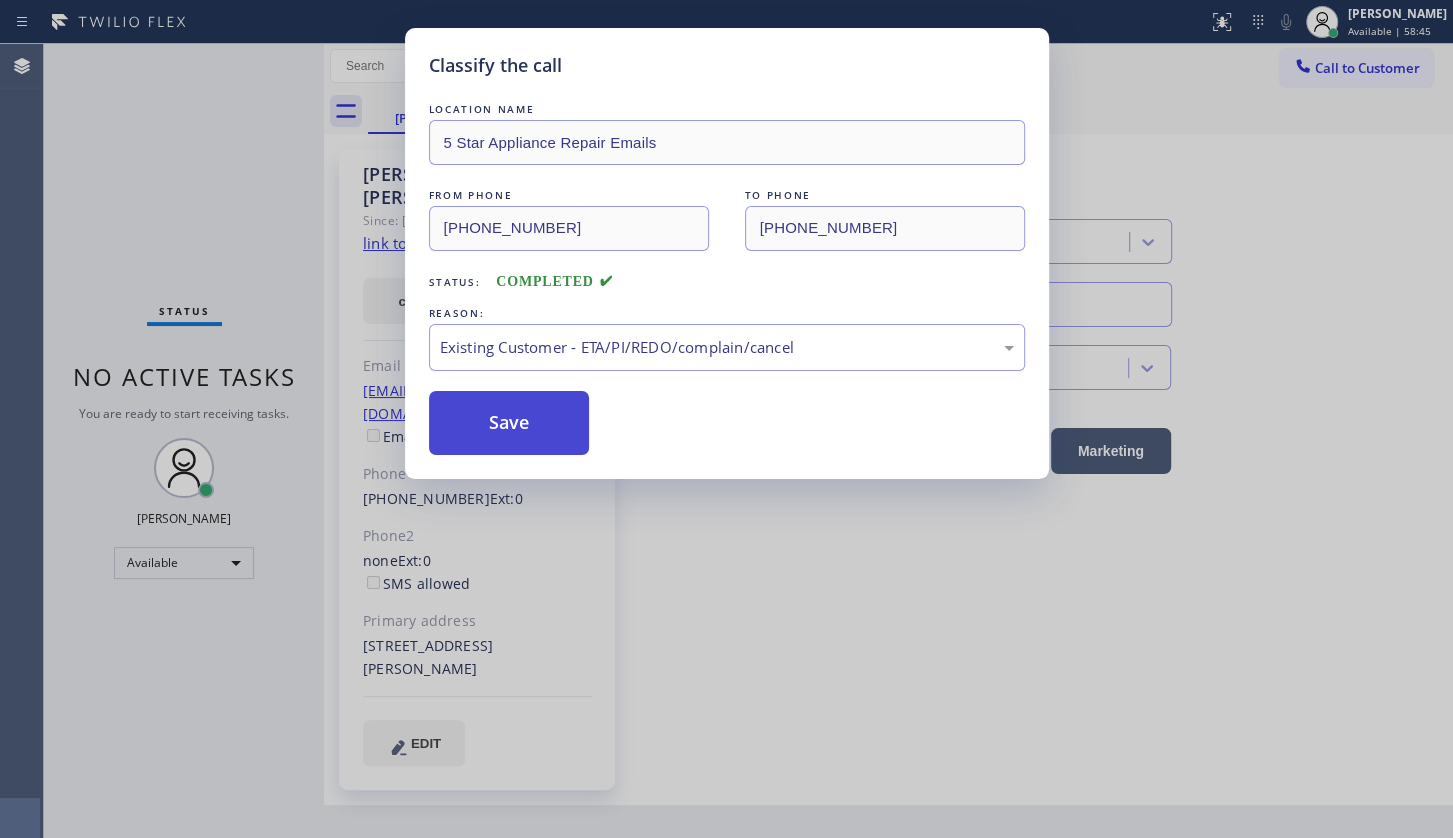 click on "Save" at bounding box center (509, 423) 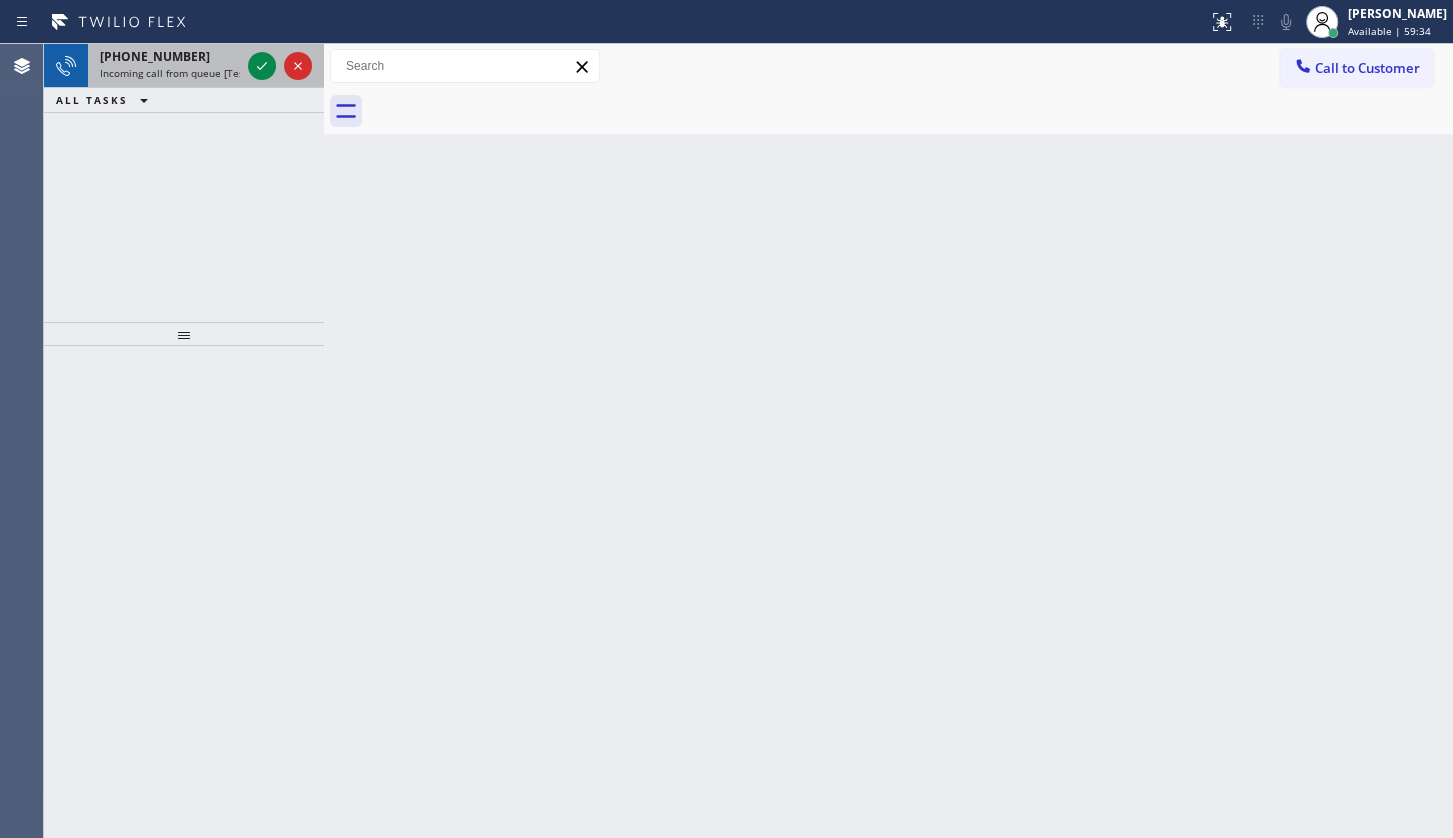 click on "[PHONE_NUMBER]" at bounding box center (155, 56) 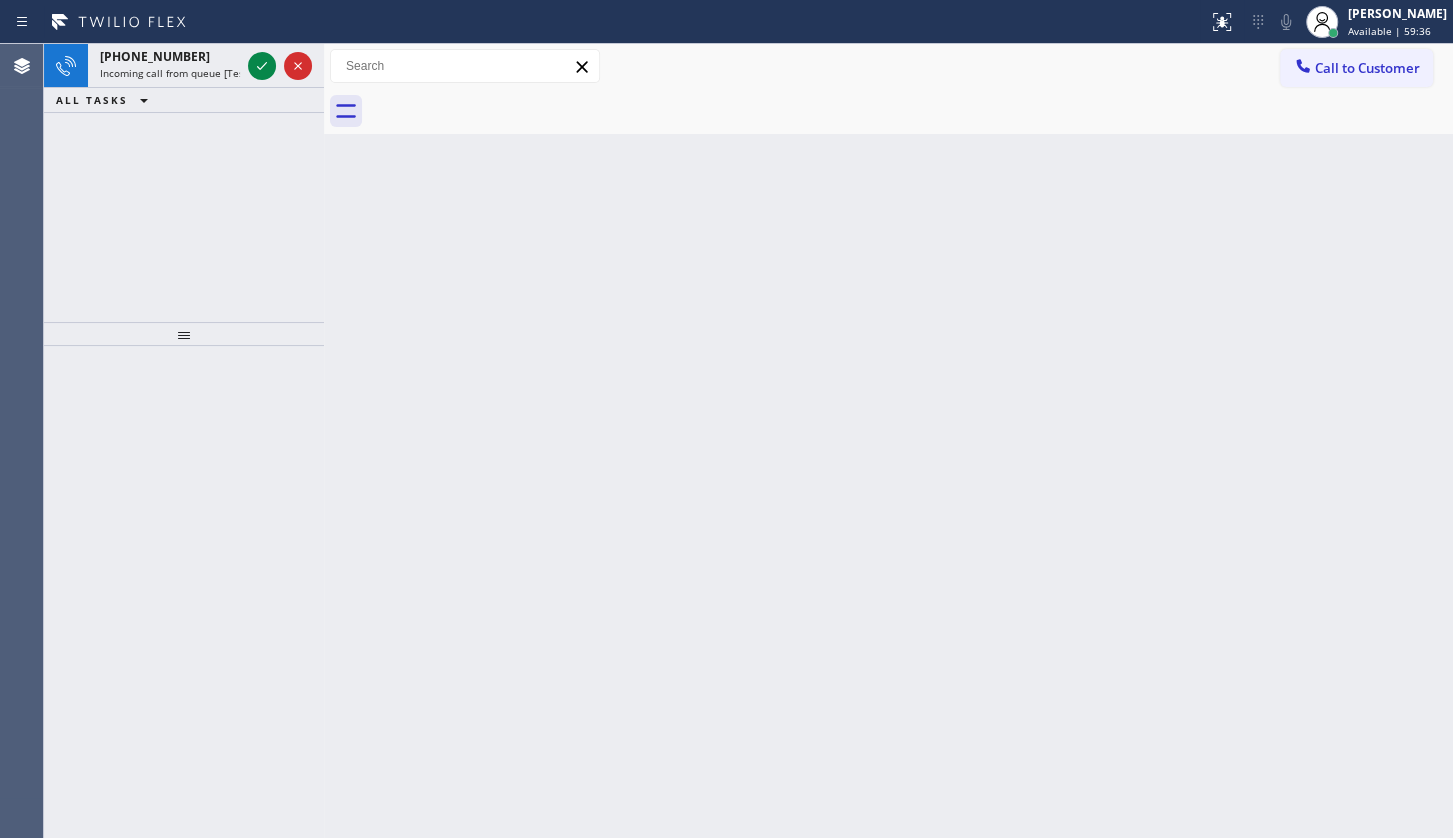 click at bounding box center [184, 592] 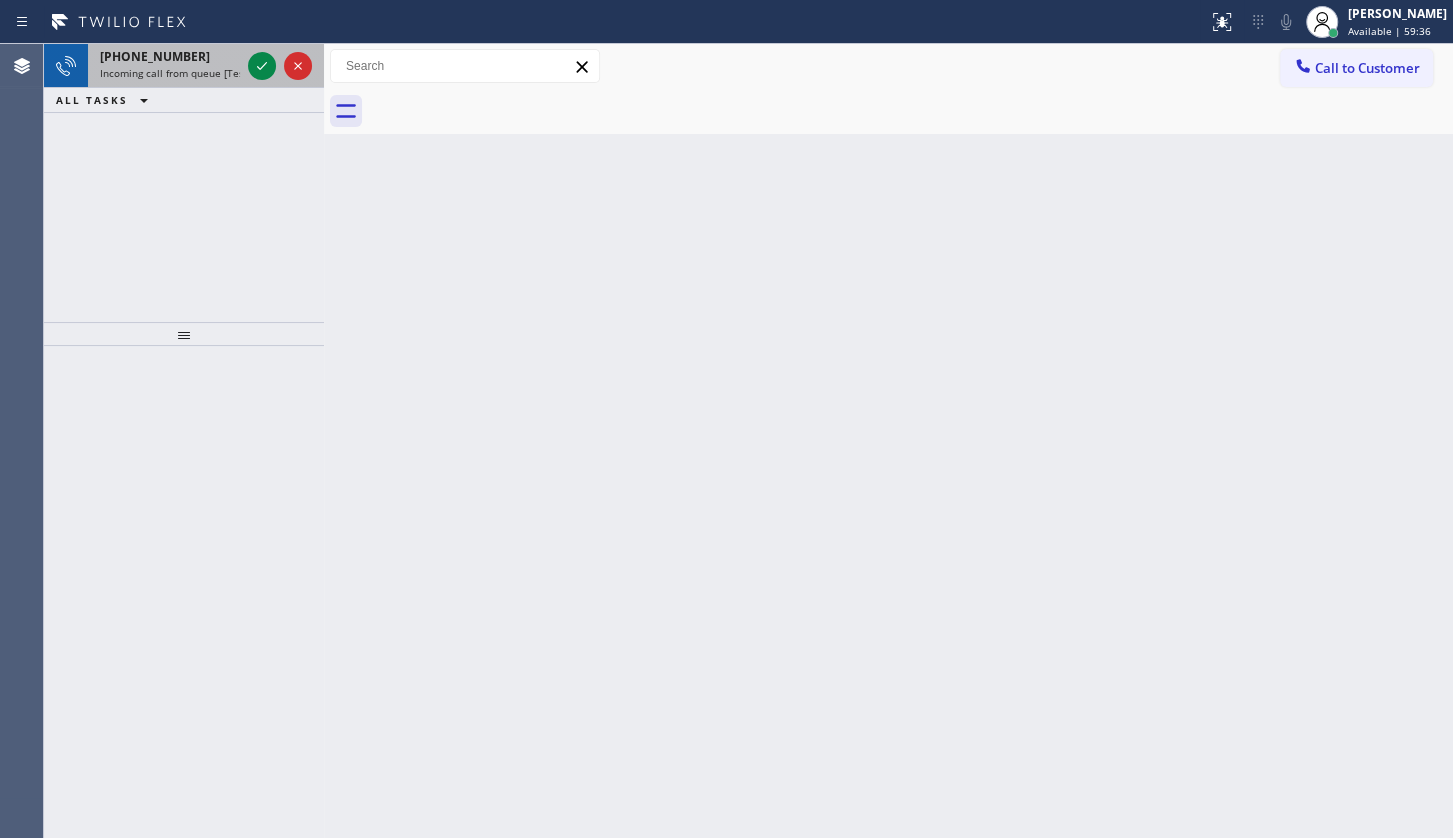 click on "Incoming call from queue [Test] All" at bounding box center (183, 73) 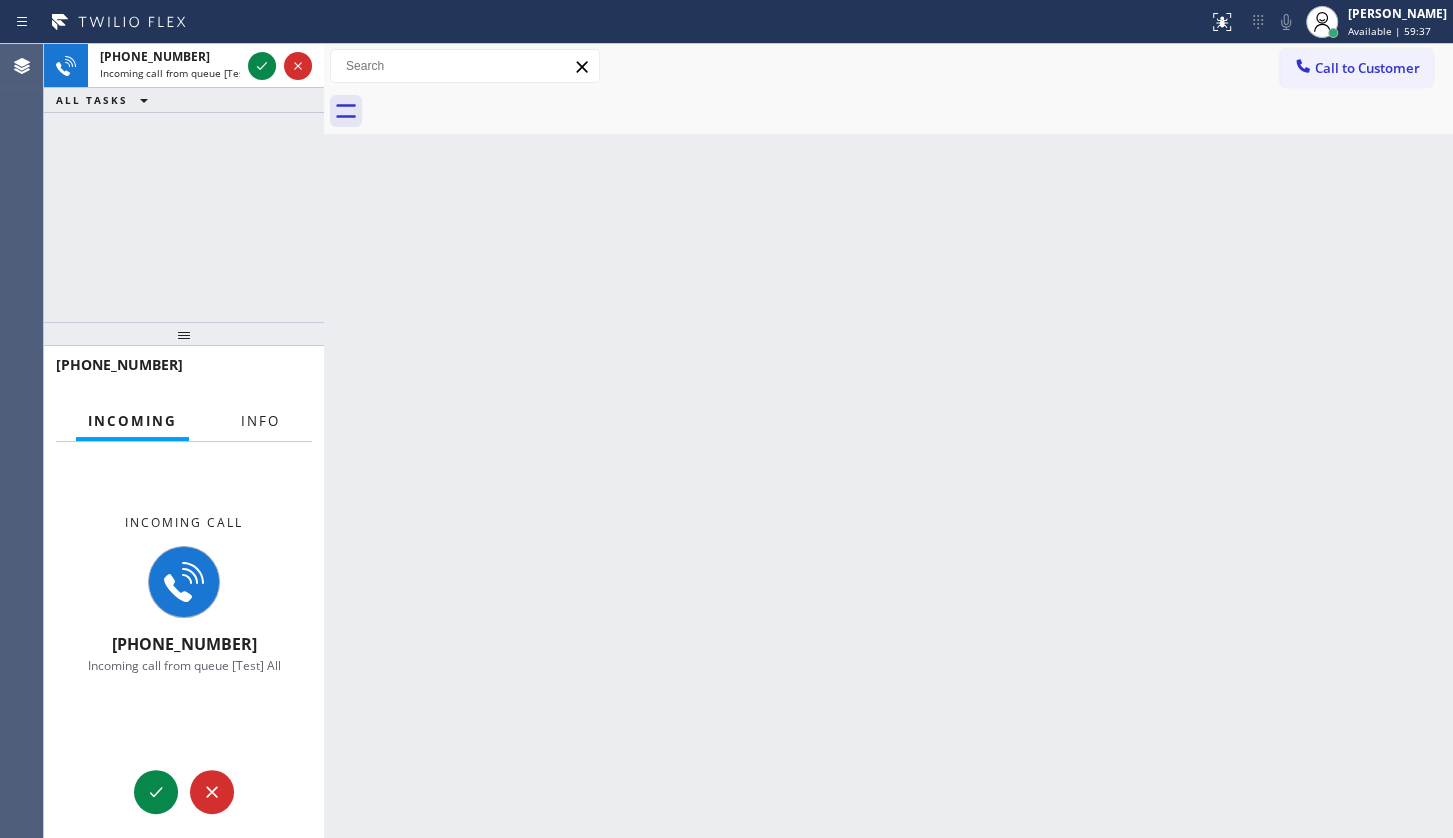 click on "Info" at bounding box center [260, 421] 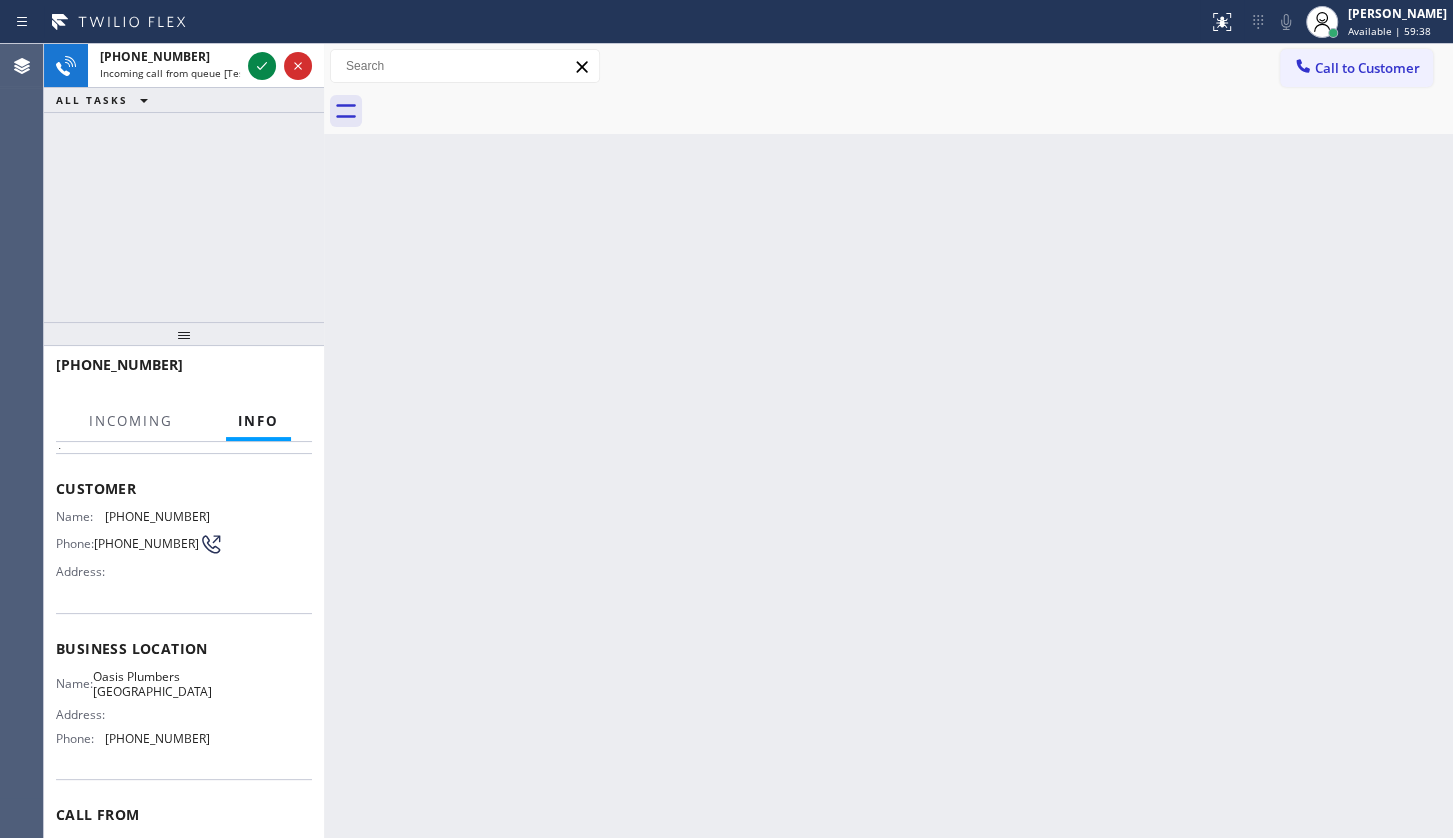 scroll, scrollTop: 181, scrollLeft: 0, axis: vertical 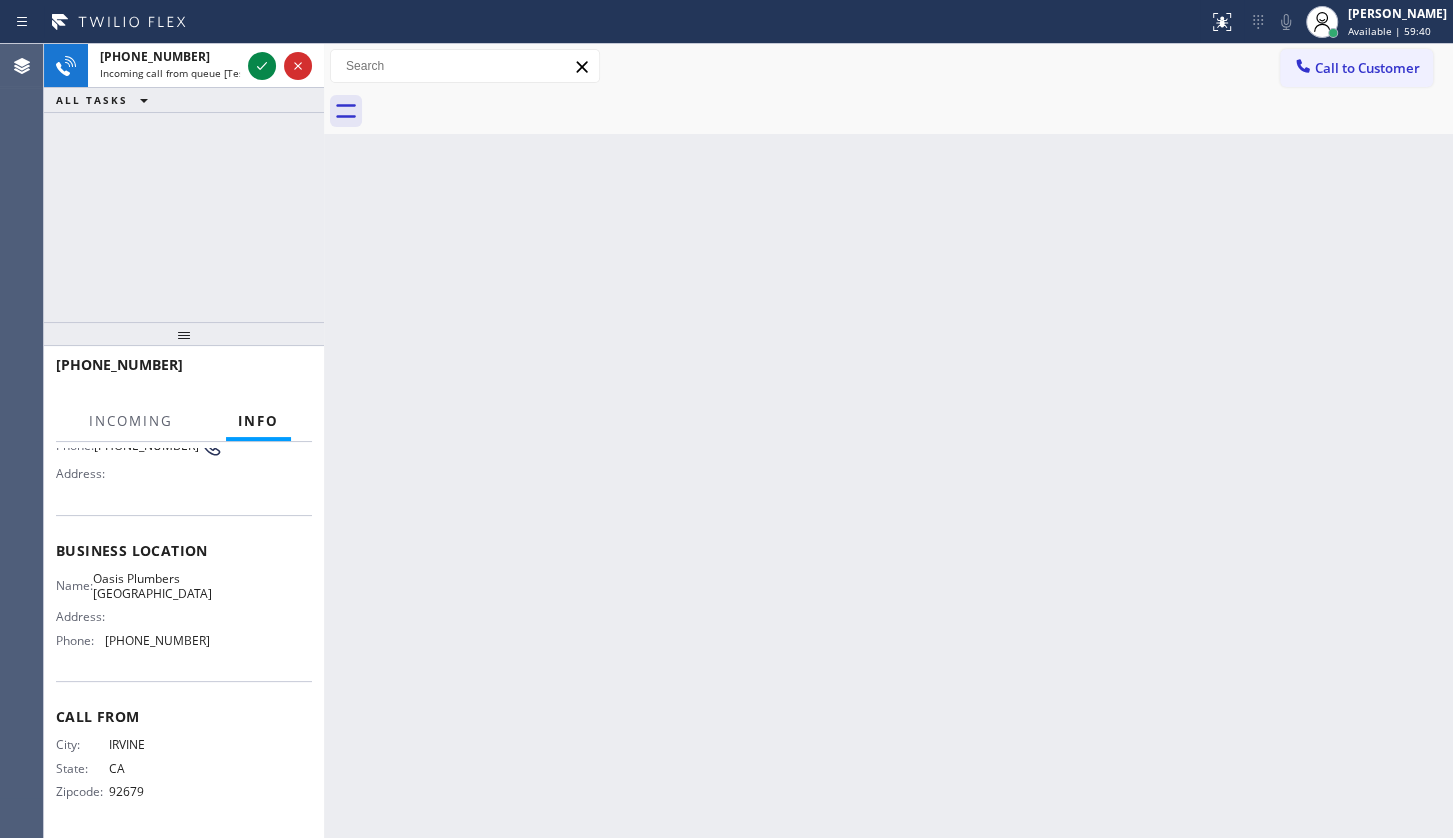 drag, startPoint x: 182, startPoint y: 77, endPoint x: 210, endPoint y: 40, distance: 46.400433 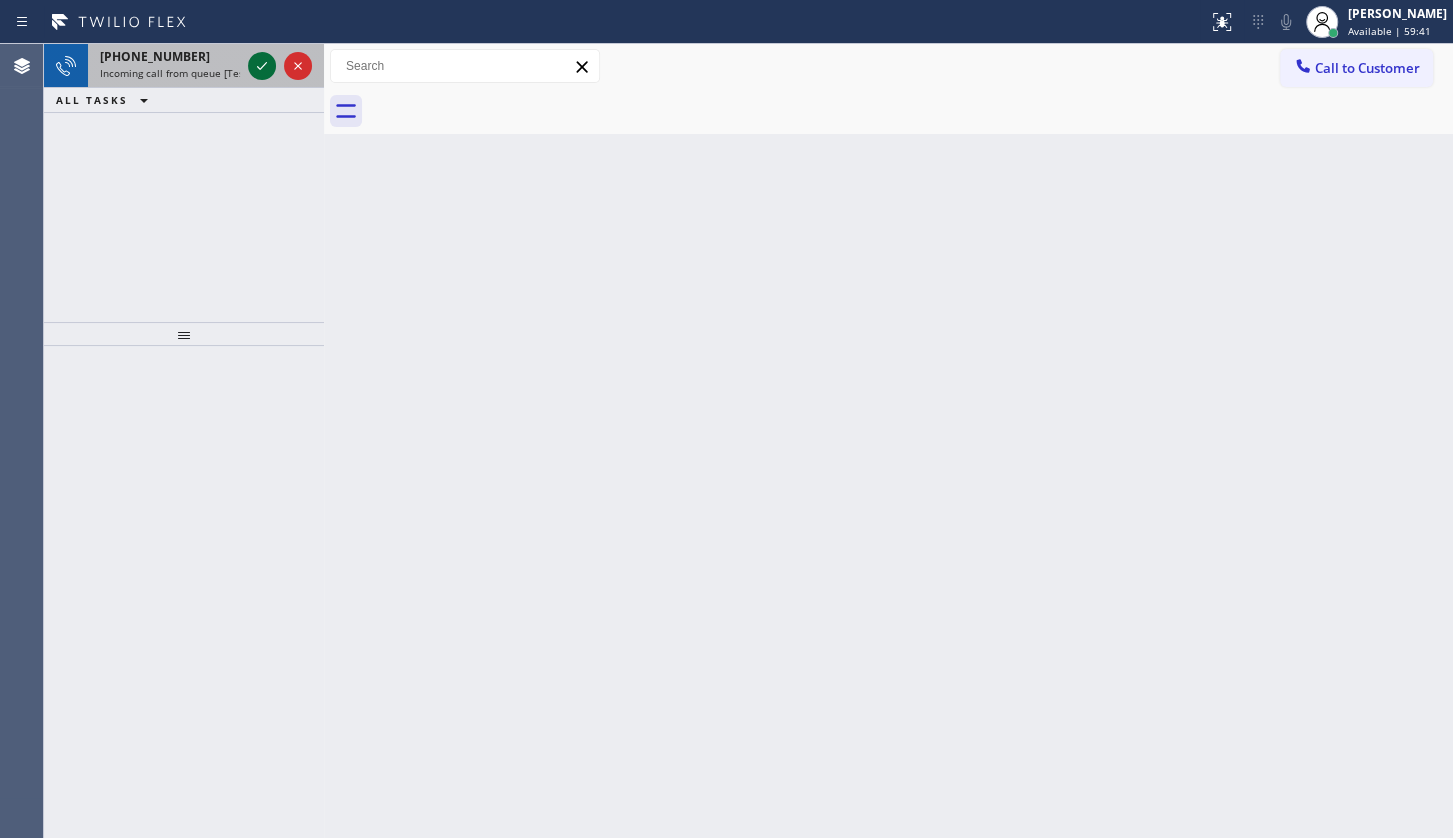 click 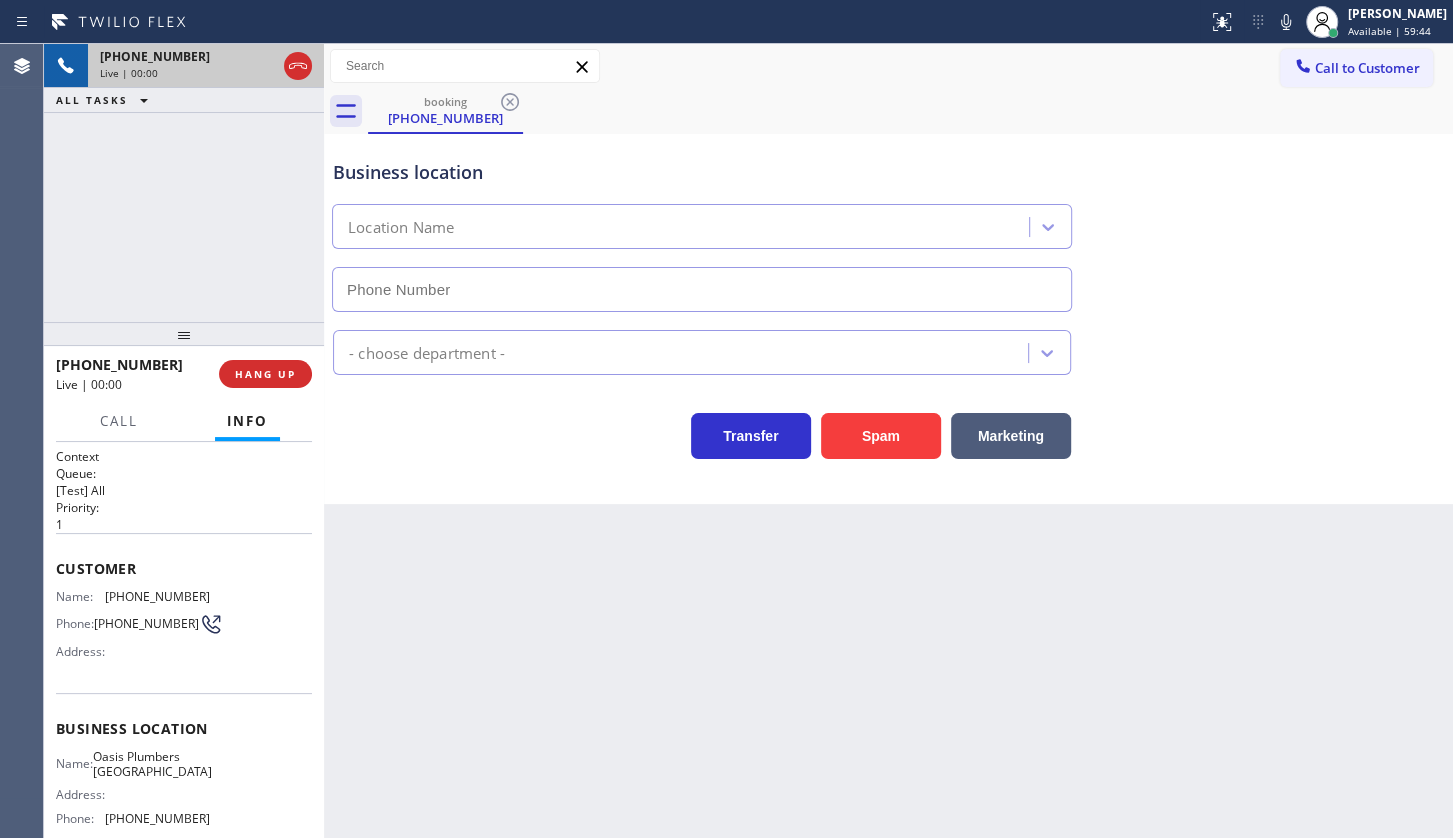 type on "[PHONE_NUMBER]" 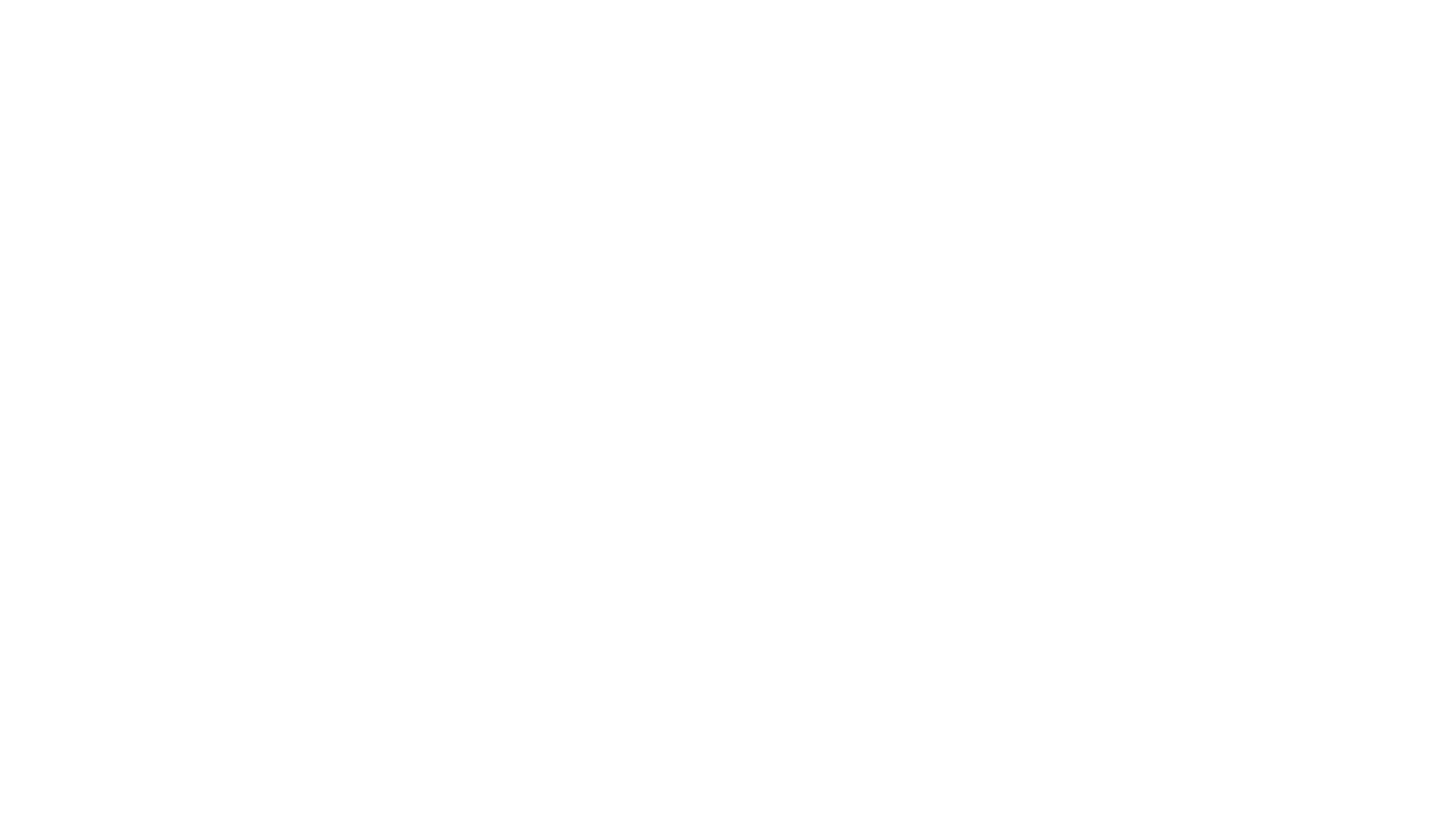scroll, scrollTop: 0, scrollLeft: 0, axis: both 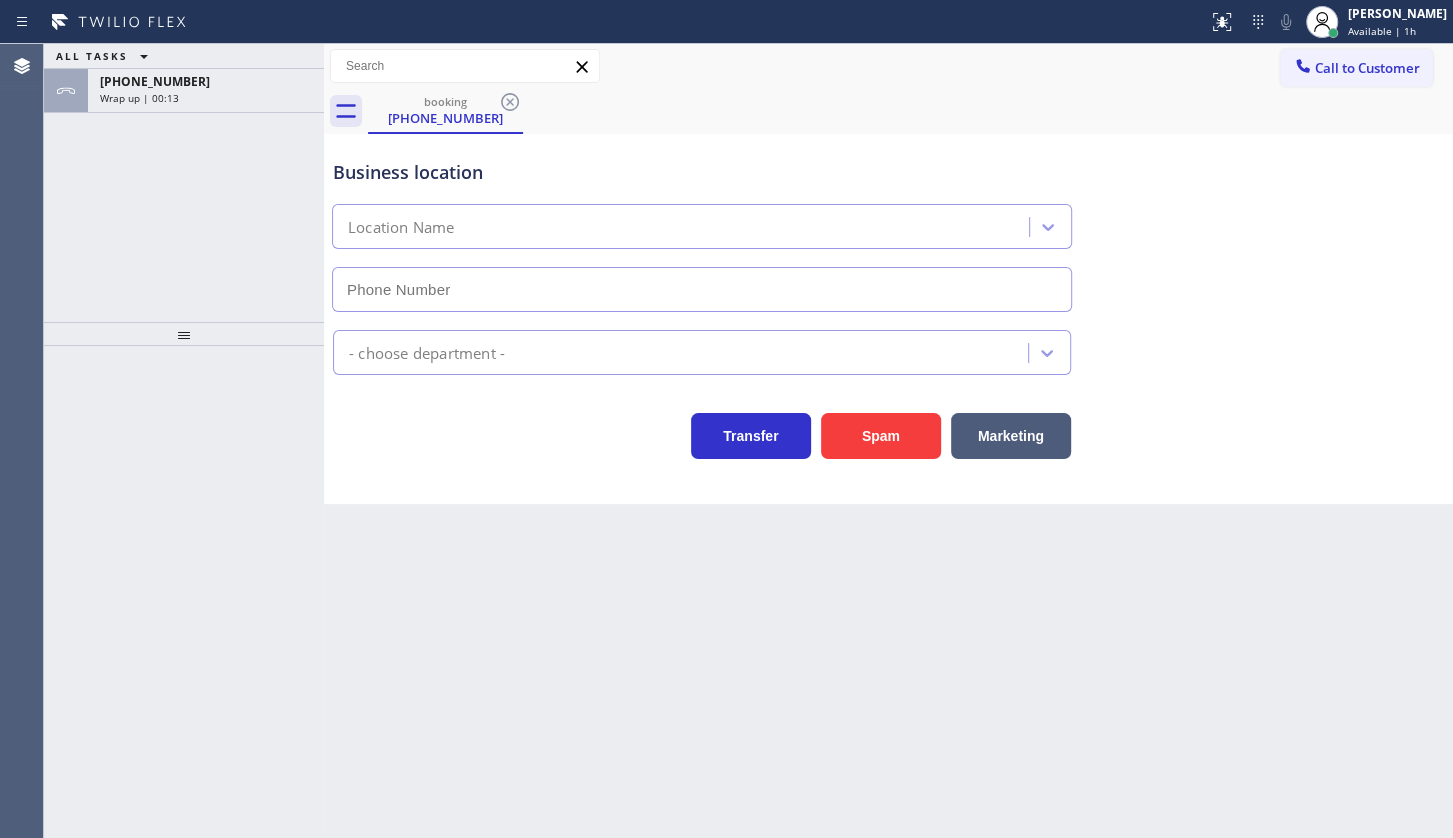 type on "[PHONE_NUMBER]" 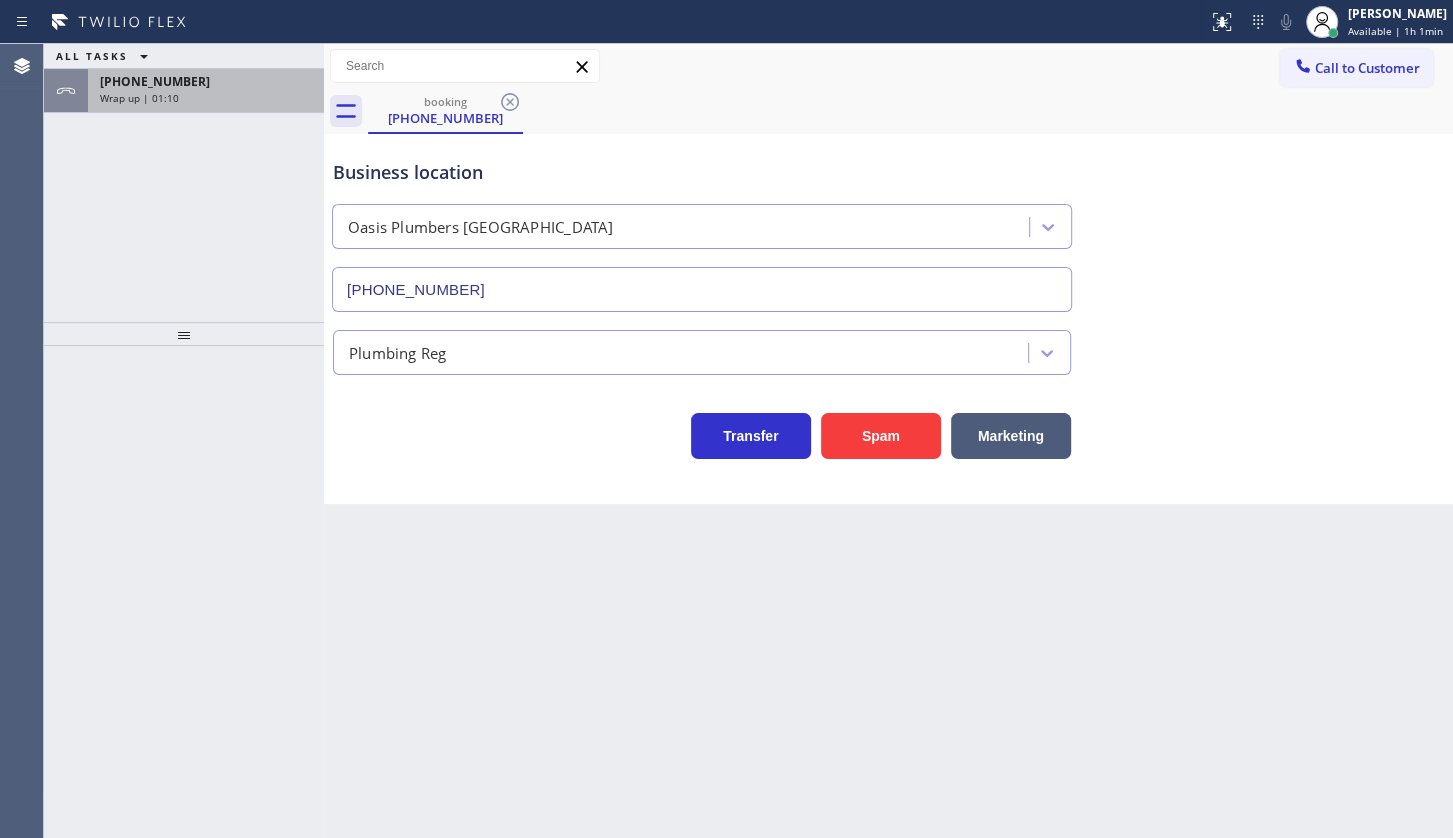 click on "[PHONE_NUMBER]" at bounding box center [206, 81] 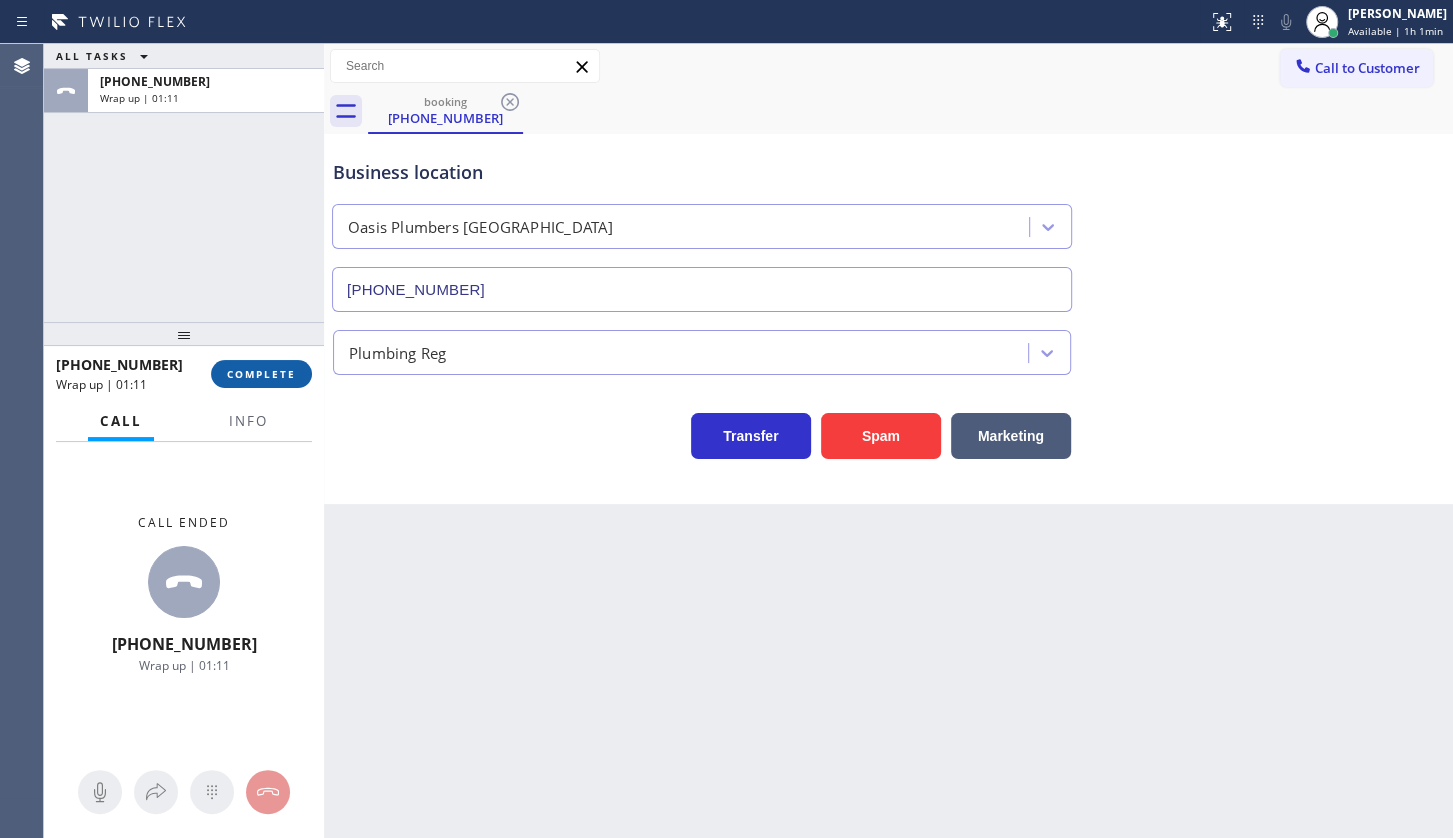 click on "COMPLETE" at bounding box center (261, 374) 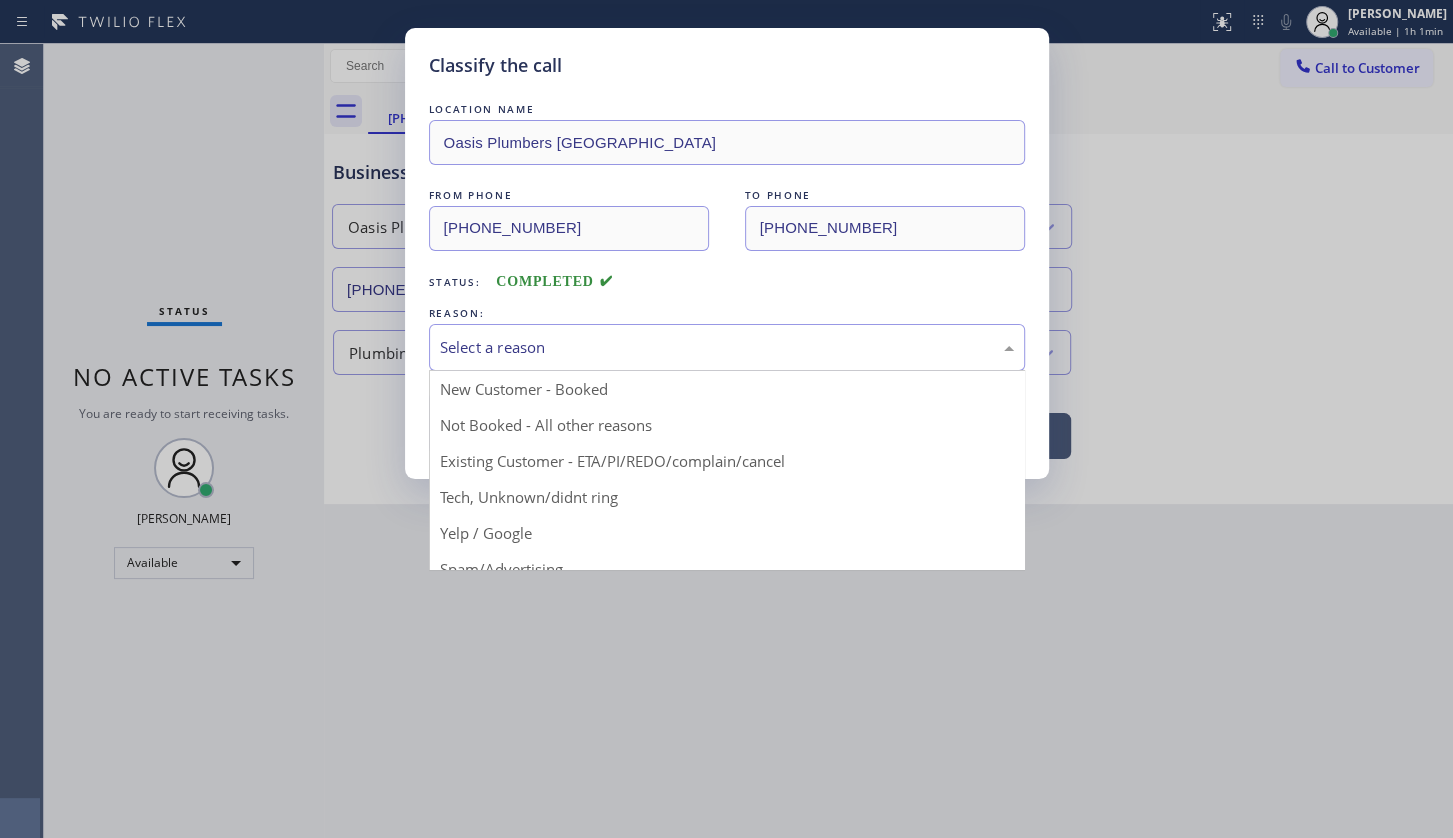 click on "Select a reason" at bounding box center (727, 347) 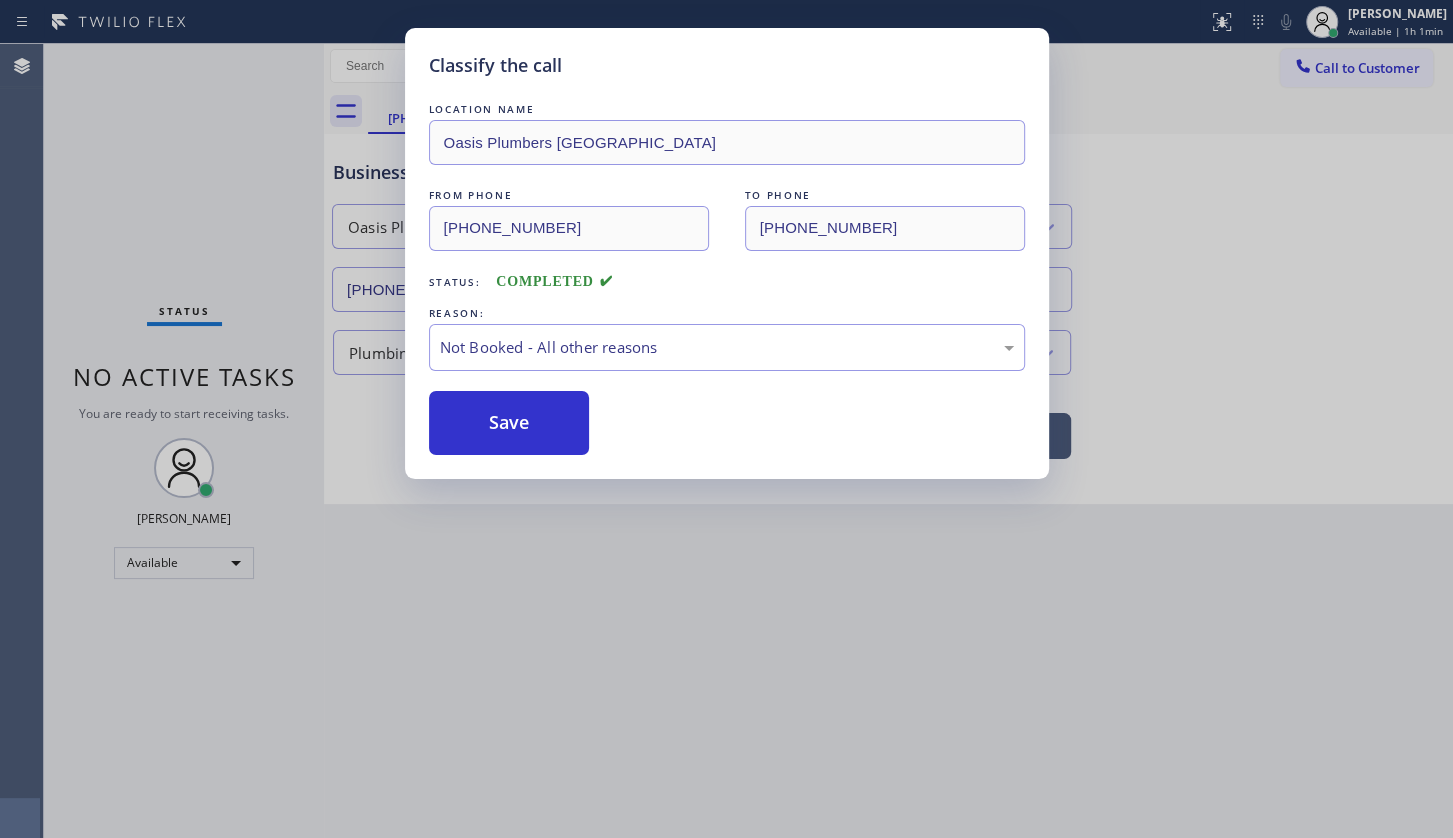 click on "Save" at bounding box center [509, 423] 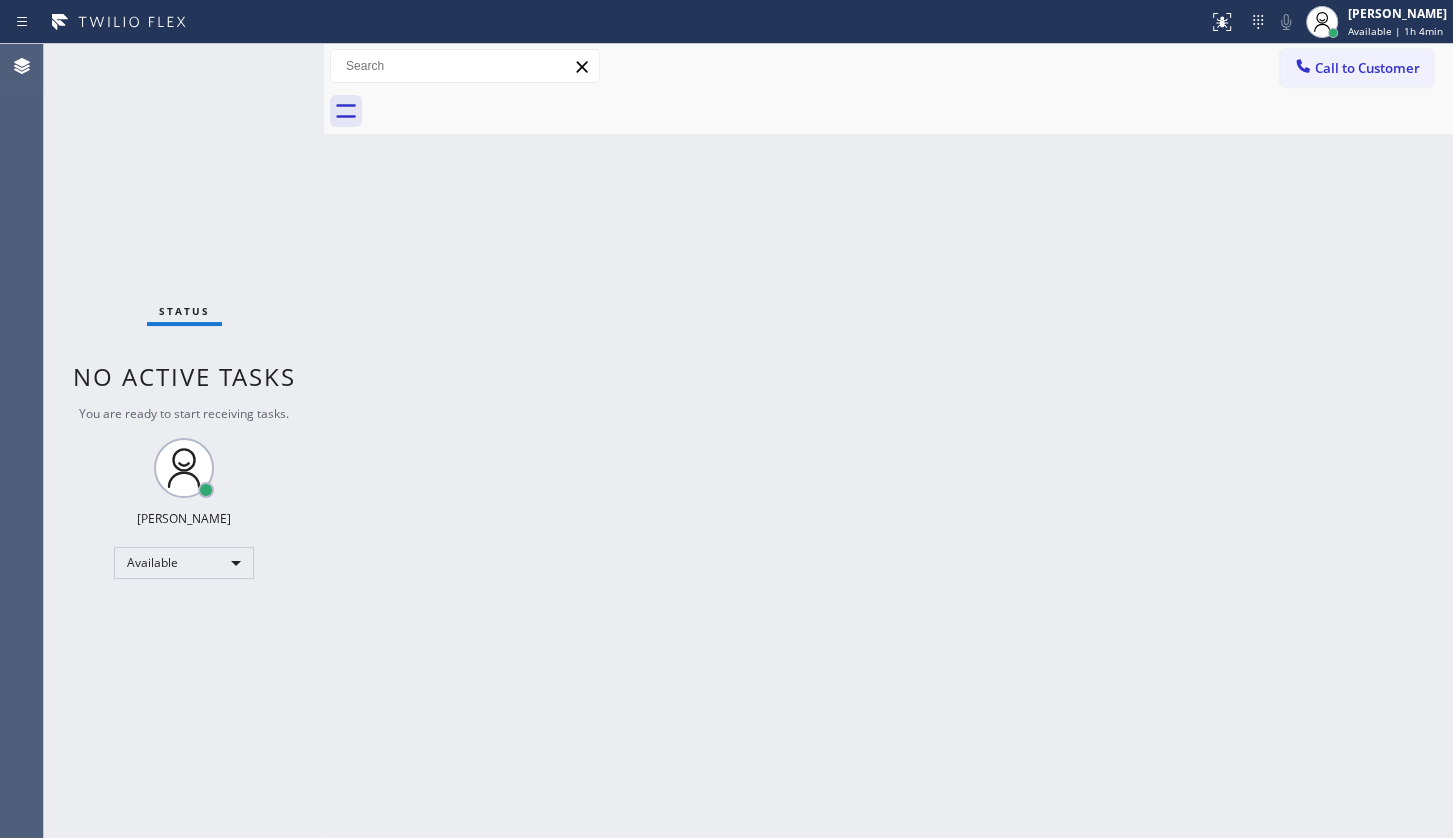 click on "Back to Dashboard Change Sender ID Customers Technicians Select a contact Outbound call Technician Search Technician Your caller id phone number Your caller id phone number Call Technician info Name   Phone none Address none Change Sender ID HVAC [PHONE_NUMBER] 5 Star Appliance [PHONE_NUMBER] Appliance Repair [PHONE_NUMBER] Plumbing [PHONE_NUMBER] Air Duct Cleaning [PHONE_NUMBER]  Electricians [PHONE_NUMBER] Cancel Change Check personal SMS Reset Change No tabs Call to Customer Outbound call Location Search location Your caller id phone number Customer number Call Outbound call Technician Search Technician Your caller id phone number Your caller id phone number Call" at bounding box center [888, 441] 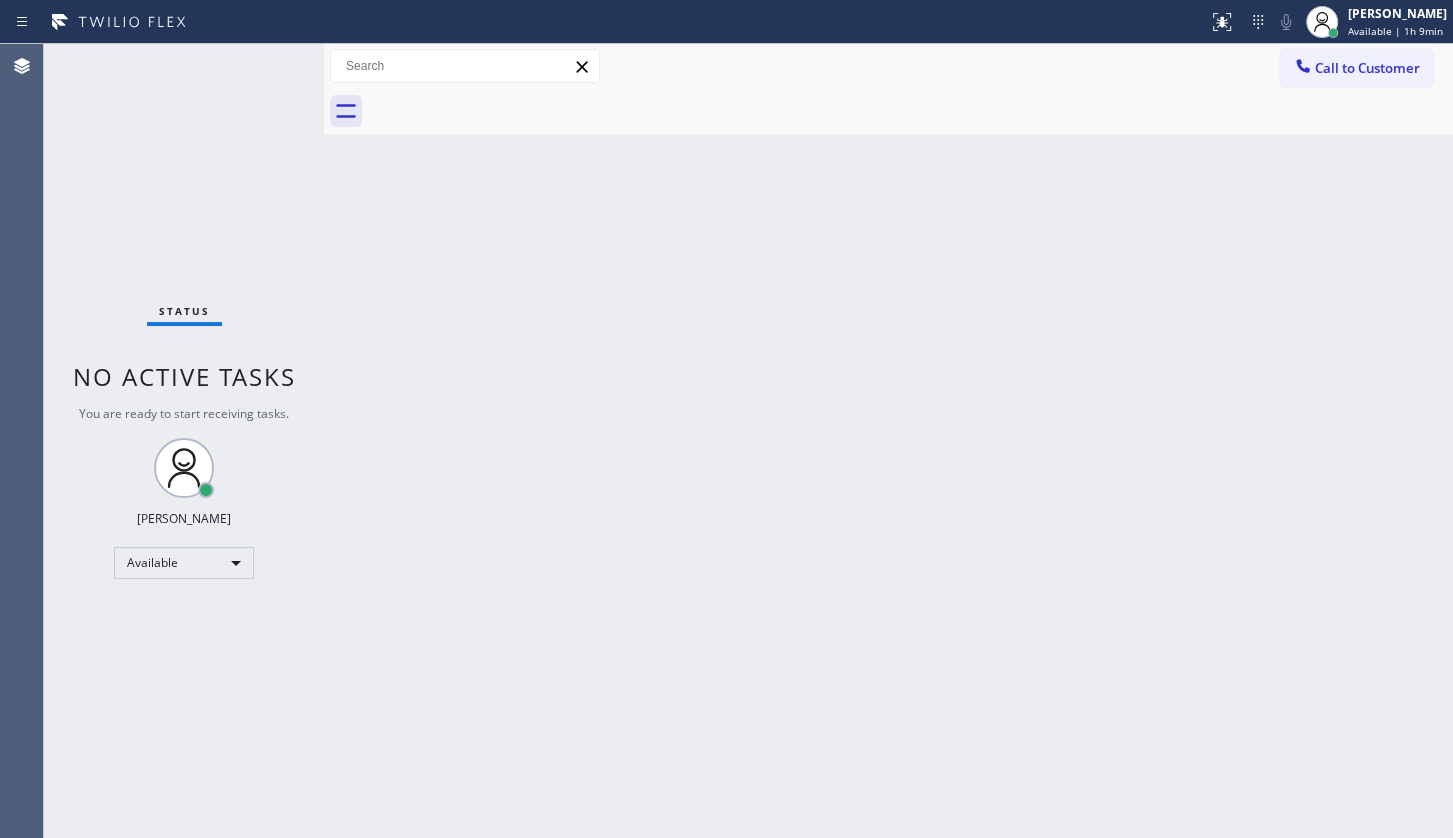 click on "Back to Dashboard Change Sender ID Customers Technicians Select a contact Outbound call Technician Search Technician Your caller id phone number Your caller id phone number Call Technician info Name   Phone none Address none Change Sender ID HVAC [PHONE_NUMBER] 5 Star Appliance [PHONE_NUMBER] Appliance Repair [PHONE_NUMBER] Plumbing [PHONE_NUMBER] Air Duct Cleaning [PHONE_NUMBER]  Electricians [PHONE_NUMBER] Cancel Change Check personal SMS Reset Change No tabs Call to Customer Outbound call Location Search location Your caller id phone number Customer number Call Outbound call Technician Search Technician Your caller id phone number Your caller id phone number Call" at bounding box center (888, 441) 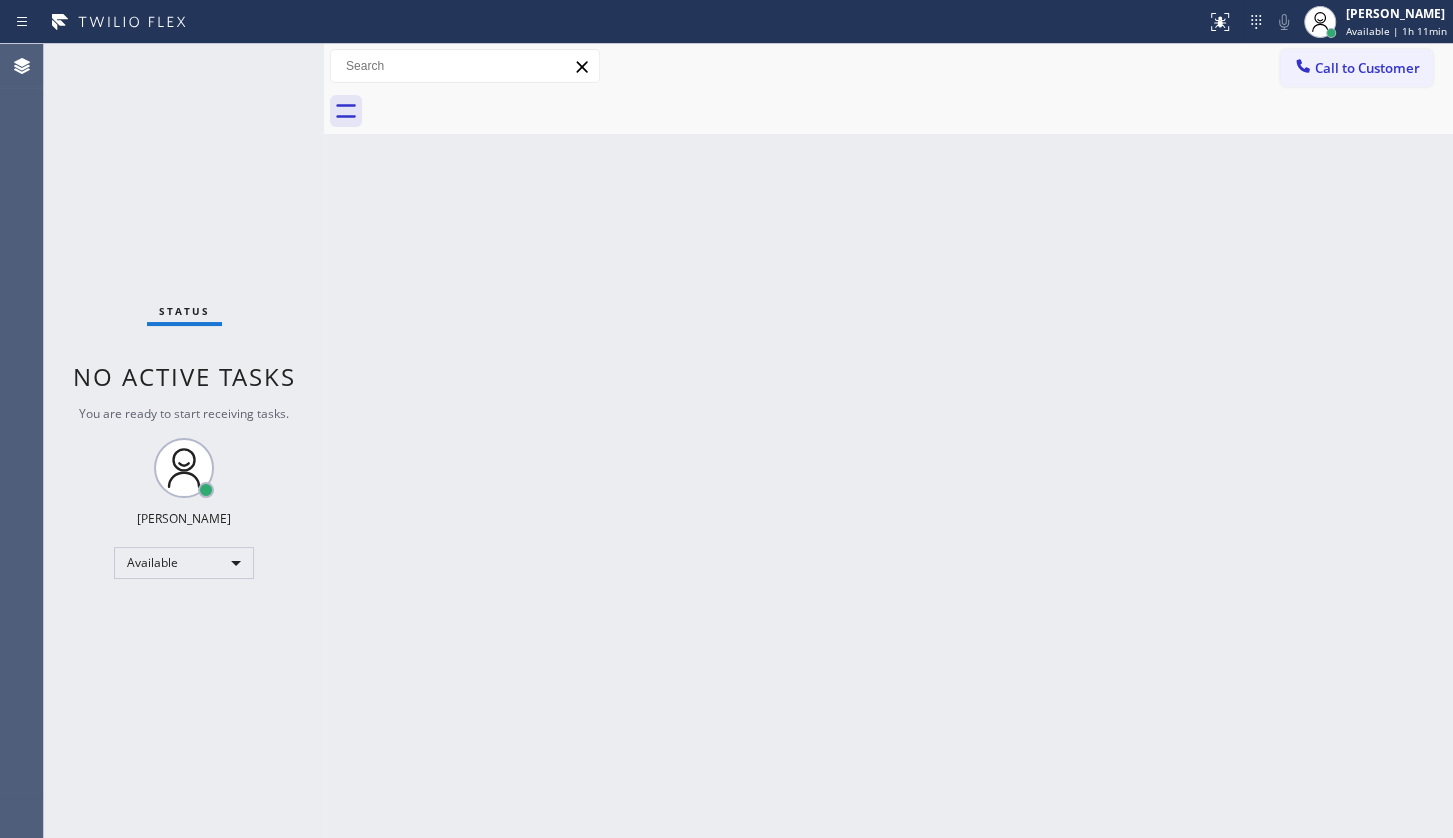 click on "Status   No active tasks     You are ready to start receiving tasks.   JENIZA ALCAYDE Available" at bounding box center (184, 441) 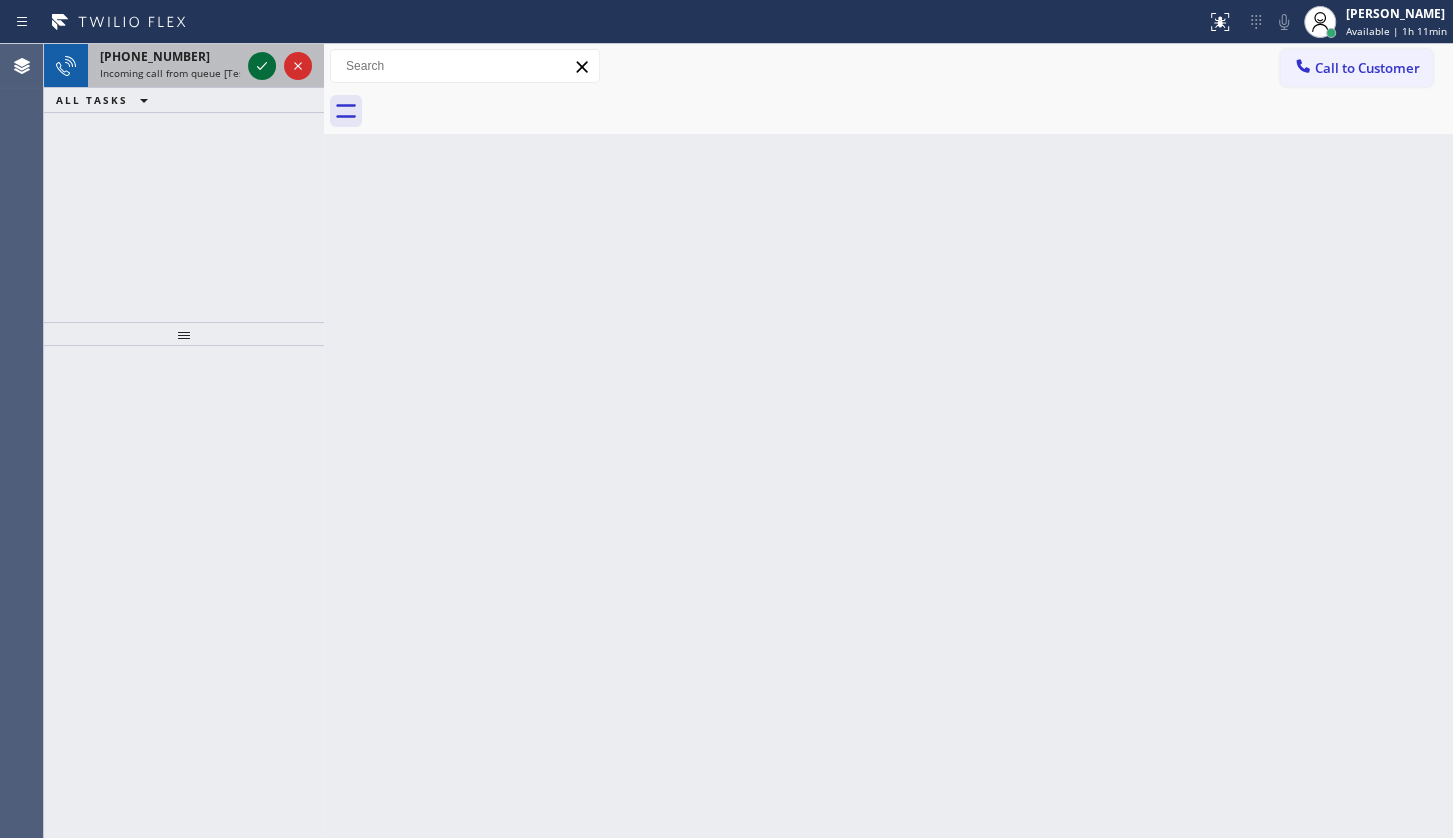 click 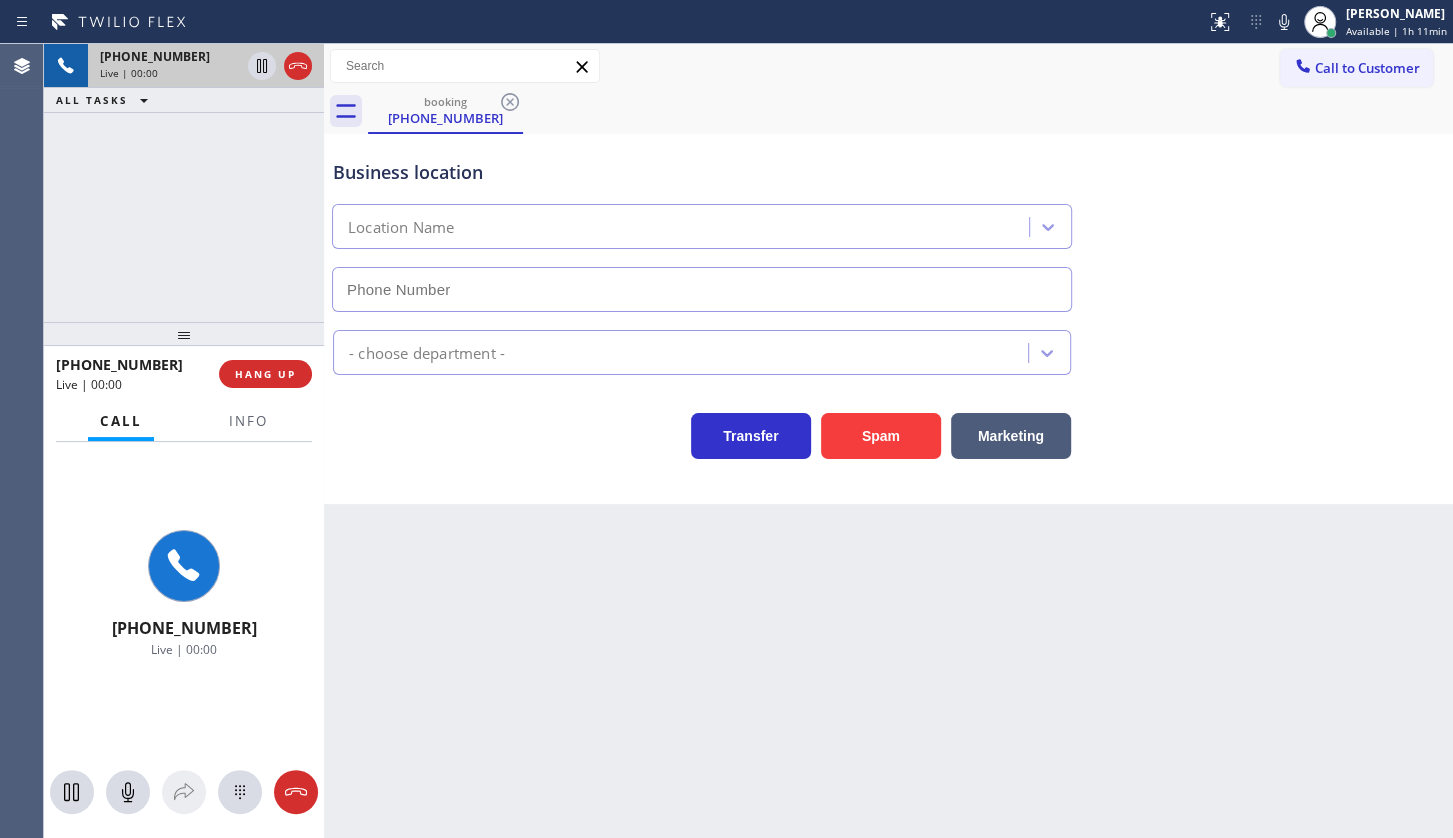 type on "[PHONE_NUMBER]" 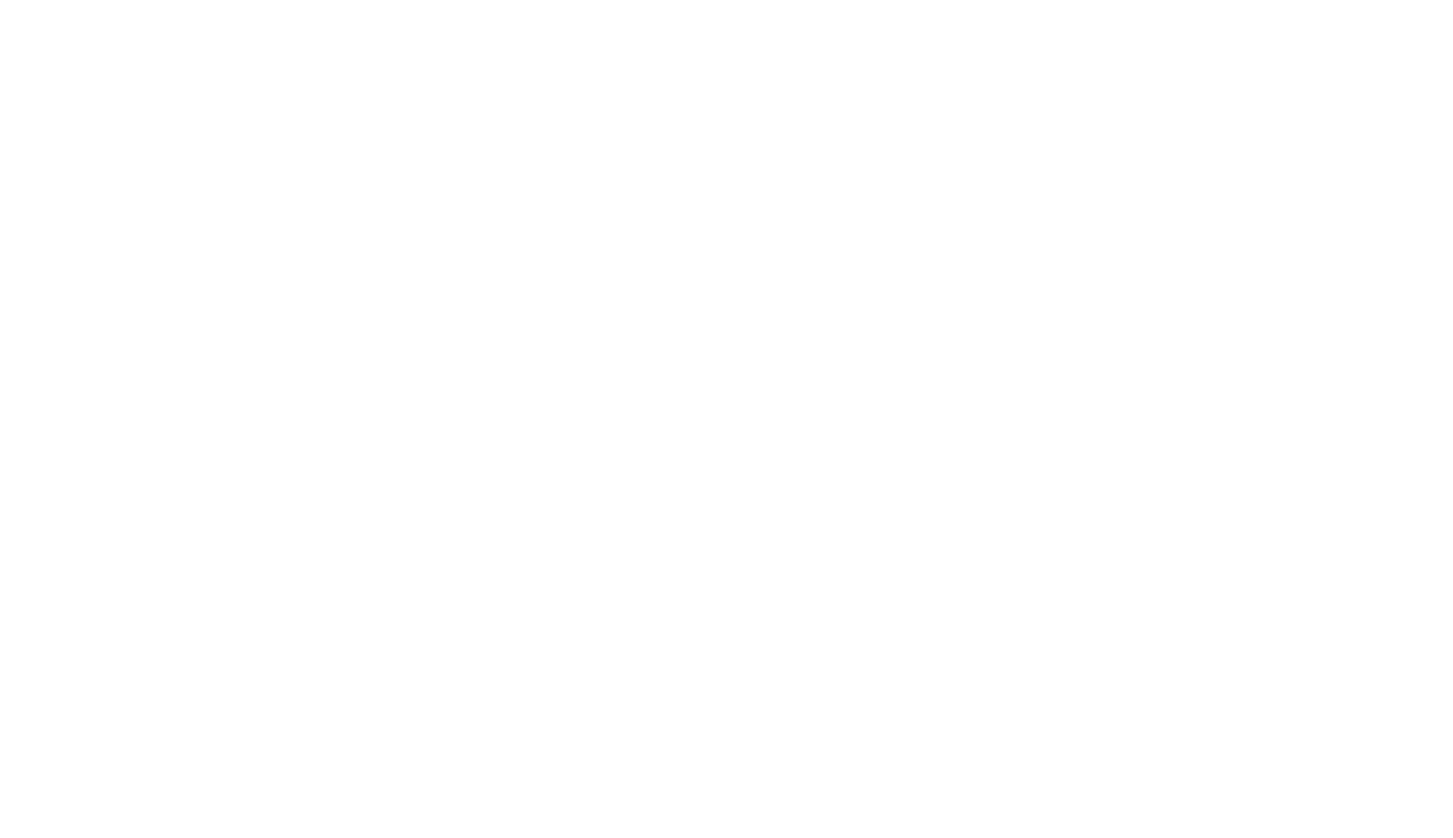 scroll, scrollTop: 0, scrollLeft: 0, axis: both 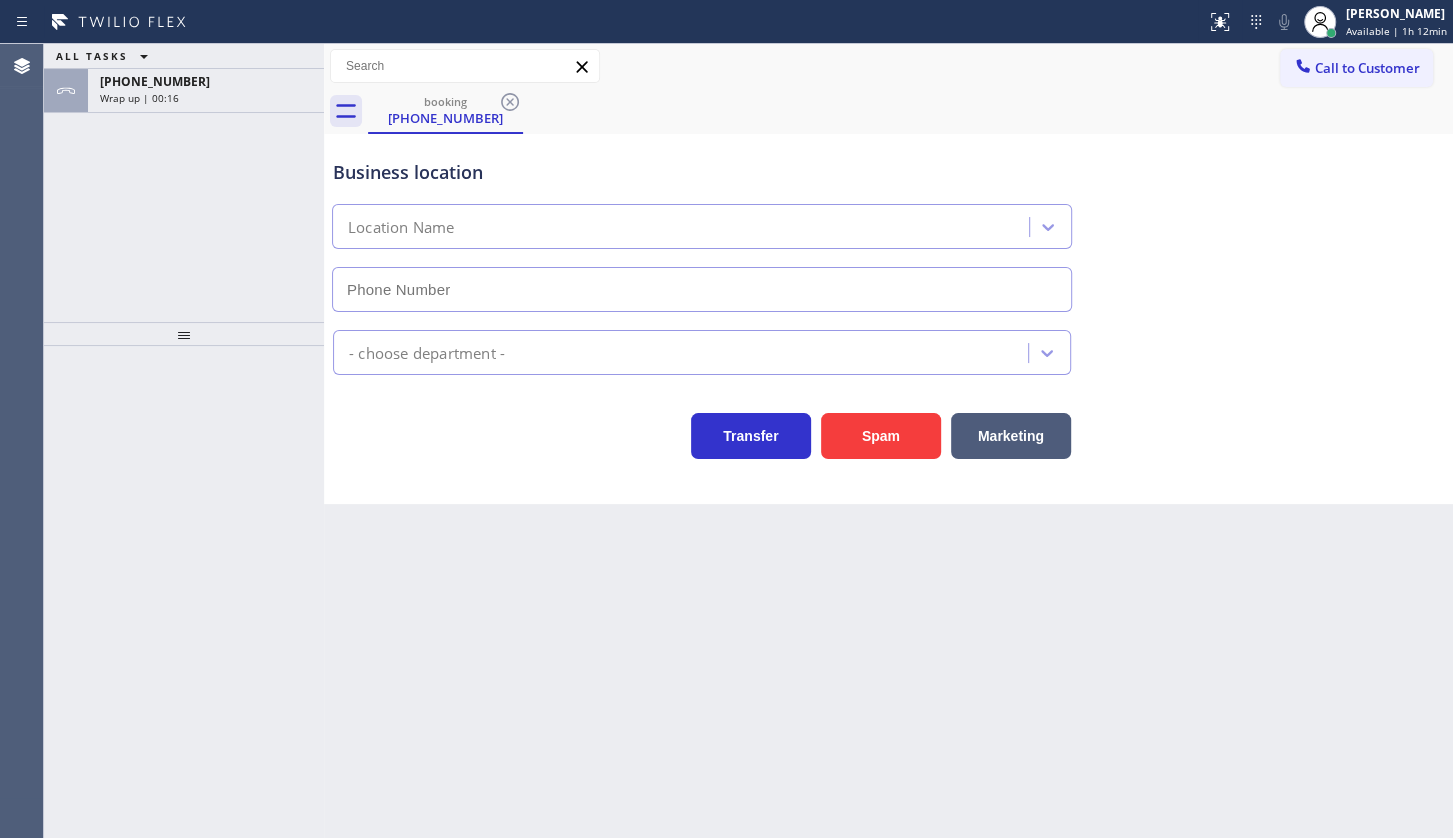 type on "[PHONE_NUMBER]" 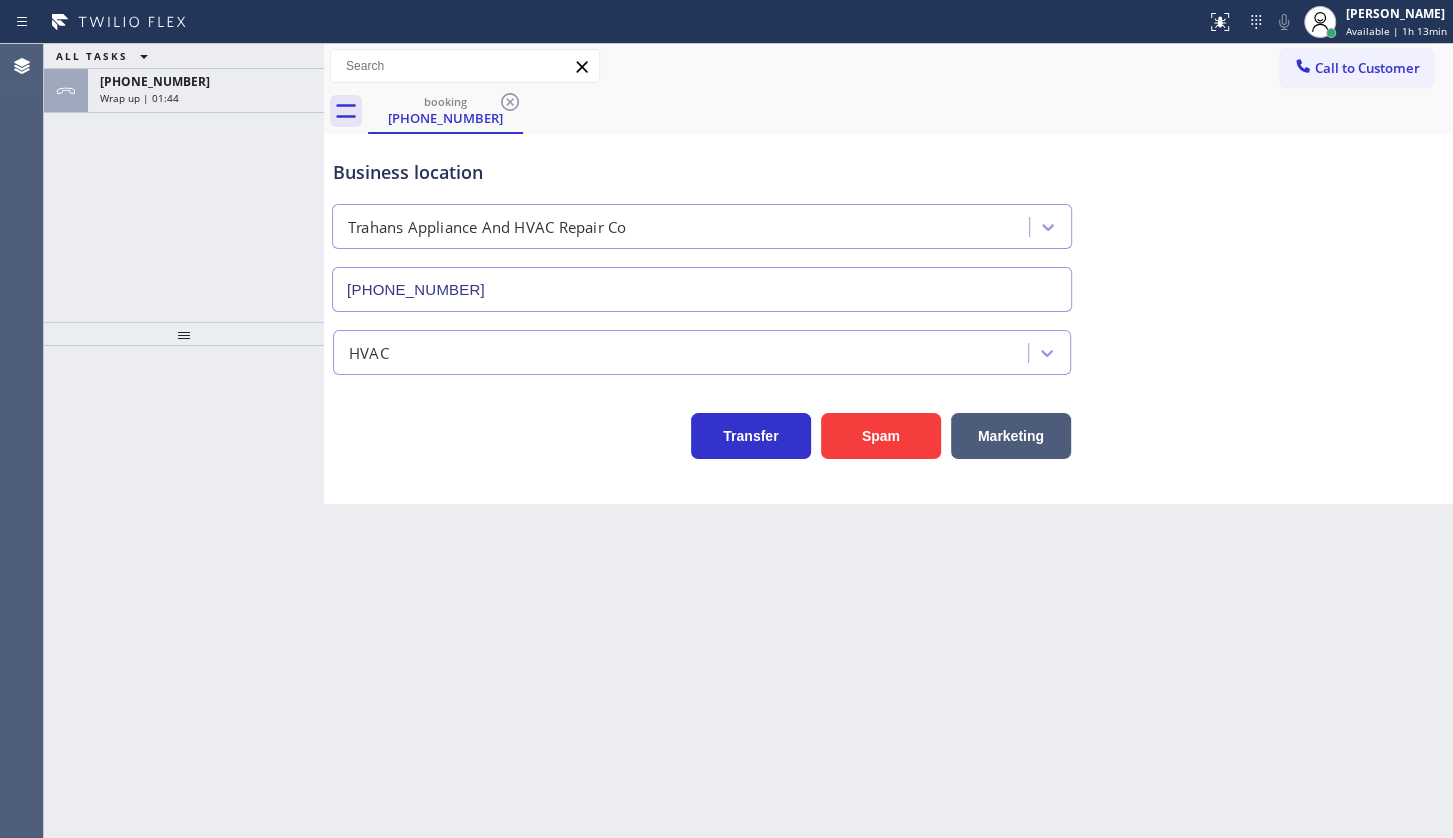 click on "ALL TASKS" at bounding box center (106, 56) 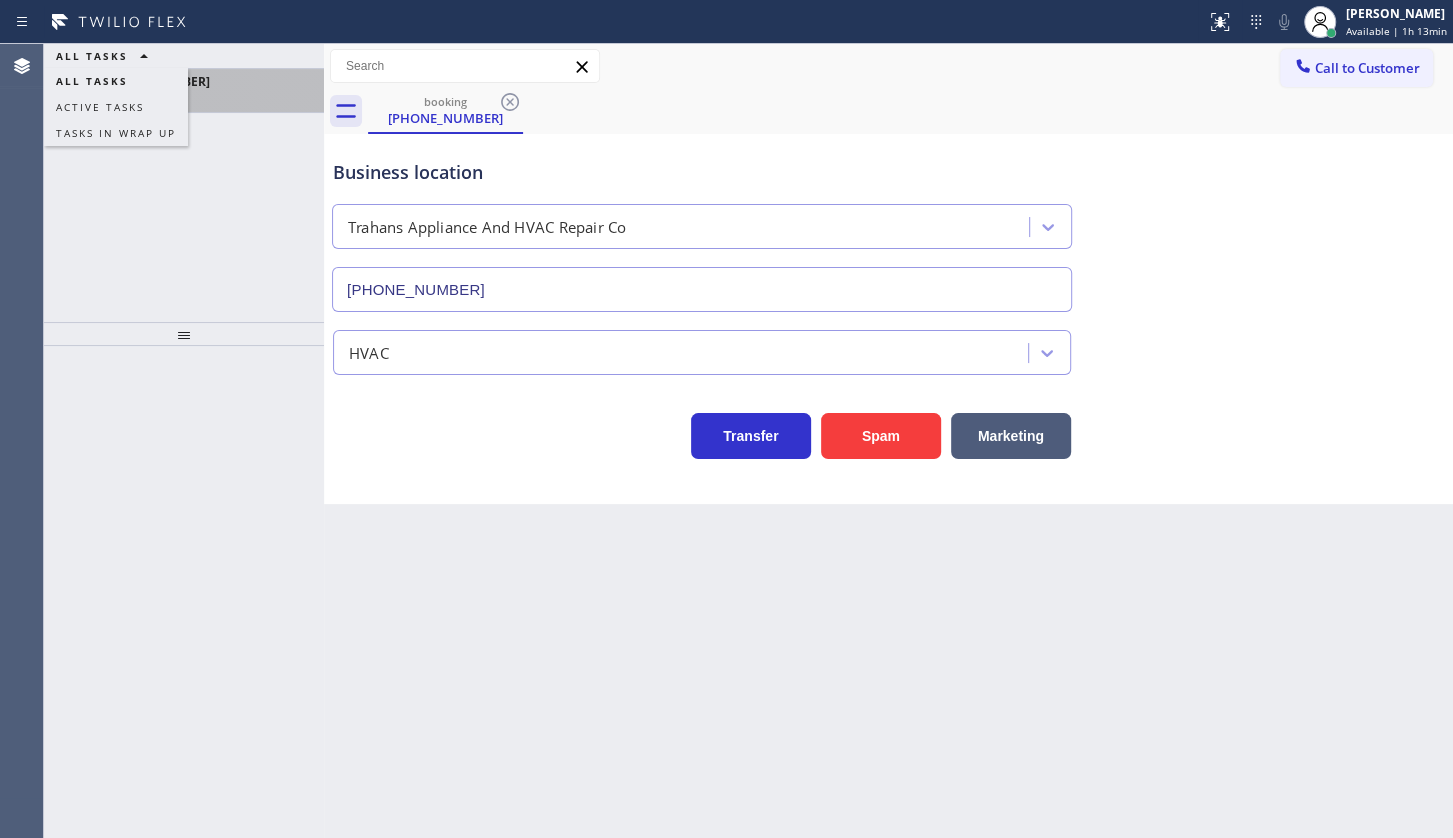 drag, startPoint x: 92, startPoint y: 83, endPoint x: 104, endPoint y: 85, distance: 12.165525 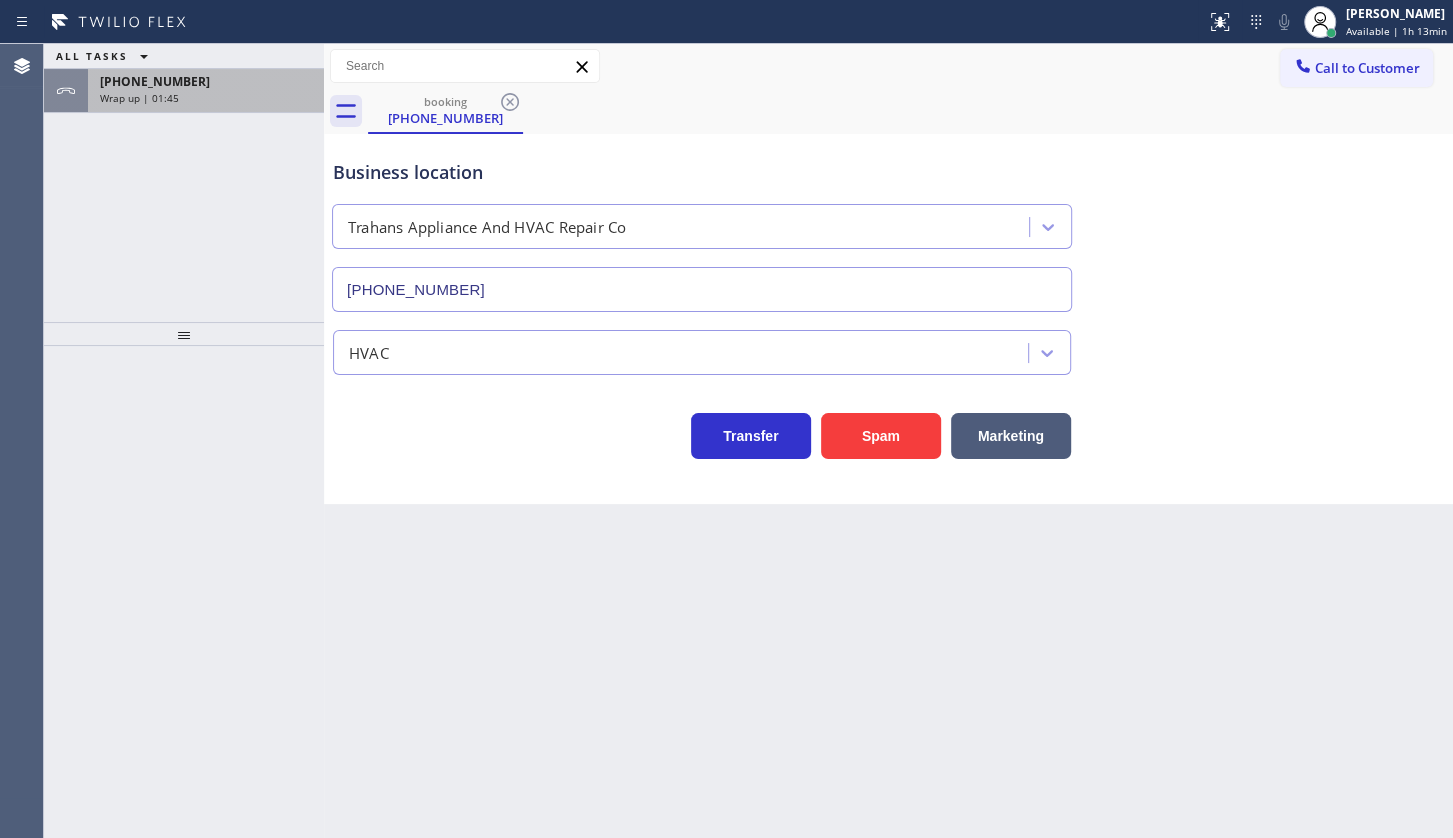 click on "+16615778641" at bounding box center [155, 81] 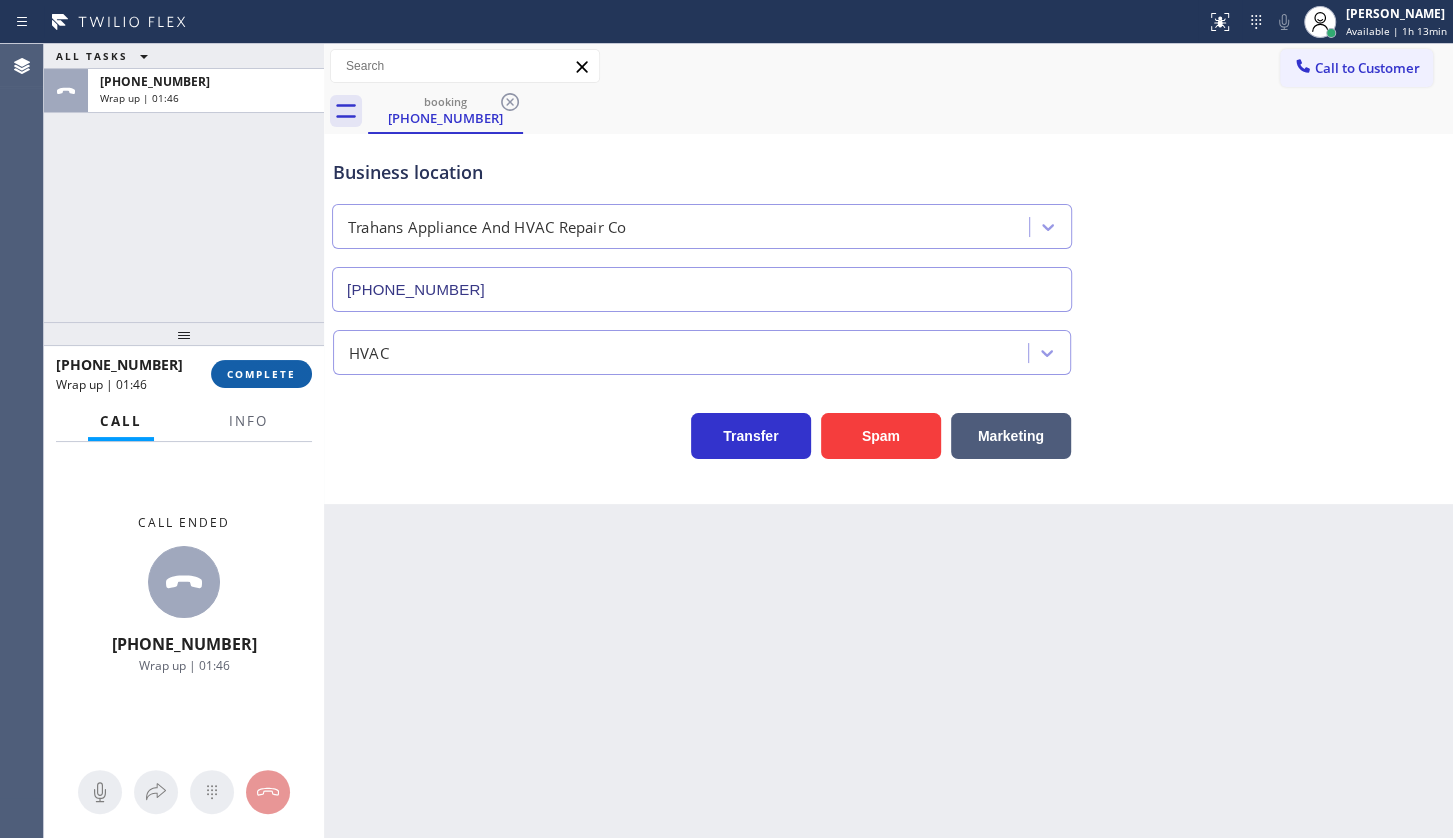 click on "COMPLETE" at bounding box center [261, 374] 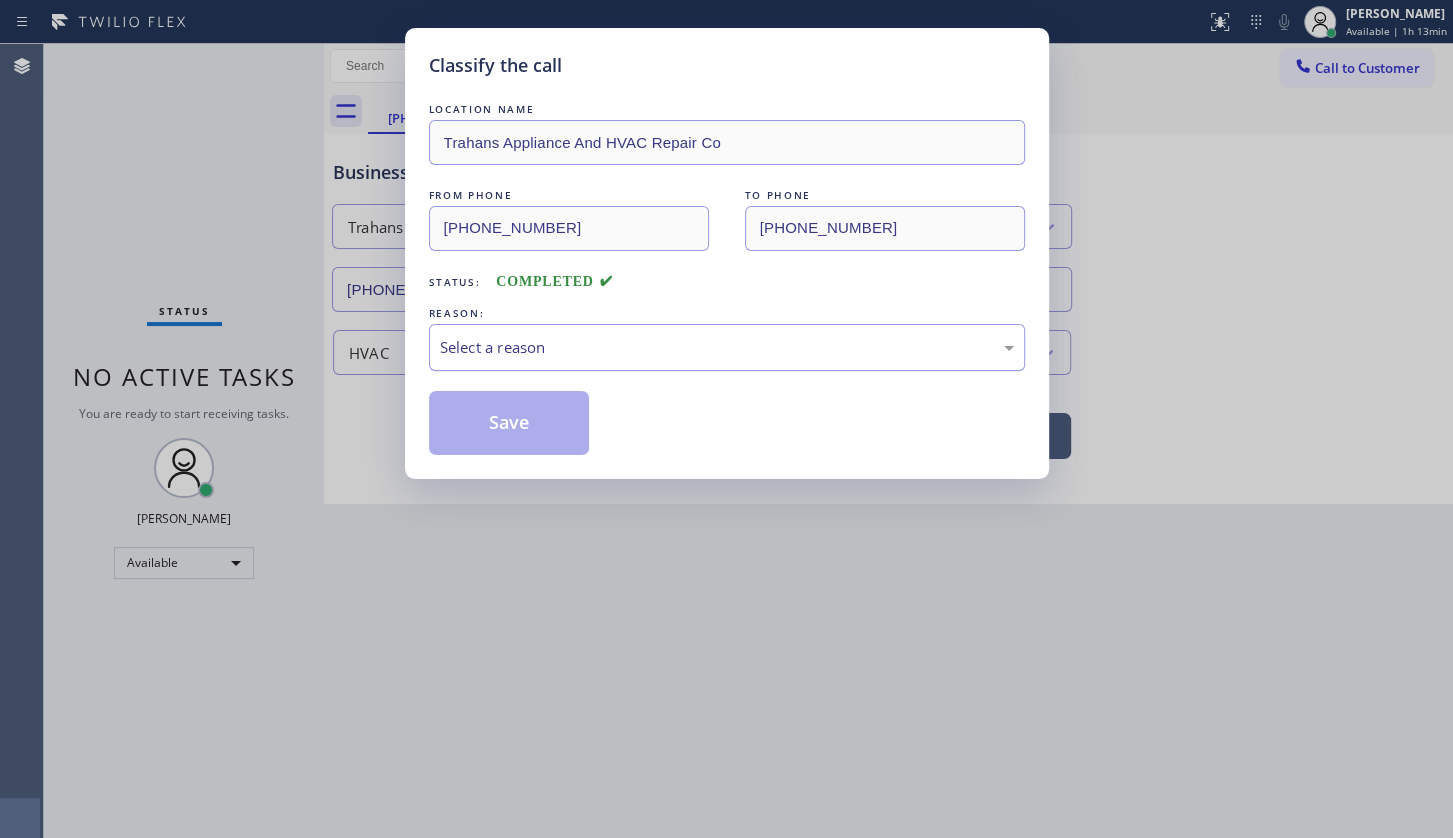 click on "Select a reason" at bounding box center (727, 347) 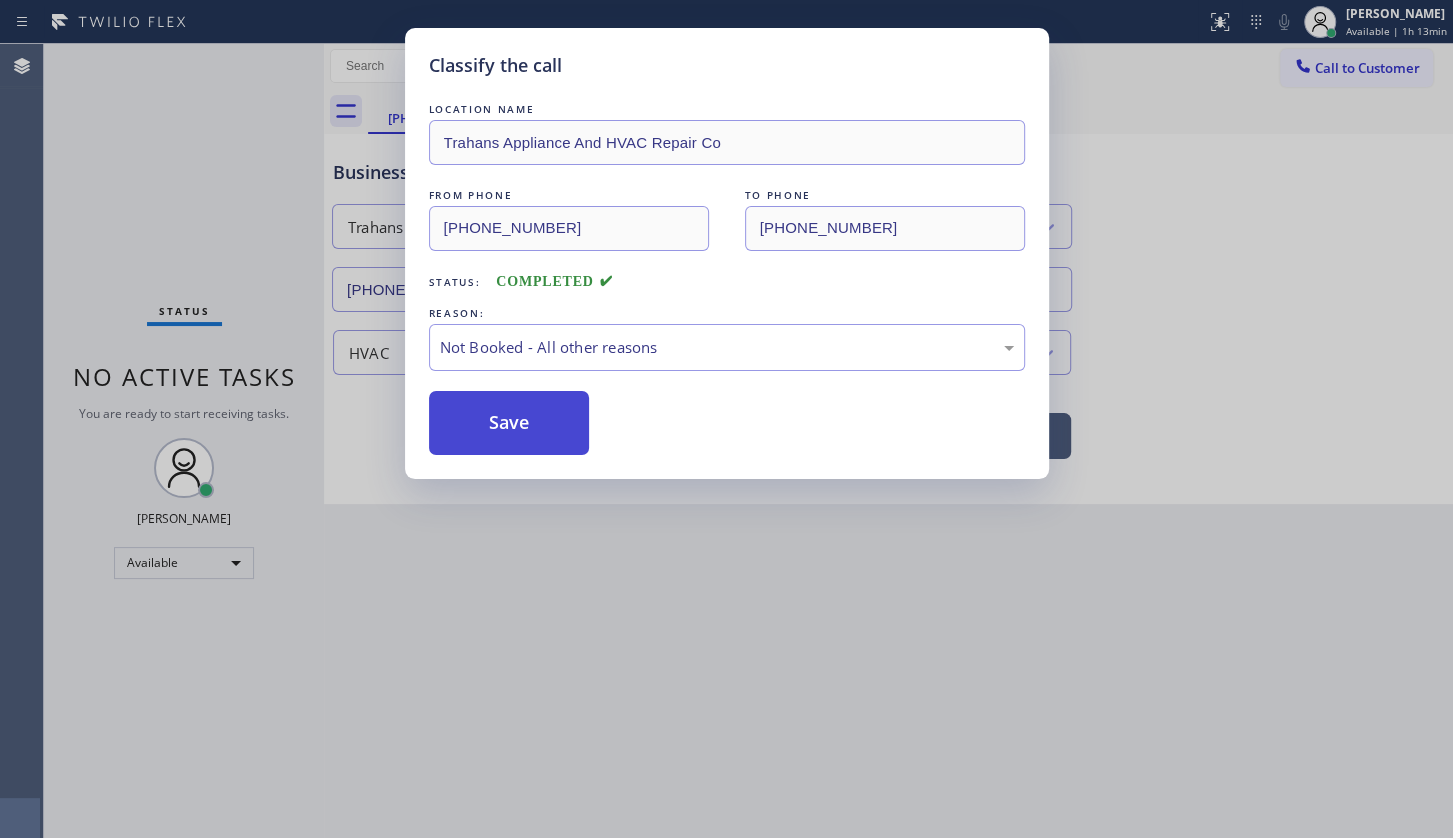 click on "Save" at bounding box center (509, 423) 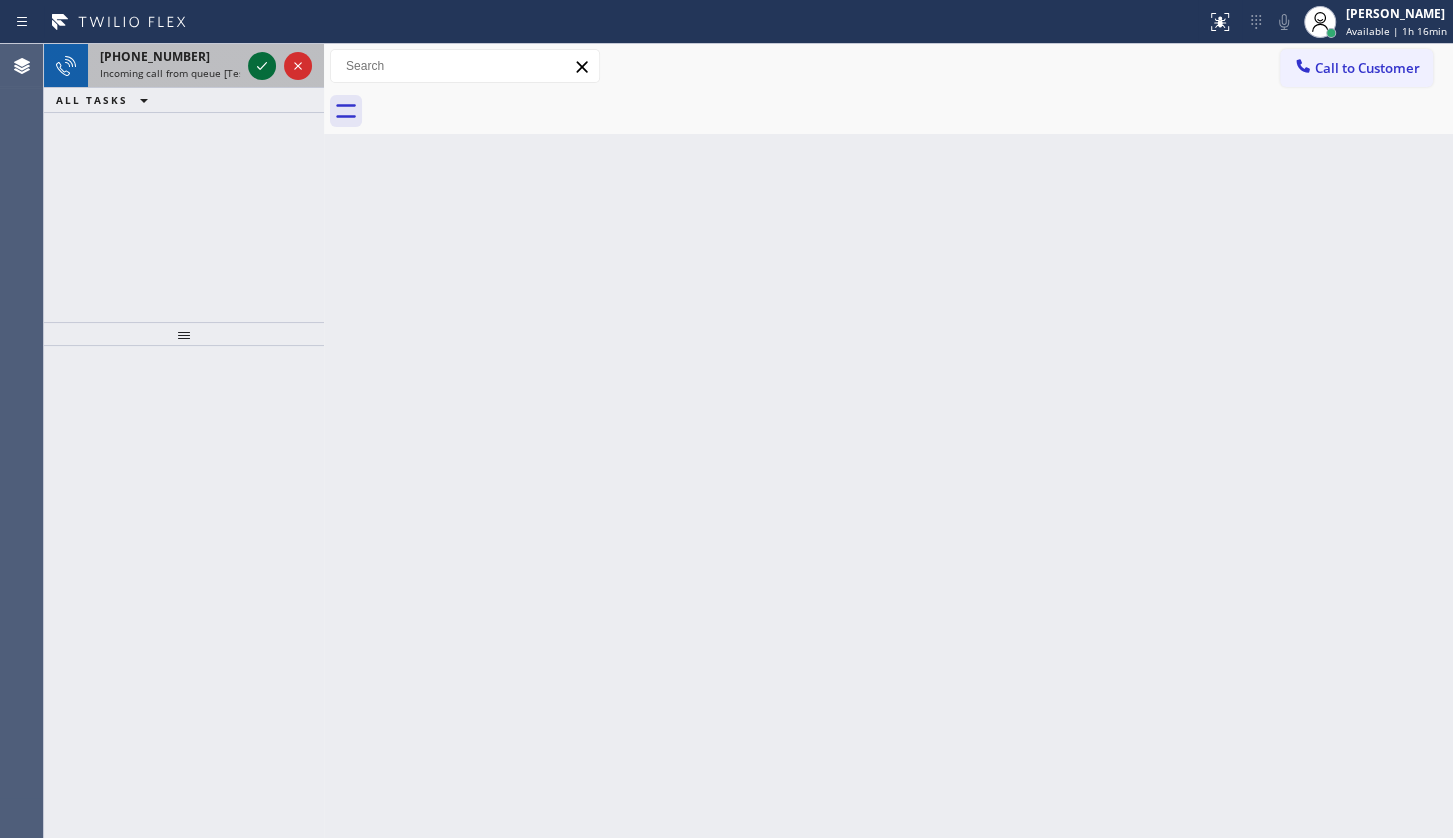 drag, startPoint x: 258, startPoint y: 84, endPoint x: 266, endPoint y: 53, distance: 32.01562 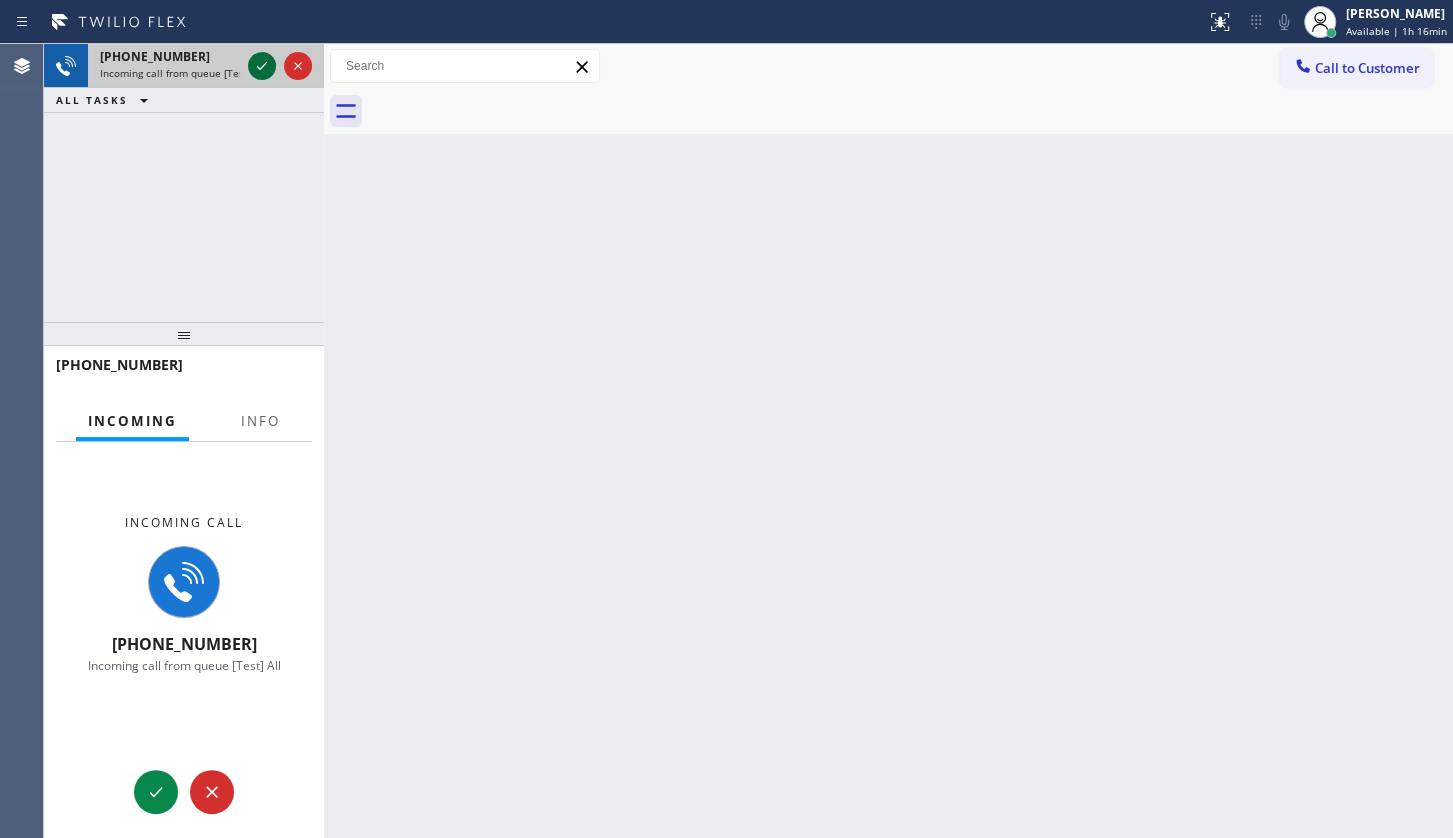 click 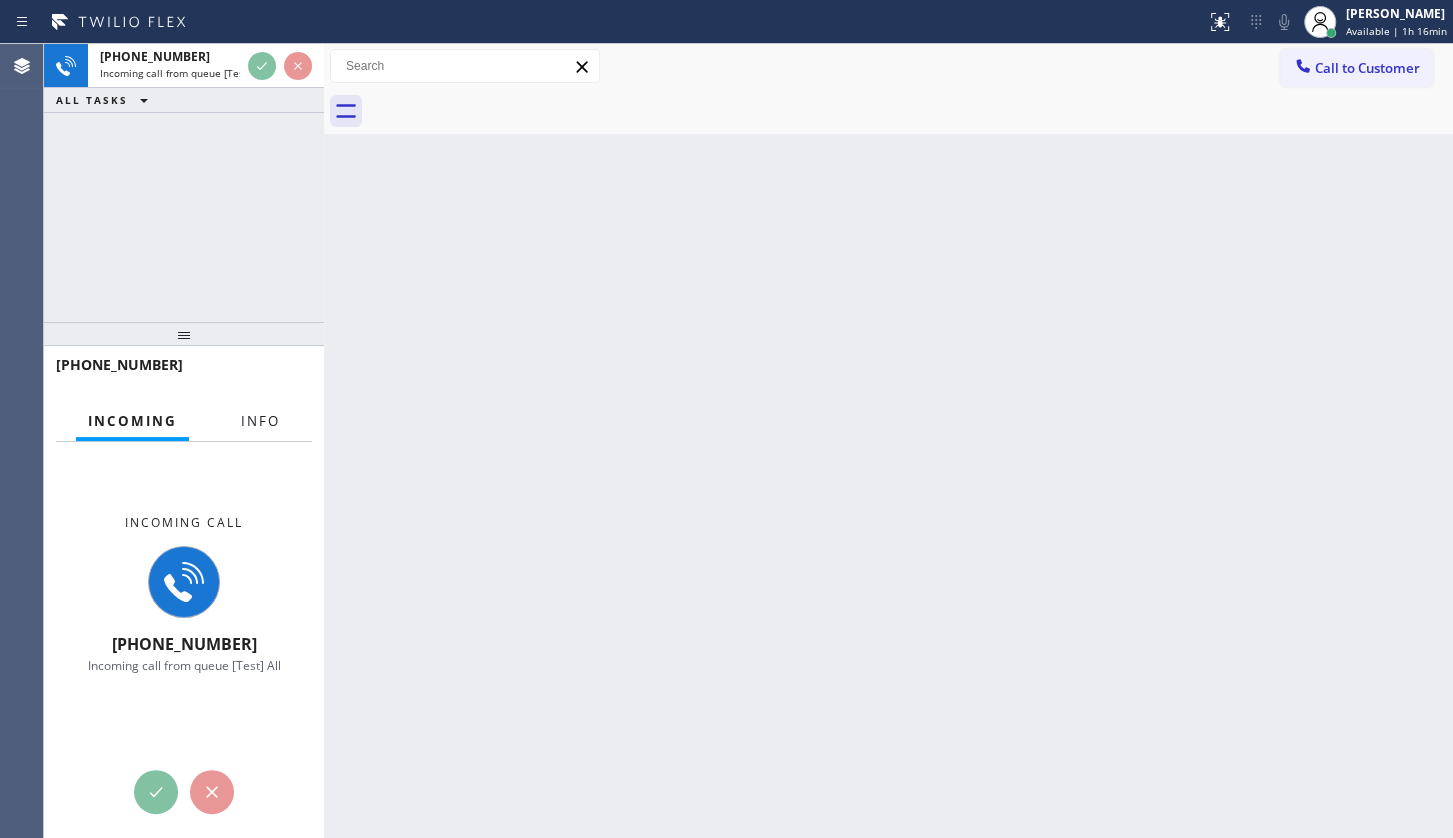 click on "Info" at bounding box center (260, 421) 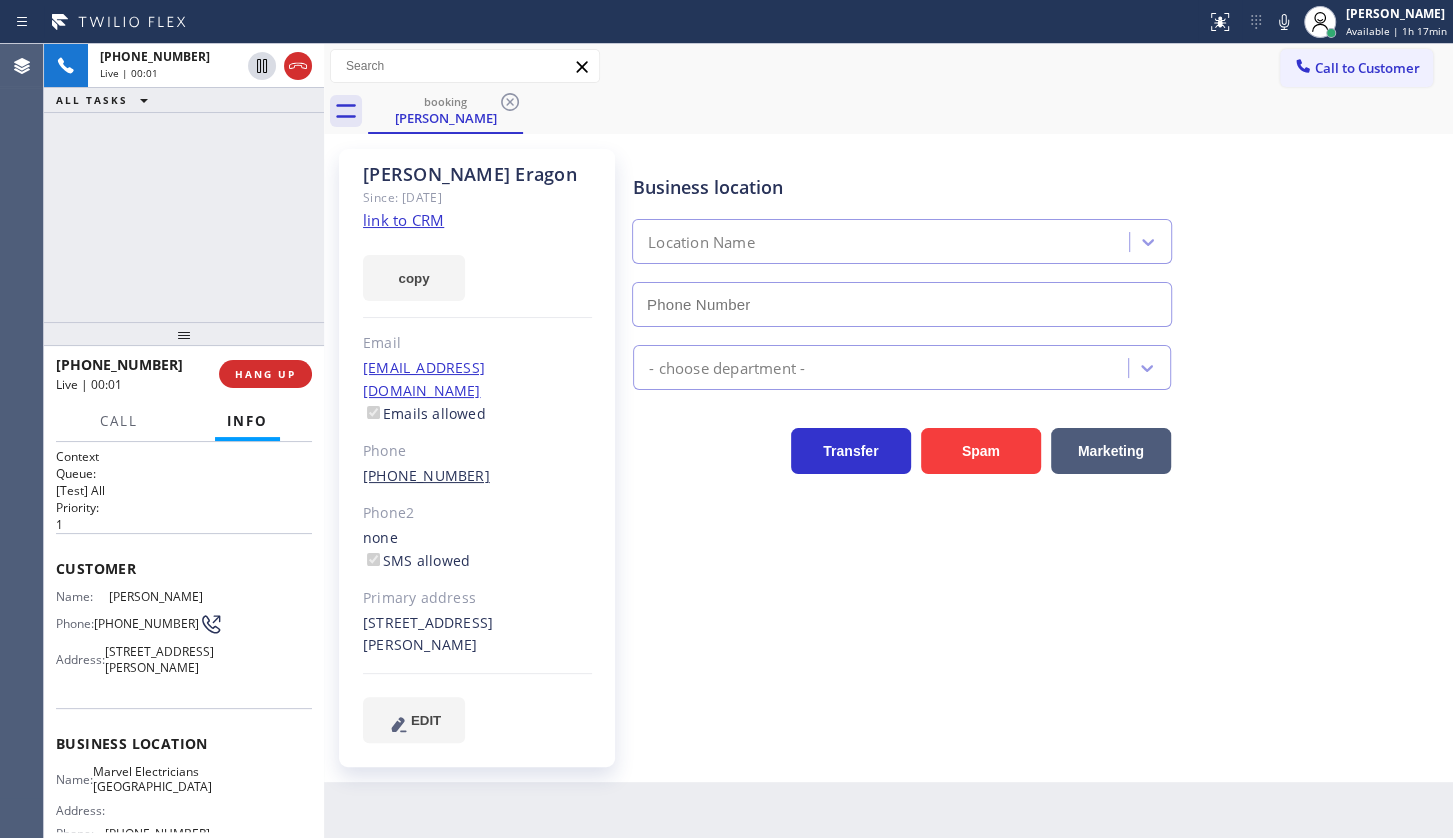 type on "(626) 467-5038" 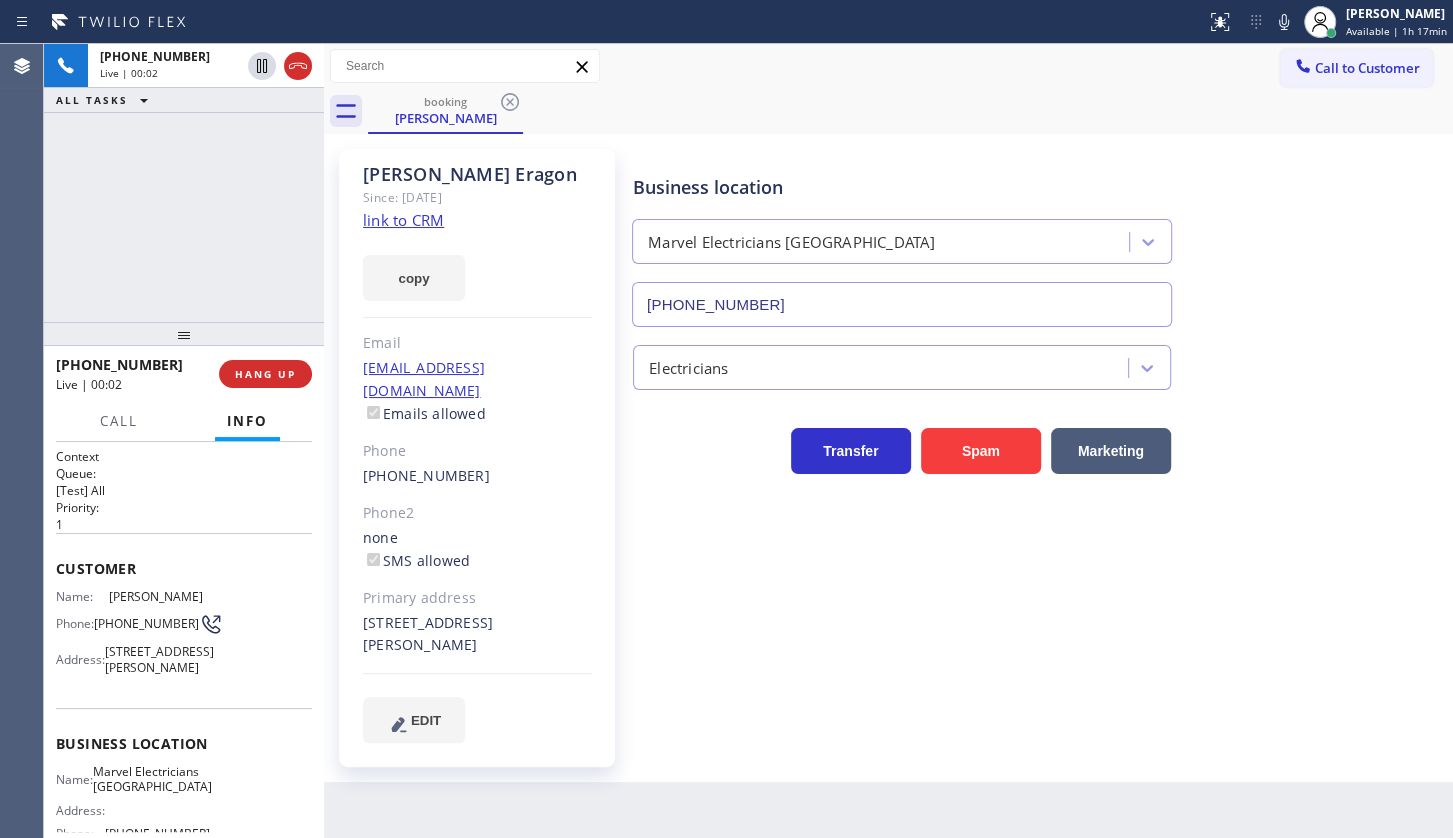 click on "Since: [DATE]" 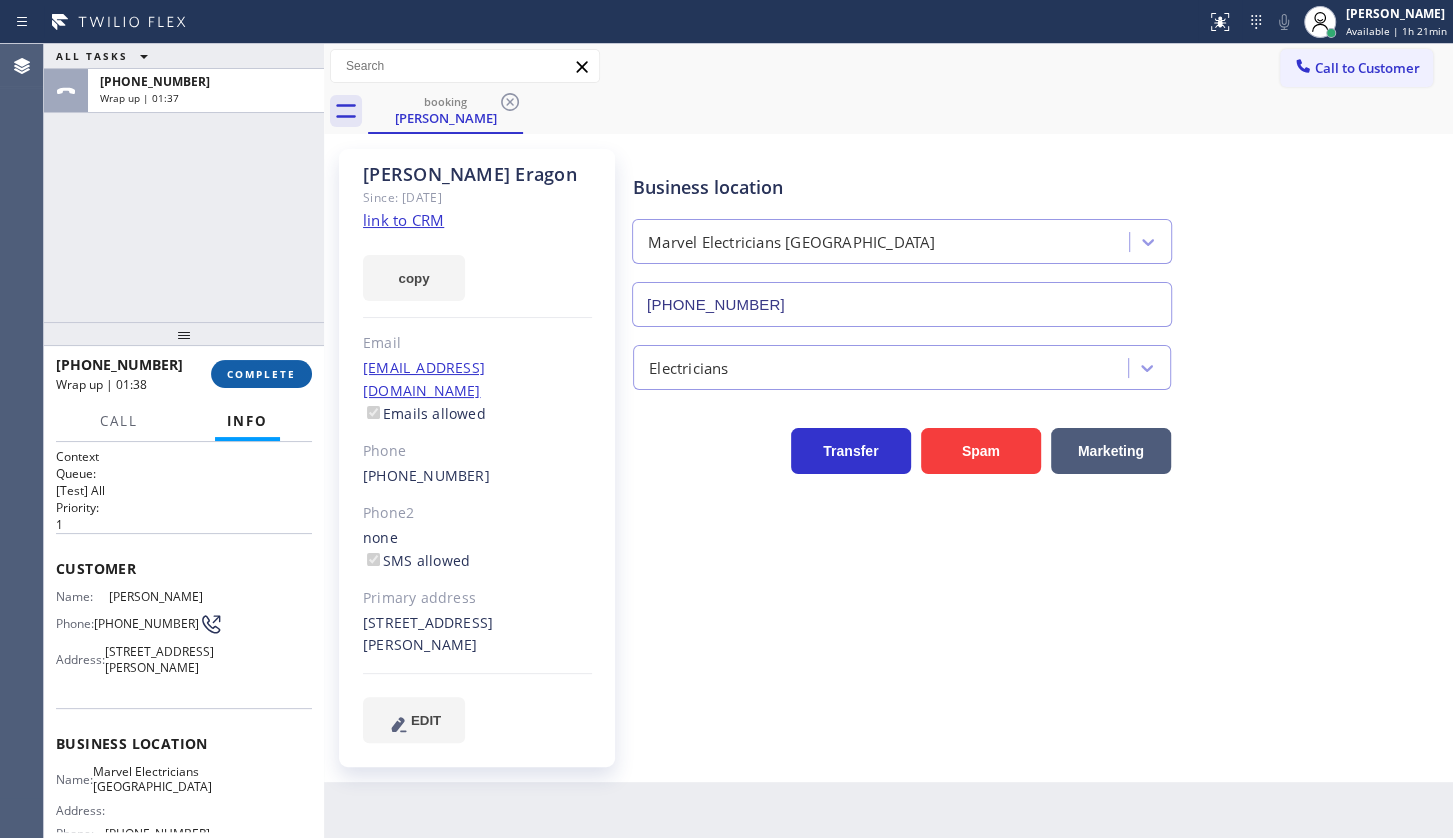 click on "COMPLETE" at bounding box center (261, 374) 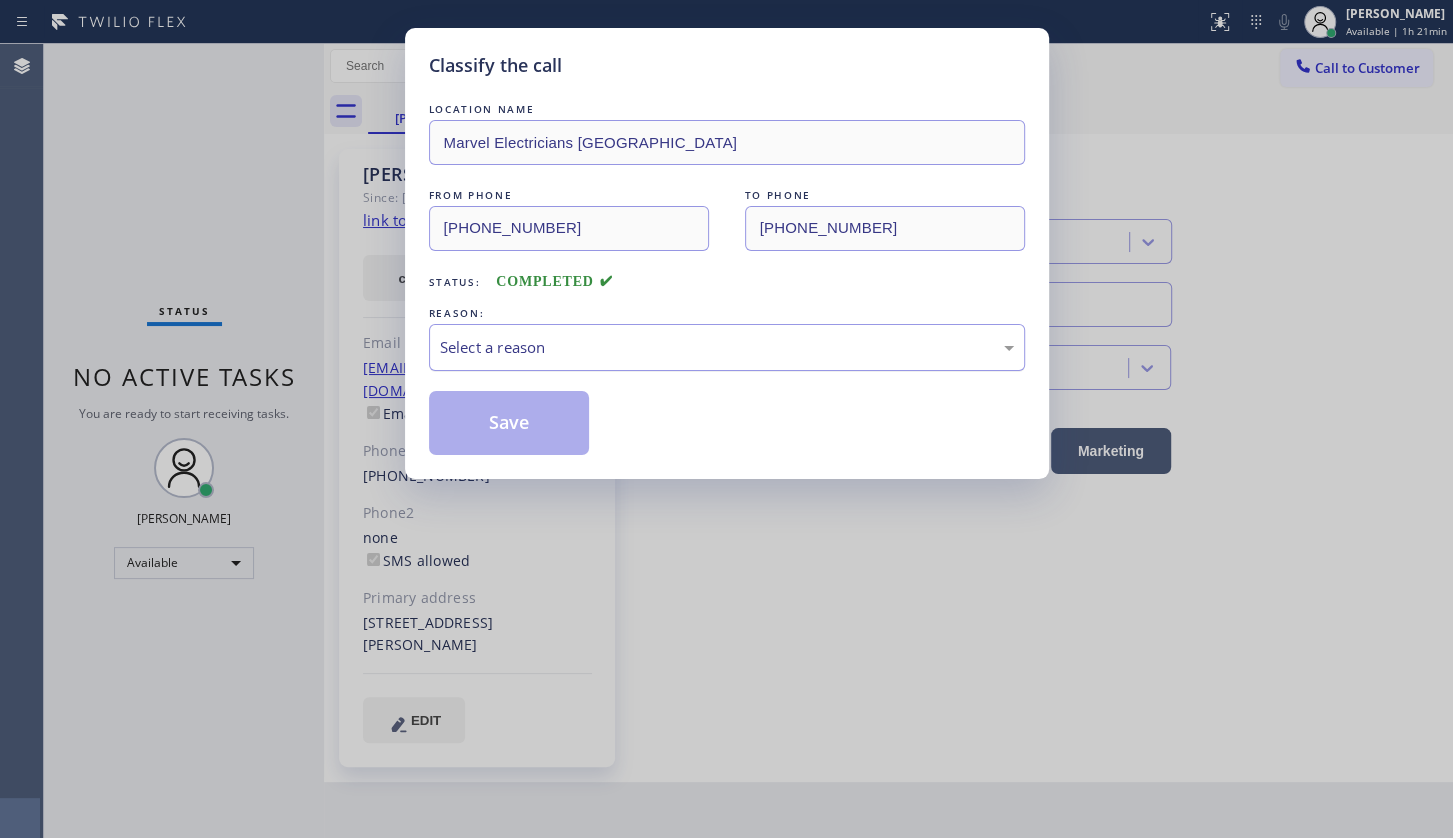 click on "Select a reason" at bounding box center [727, 347] 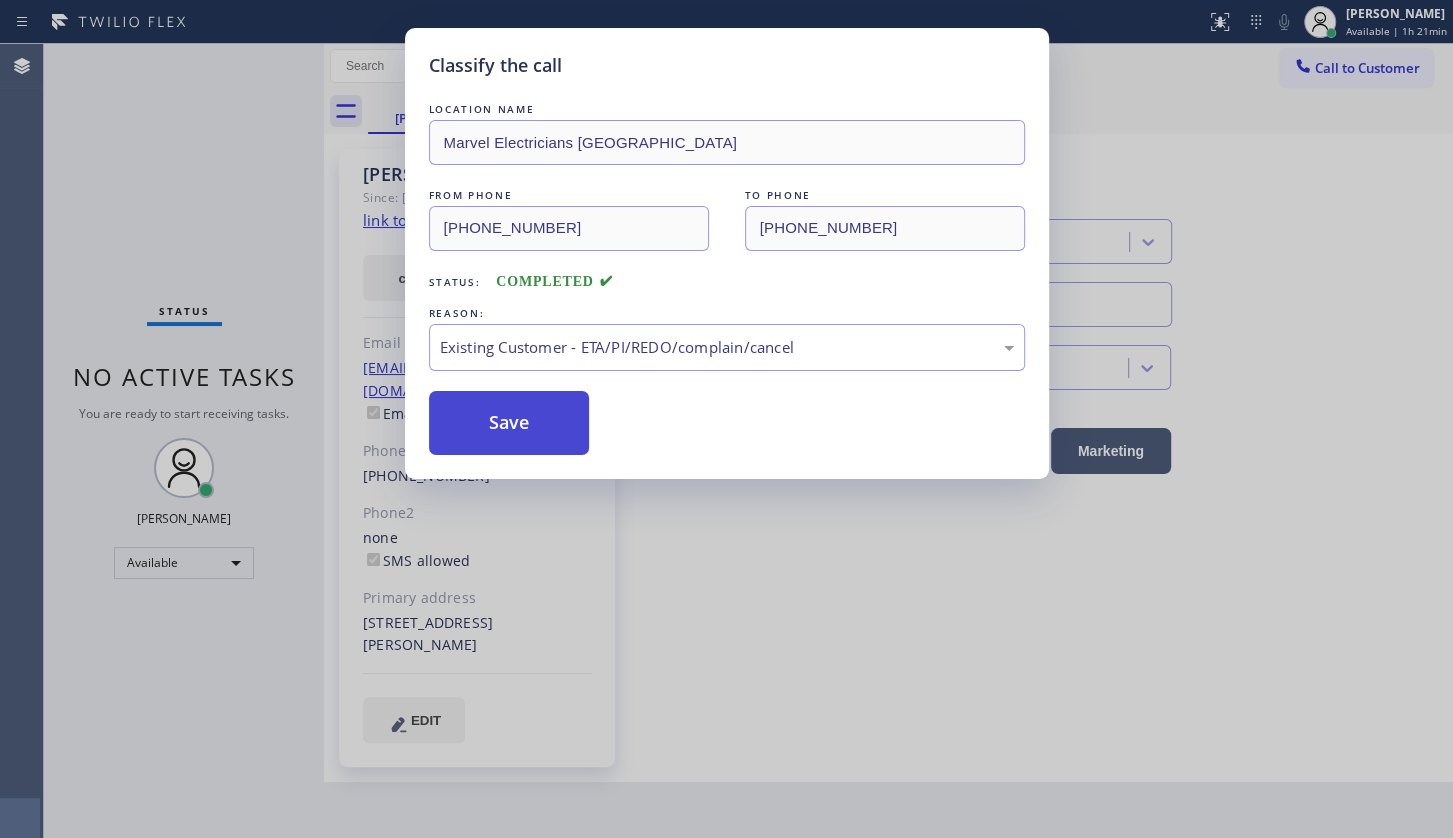 click on "Save" at bounding box center (509, 423) 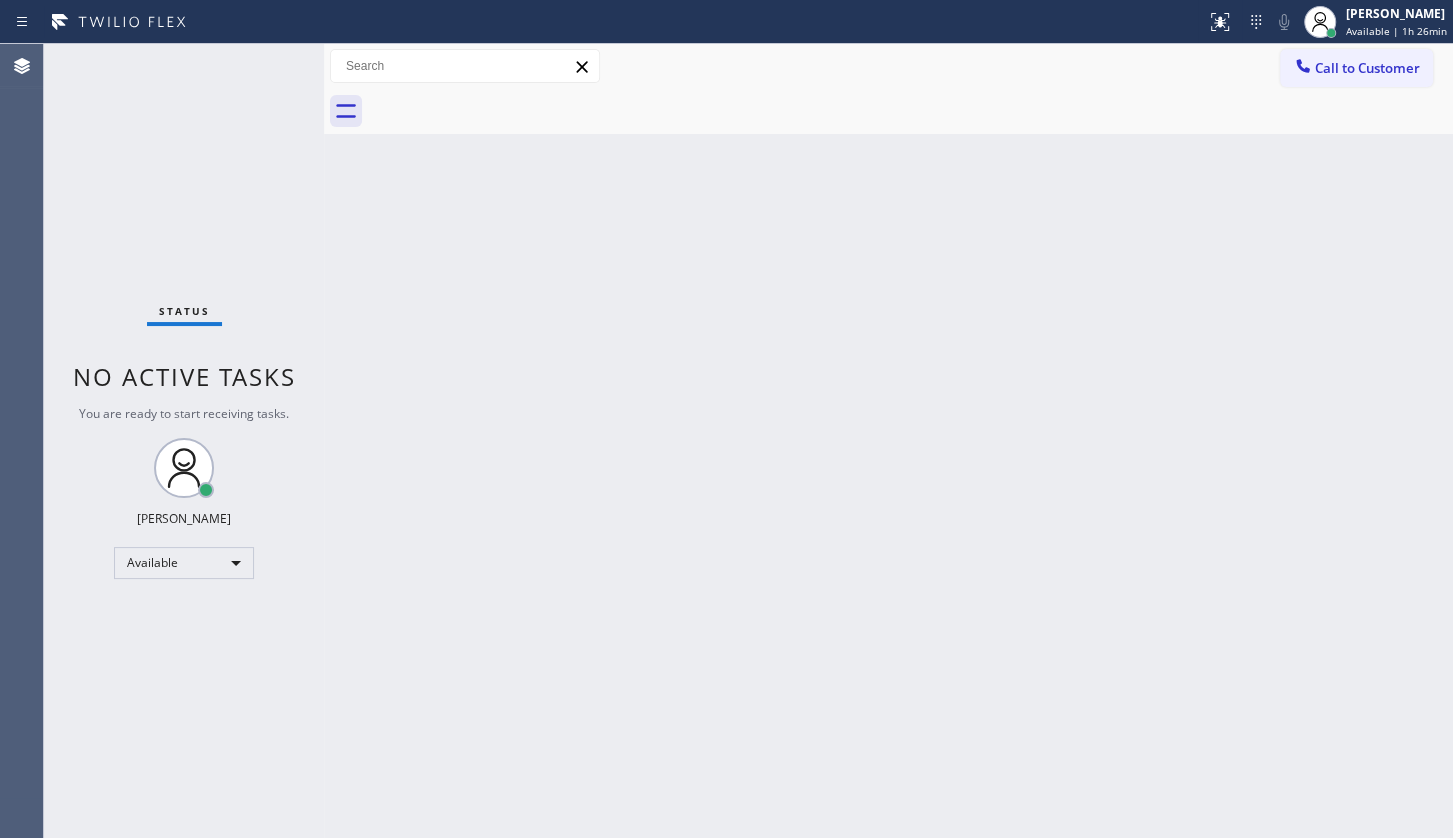 click on "Status   No active tasks     You are ready to start receiving tasks.   JENIZA ALCAYDE Available" at bounding box center (184, 441) 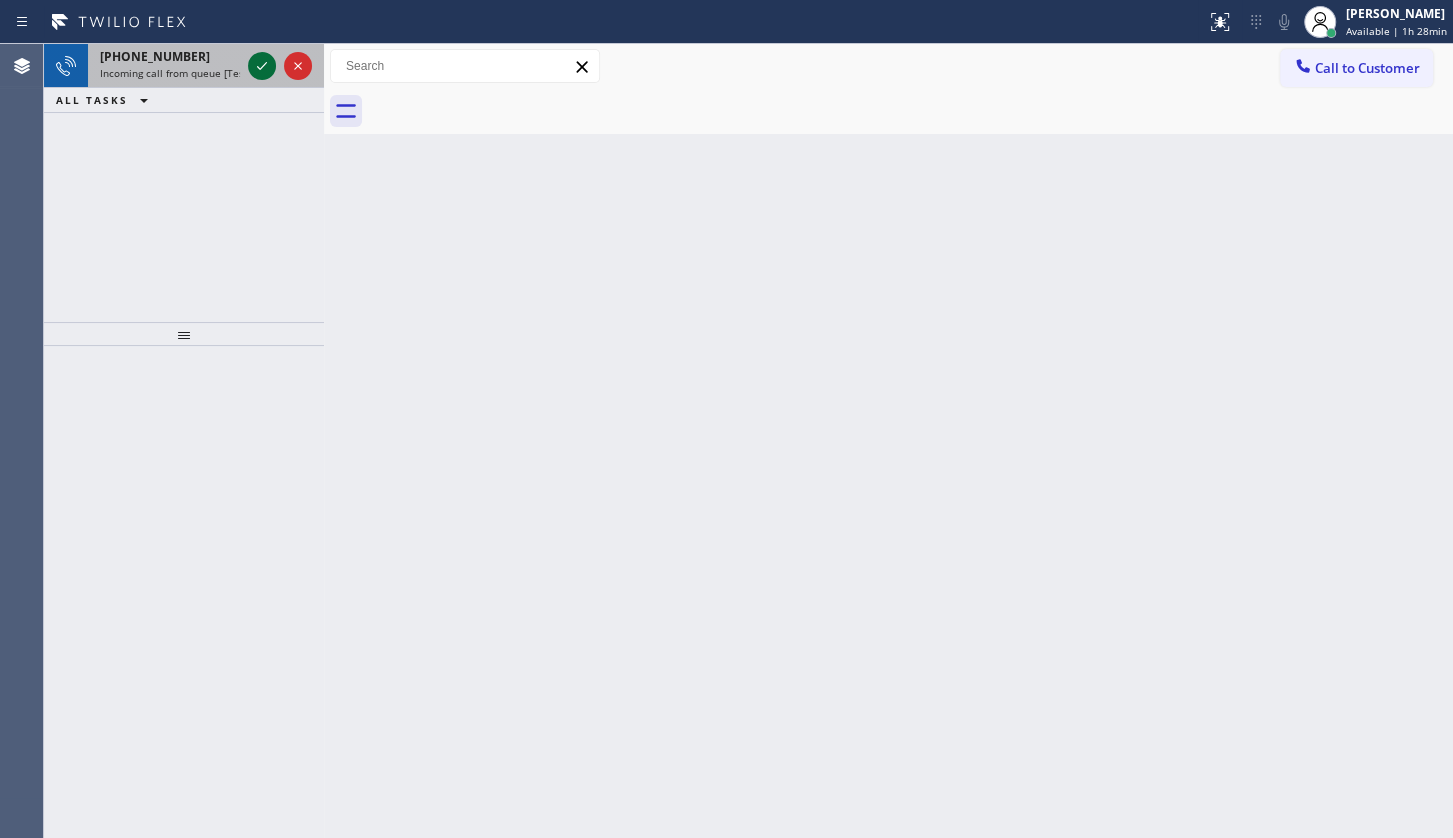 click 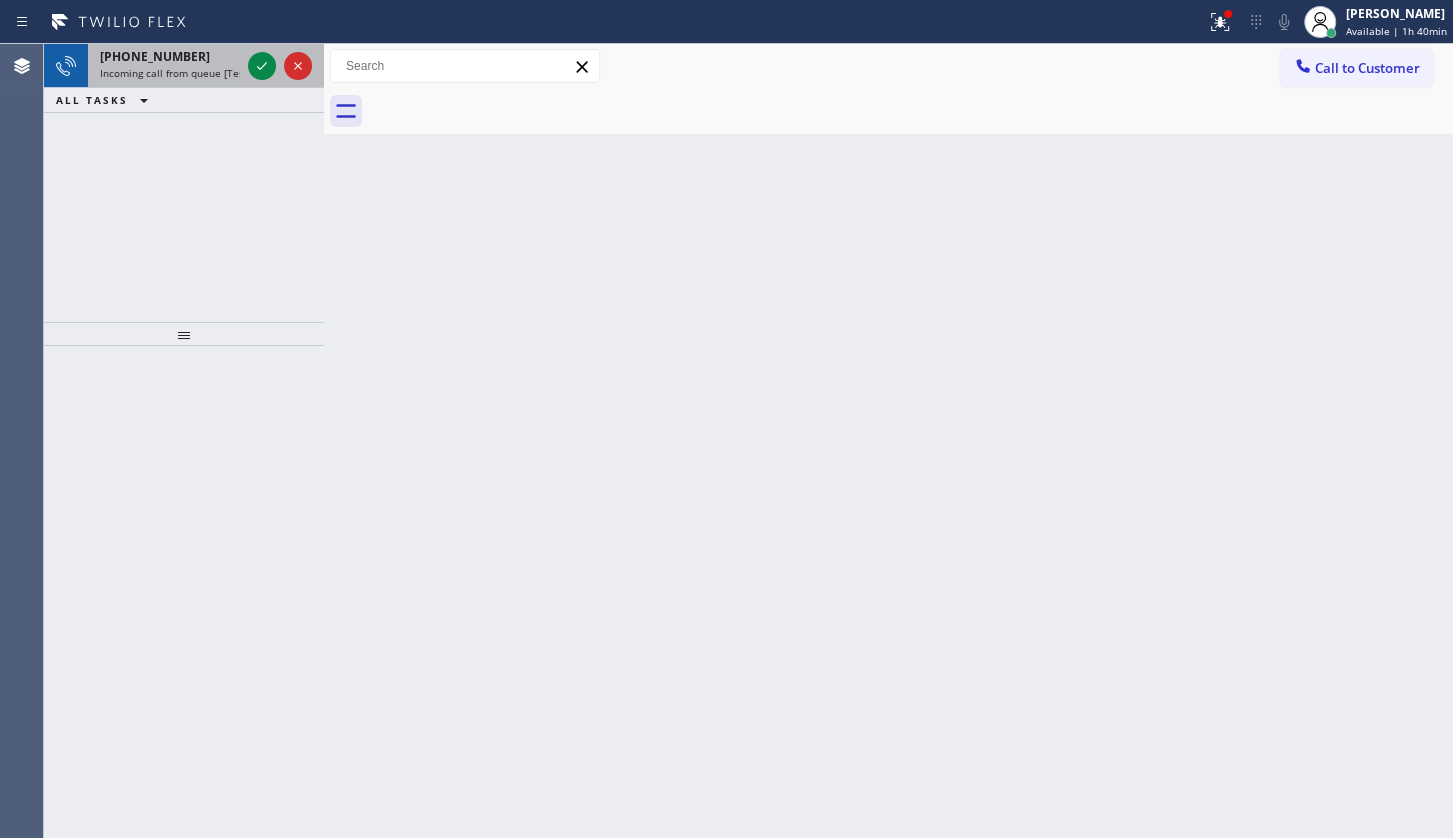 click at bounding box center [280, 66] 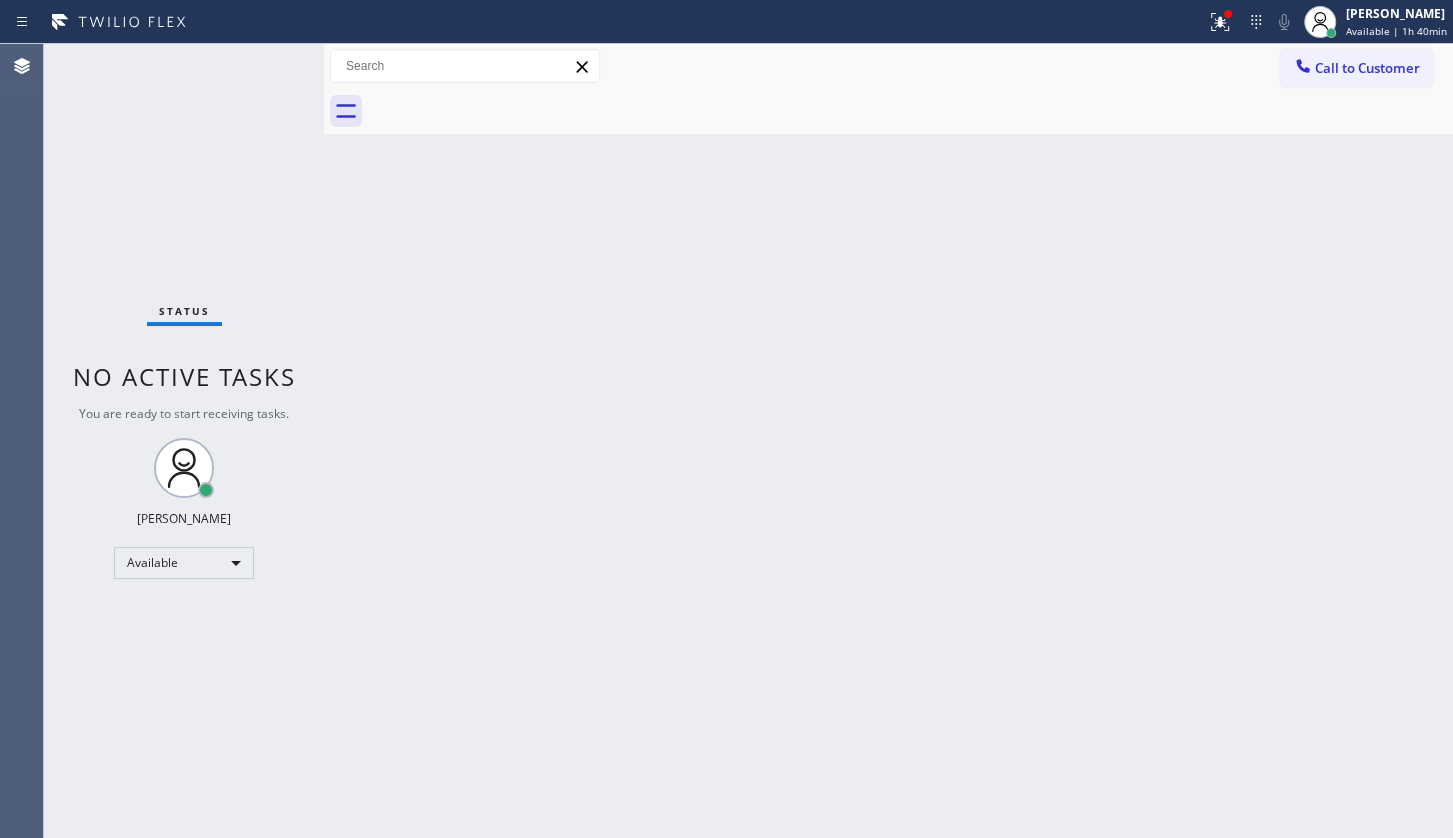 click on "Status   No active tasks     You are ready to start receiving tasks.   JENIZA ALCAYDE Available" at bounding box center [184, 441] 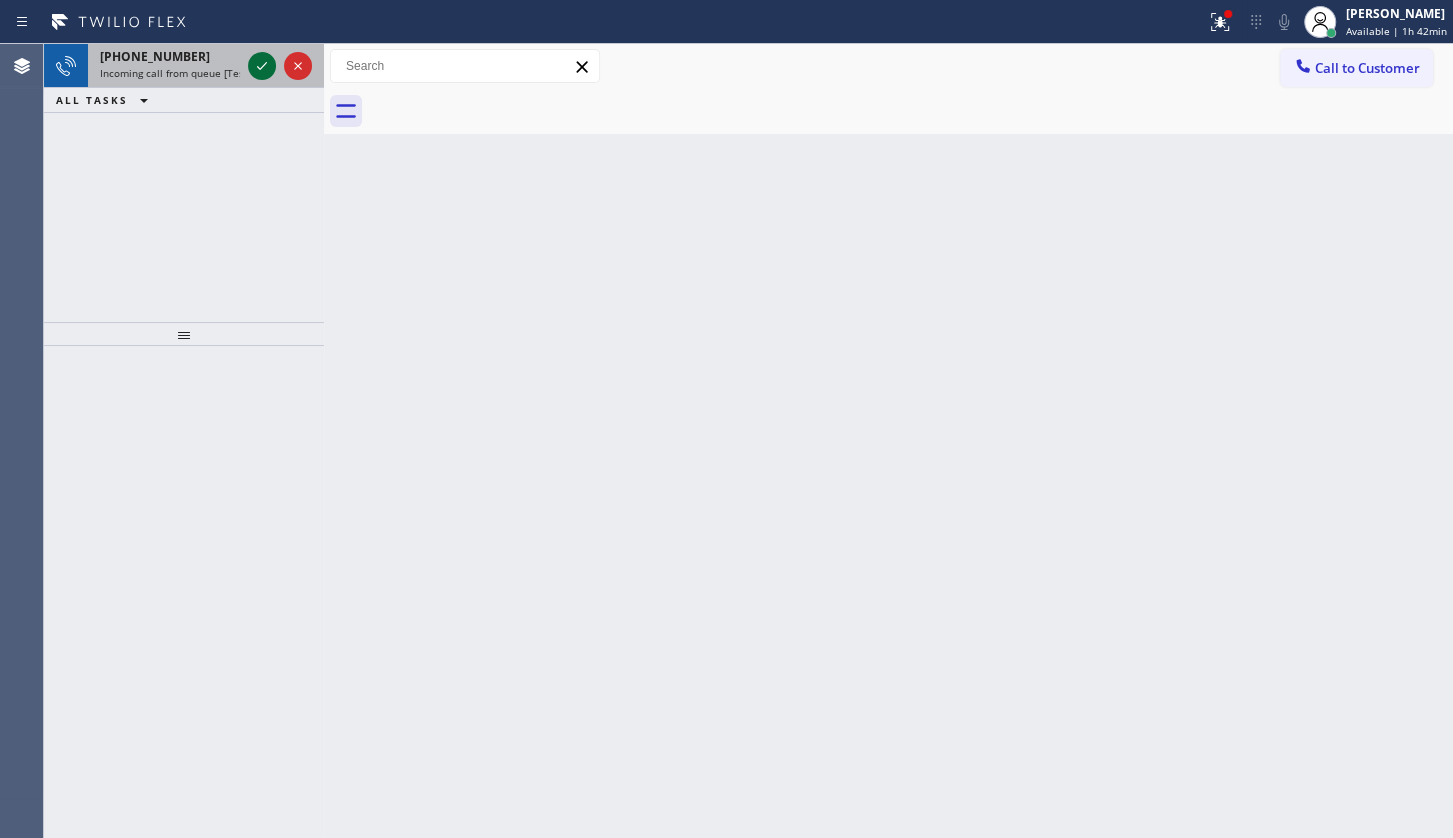 click 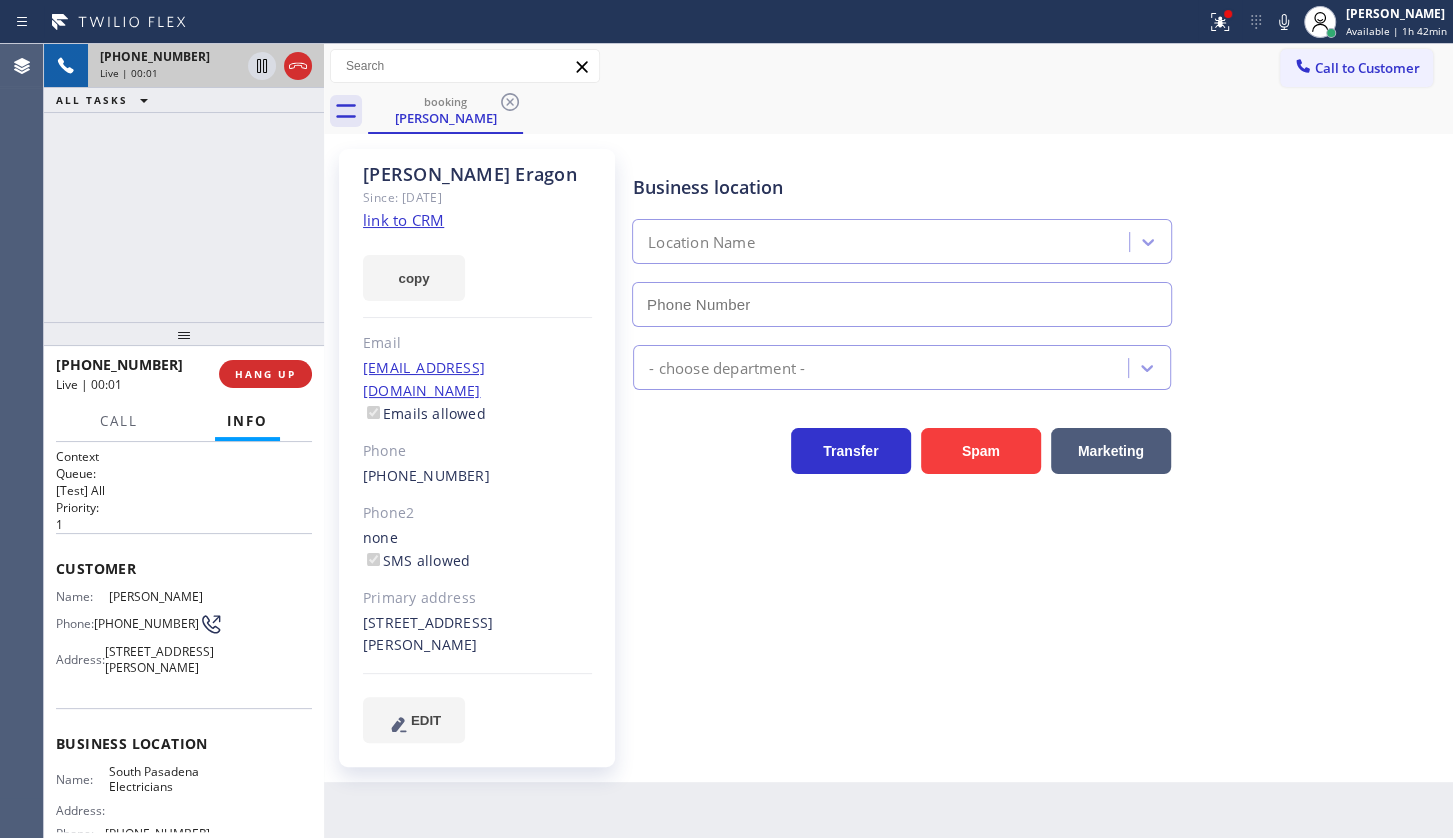 type on "(213) 805-7521" 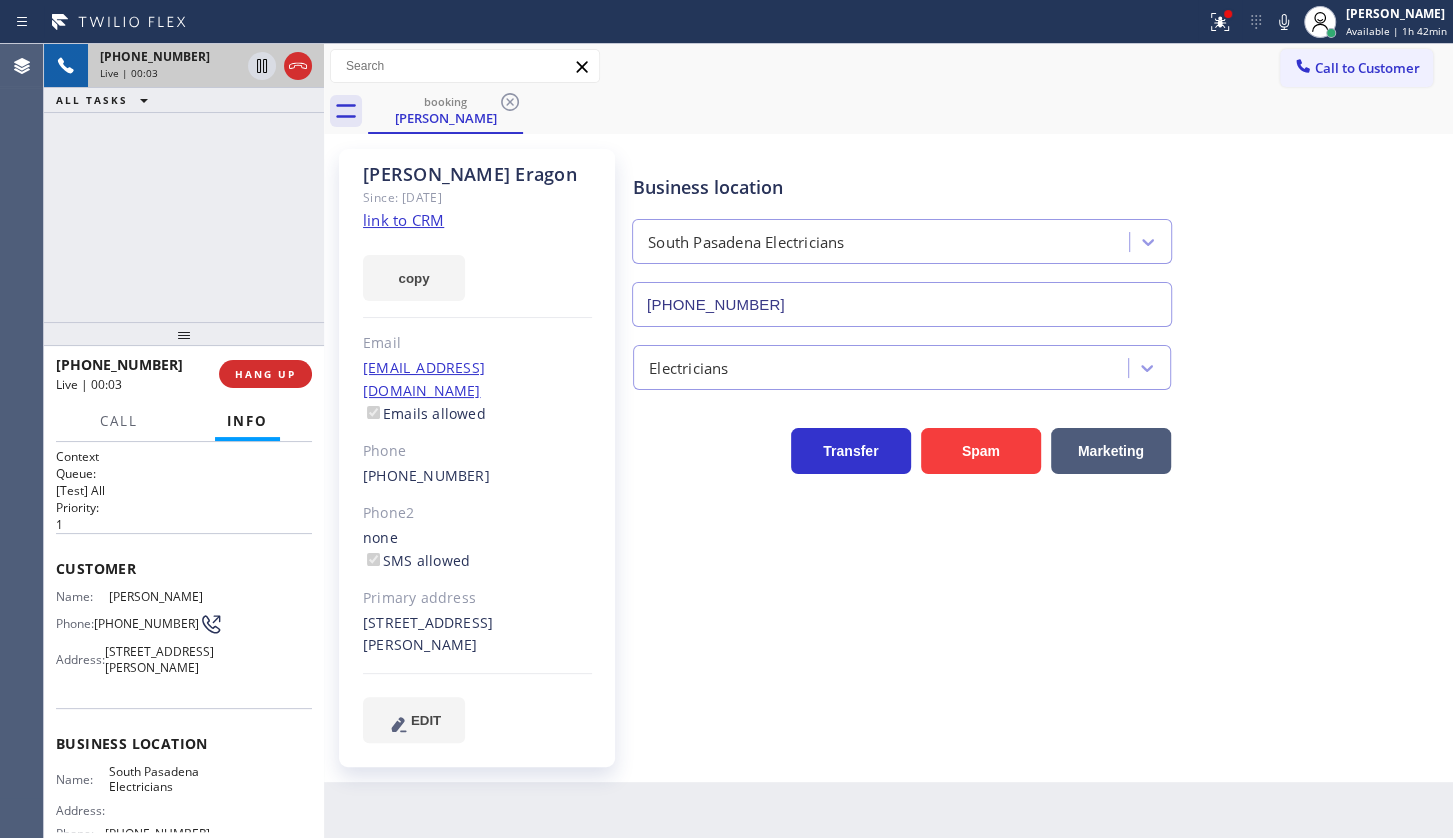 click on "link to CRM" 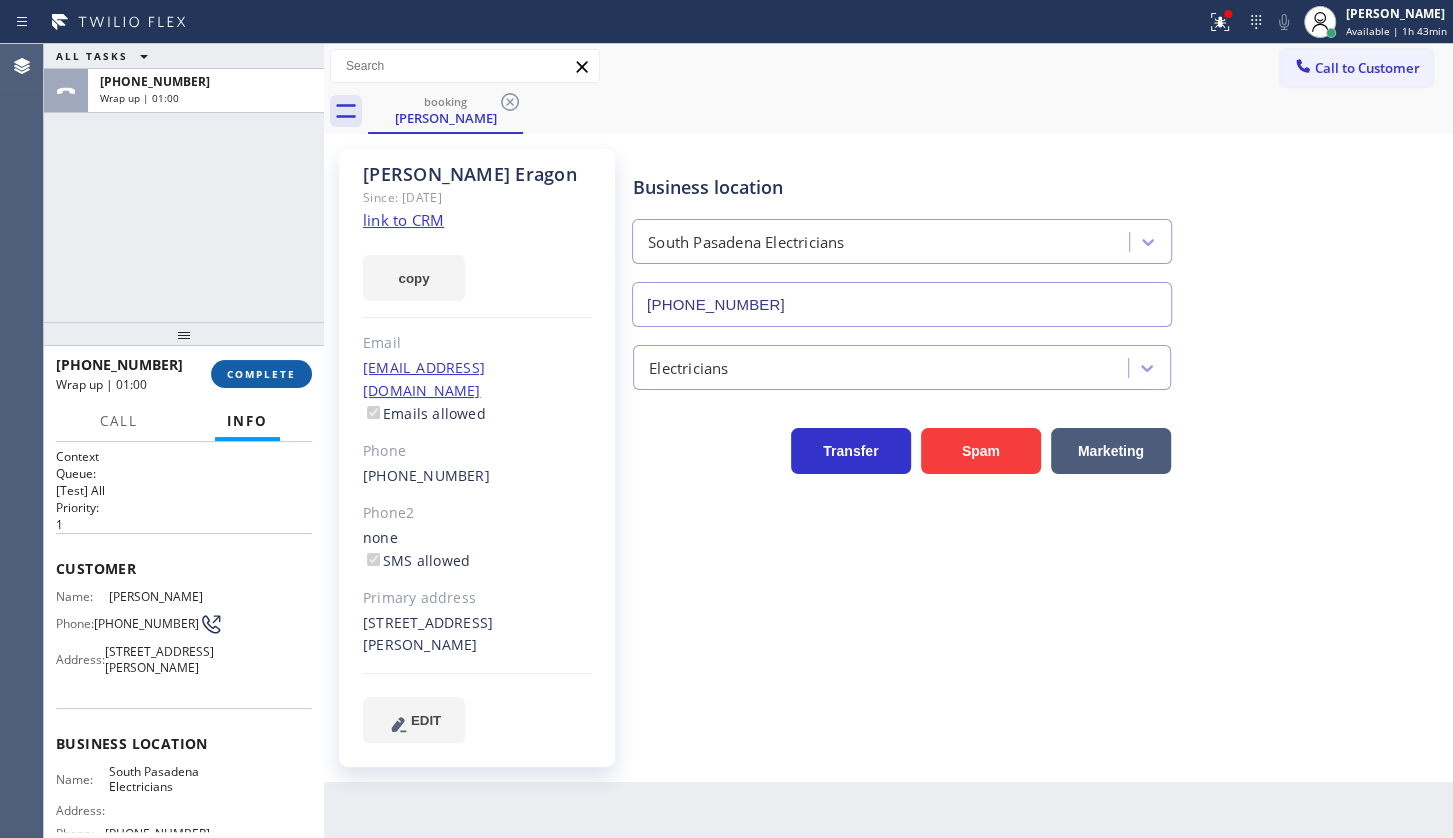 click on "COMPLETE" at bounding box center [261, 374] 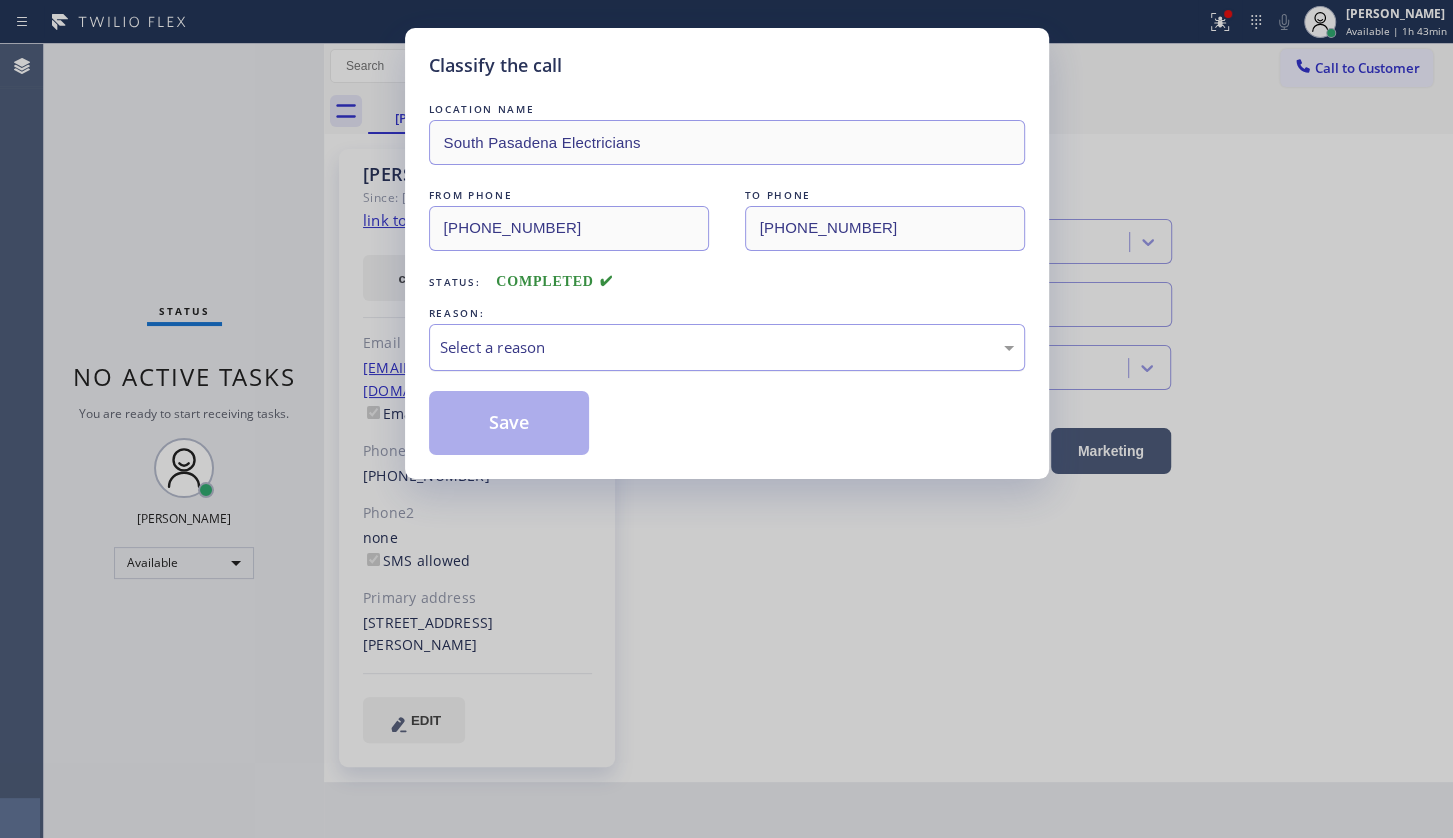 click on "Select a reason" at bounding box center [727, 347] 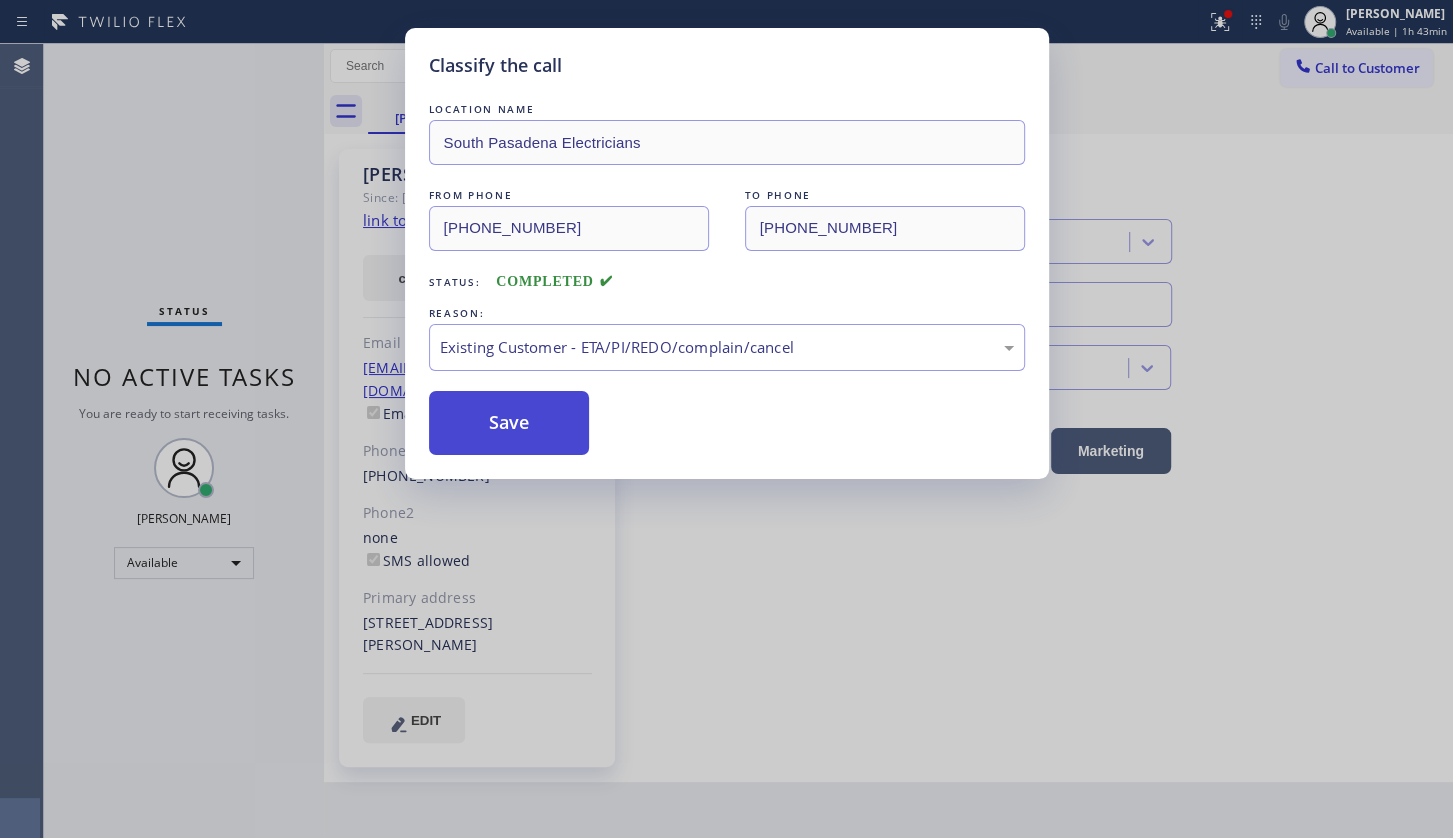 click on "Save" at bounding box center (509, 423) 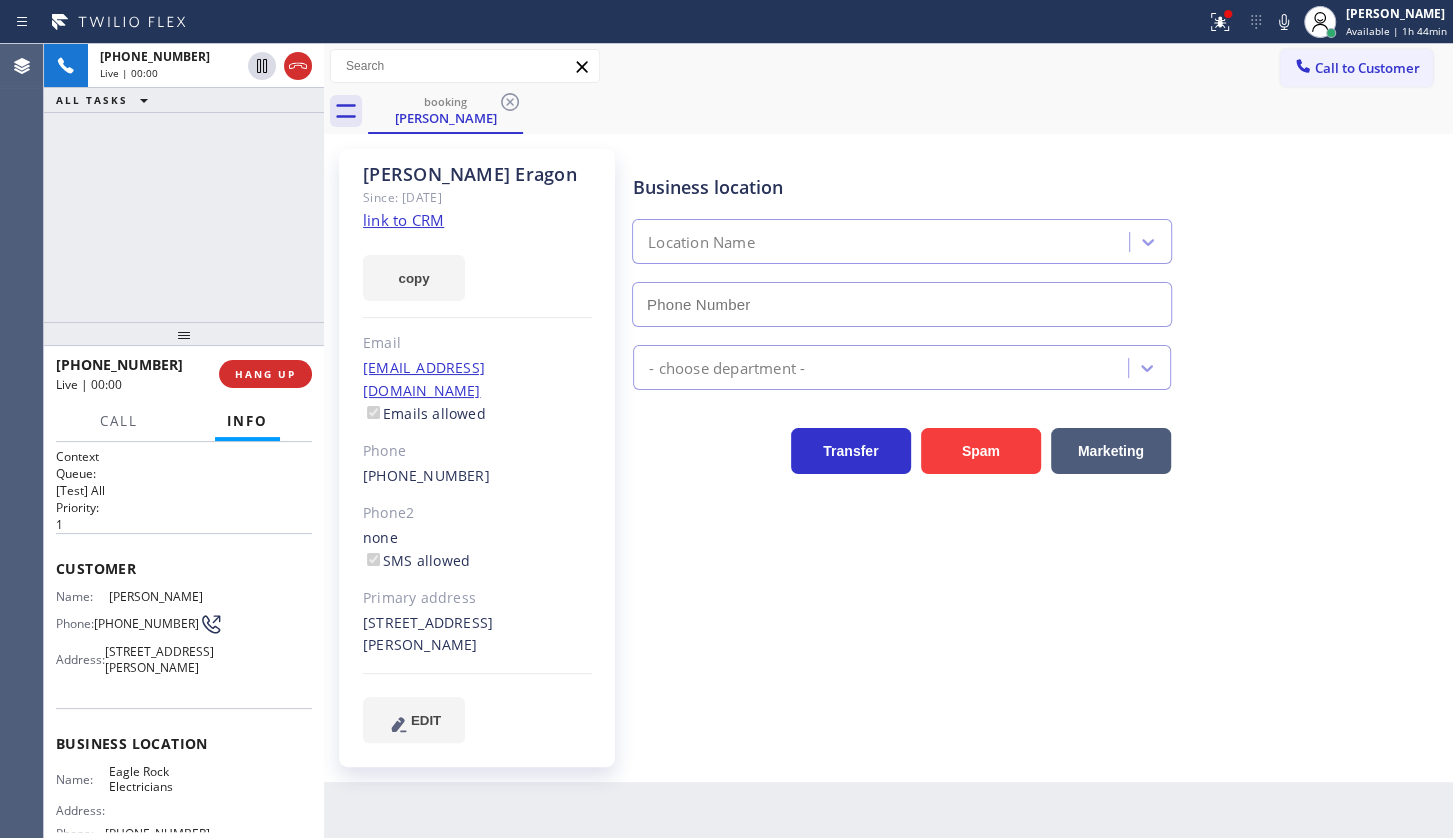type on "(323) 405-3819" 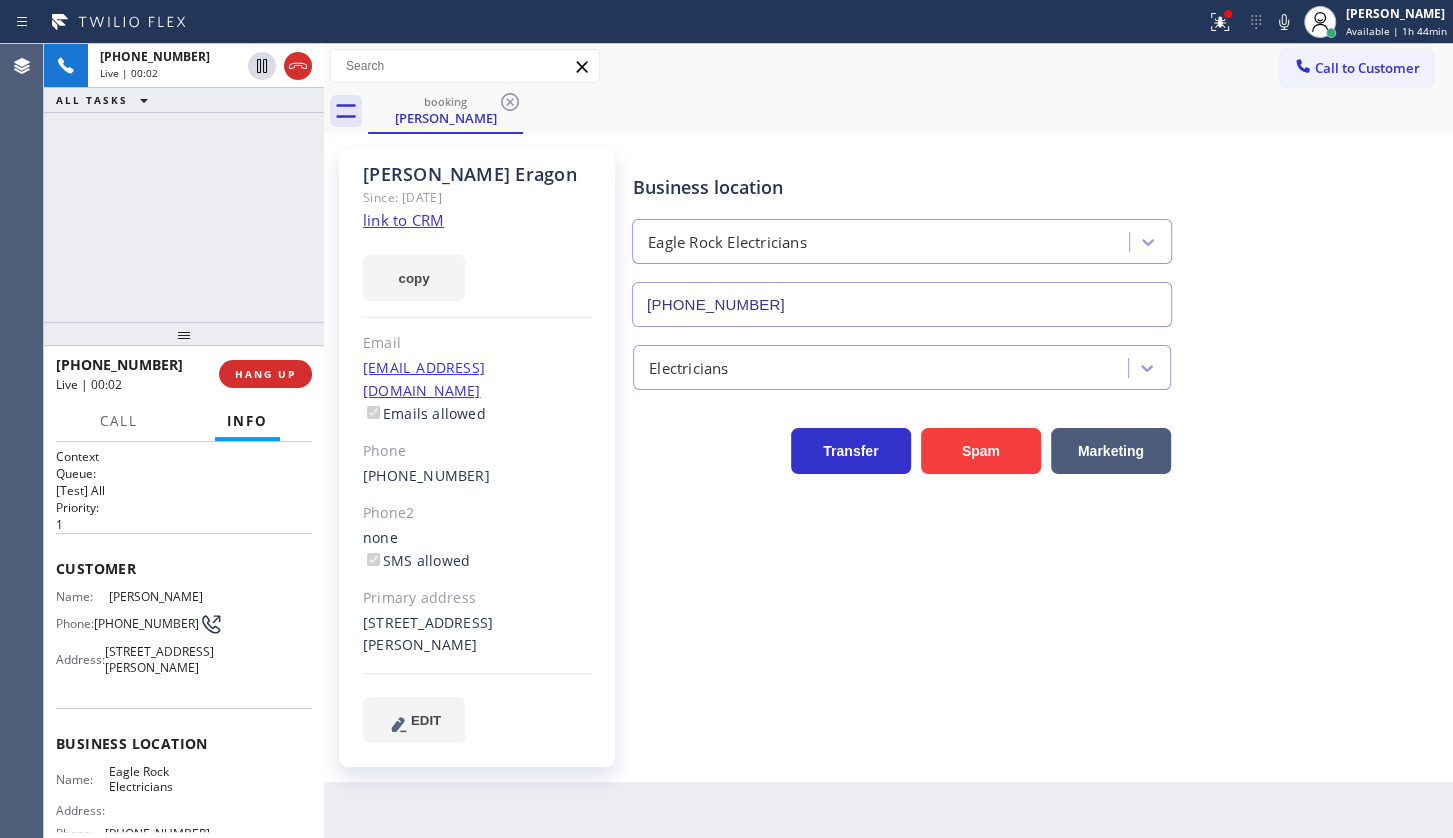 click on "link to CRM" 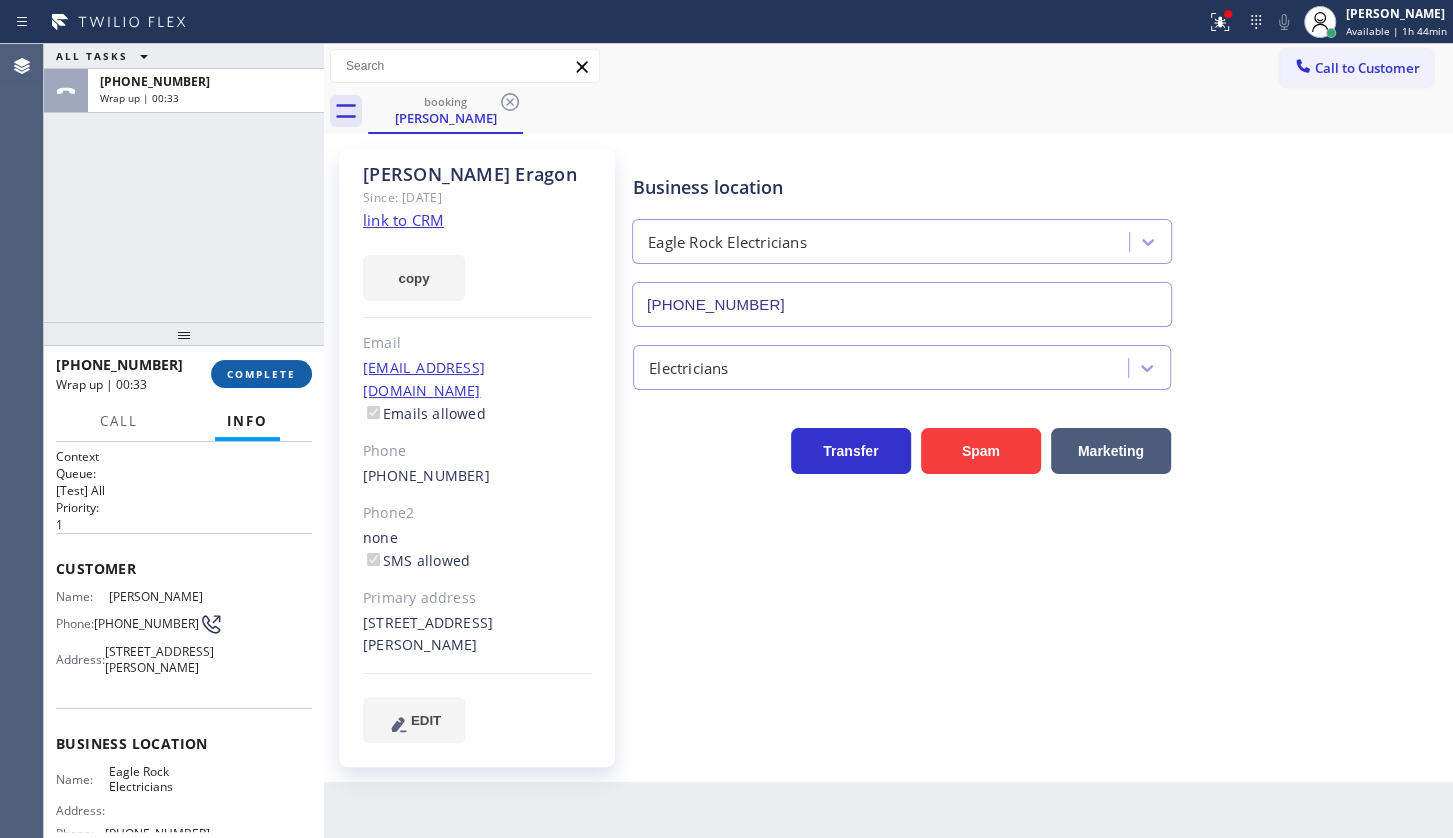 click on "COMPLETE" at bounding box center (261, 374) 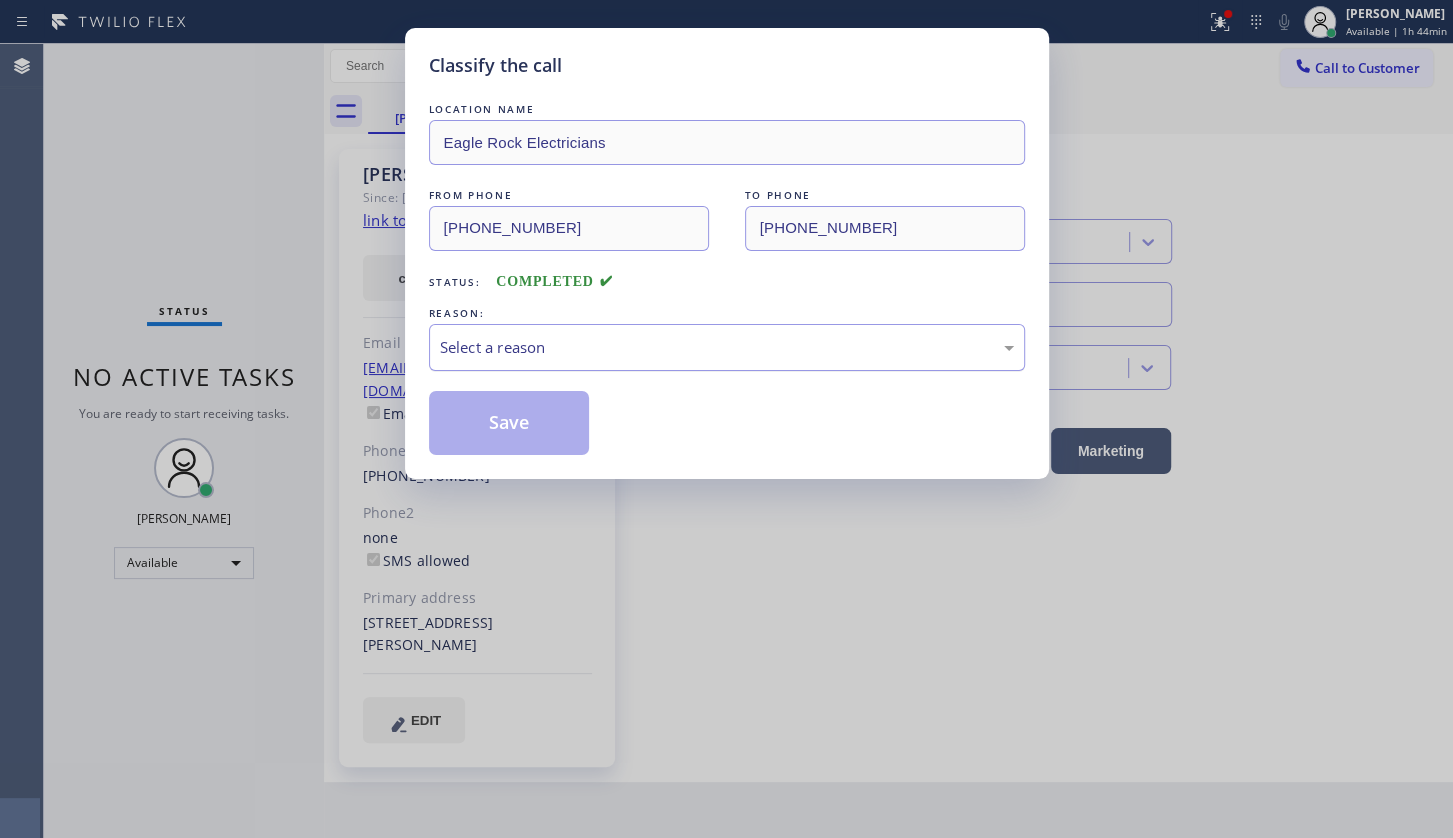 click on "Select a reason" at bounding box center (727, 347) 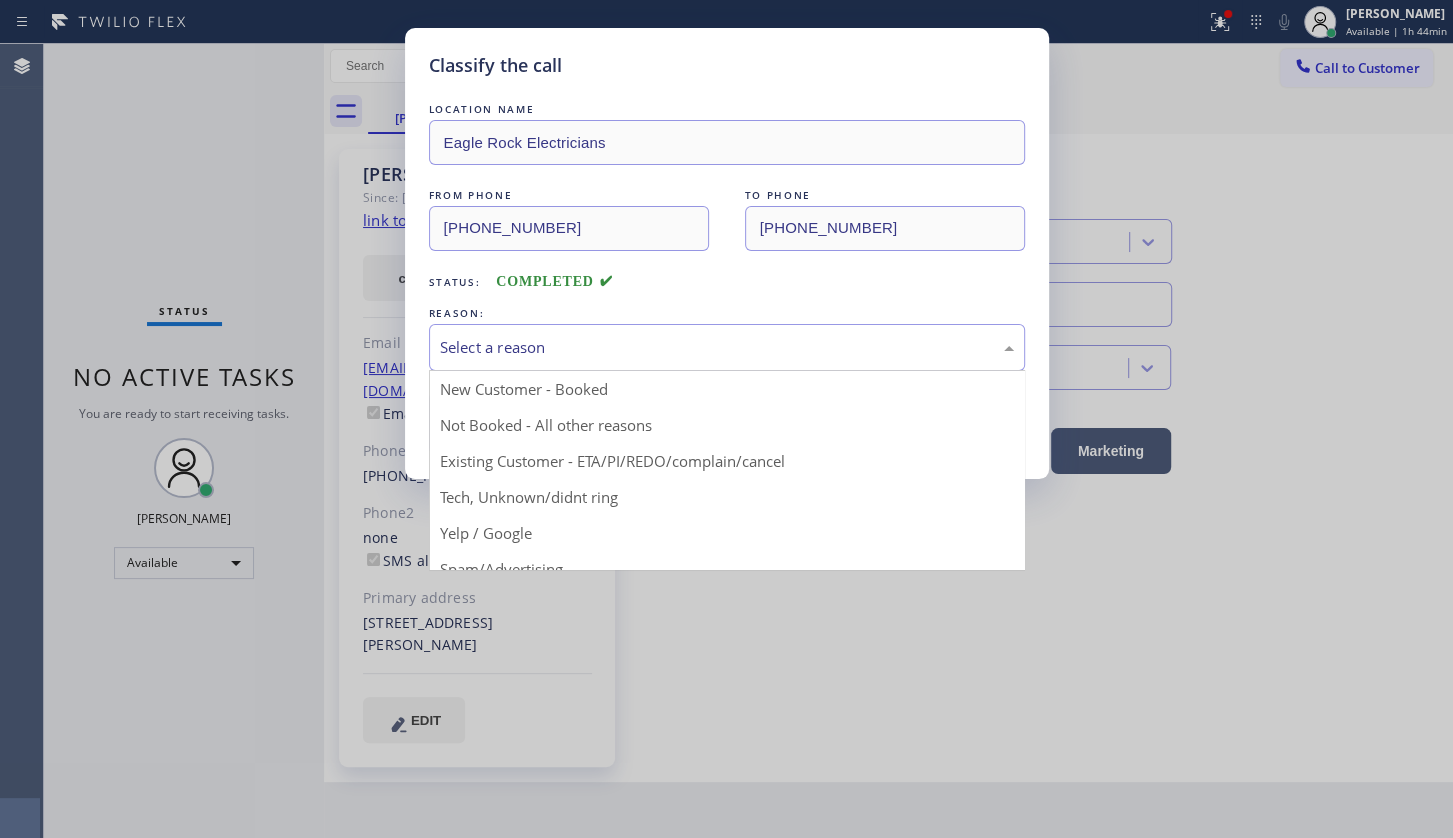 drag, startPoint x: 498, startPoint y: 458, endPoint x: 492, endPoint y: 430, distance: 28.635643 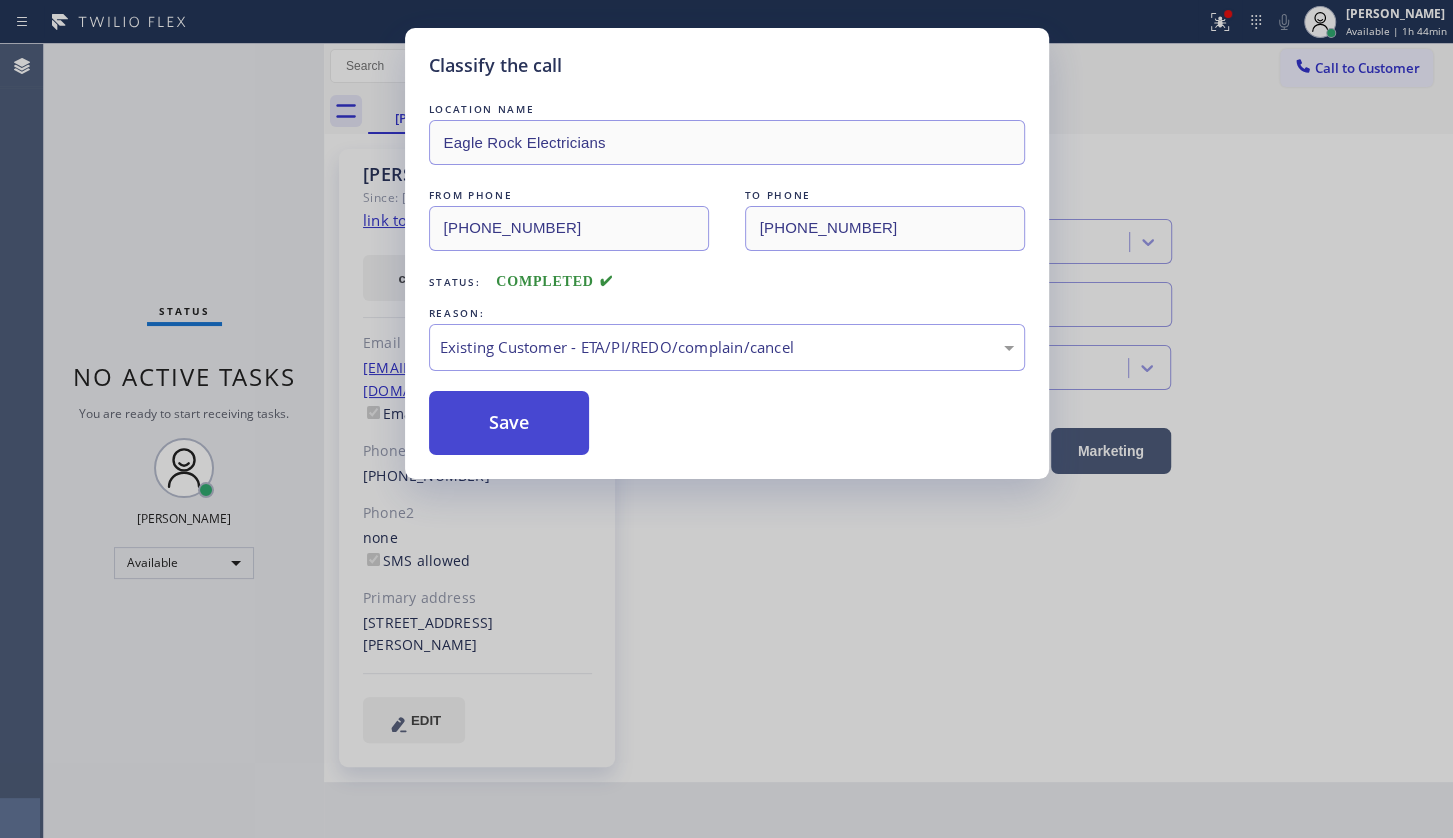 click on "Save" at bounding box center (509, 423) 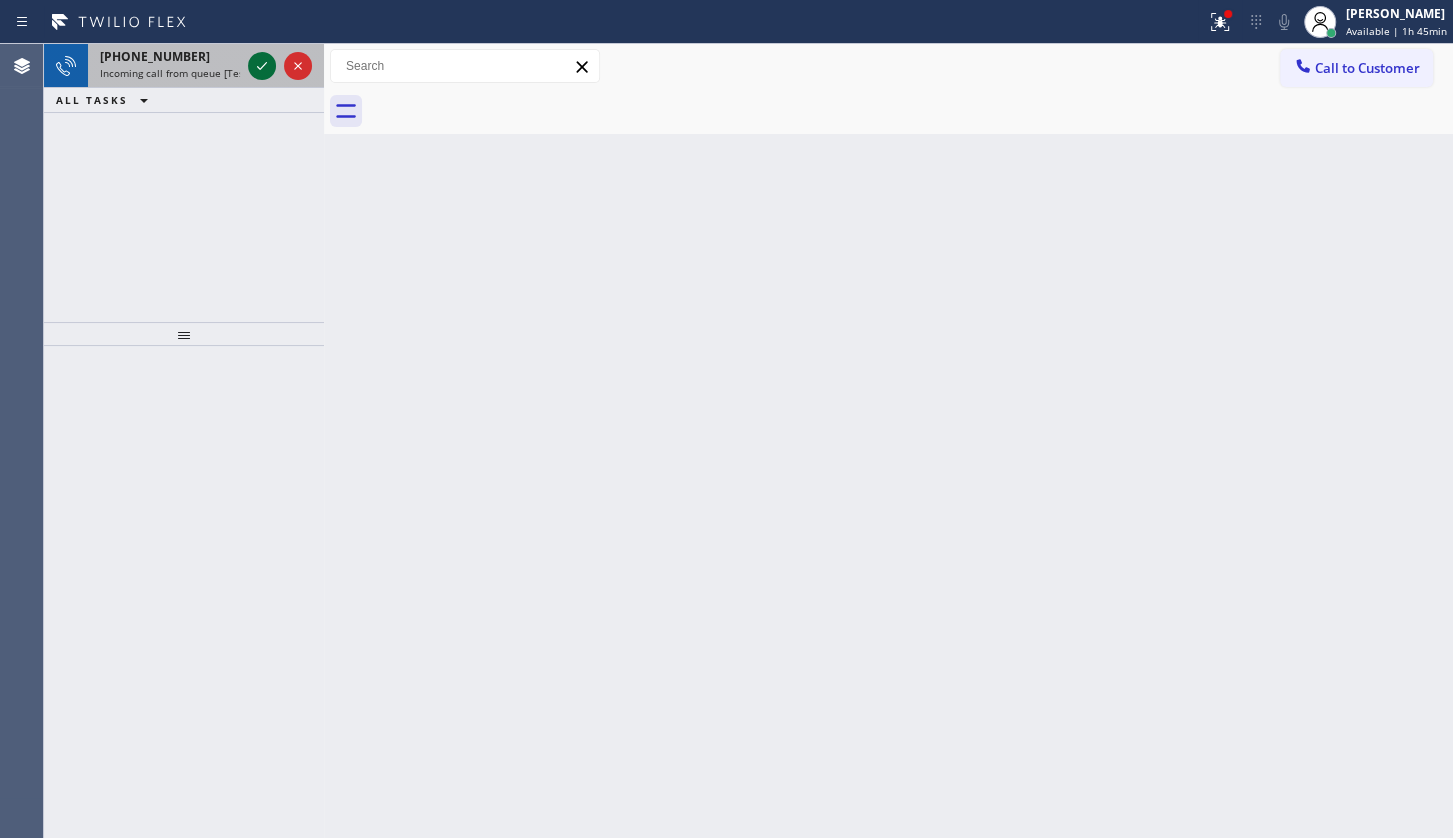 click 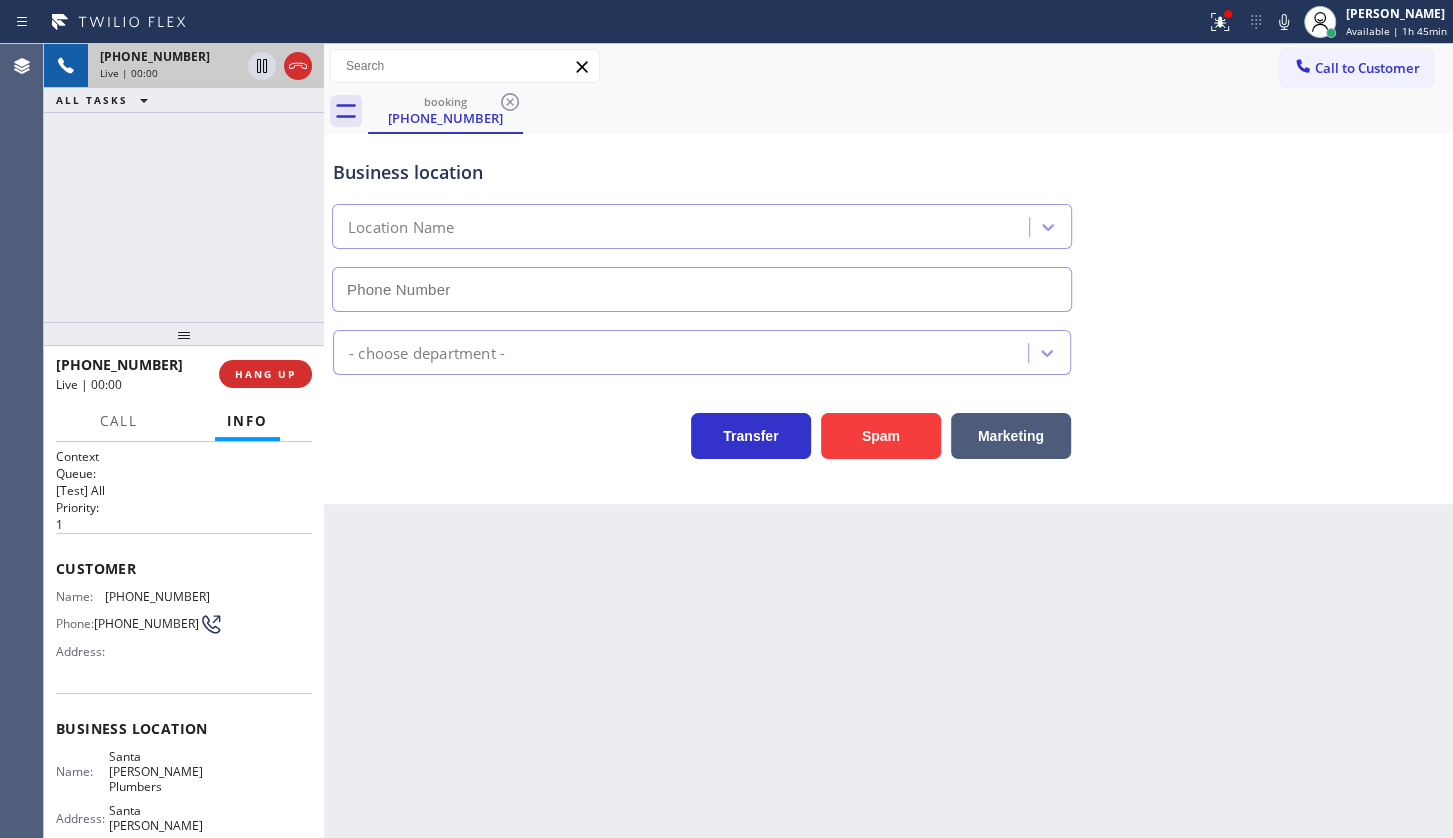 type on "(562) 262-5569" 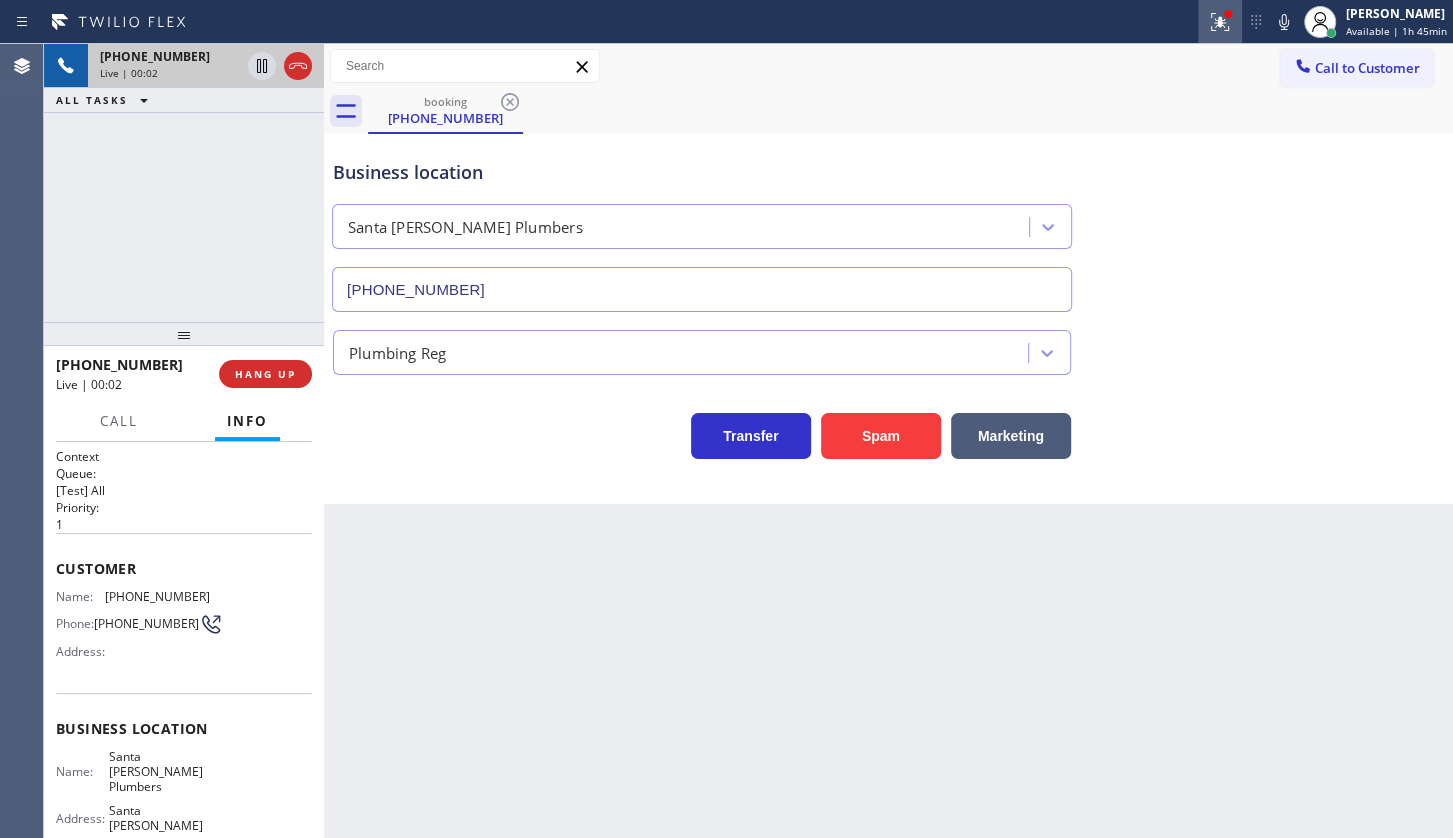 click 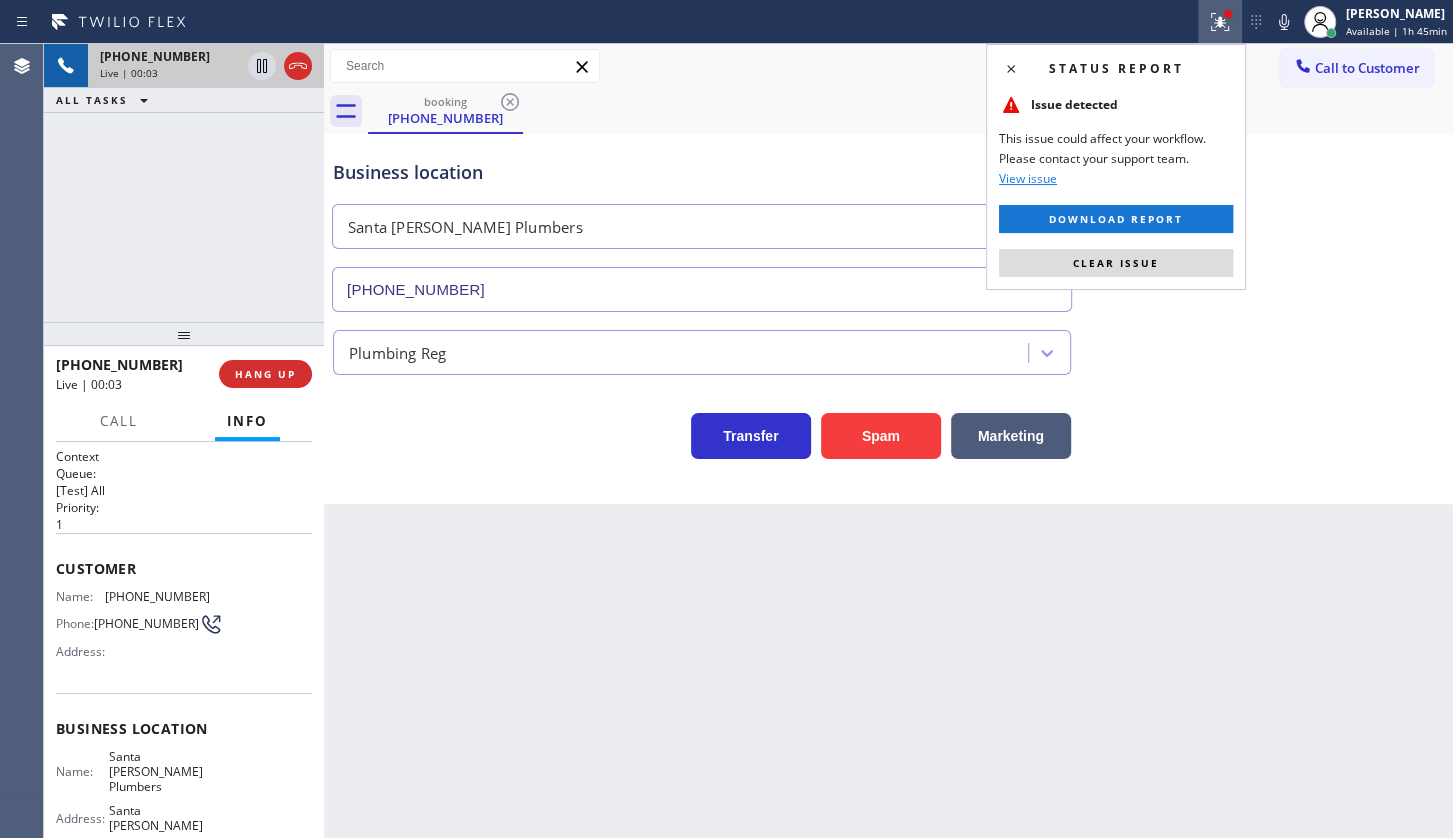 click on "Clear issue" at bounding box center [1116, 263] 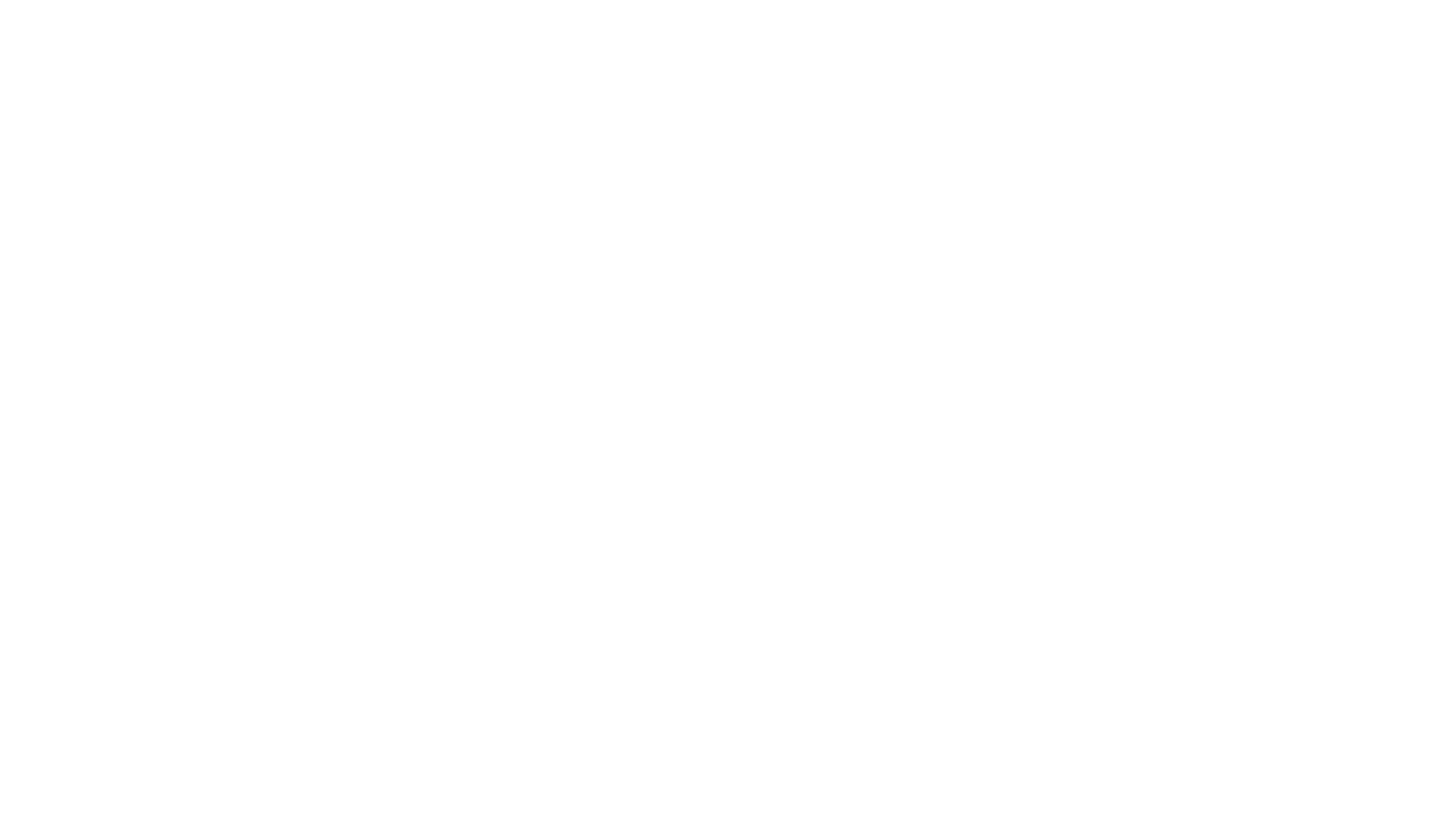 scroll, scrollTop: 0, scrollLeft: 0, axis: both 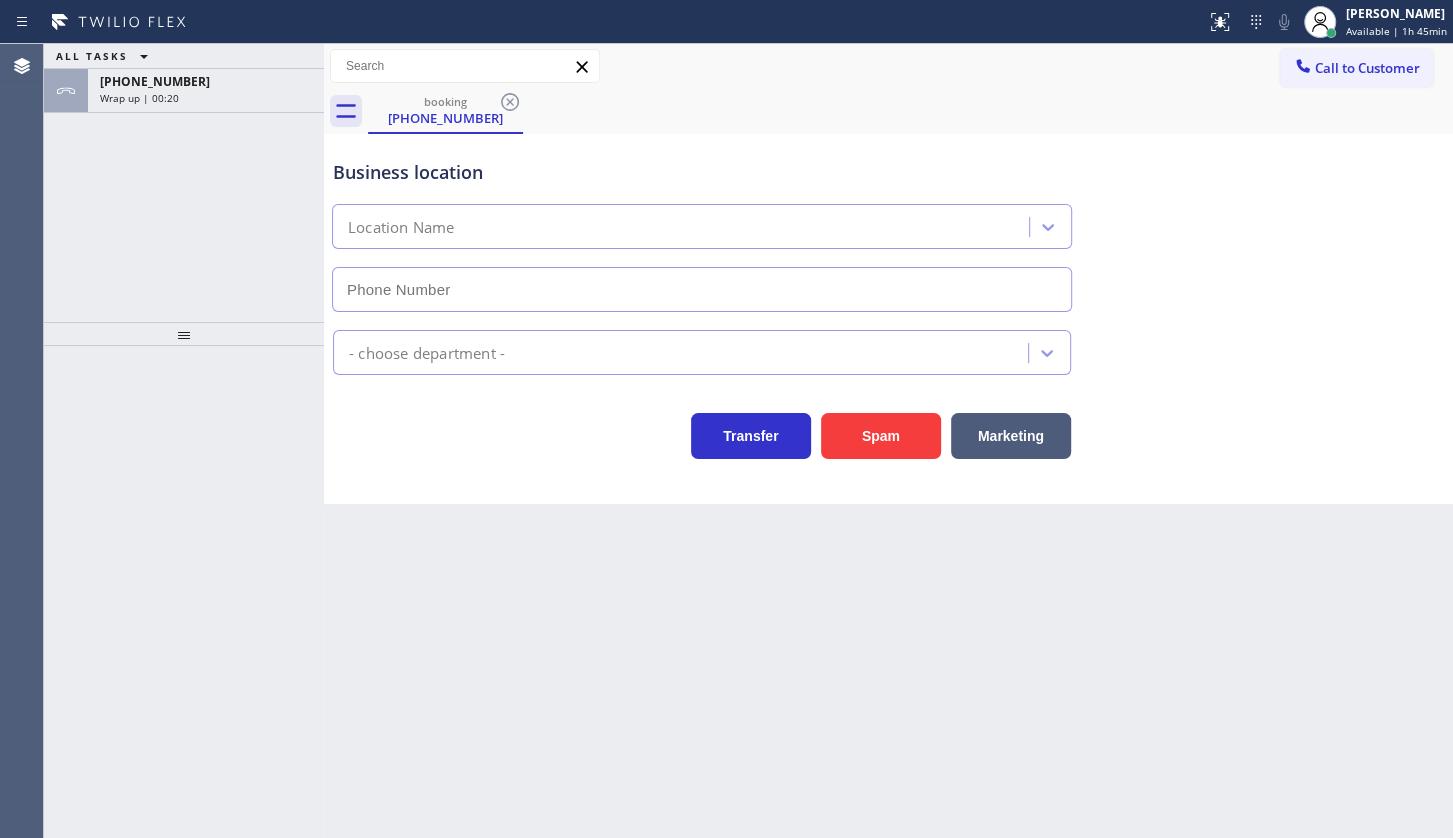 type on "[PHONE_NUMBER]" 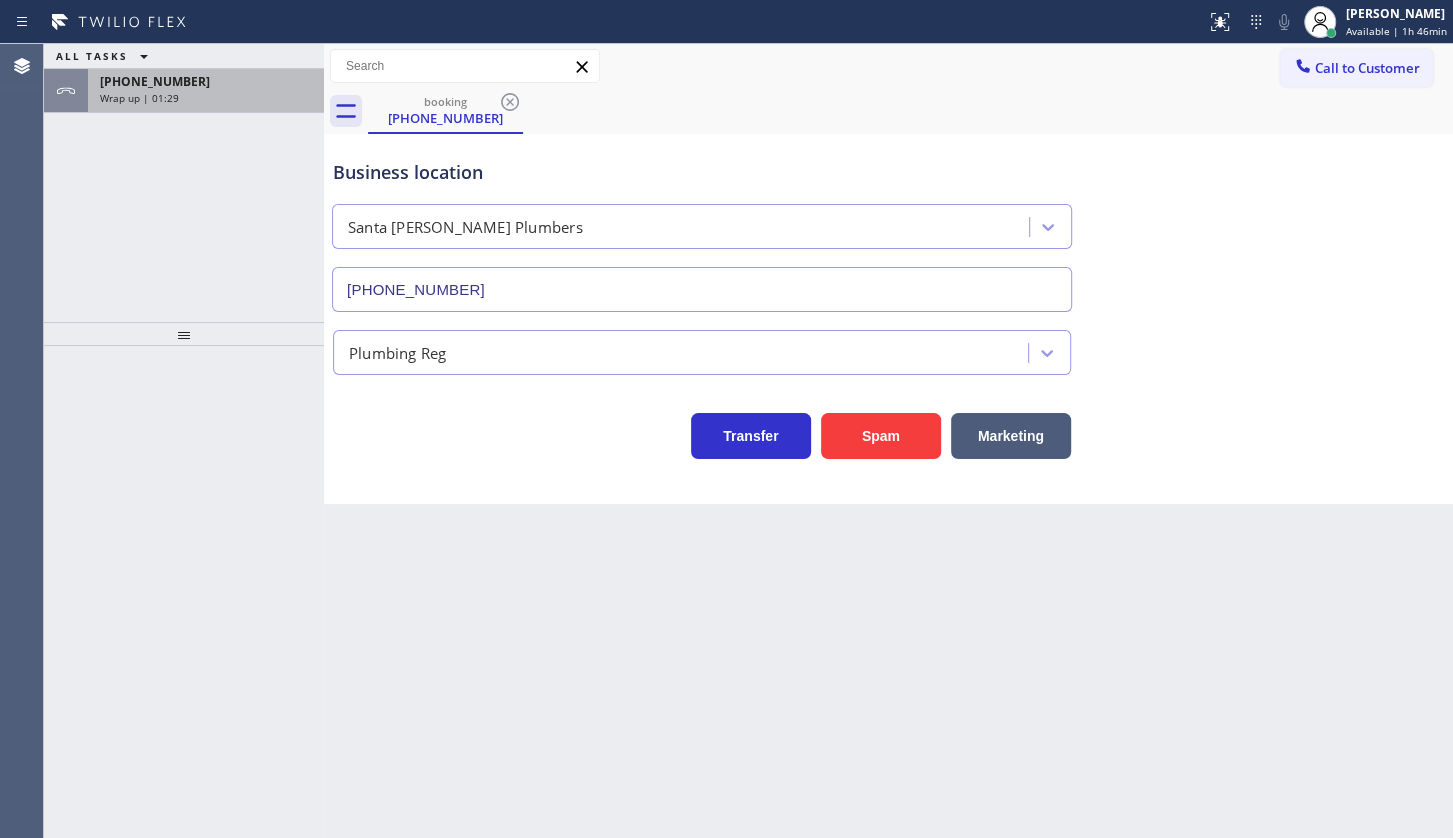 click on "Wrap up | 01:29" at bounding box center (206, 98) 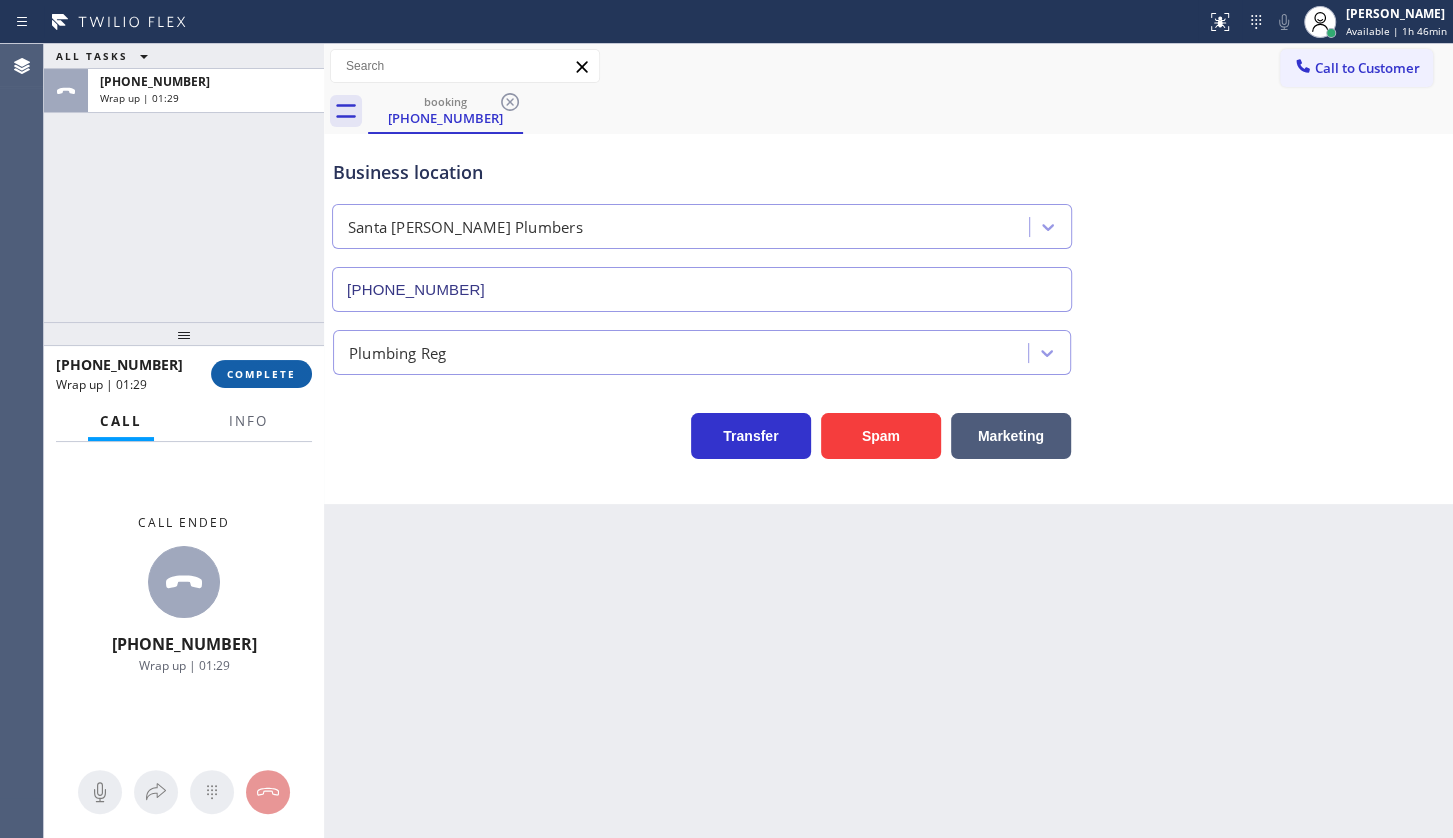 click on "COMPLETE" at bounding box center (261, 374) 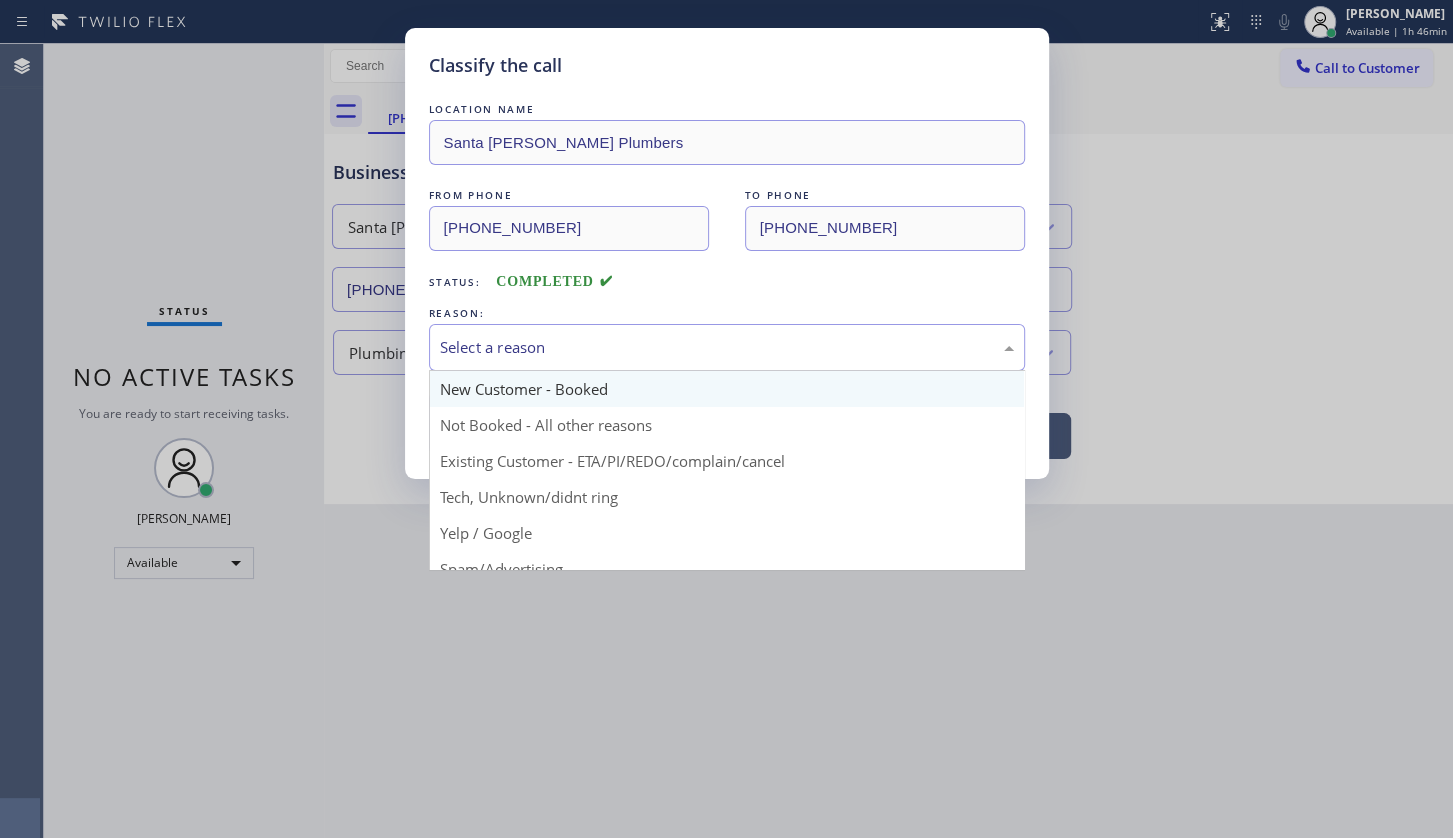 drag, startPoint x: 497, startPoint y: 340, endPoint x: 490, endPoint y: 389, distance: 49.497475 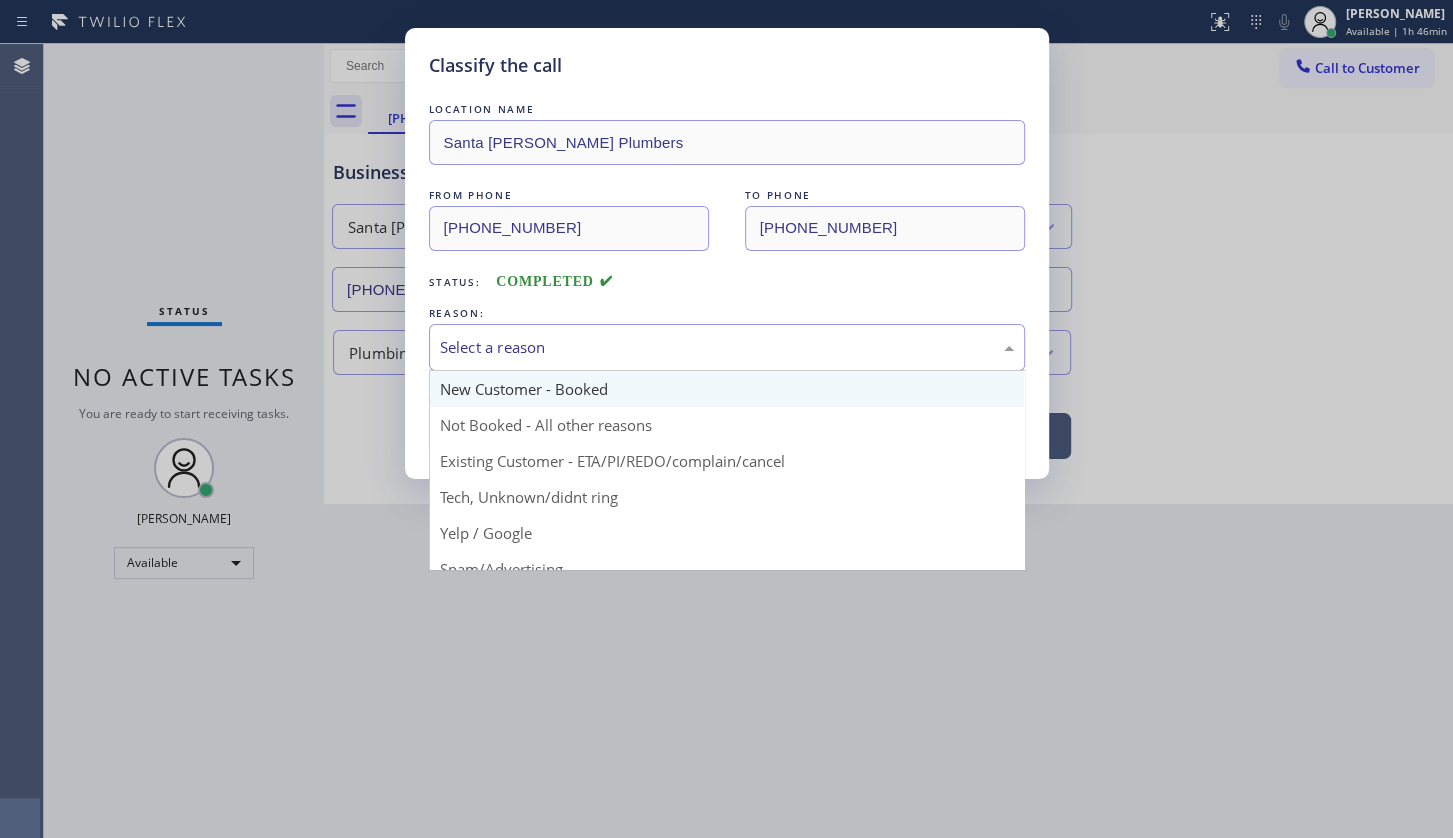 click on "Select a reason" at bounding box center (727, 347) 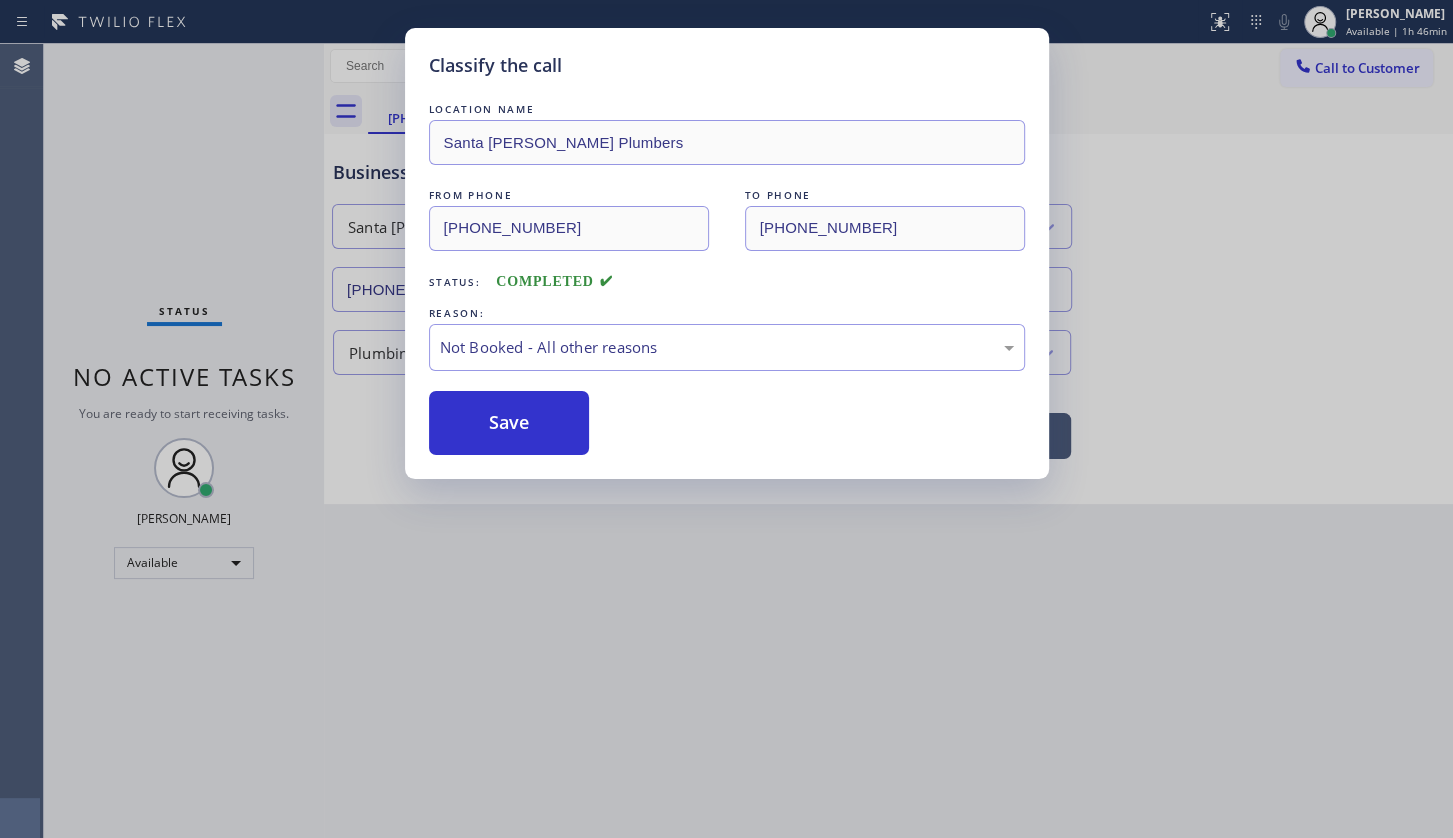 click on "Save" at bounding box center [509, 423] 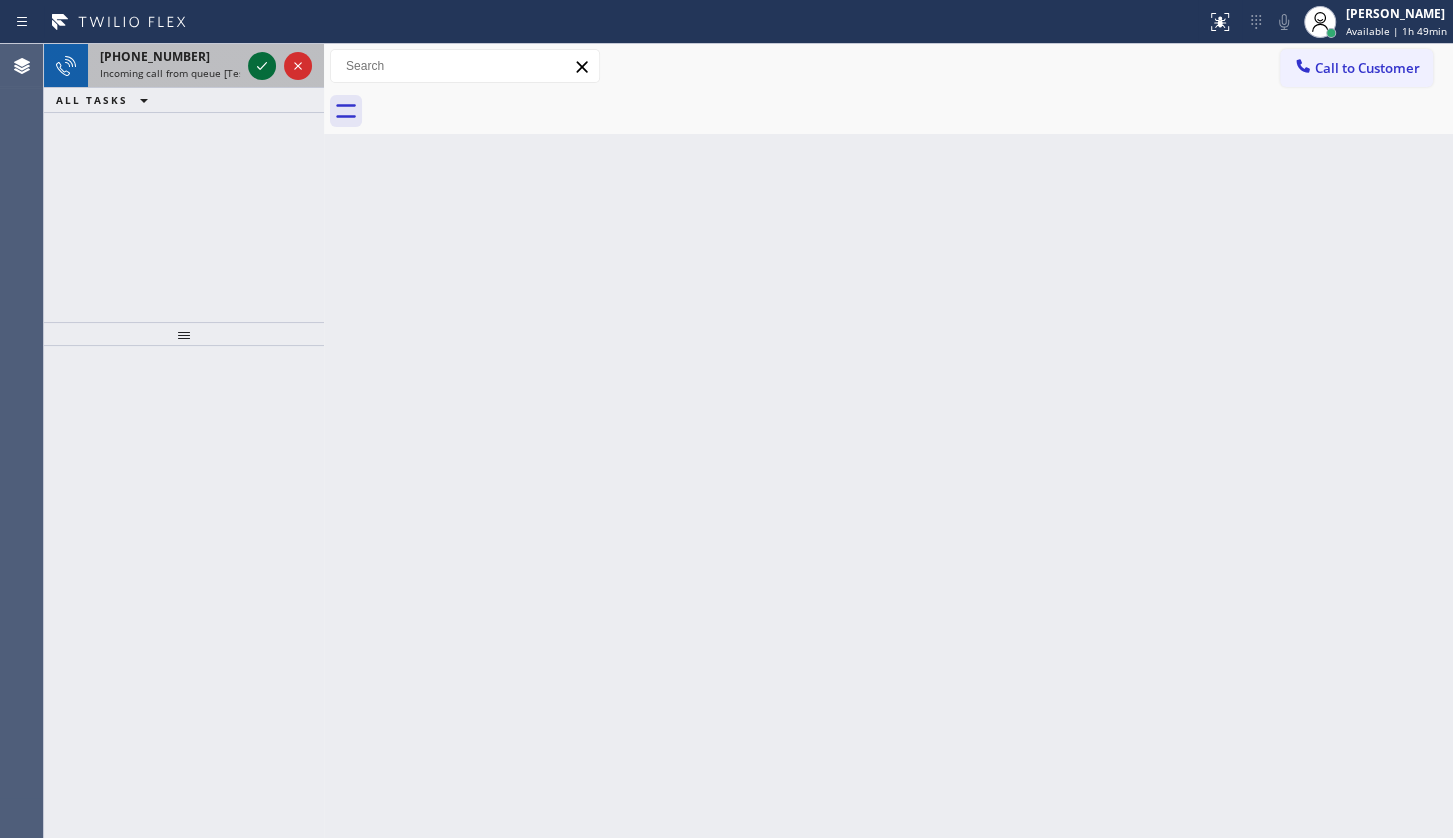 click 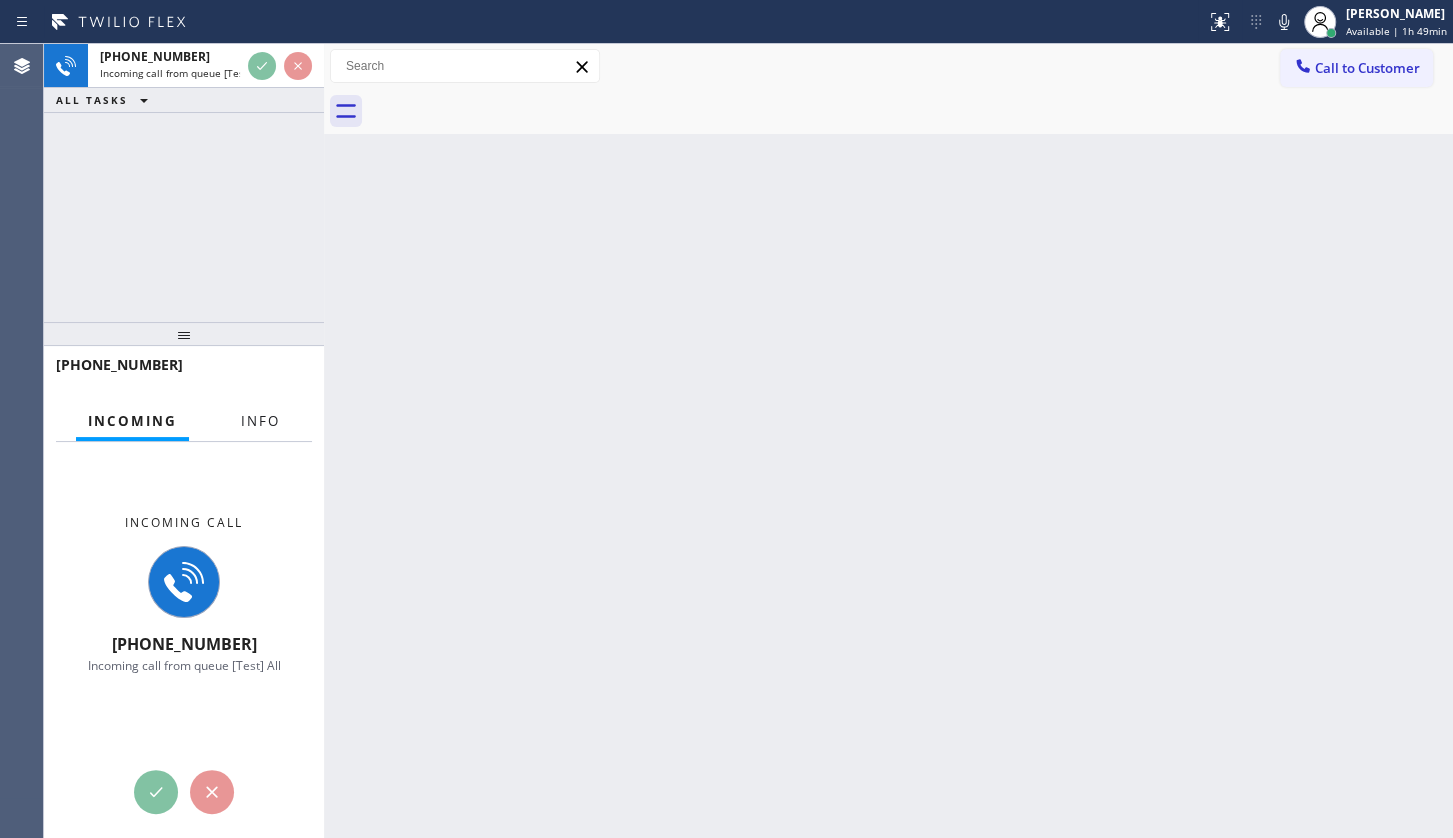 click on "Info" at bounding box center (260, 421) 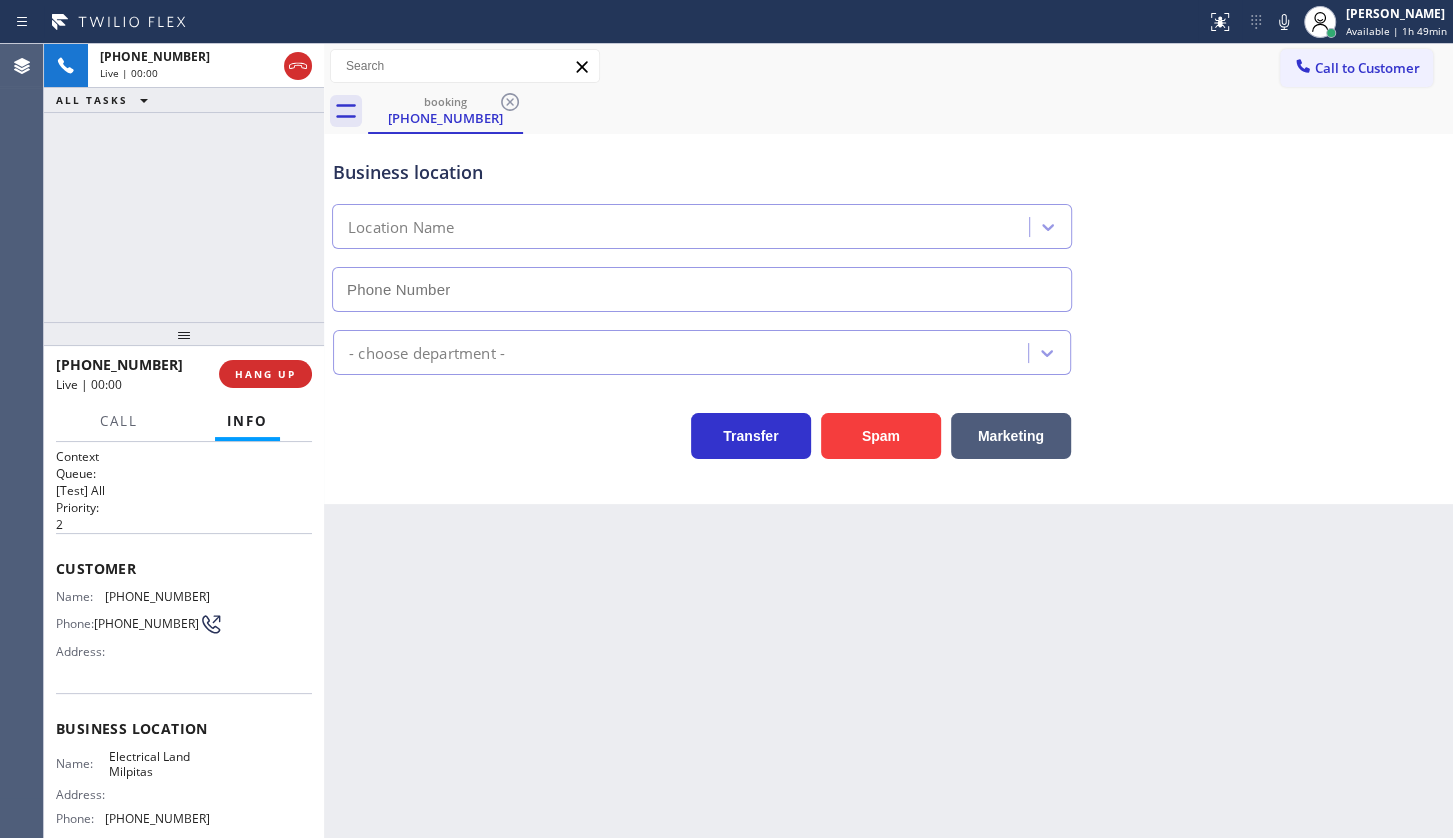 type on "[PHONE_NUMBER]" 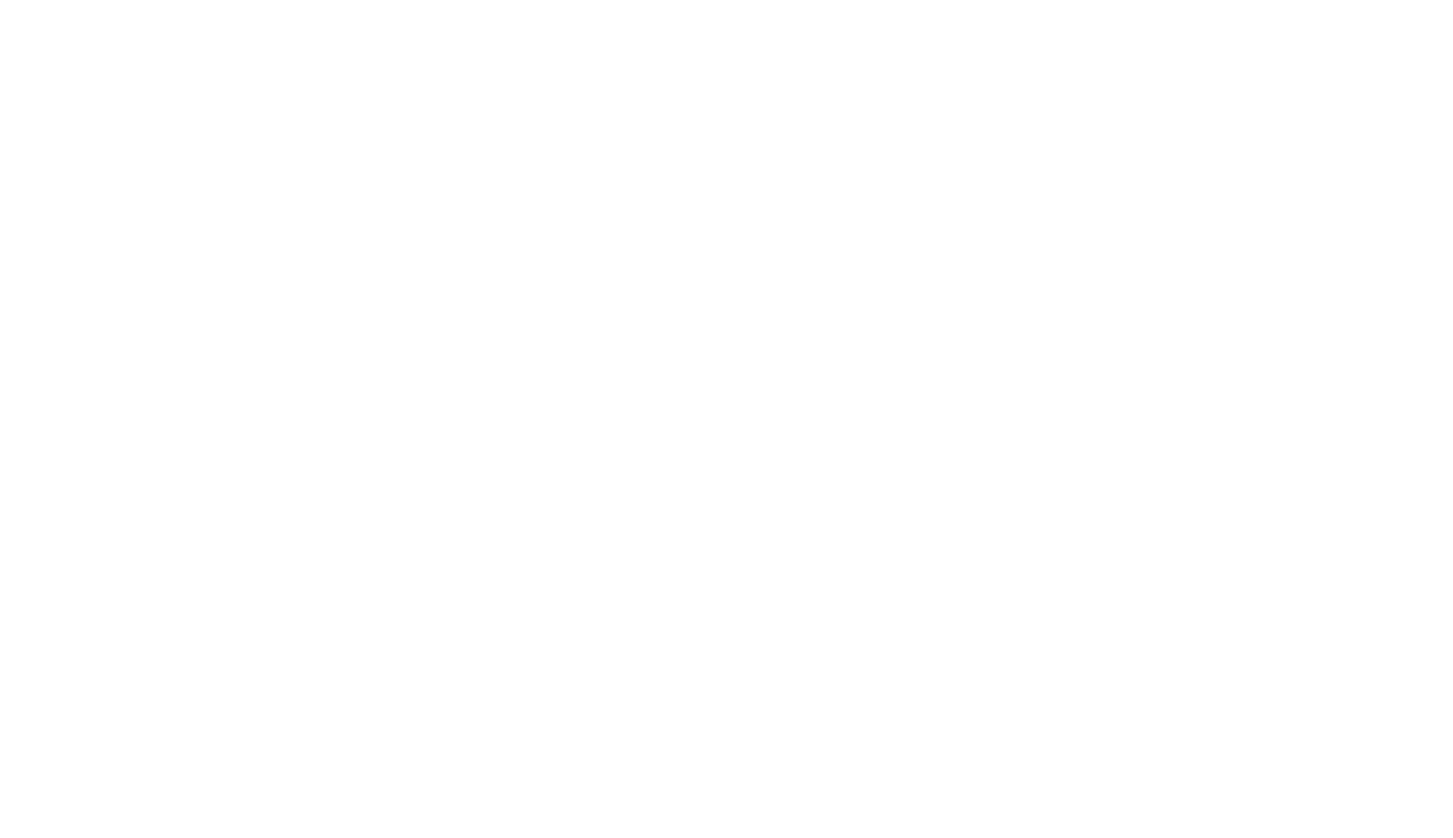 scroll, scrollTop: 0, scrollLeft: 0, axis: both 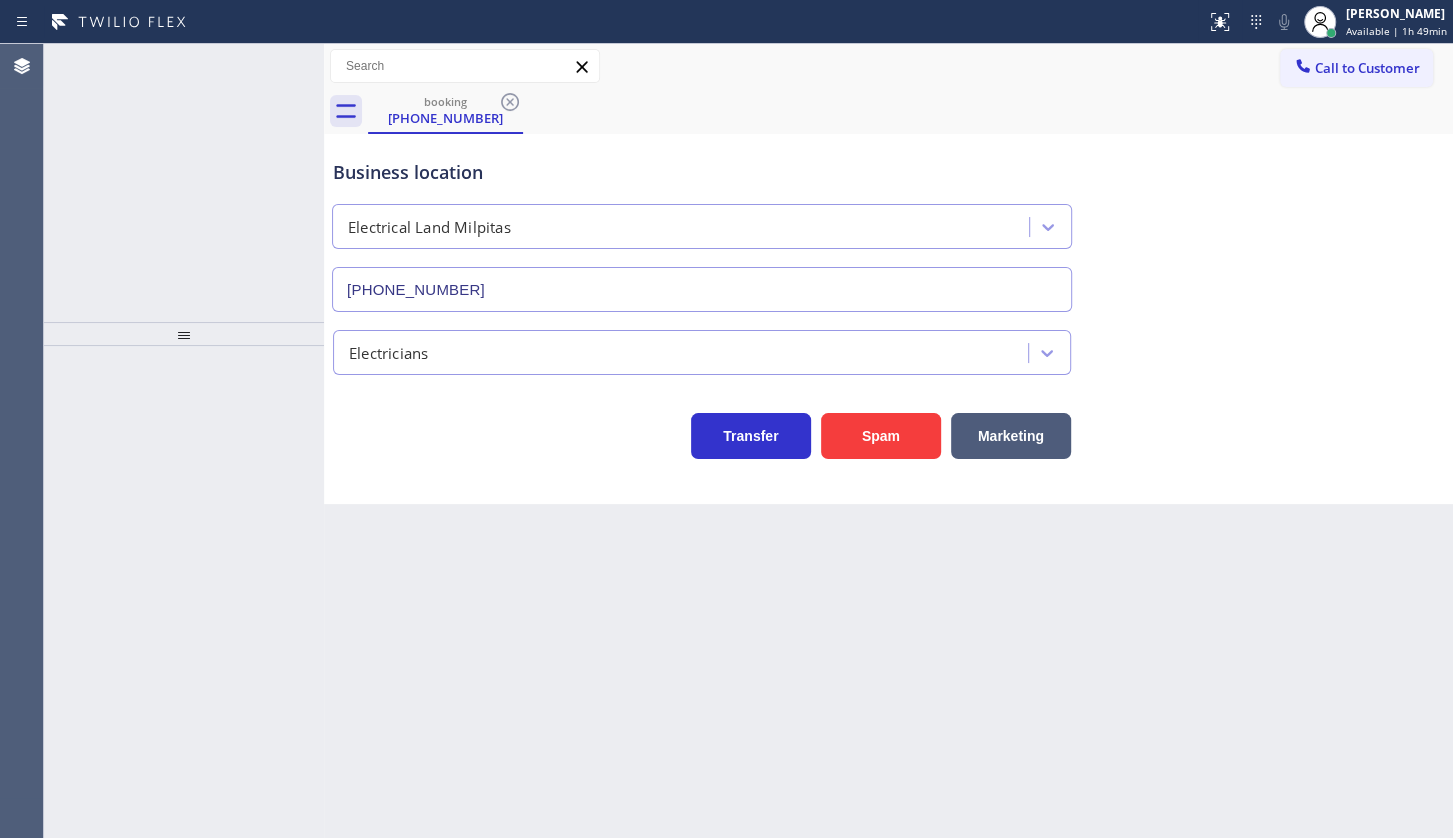 type on "[PHONE_NUMBER]" 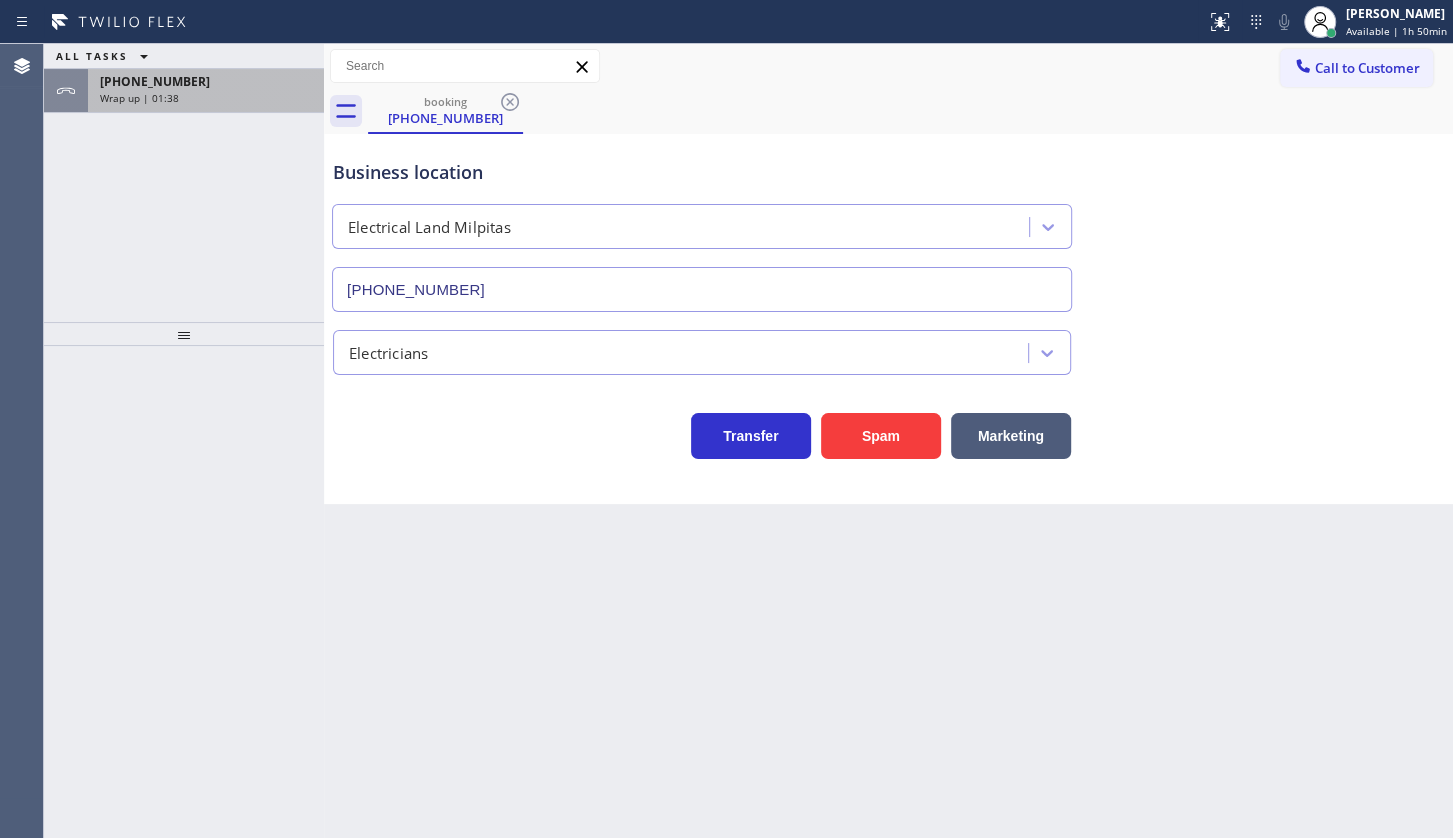 click on "Wrap up | 01:38" at bounding box center [139, 98] 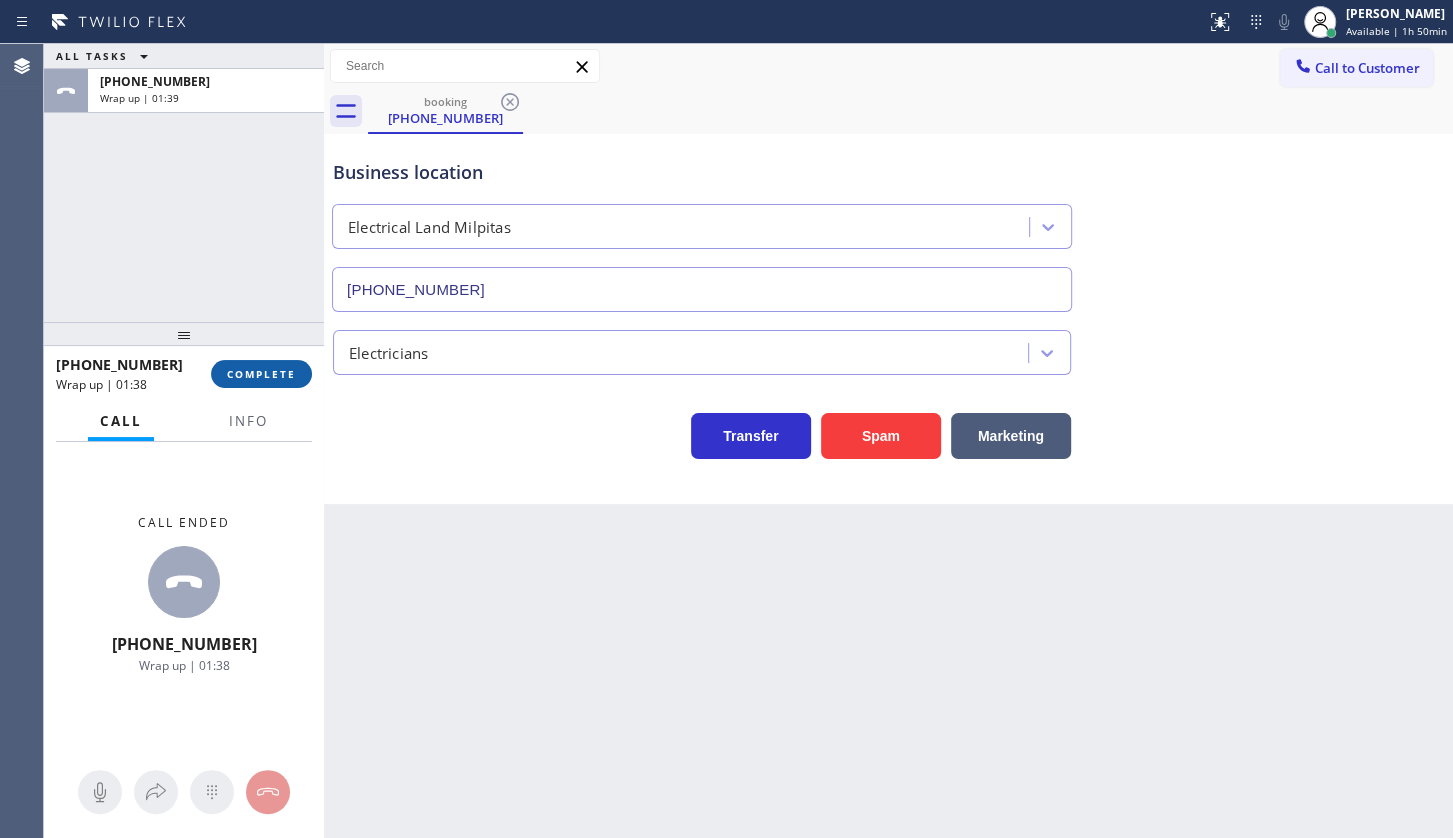 drag, startPoint x: 233, startPoint y: 353, endPoint x: 244, endPoint y: 362, distance: 14.21267 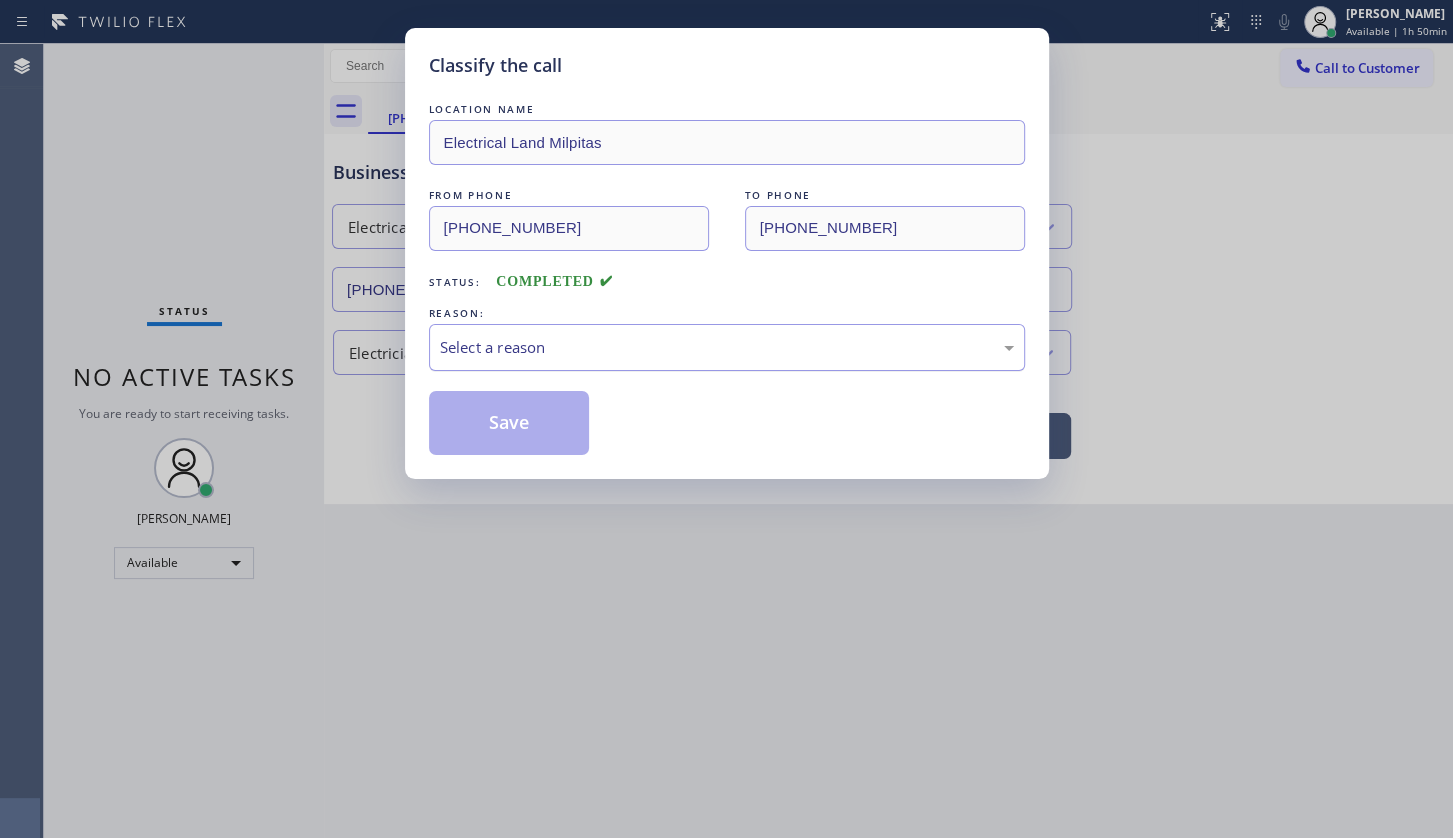 drag, startPoint x: 445, startPoint y: 342, endPoint x: 459, endPoint y: 367, distance: 28.653097 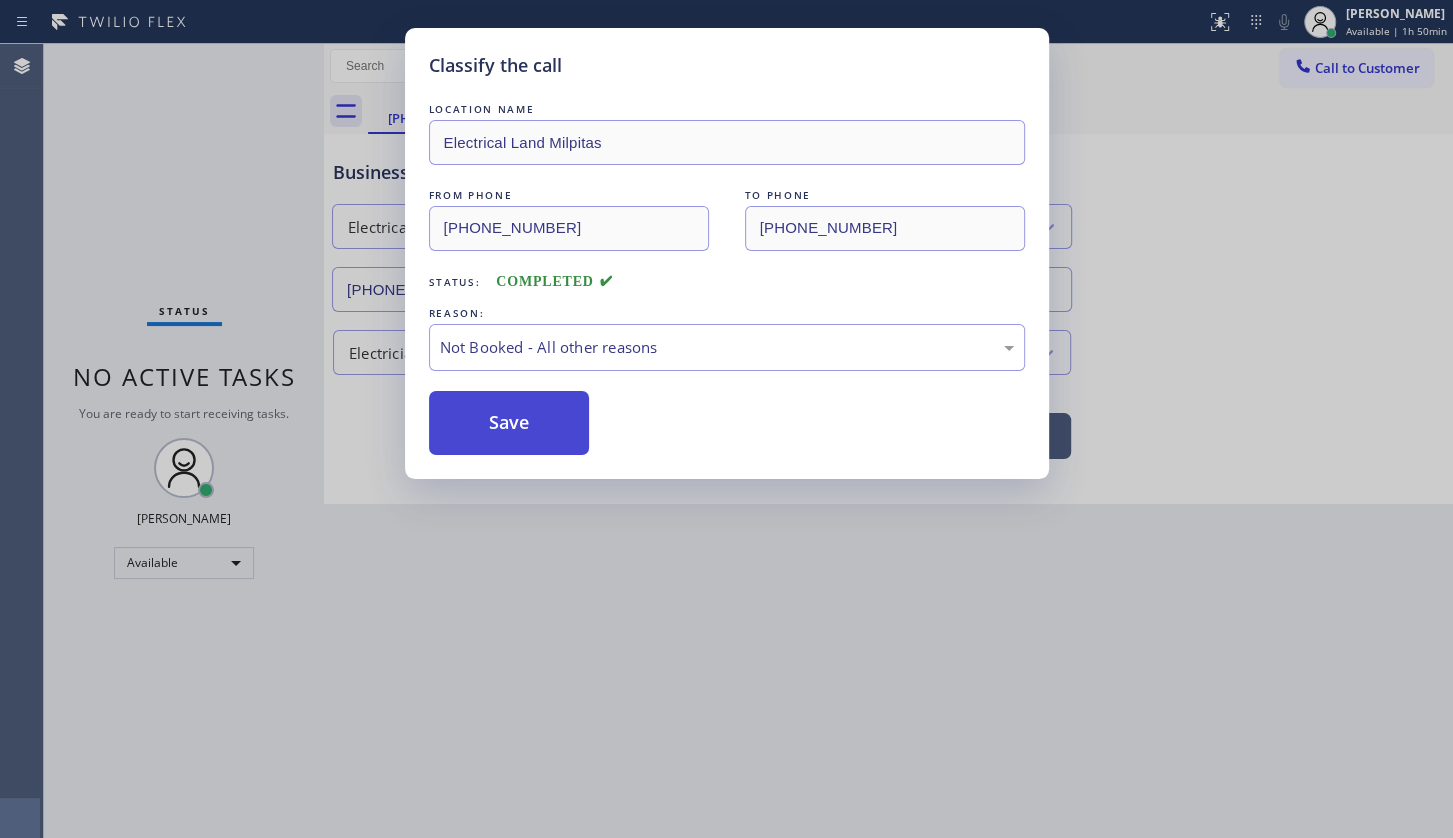 click on "Save" at bounding box center (509, 423) 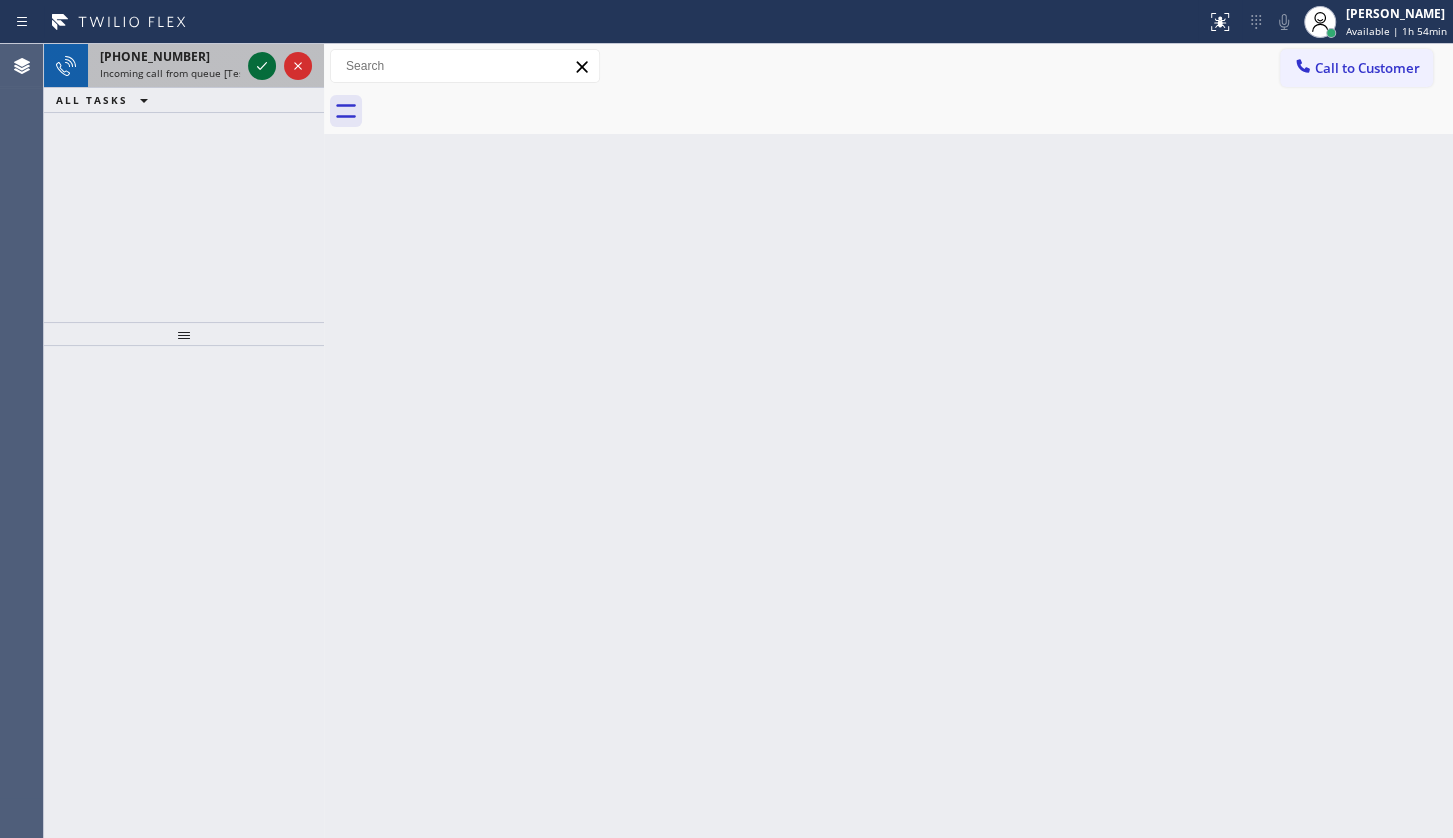 click 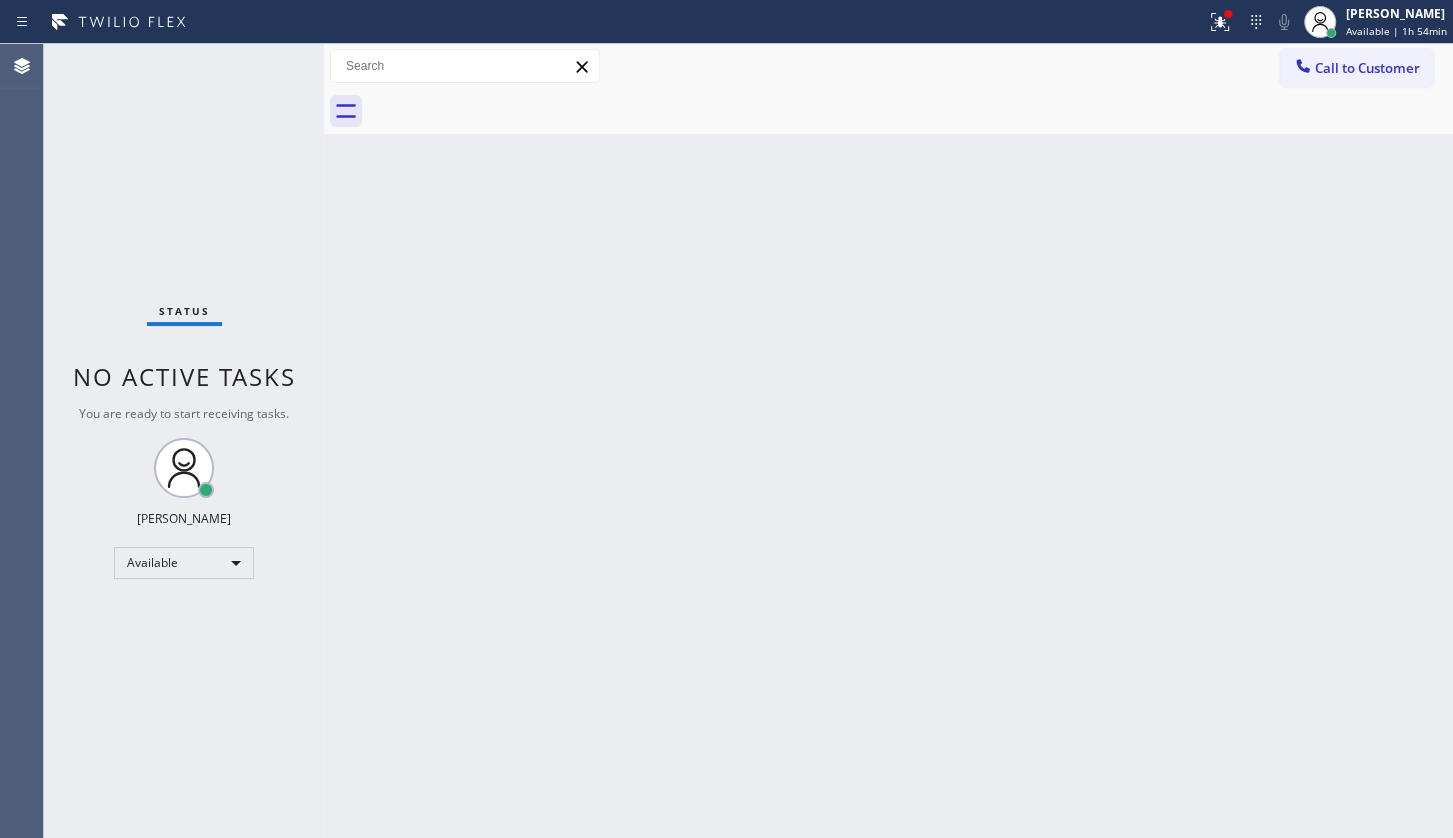 click on "Status   No active tasks     You are ready to start receiving tasks.   JENIZA ALCAYDE Available" at bounding box center [184, 441] 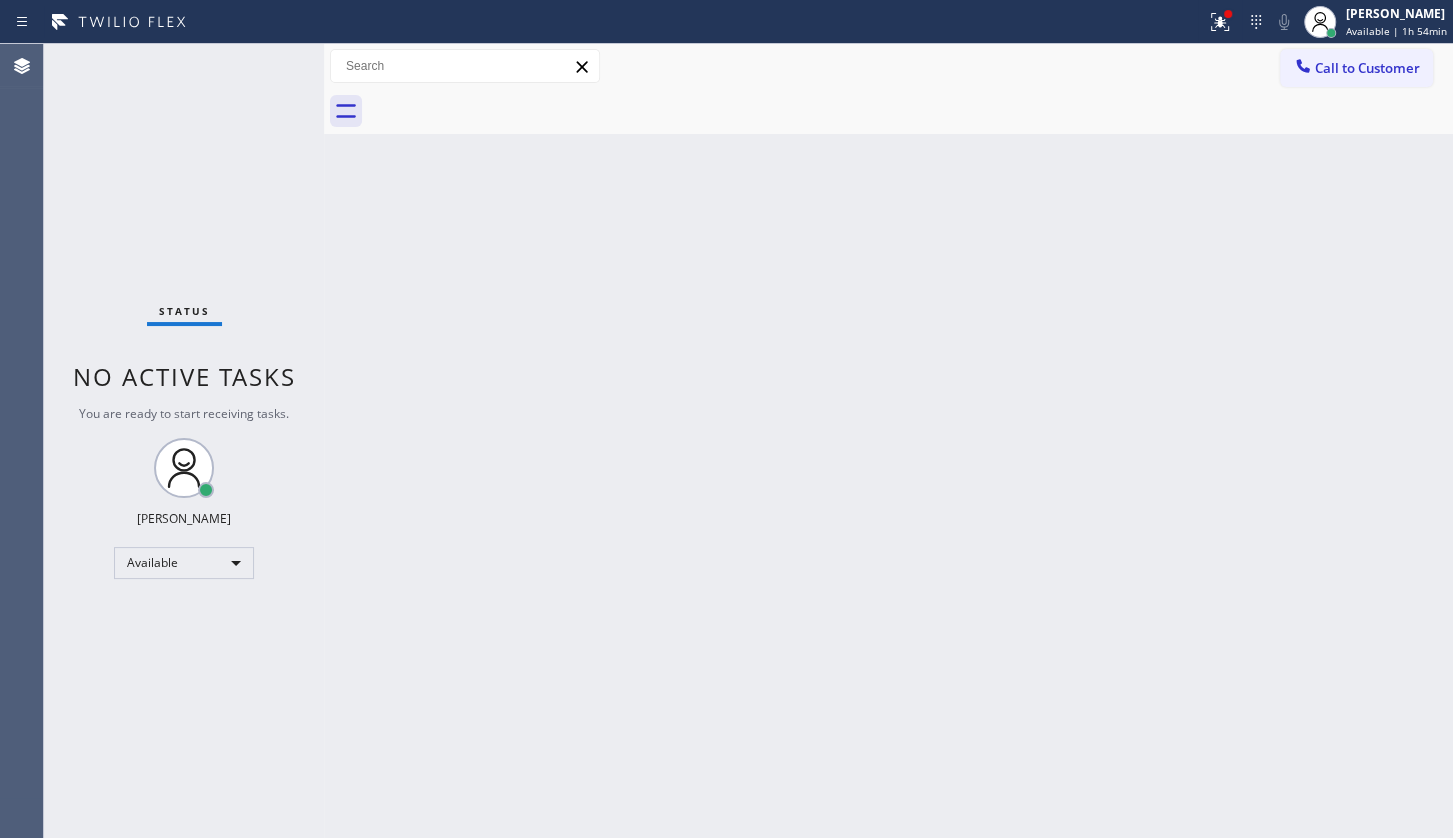 click on "Status   No active tasks     You are ready to start receiving tasks.   JENIZA ALCAYDE Available" at bounding box center (184, 441) 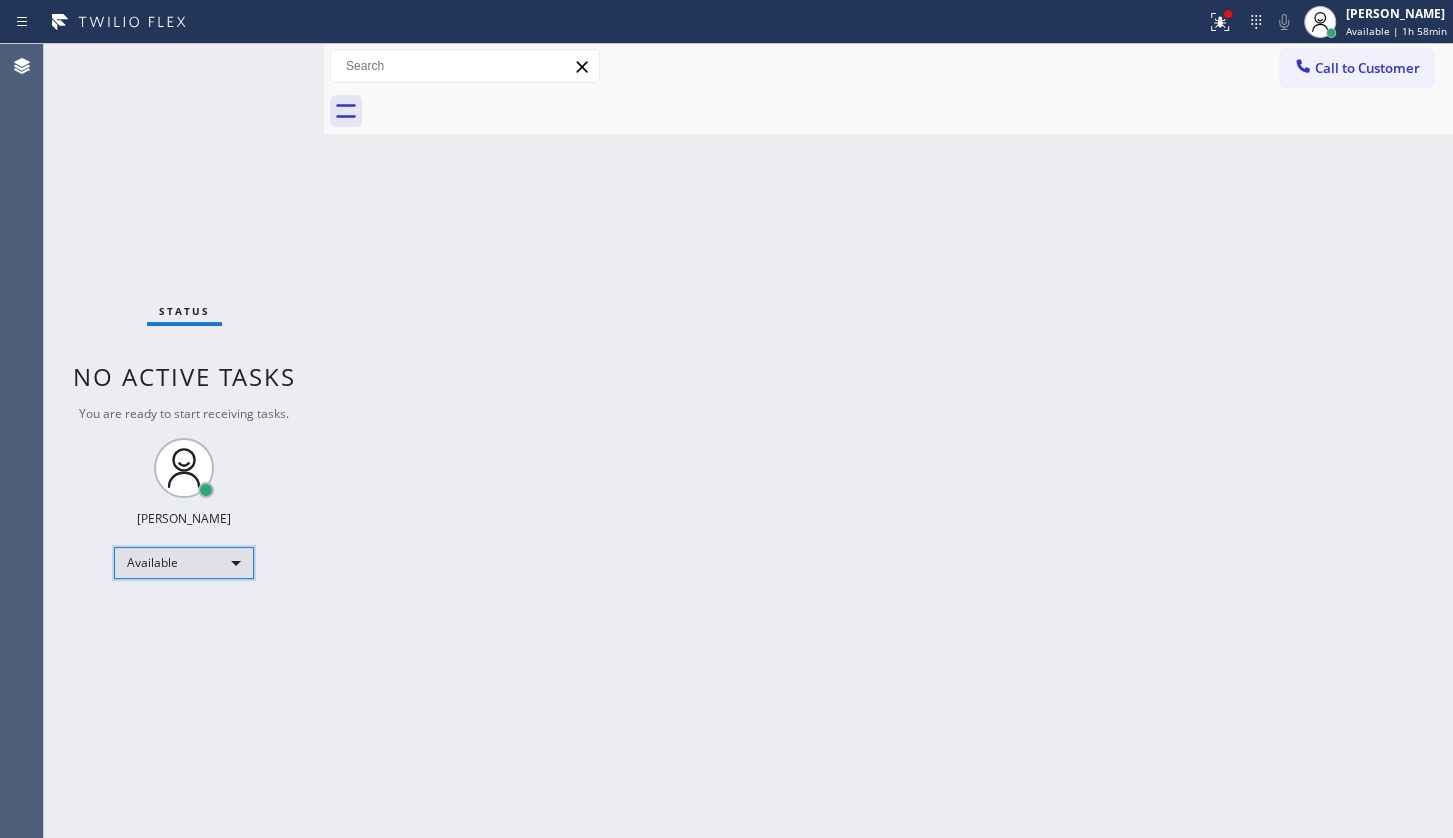 click on "Available" at bounding box center (184, 563) 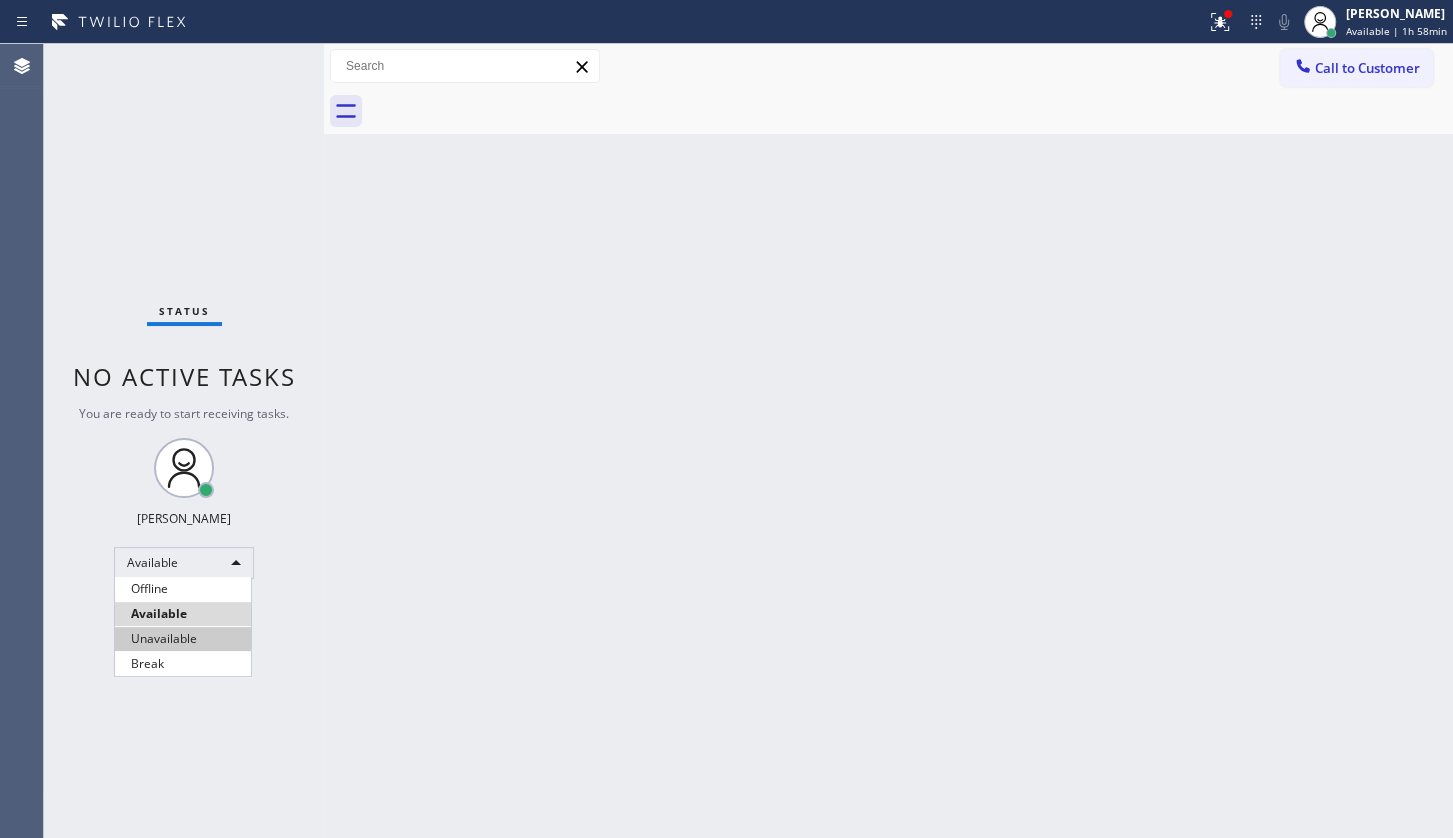 click on "Unavailable" at bounding box center [183, 639] 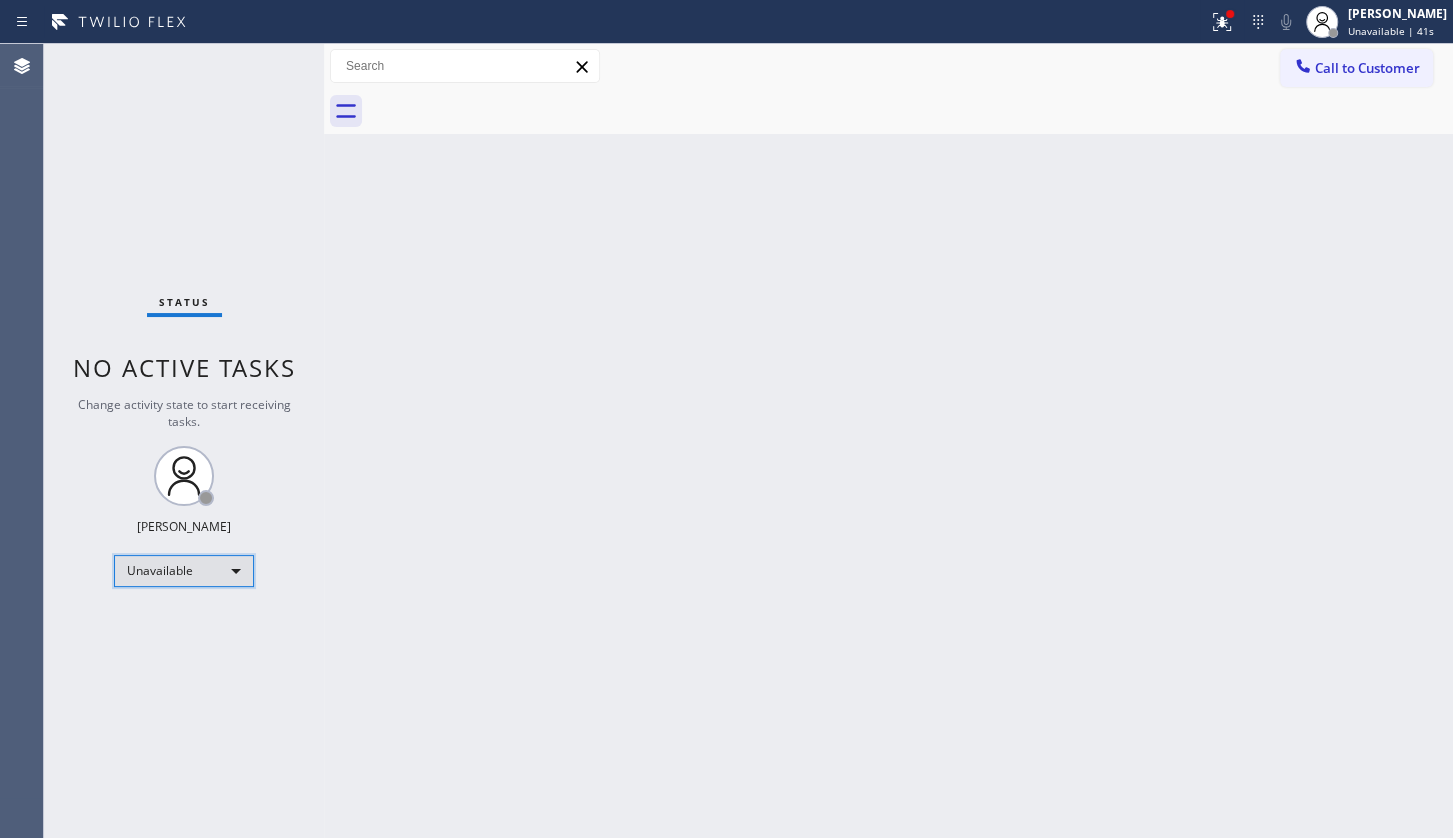 click on "Unavailable" at bounding box center (184, 571) 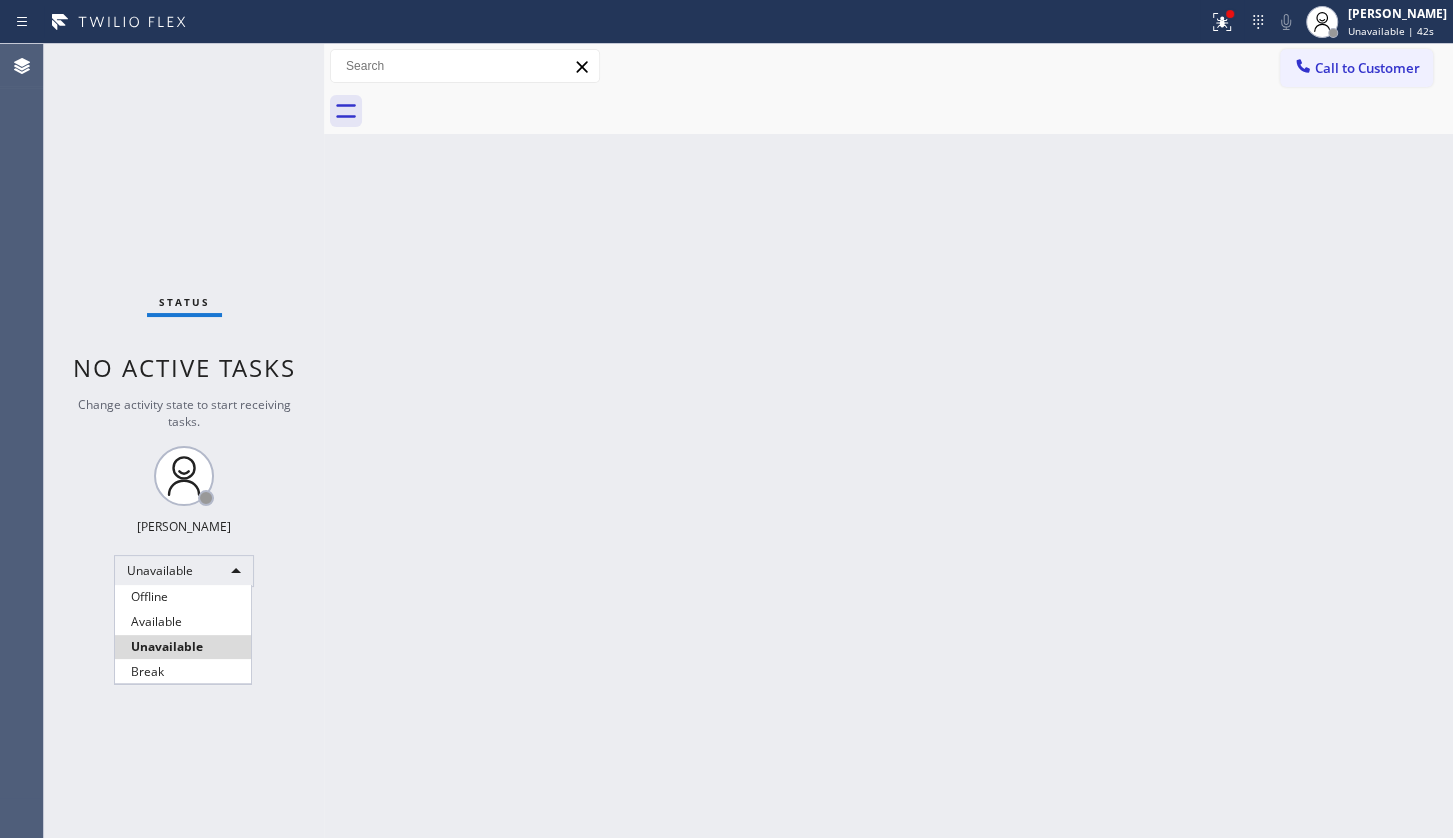 click on "Break" at bounding box center [183, 672] 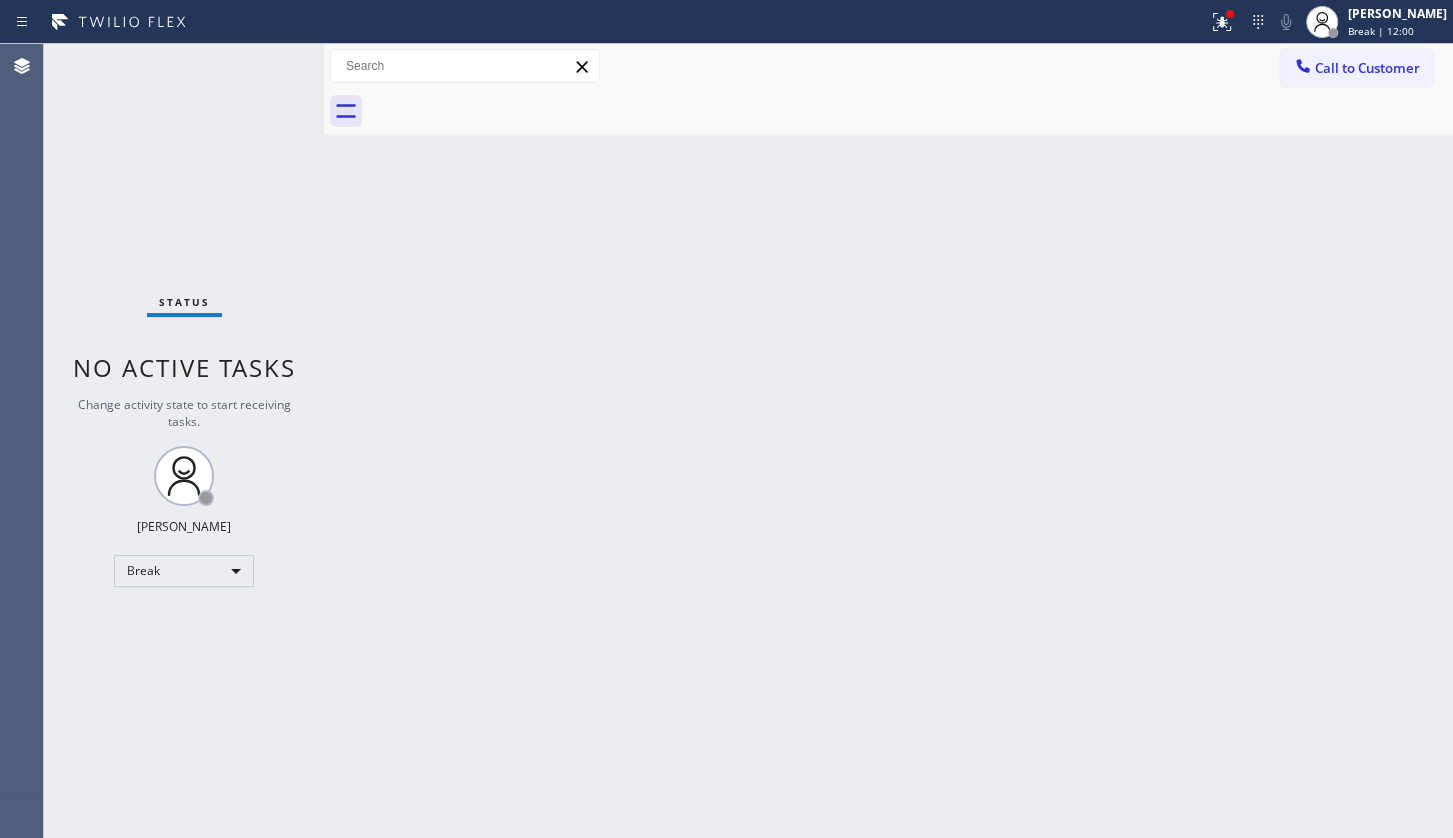 click on "Status   No active tasks     Change activity state to start receiving tasks.   JENIZA ALCAYDE Break" at bounding box center [184, 441] 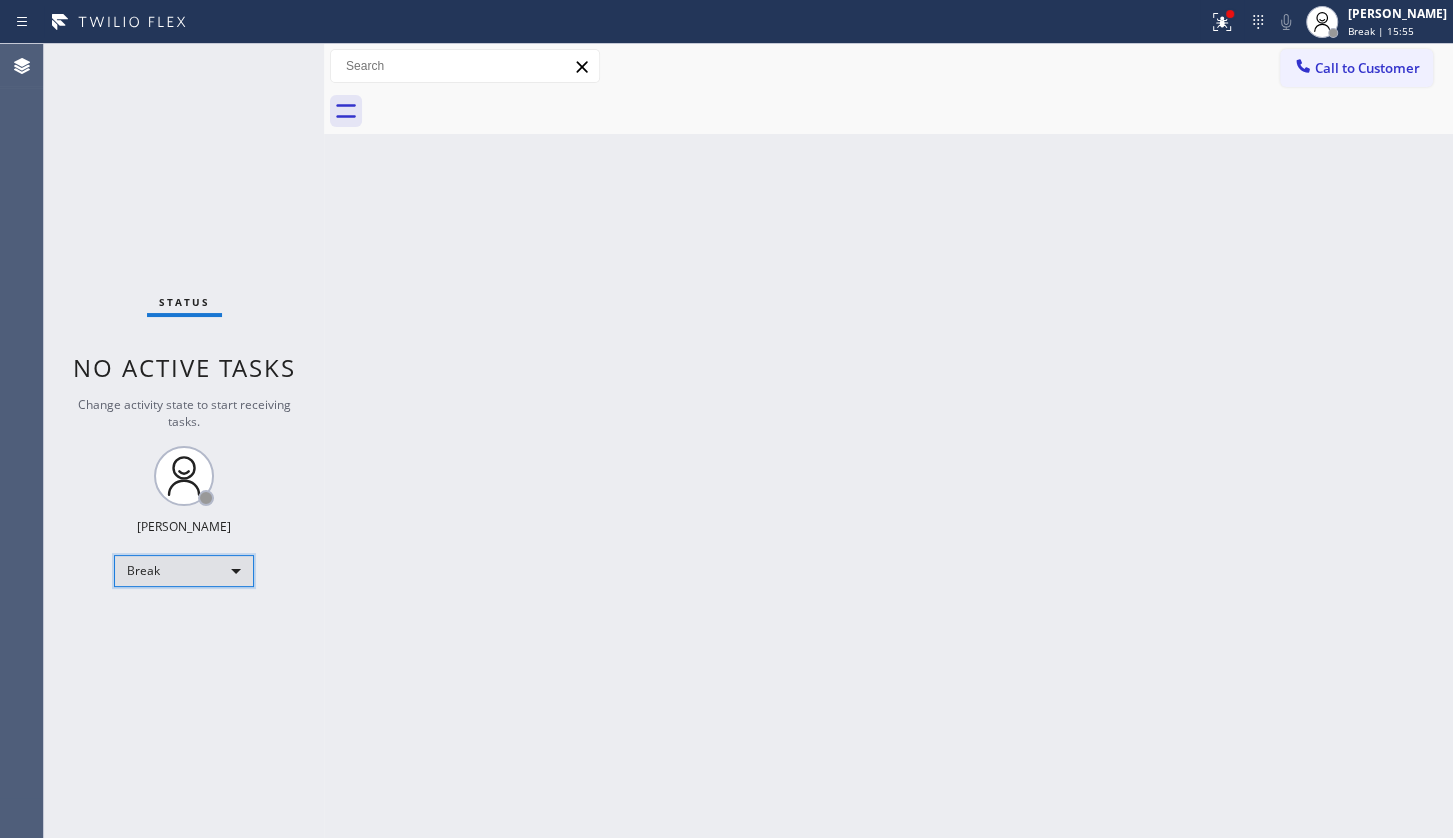 click on "Break" at bounding box center [184, 571] 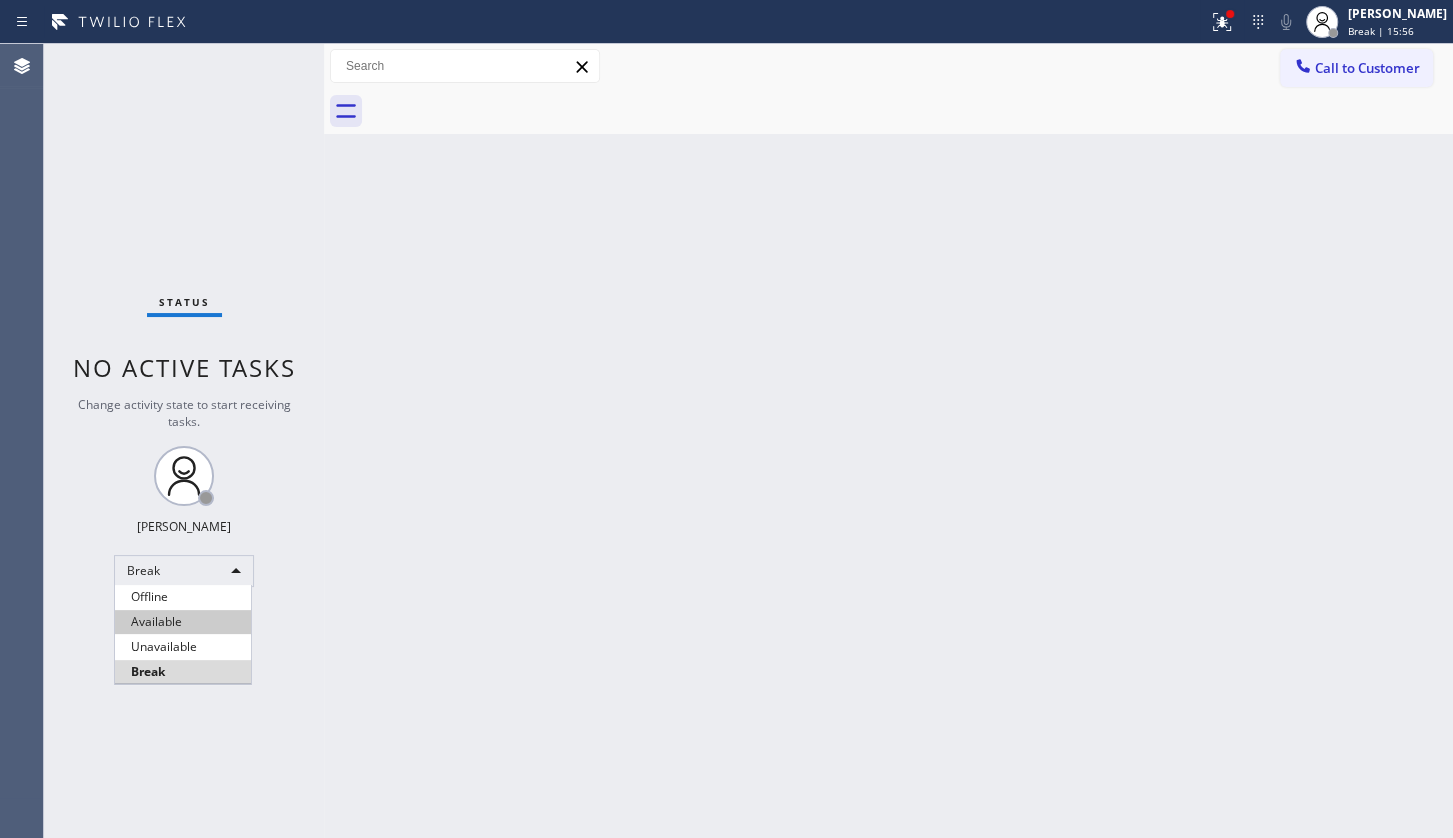 click on "Available" at bounding box center [183, 622] 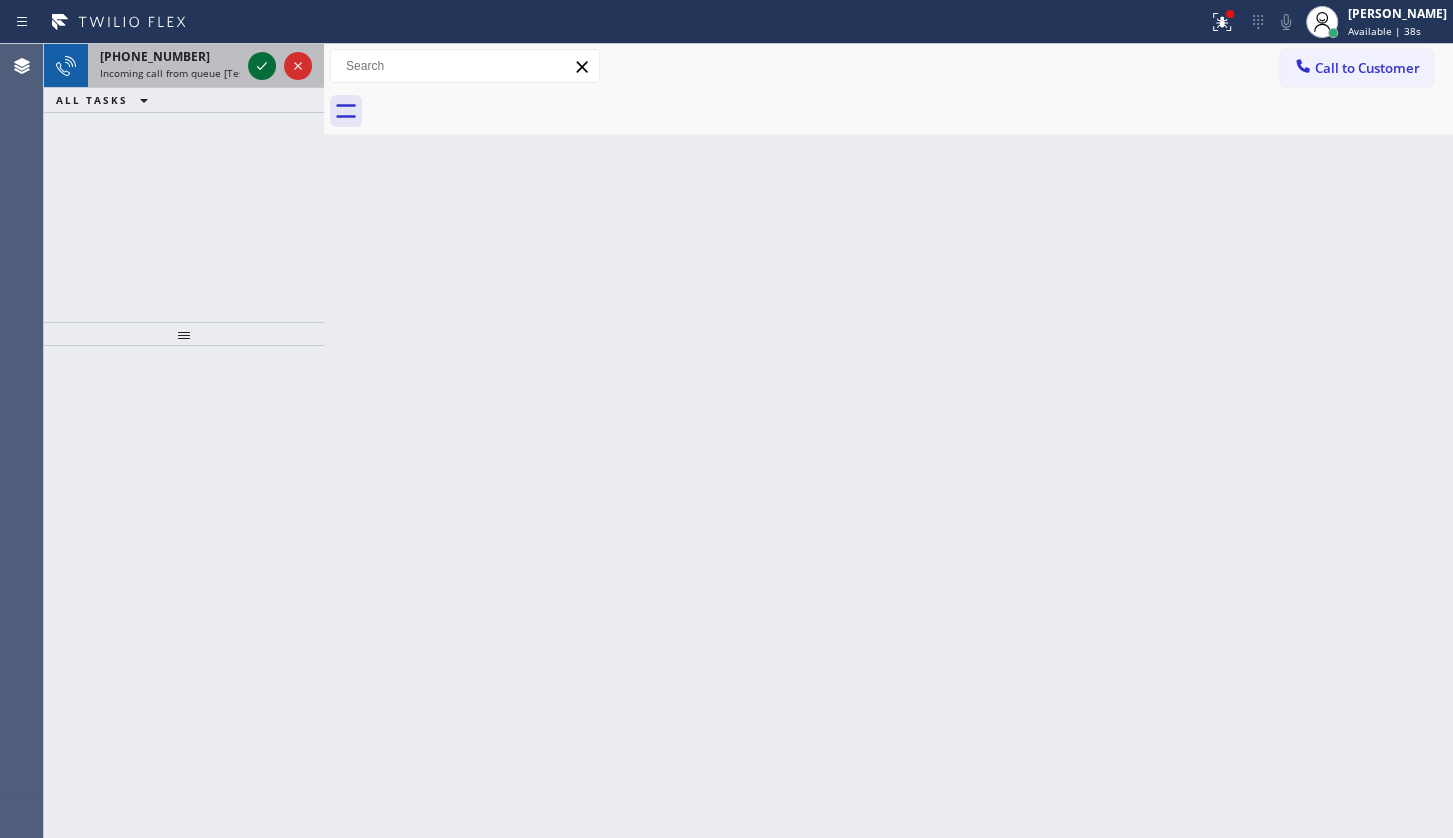click 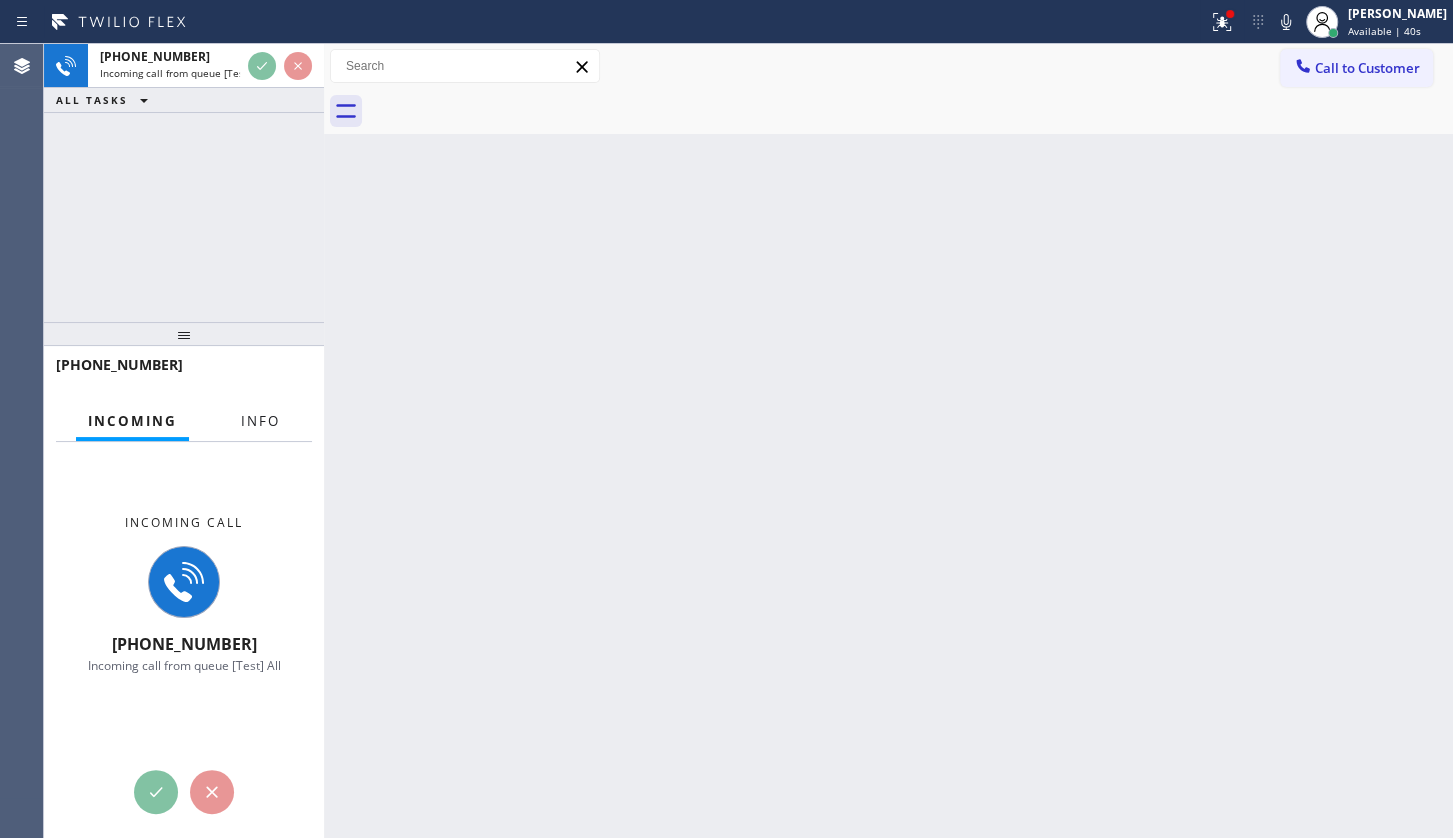 click on "Info" at bounding box center (260, 421) 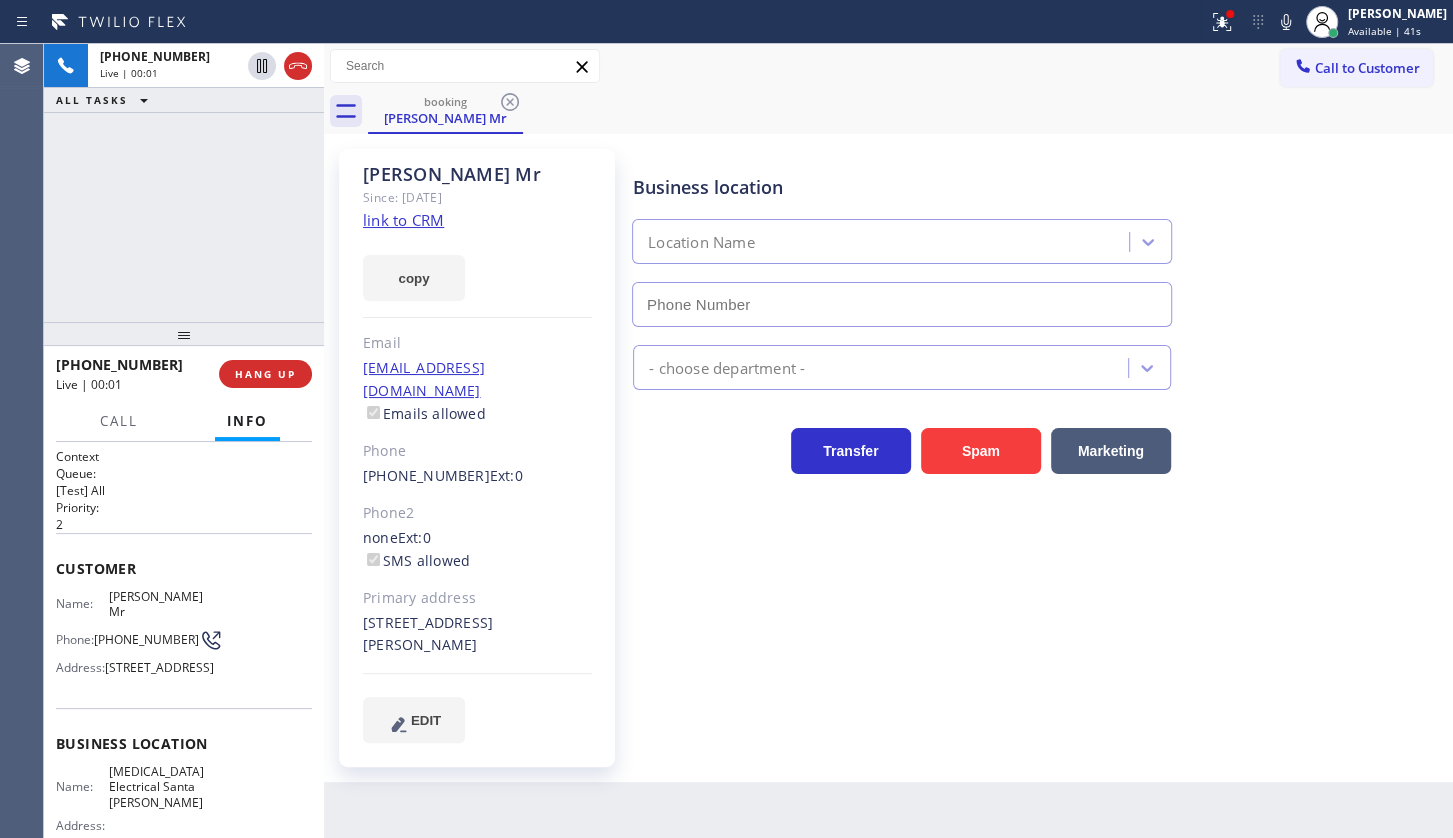 type on "[PHONE_NUMBER]" 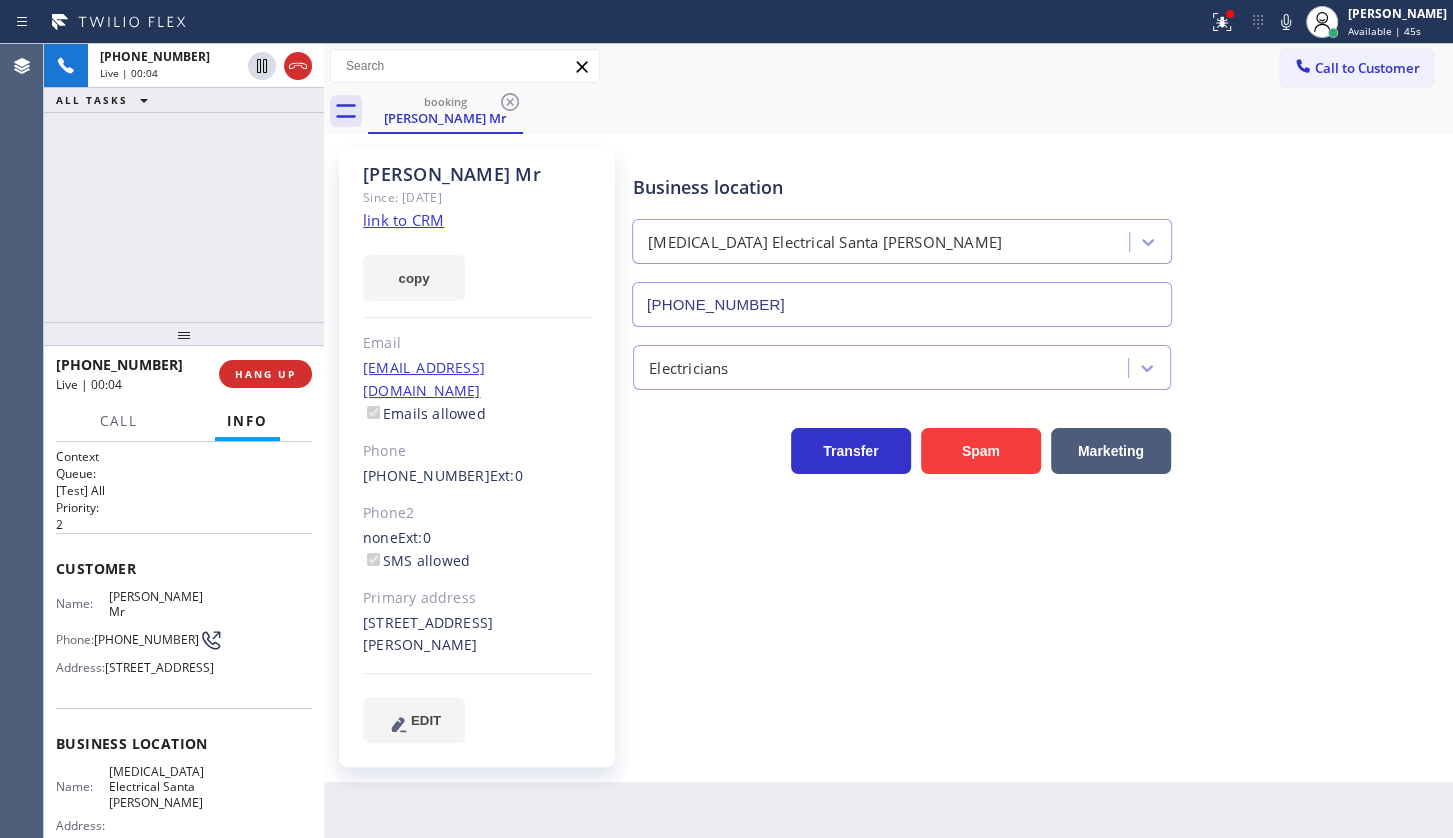 click on "link to CRM" 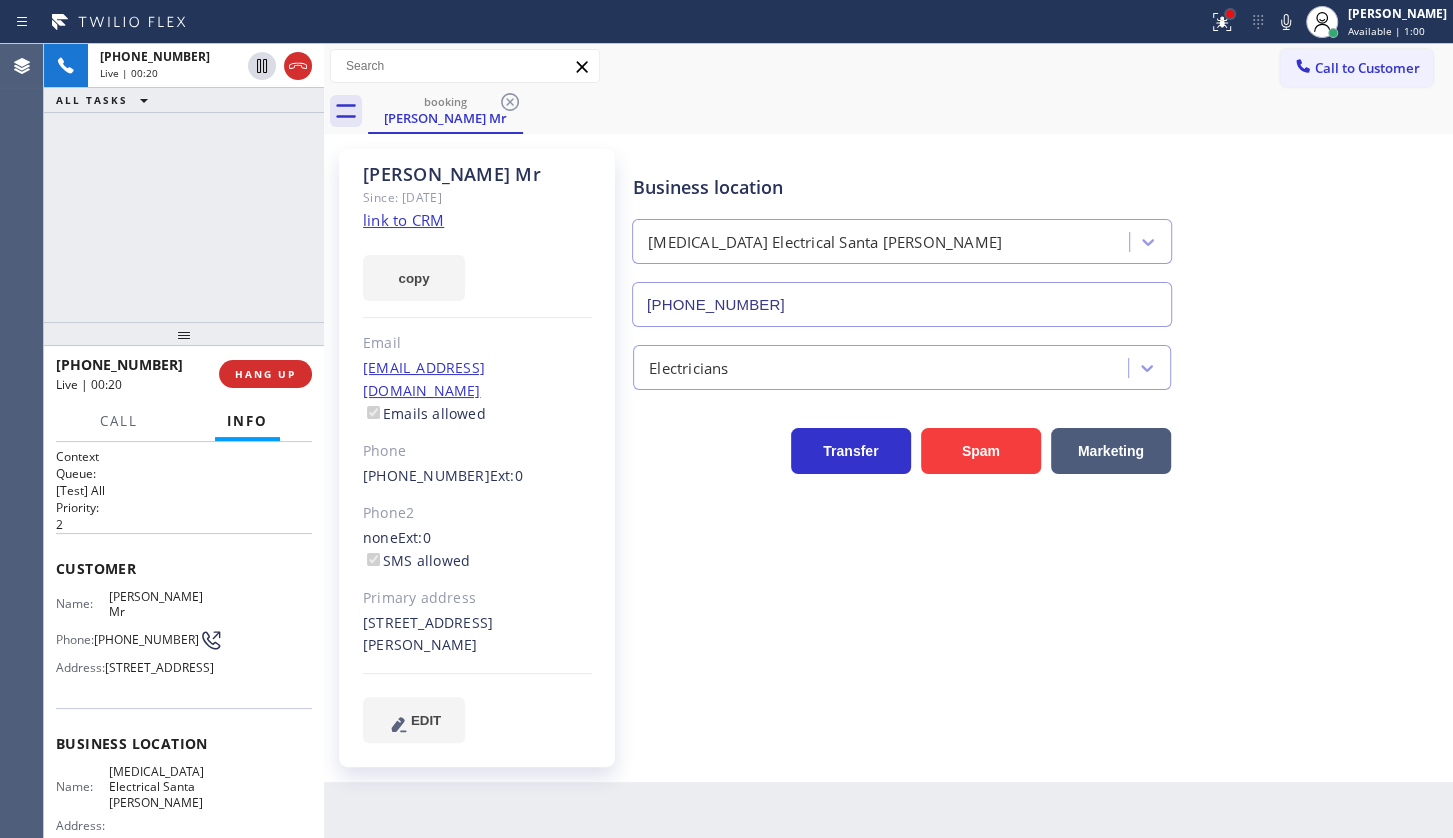 click at bounding box center [1230, 14] 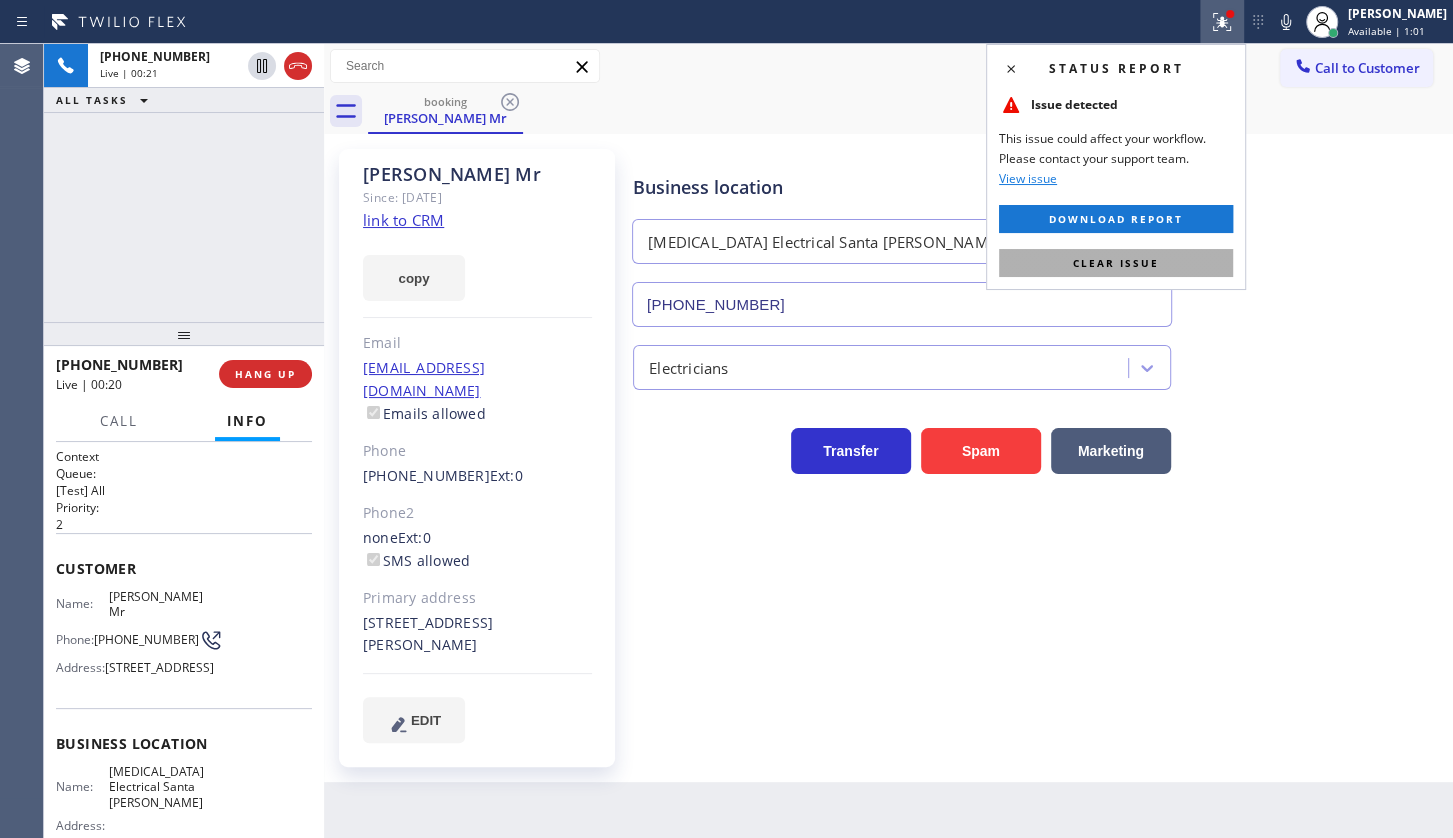 click on "Clear issue" at bounding box center [1116, 263] 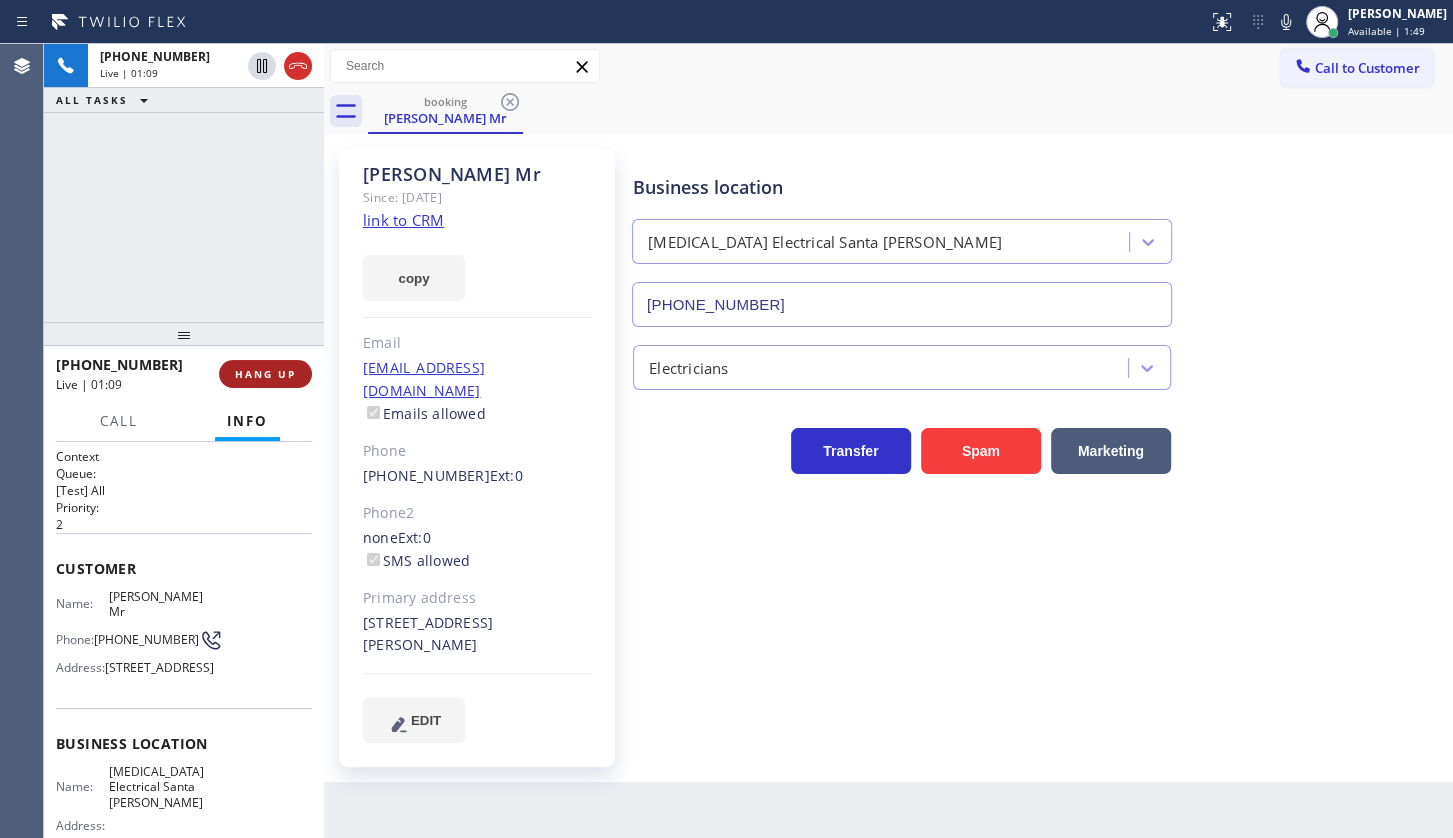 drag, startPoint x: 252, startPoint y: 374, endPoint x: 262, endPoint y: 370, distance: 10.770329 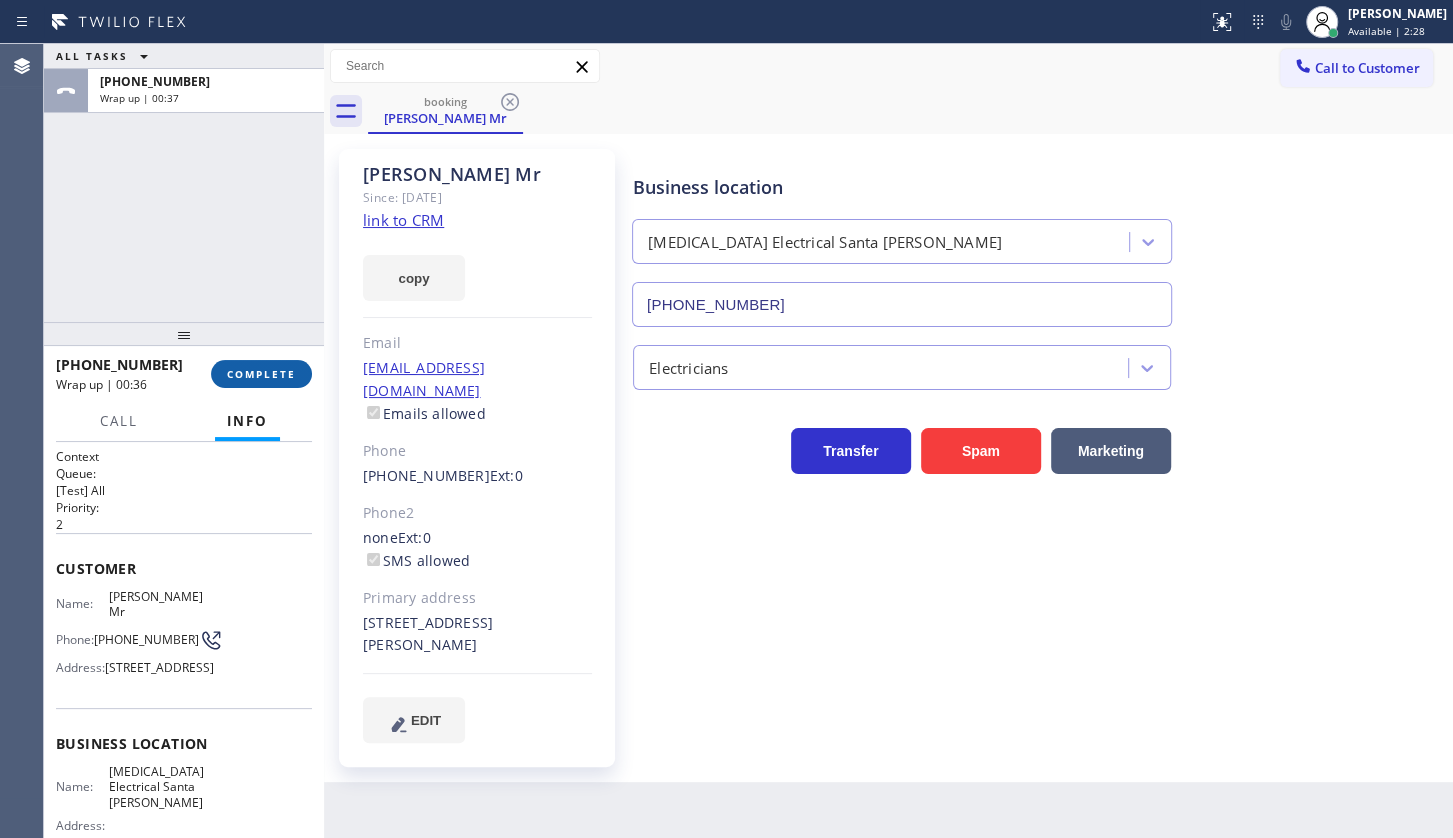 click on "COMPLETE" at bounding box center (261, 374) 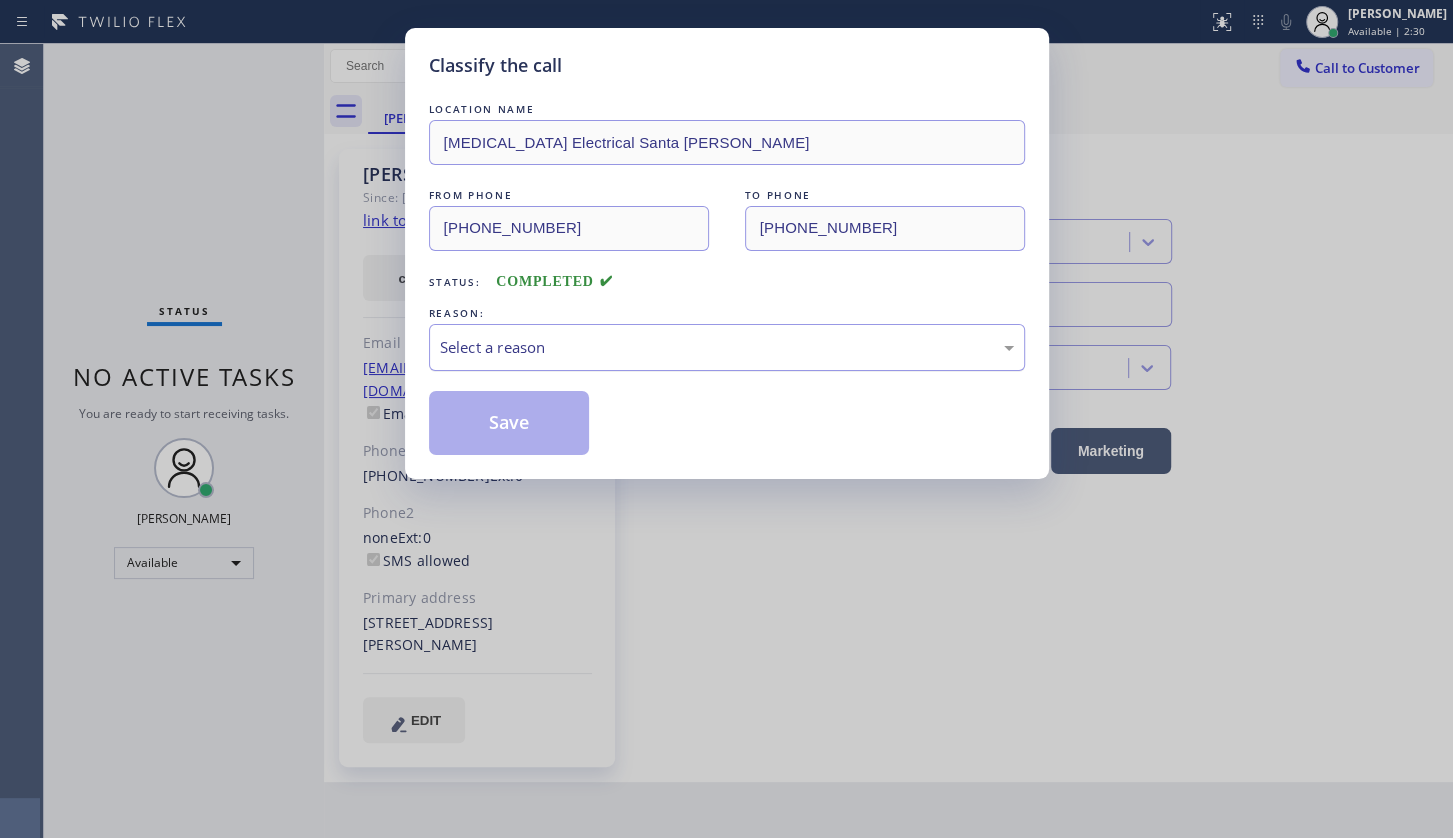 drag, startPoint x: 490, startPoint y: 348, endPoint x: 487, endPoint y: 364, distance: 16.27882 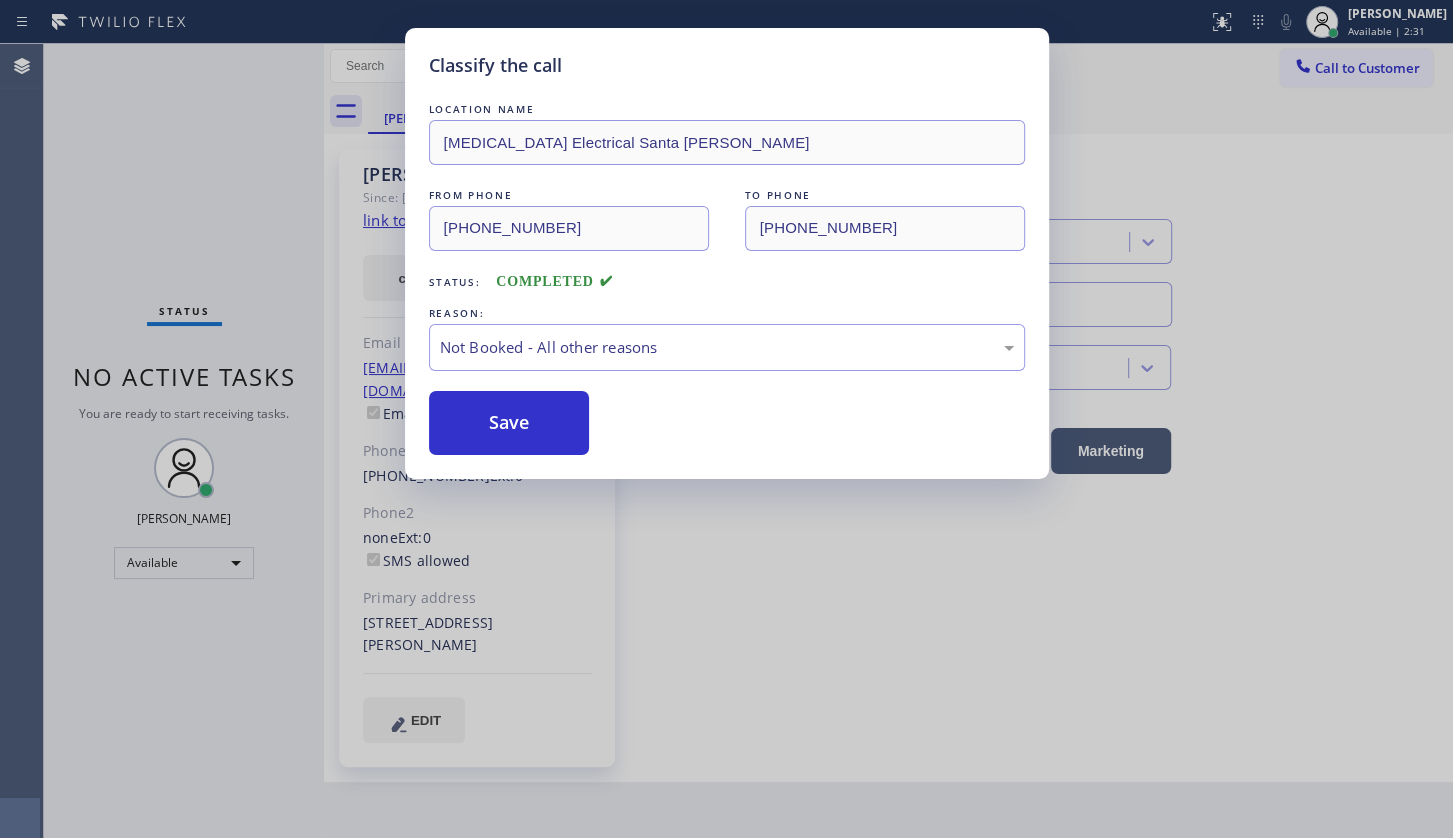 click on "Save" at bounding box center (509, 423) 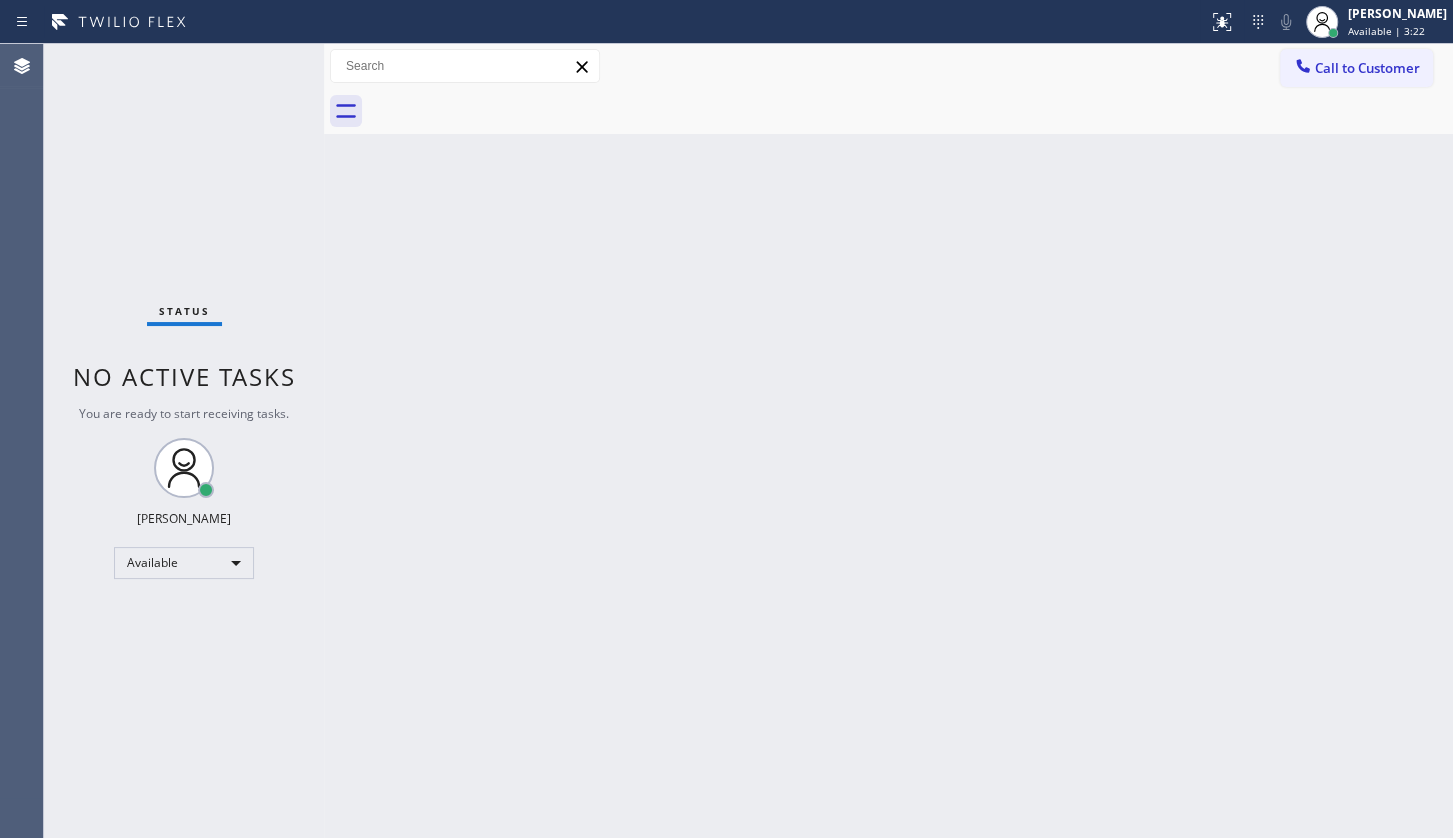click on "Back to Dashboard Change Sender ID Customers Technicians Select a contact Outbound call Technician Search Technician Your caller id phone number Your caller id phone number Call Technician info Name   Phone none Address none Change Sender ID HVAC [PHONE_NUMBER] 5 Star Appliance [PHONE_NUMBER] Appliance Repair [PHONE_NUMBER] Plumbing [PHONE_NUMBER] Air Duct Cleaning [PHONE_NUMBER]  Electricians [PHONE_NUMBER] Cancel Change Check personal SMS Reset Change No tabs Call to Customer Outbound call Location Search location Your caller id phone number Customer number Call Outbound call Technician Search Technician Your caller id phone number Your caller id phone number Call" at bounding box center [888, 441] 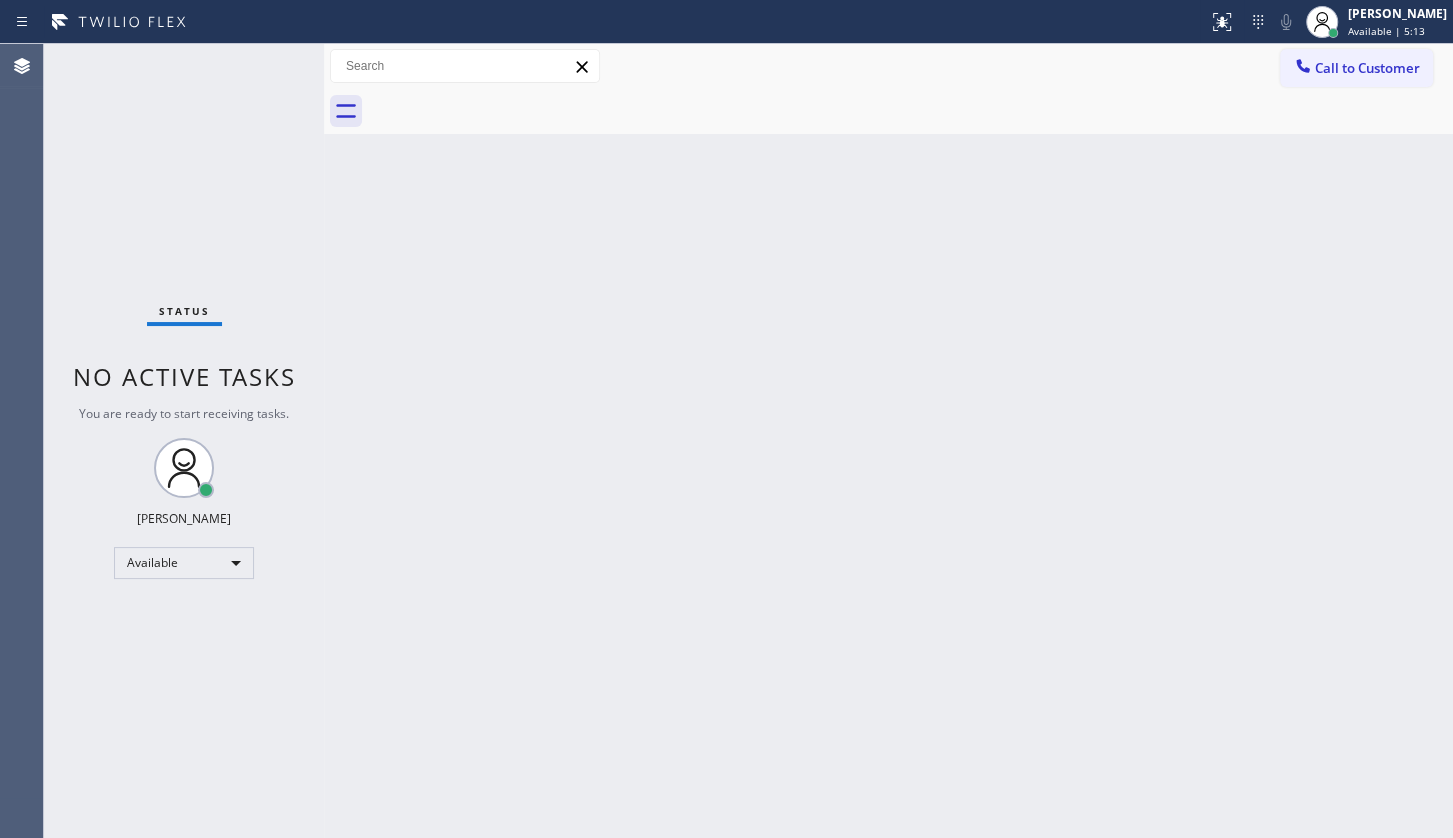 click on "Back to Dashboard Change Sender ID Customers Technicians Select a contact Outbound call Technician Search Technician Your caller id phone number Your caller id phone number Call Technician info Name   Phone none Address none Change Sender ID HVAC [PHONE_NUMBER] 5 Star Appliance [PHONE_NUMBER] Appliance Repair [PHONE_NUMBER] Plumbing [PHONE_NUMBER] Air Duct Cleaning [PHONE_NUMBER]  Electricians [PHONE_NUMBER] Cancel Change Check personal SMS Reset Change No tabs Call to Customer Outbound call Location Search location Your caller id phone number Customer number Call Outbound call Technician Search Technician Your caller id phone number Your caller id phone number Call" at bounding box center (888, 441) 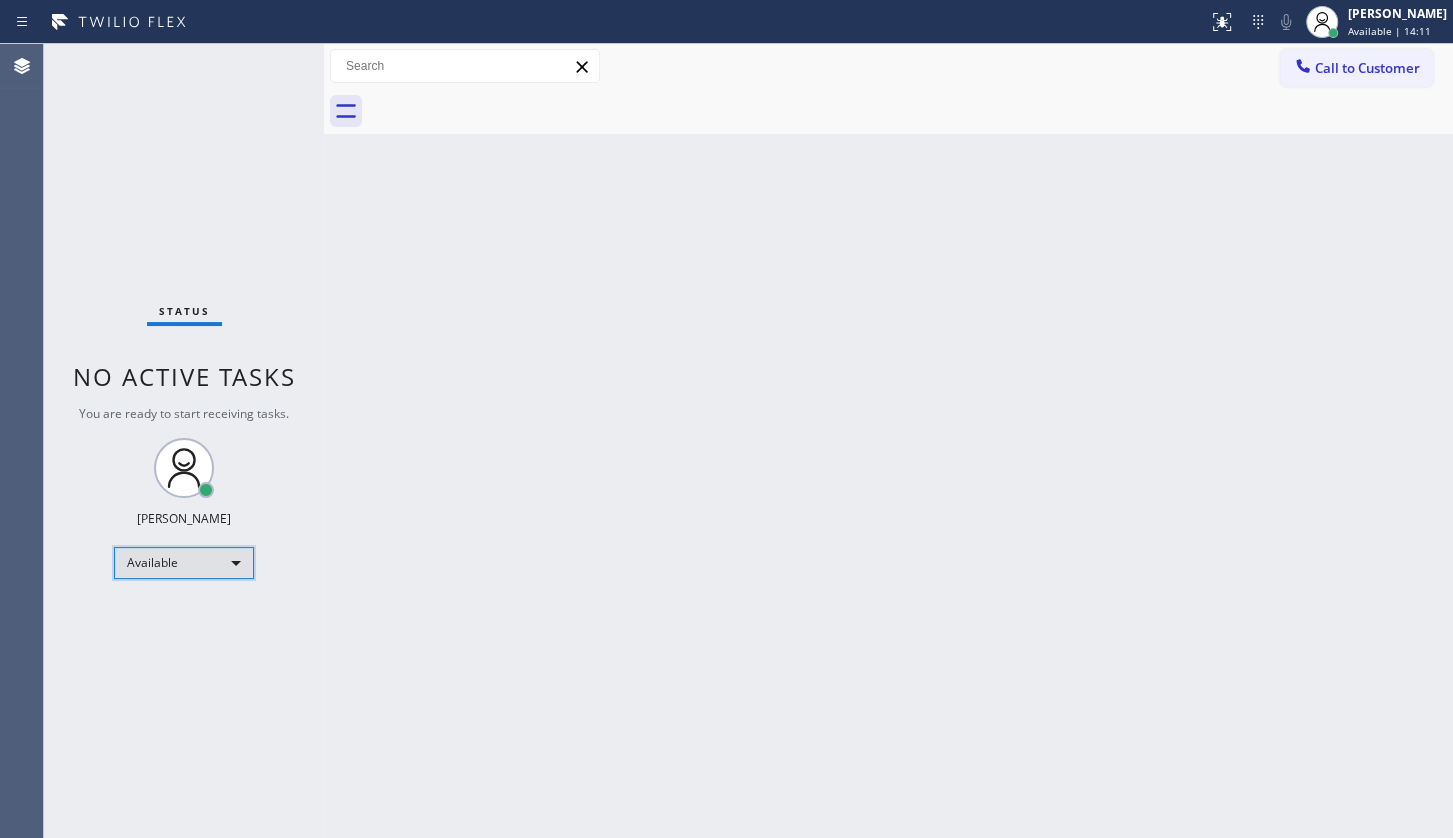 click on "Available" at bounding box center (184, 563) 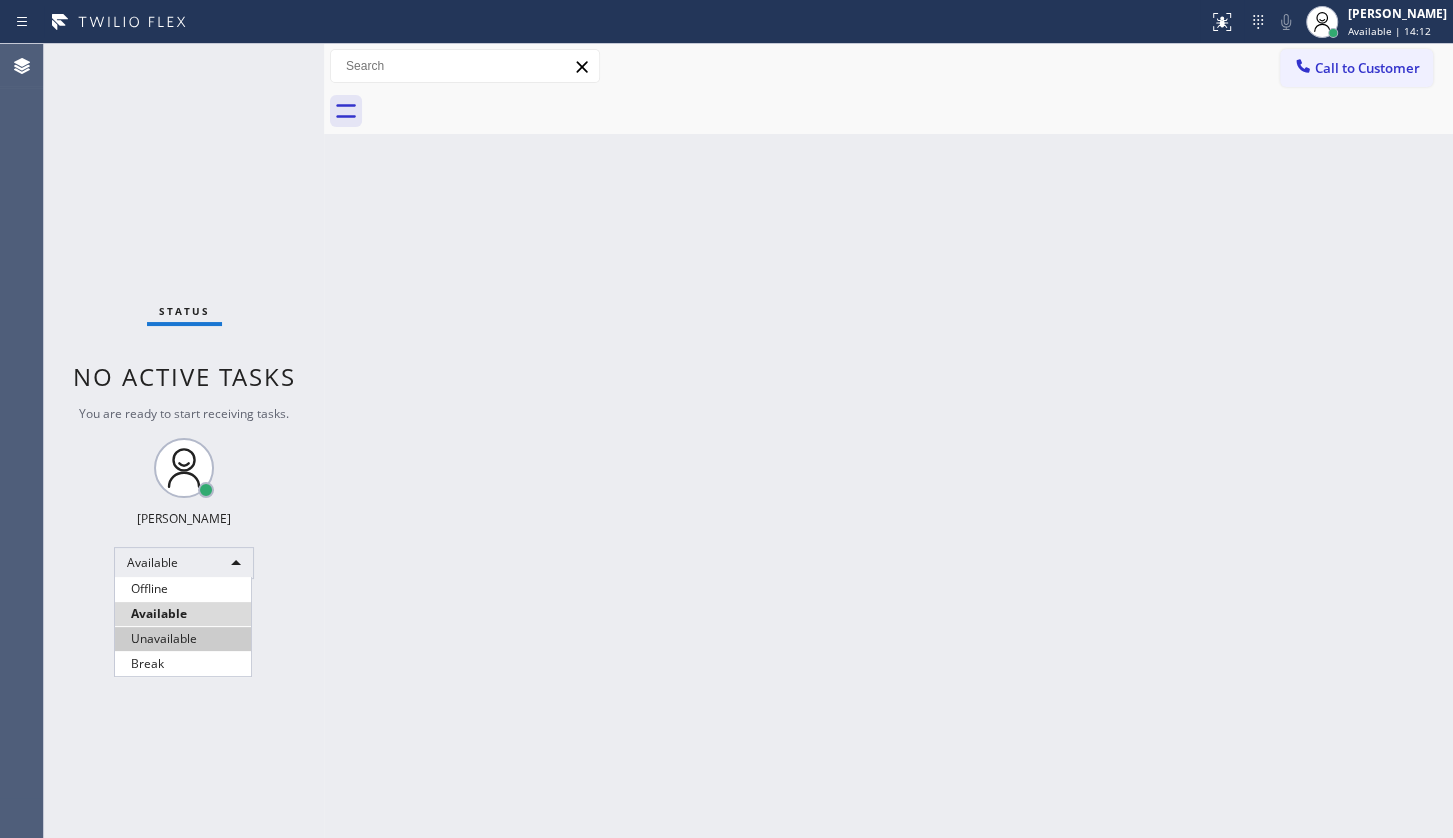 click on "Unavailable" at bounding box center (183, 639) 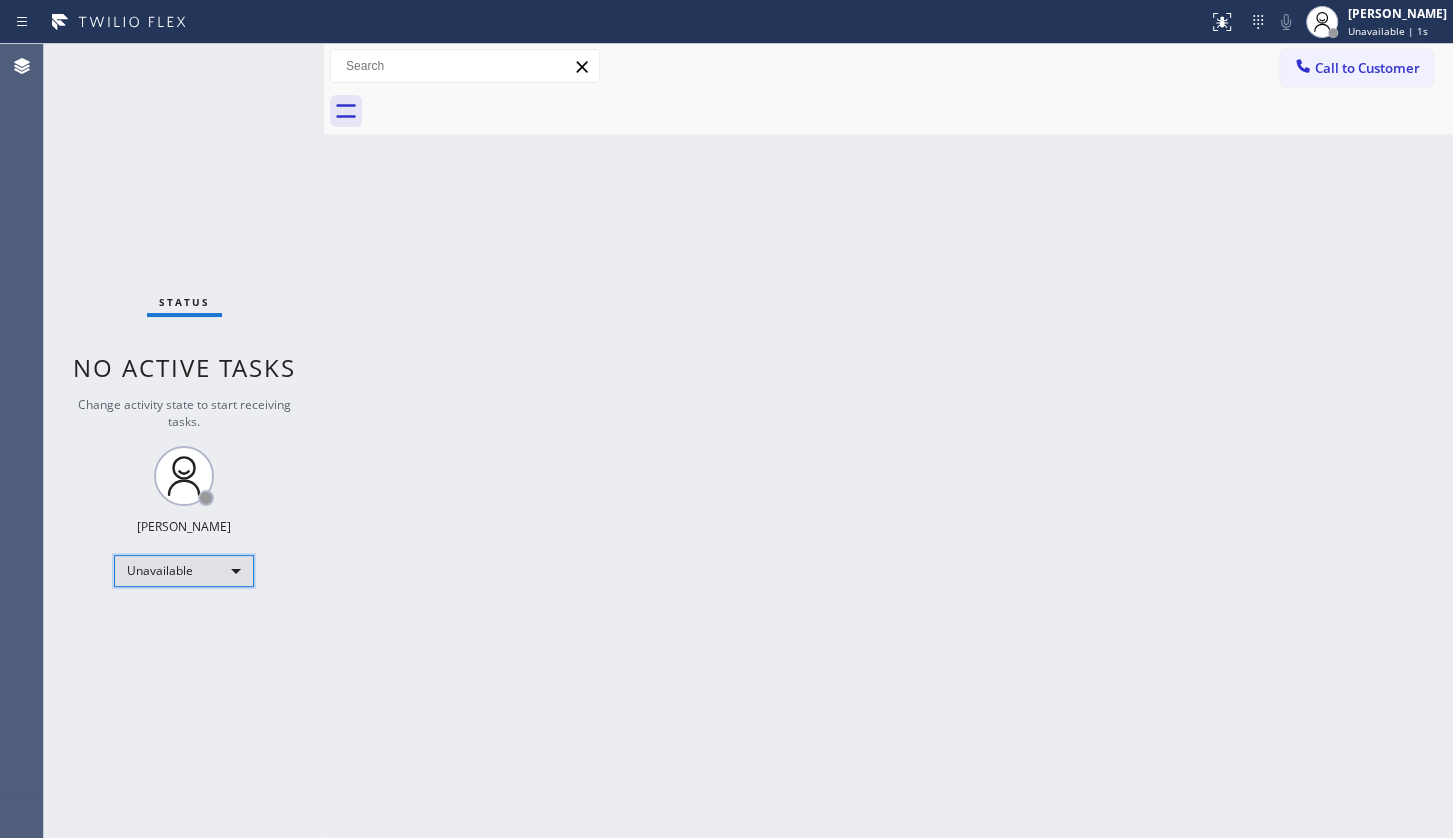 click on "Unavailable" at bounding box center [184, 571] 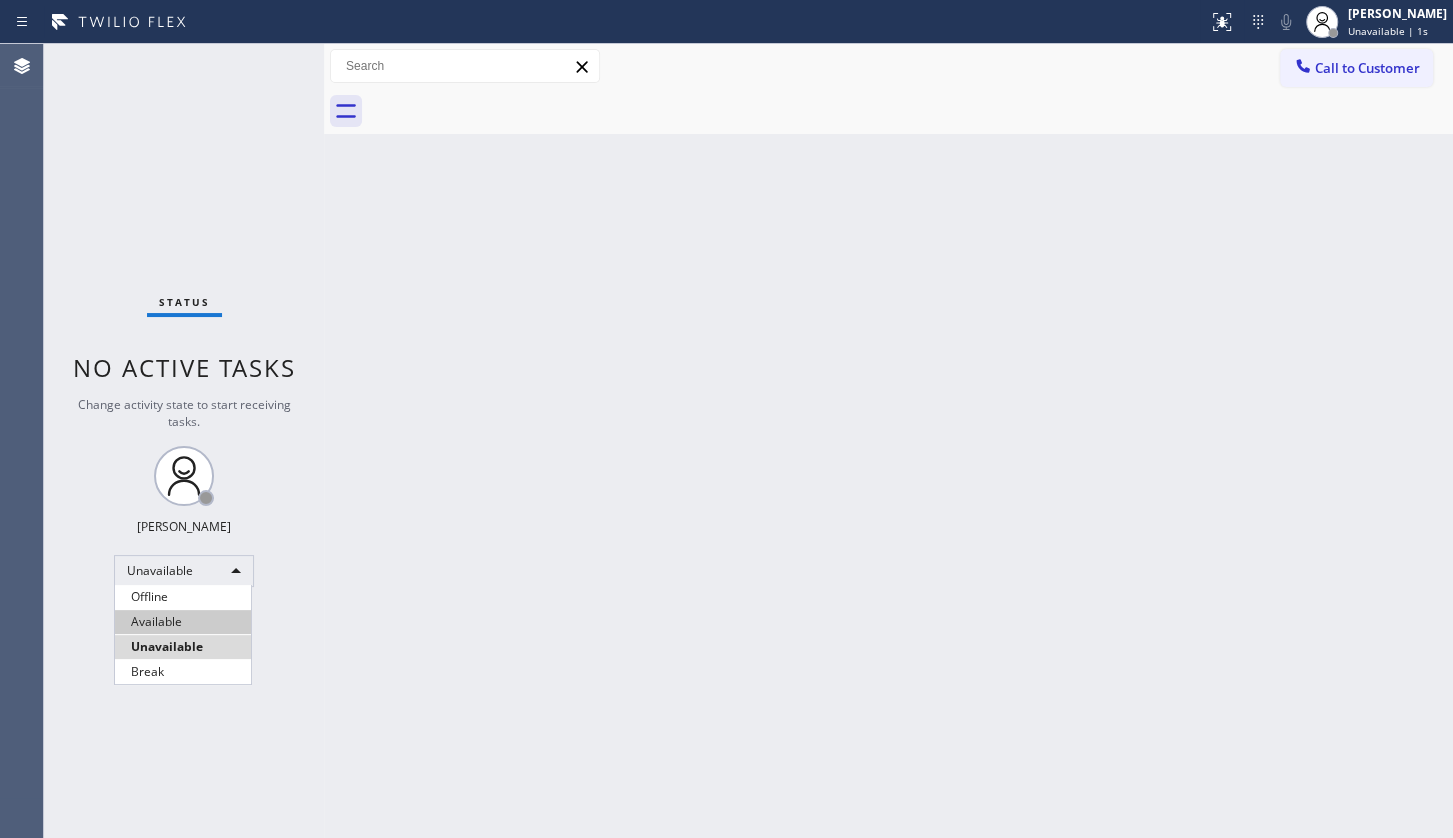 click on "Available" at bounding box center [183, 622] 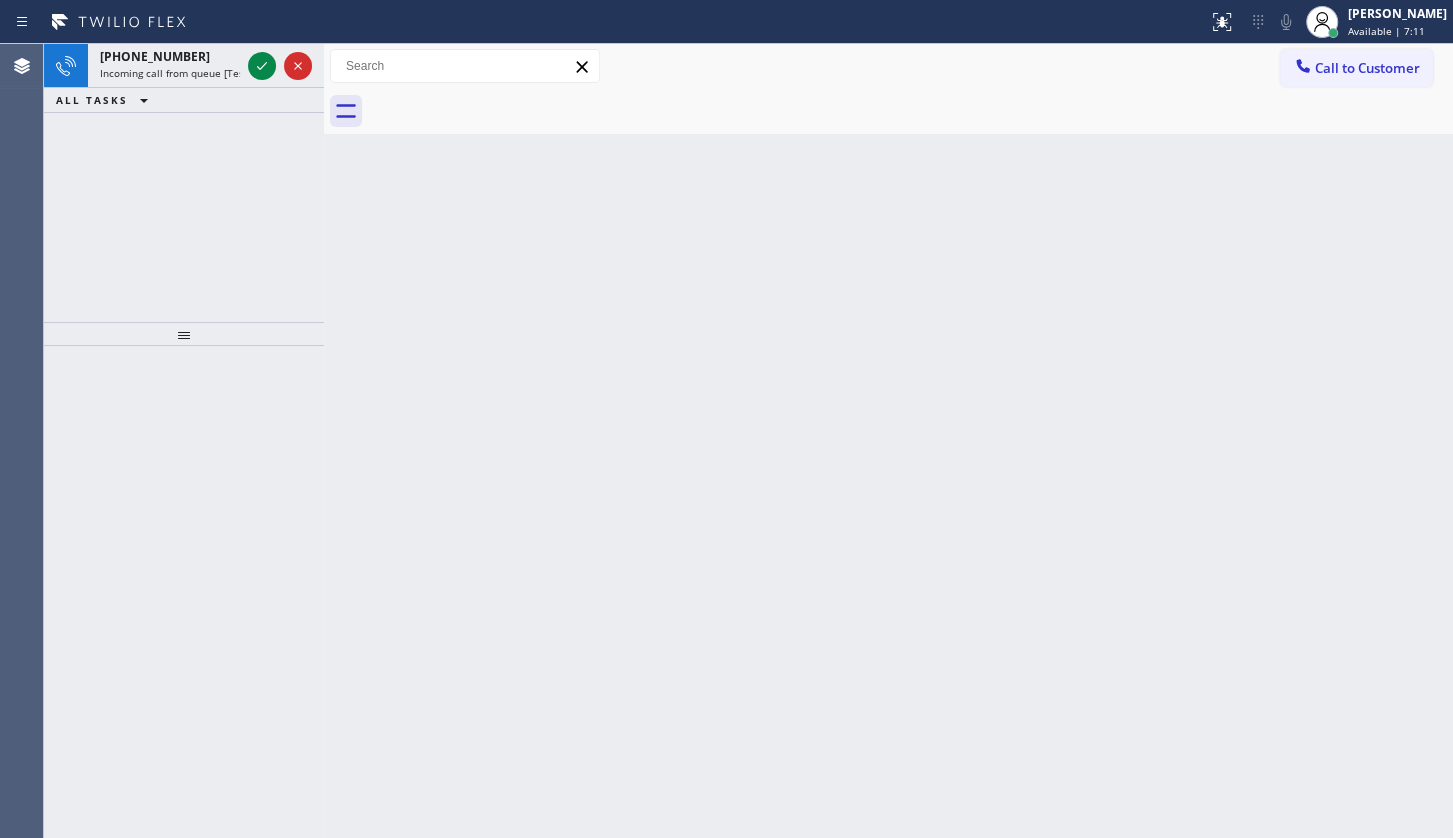 click on "[PHONE_NUMBER] Incoming call from queue [Test] All ALL TASKS ALL TASKS ACTIVE TASKS TASKS IN WRAP UP" at bounding box center (184, 183) 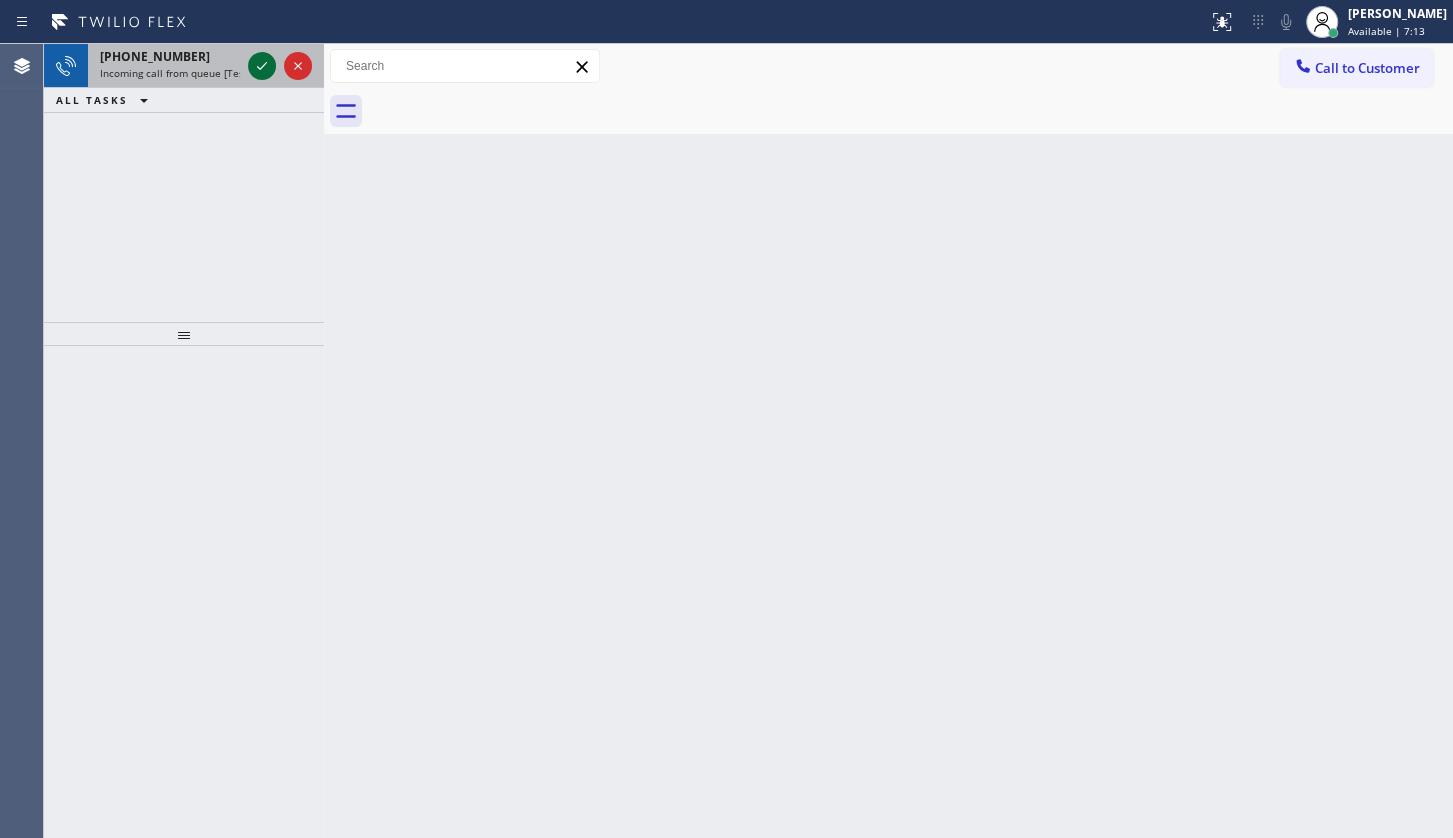 click 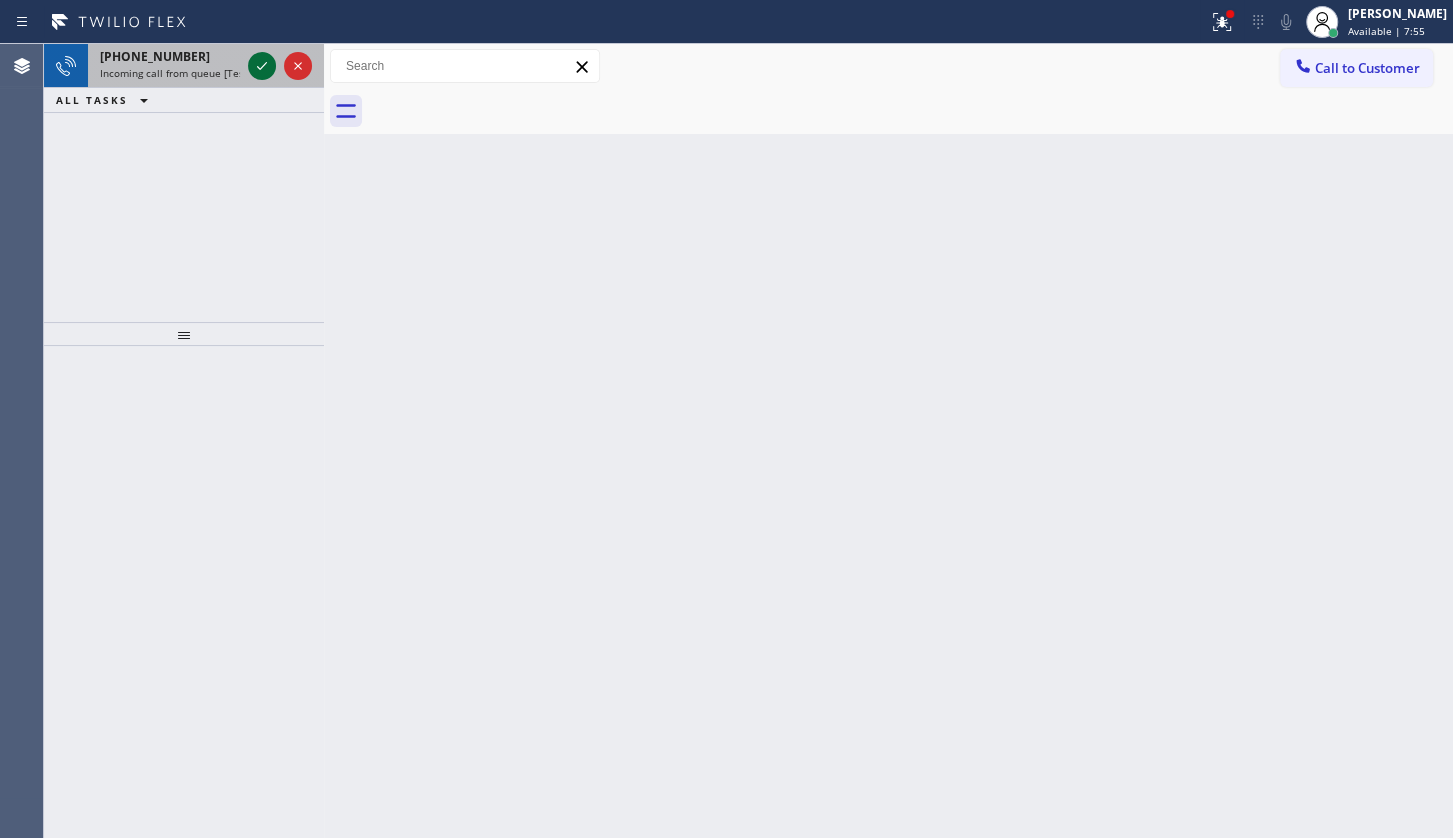 click 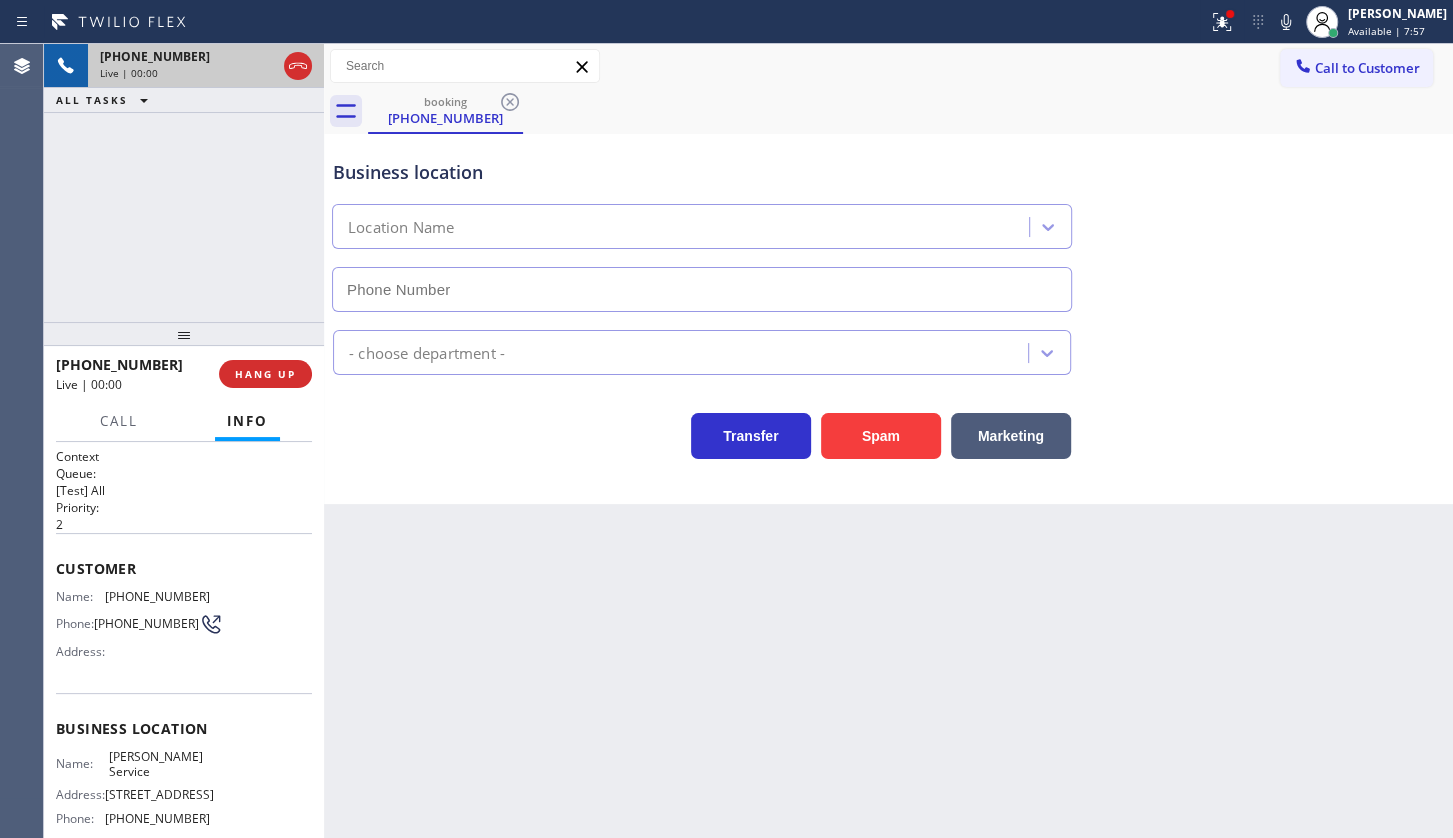type on "[PHONE_NUMBER]" 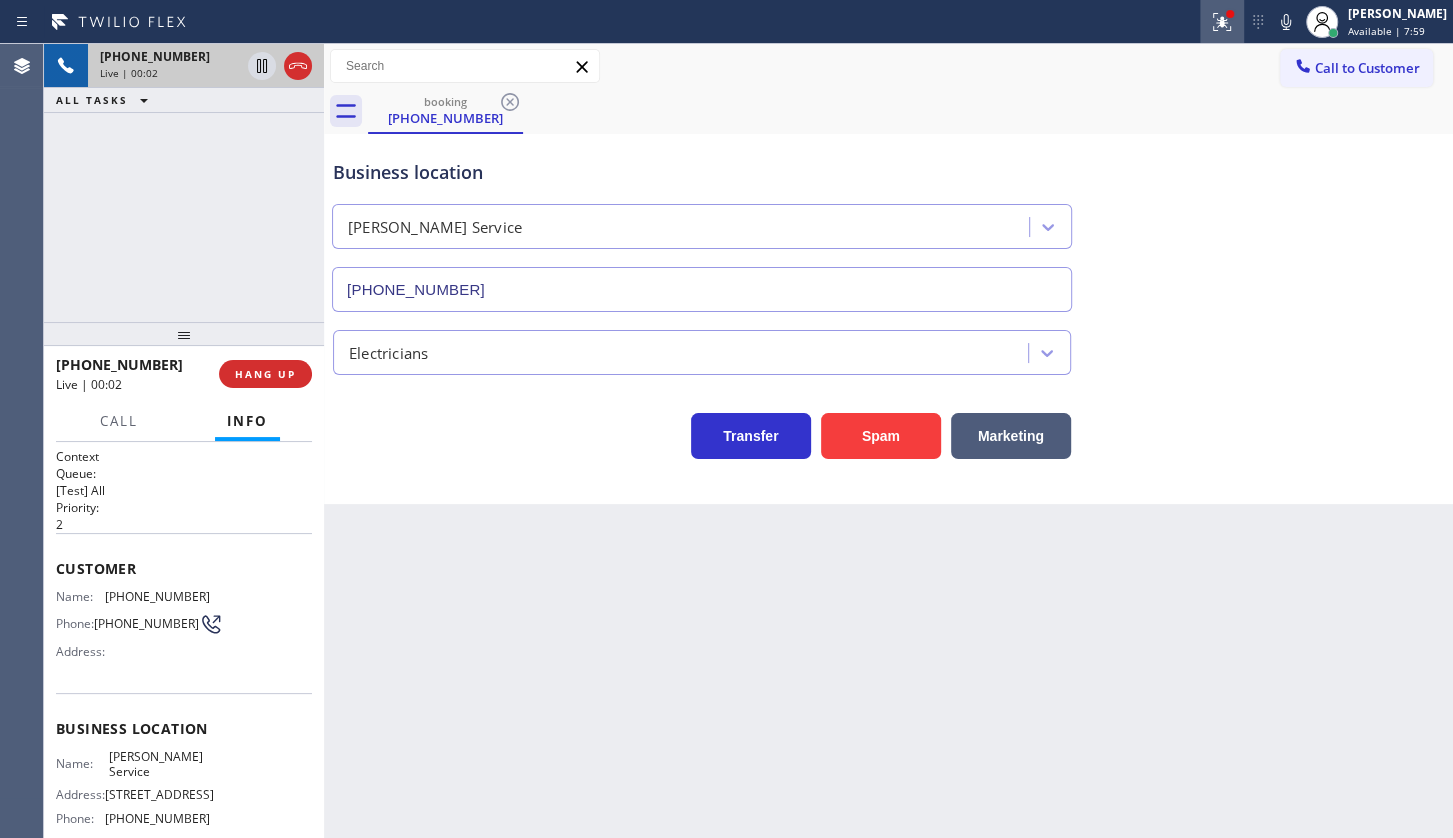click at bounding box center [1222, 22] 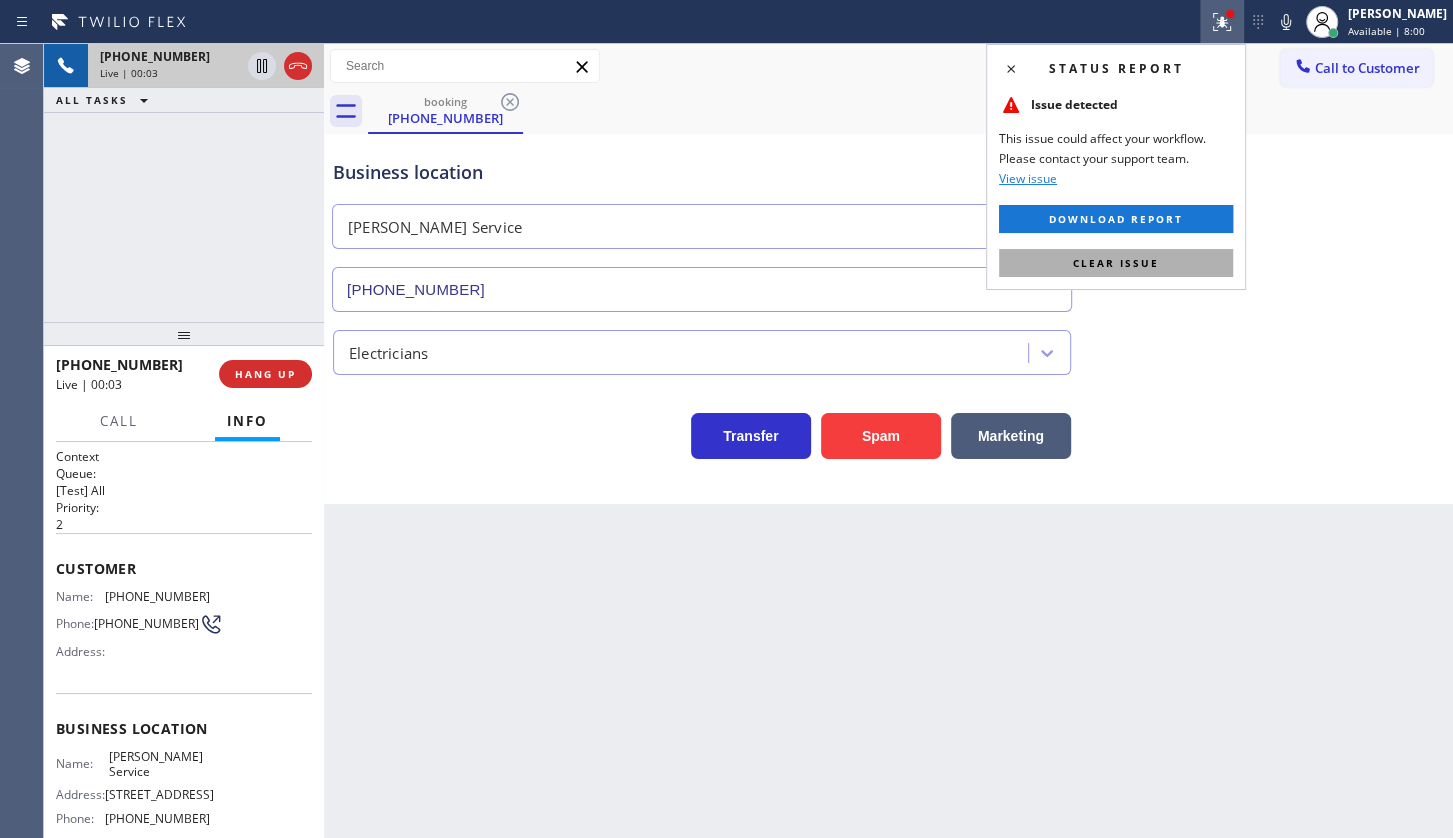 click on "Clear issue" at bounding box center (1116, 263) 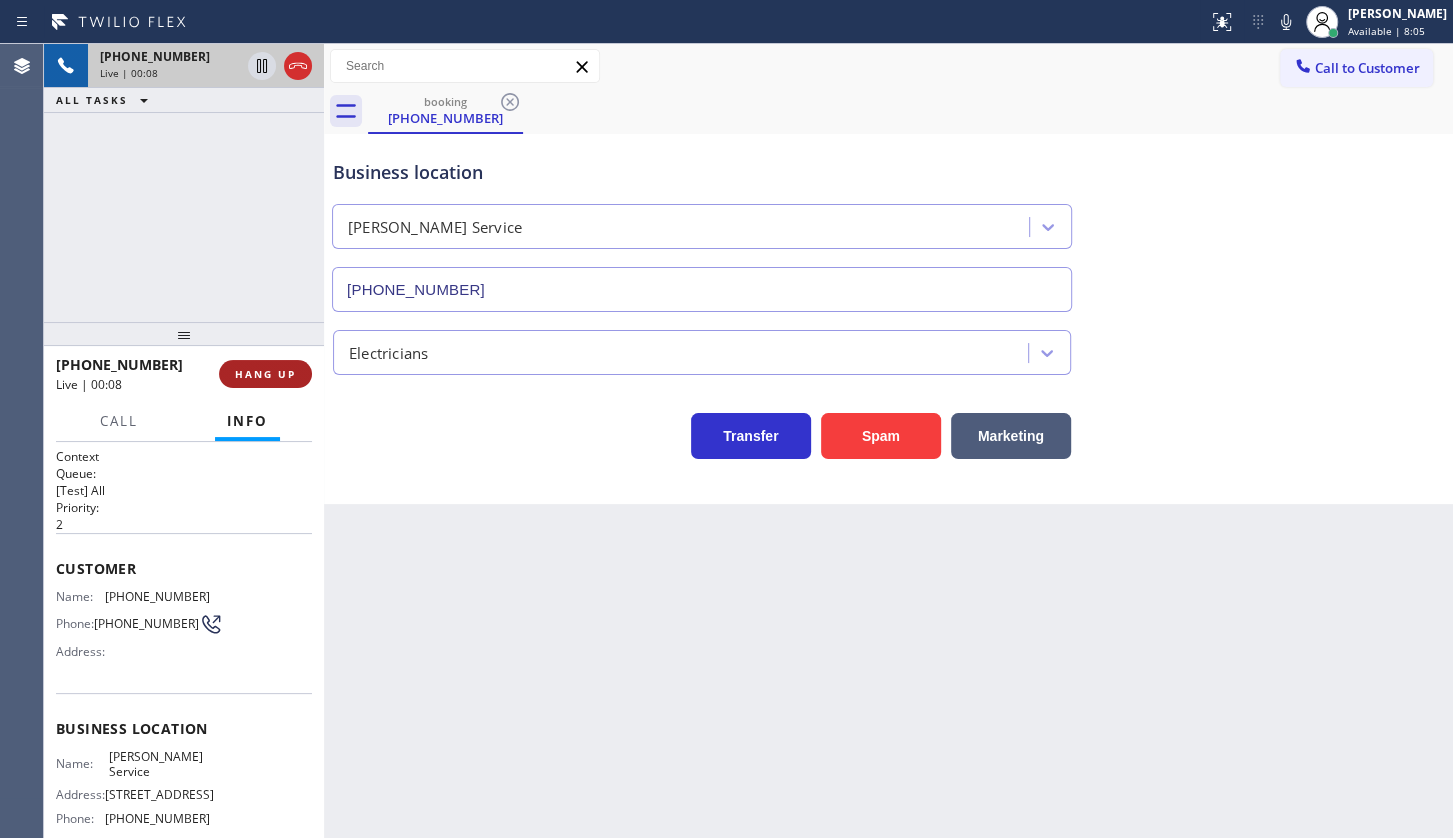 click on "HANG UP" at bounding box center [265, 374] 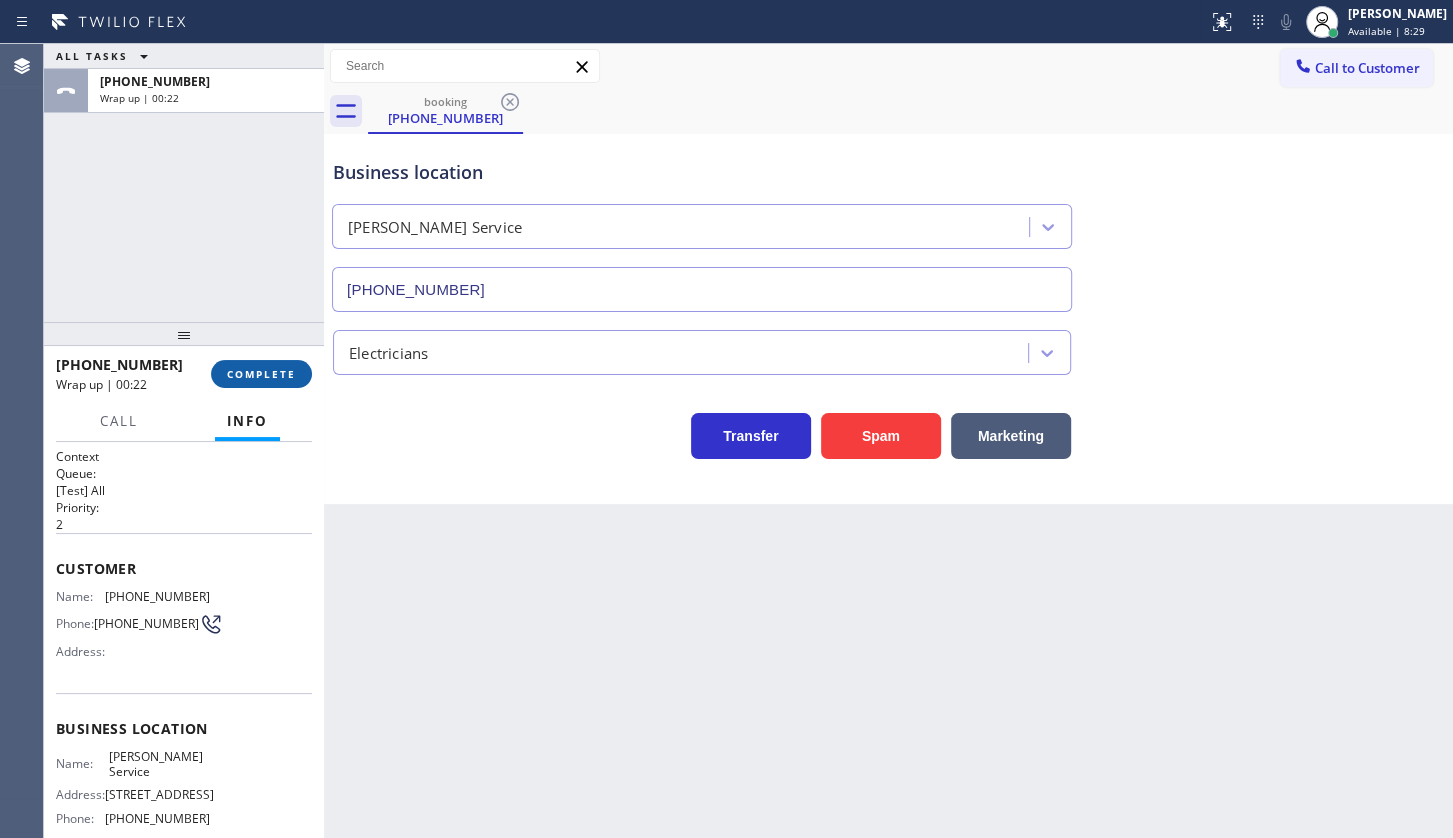 click on "COMPLETE" at bounding box center (261, 374) 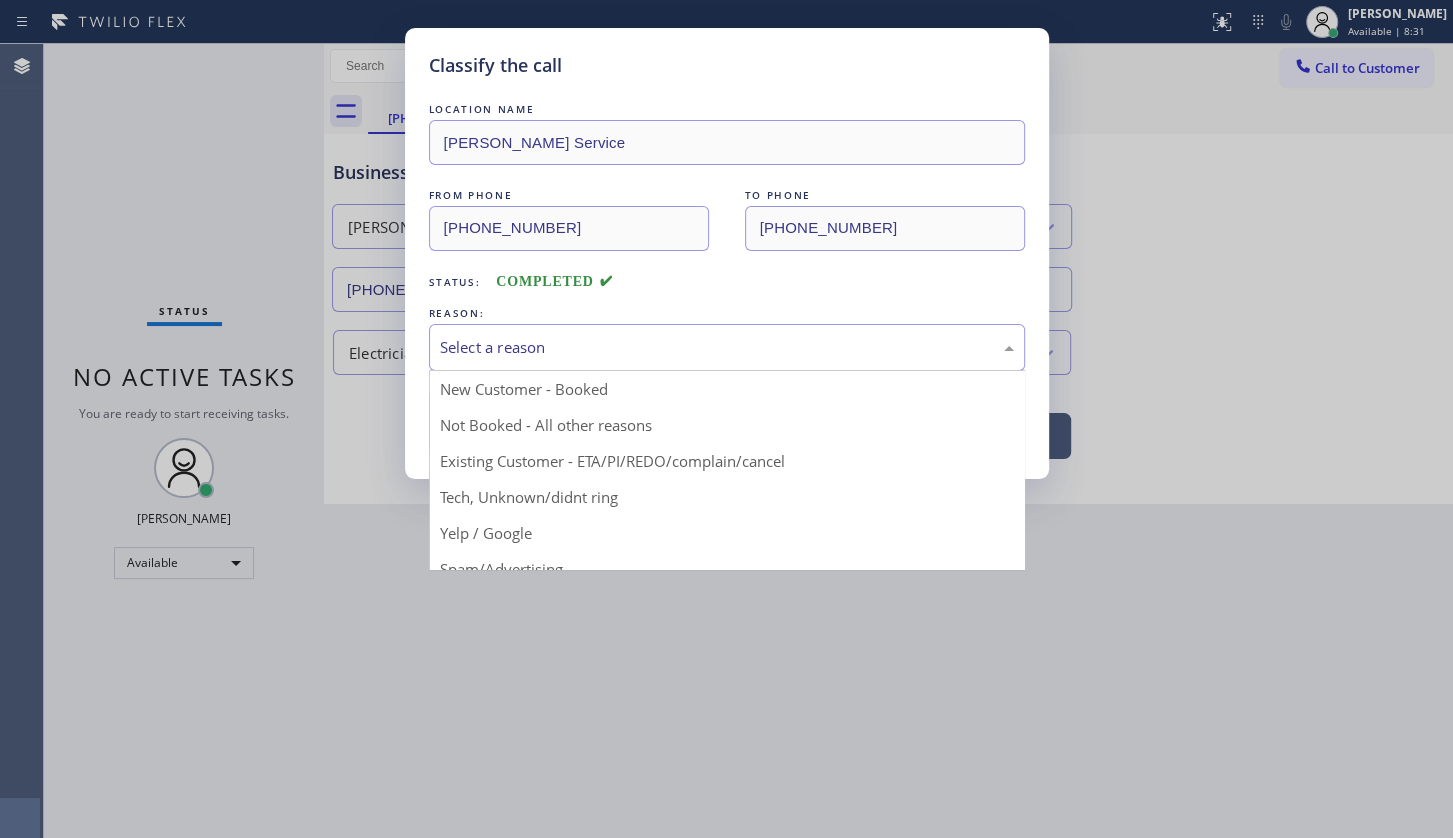 click on "Select a reason" at bounding box center [727, 347] 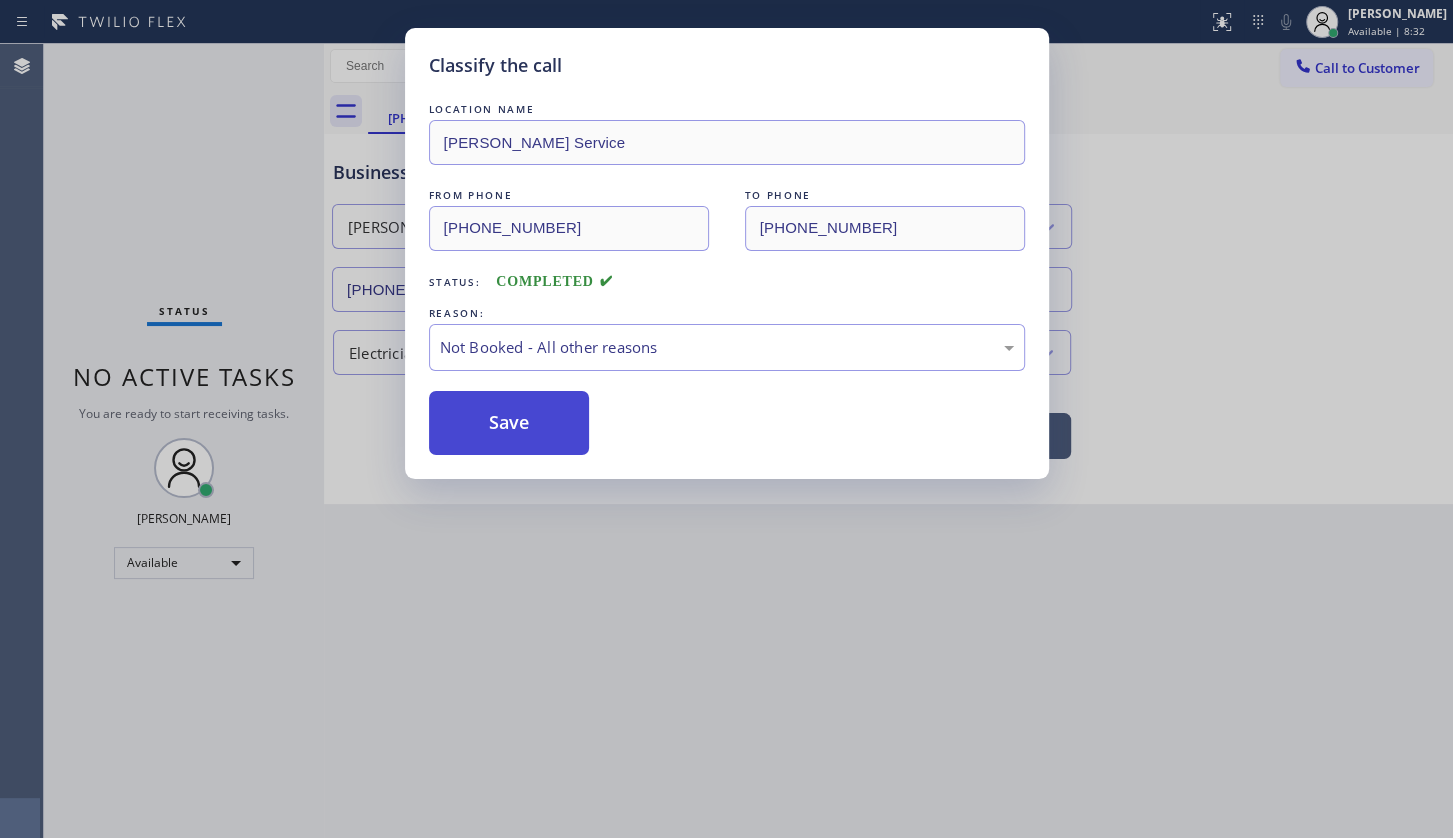 click on "Save" at bounding box center (509, 423) 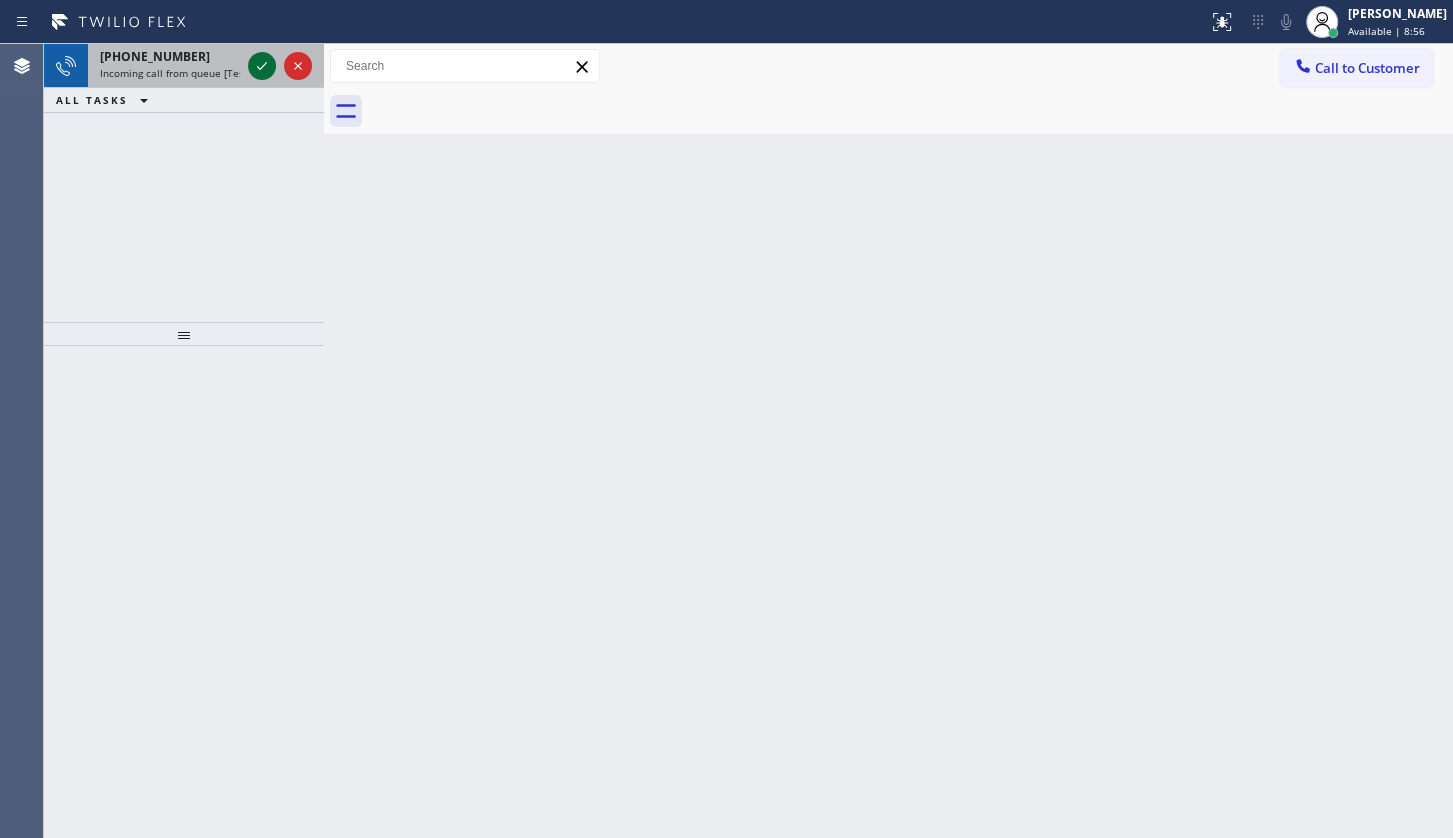 click 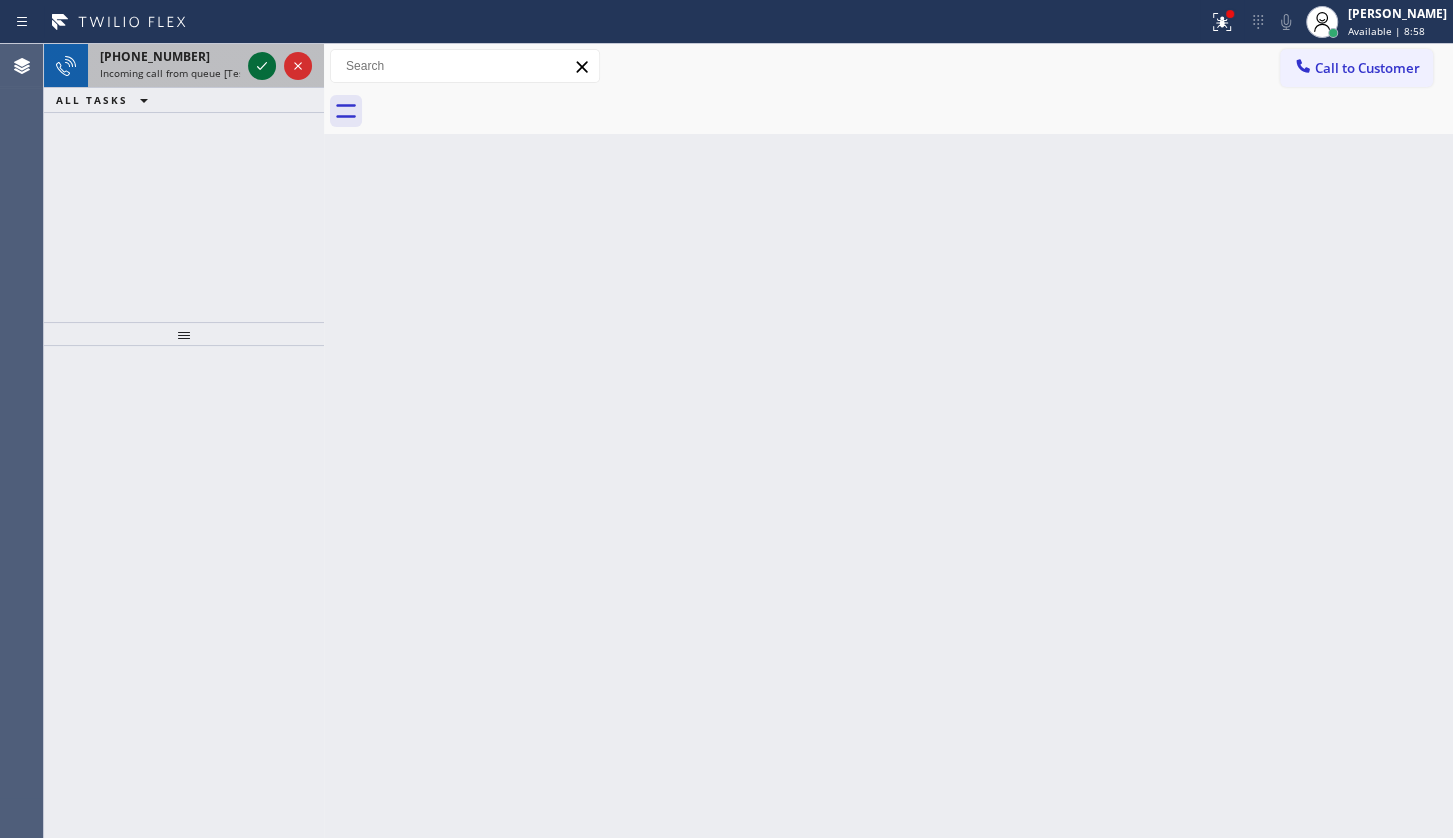 click 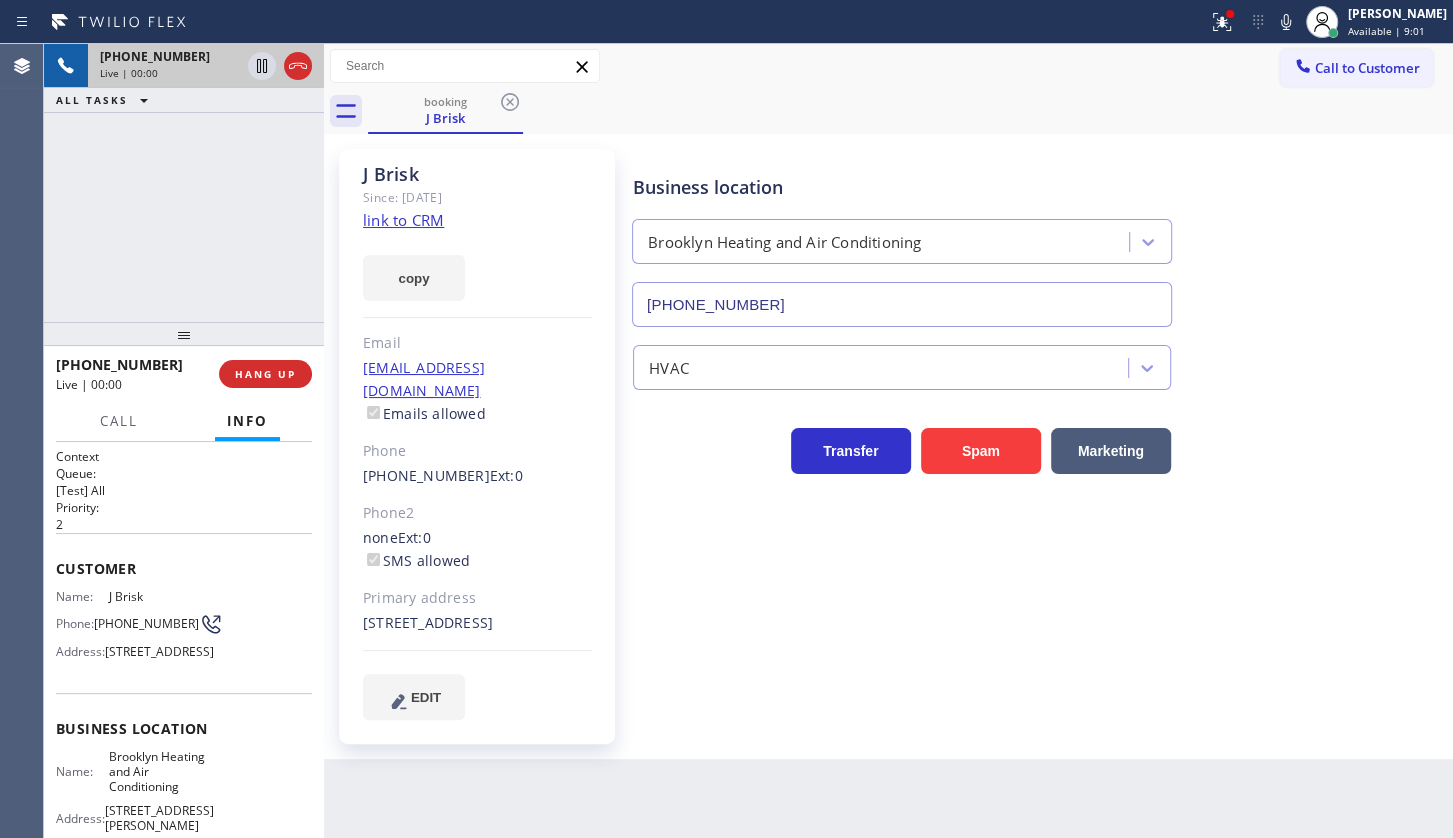 type on "[PHONE_NUMBER]" 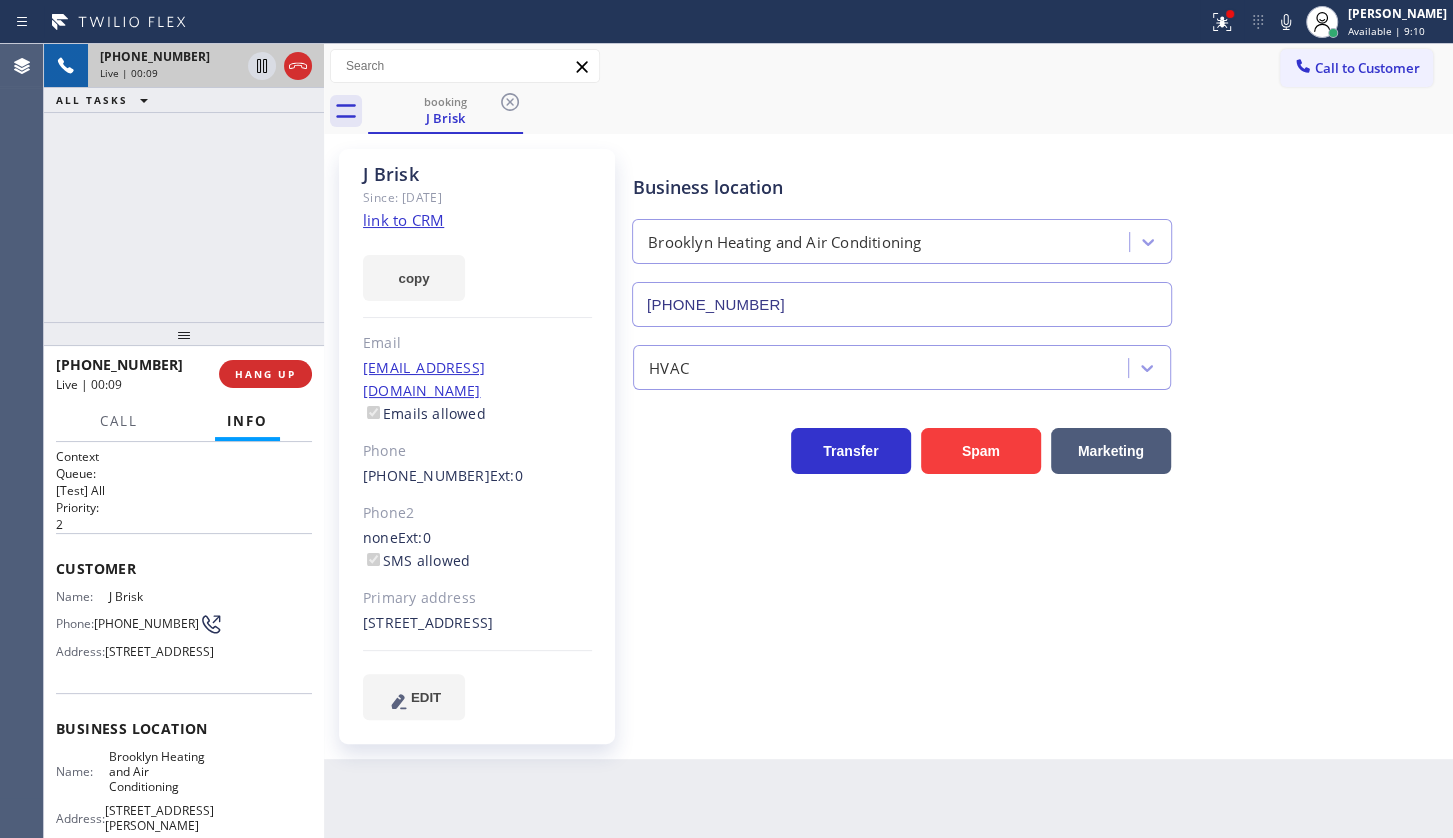 click on "[PHONE_NUMBER] Live | 00:09 ALL TASKS ALL TASKS ACTIVE TASKS TASKS IN WRAP UP" at bounding box center (184, 183) 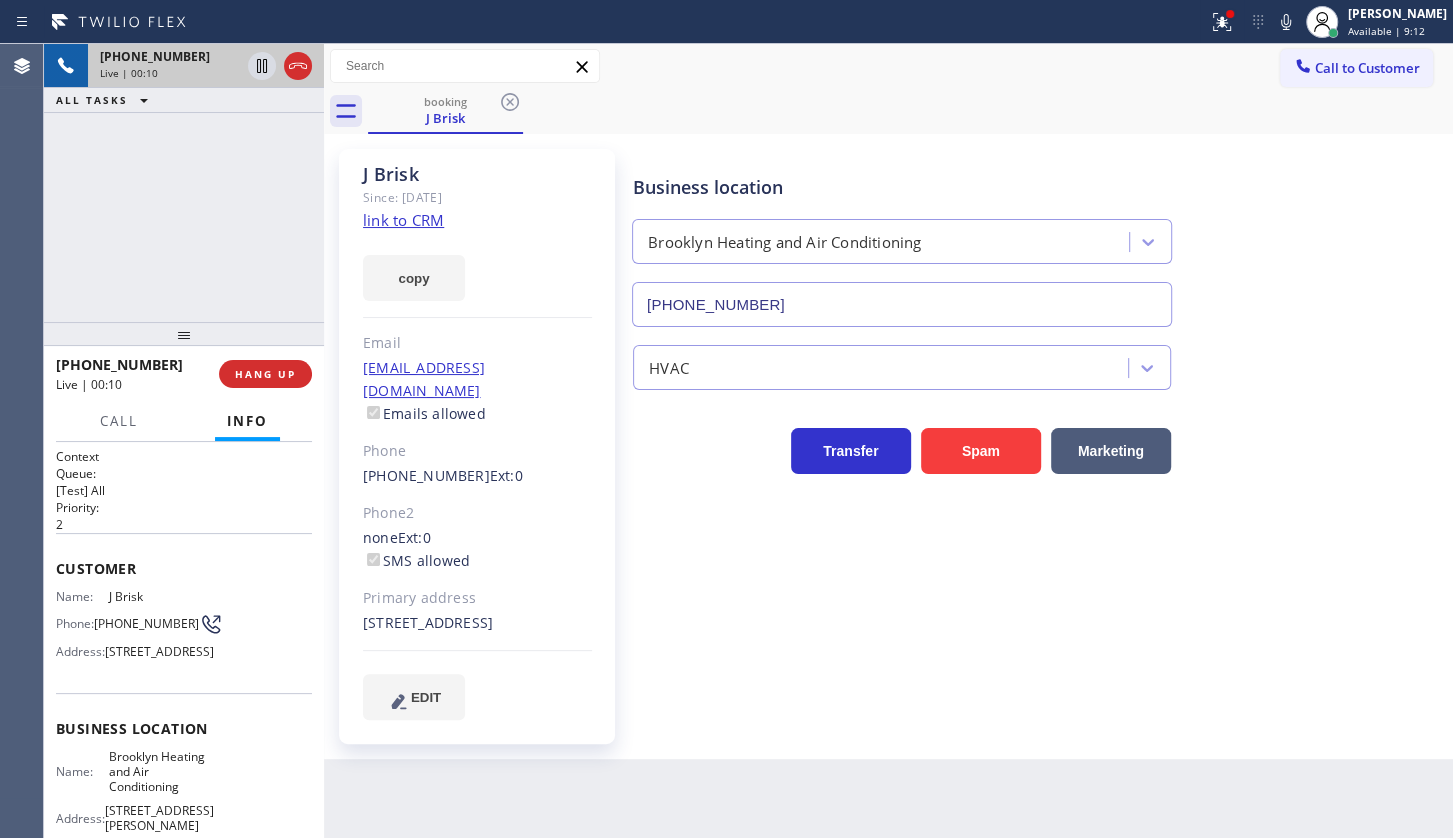 click on "link to CRM" 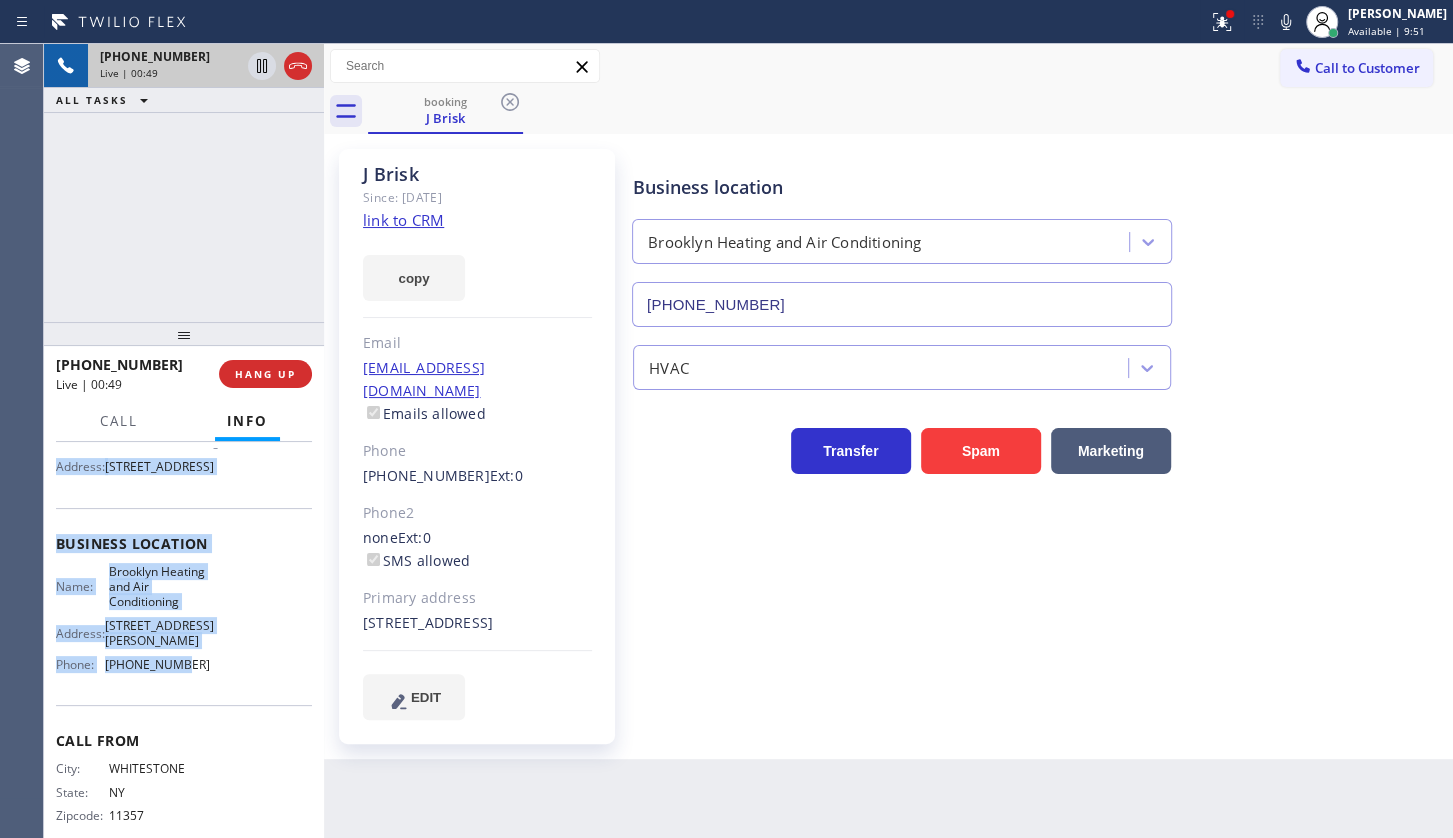 scroll, scrollTop: 229, scrollLeft: 0, axis: vertical 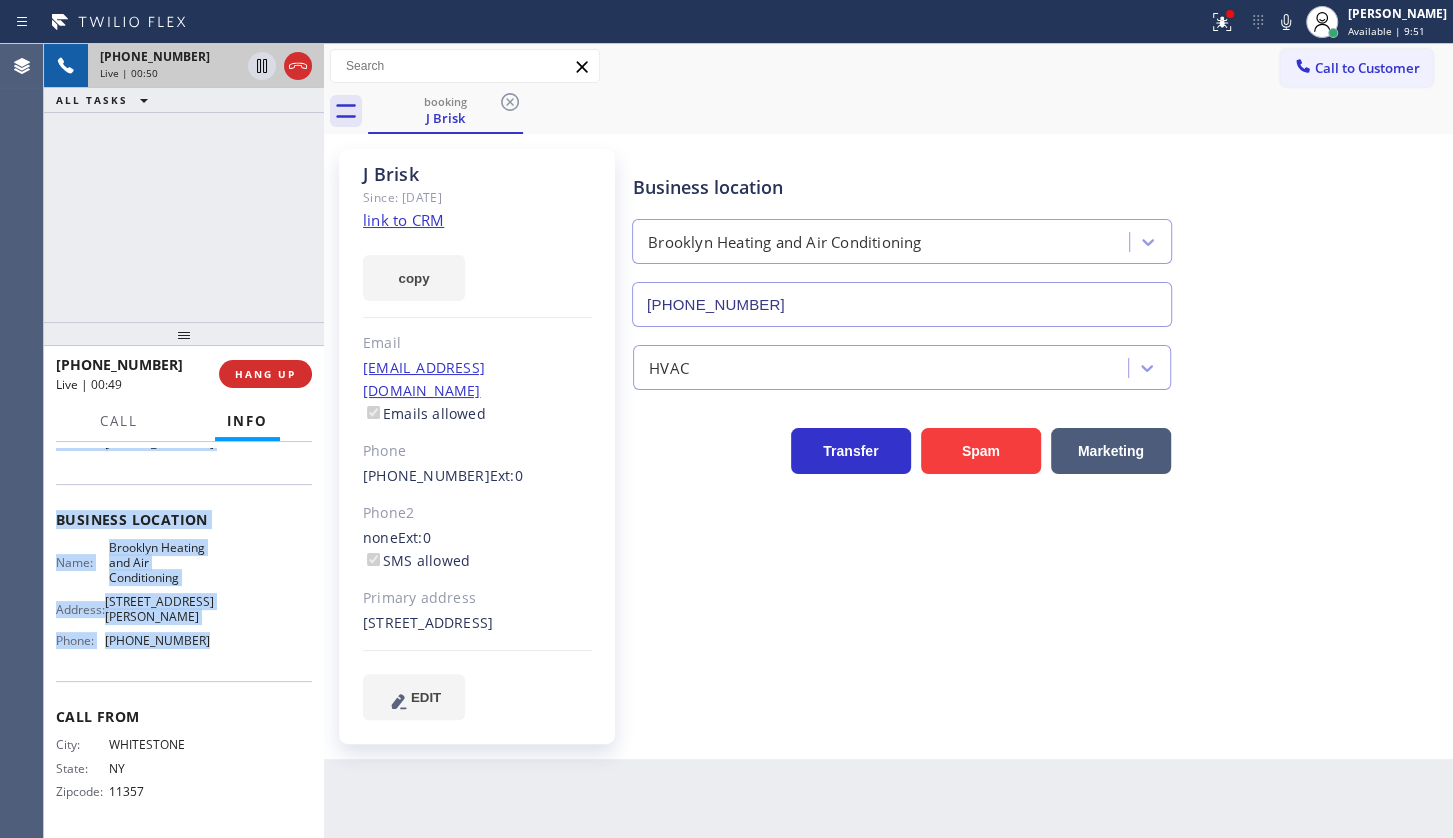 drag, startPoint x: 54, startPoint y: 560, endPoint x: 255, endPoint y: 659, distance: 224.05803 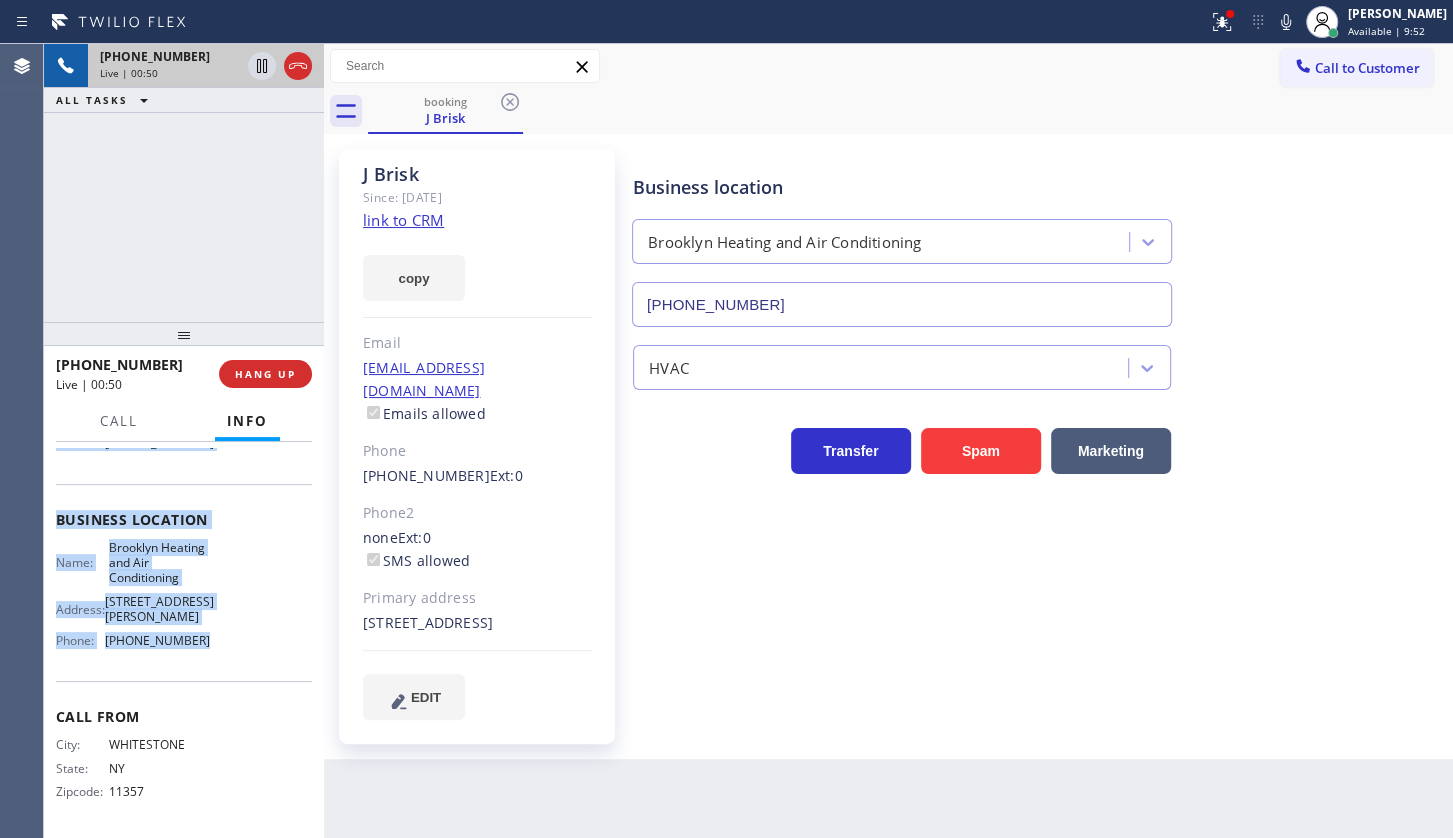 copy on "Customer Name: [PERSON_NAME] Phone: [PHONE_NUMBER] Address: [STREET_ADDRESS] Business location Name: Brooklyn Heating and Air Conditioning Address: [STREET_ADDRESS][PERSON_NAME]  Phone: [PHONE_NUMBER]" 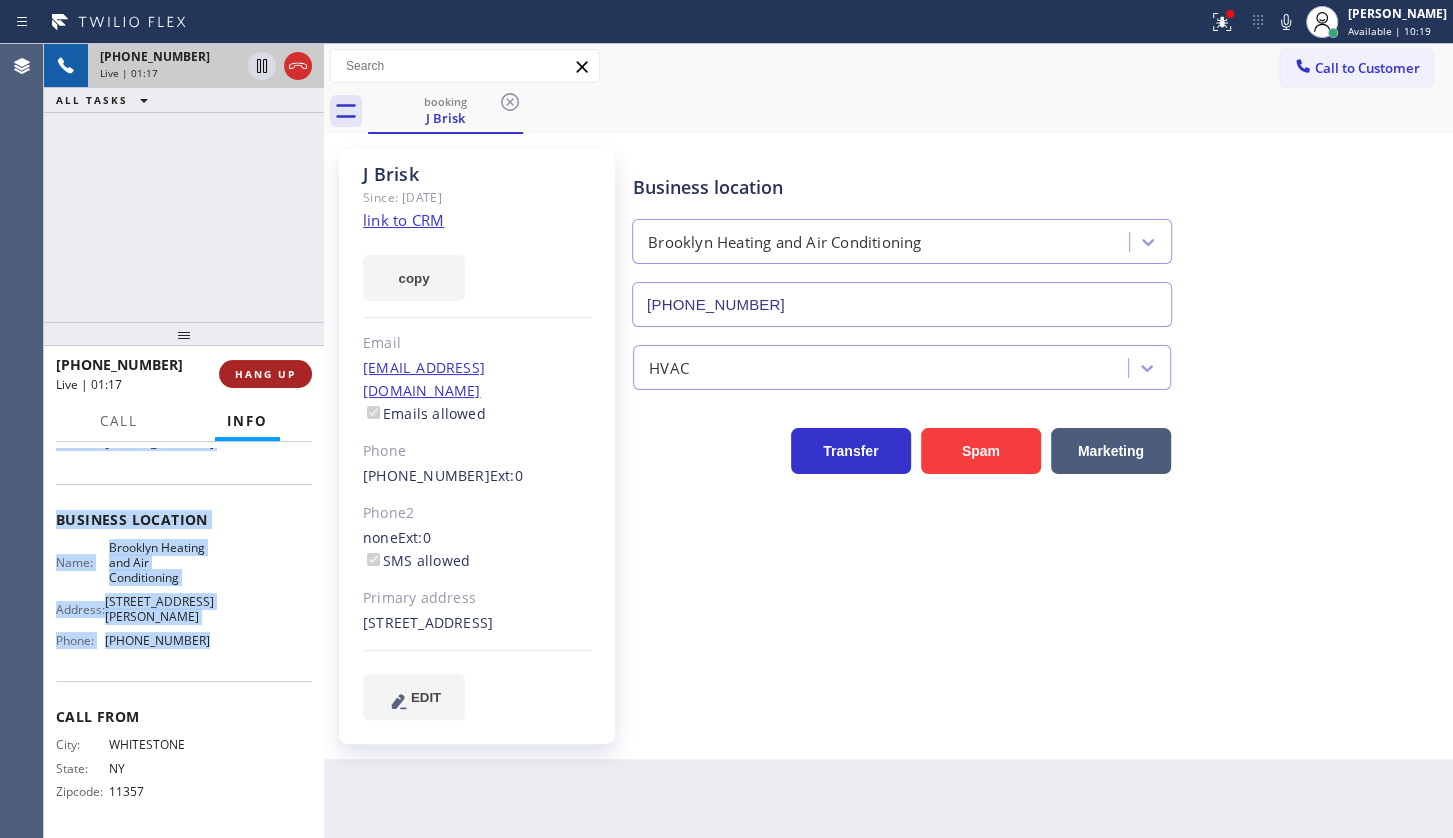 click on "HANG UP" at bounding box center [265, 374] 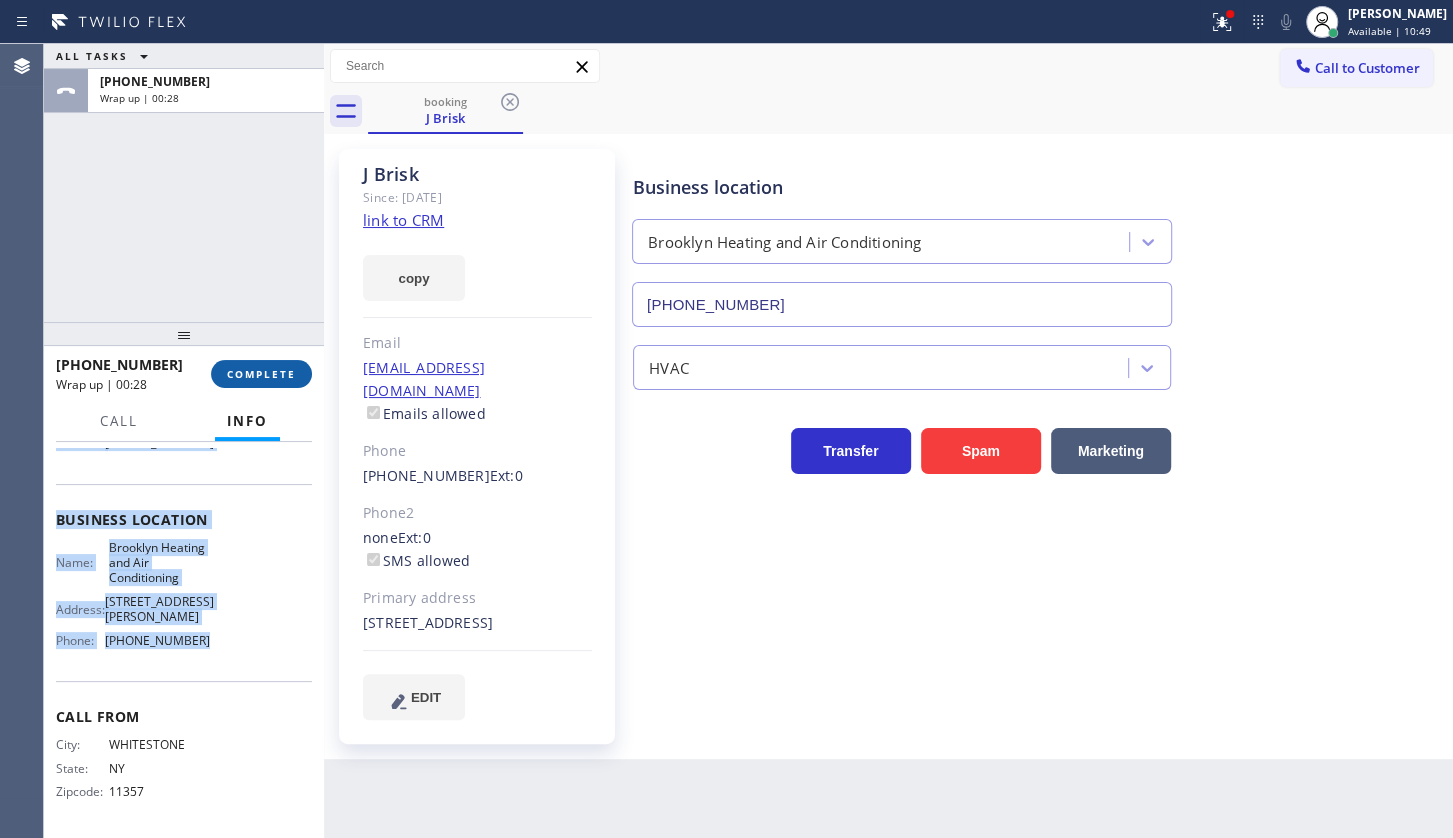click on "COMPLETE" at bounding box center (261, 374) 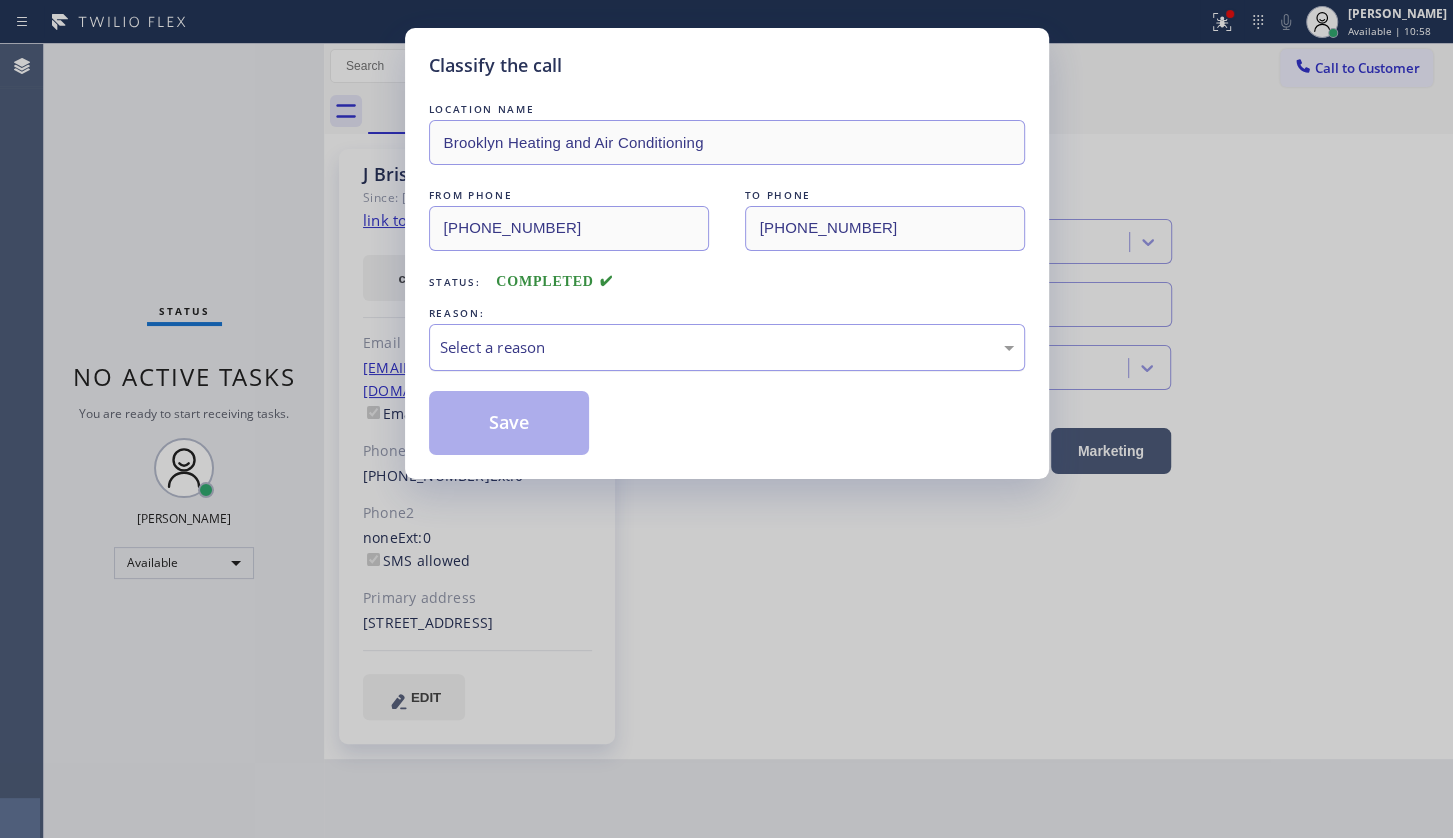 drag, startPoint x: 488, startPoint y: 306, endPoint x: 480, endPoint y: 323, distance: 18.788294 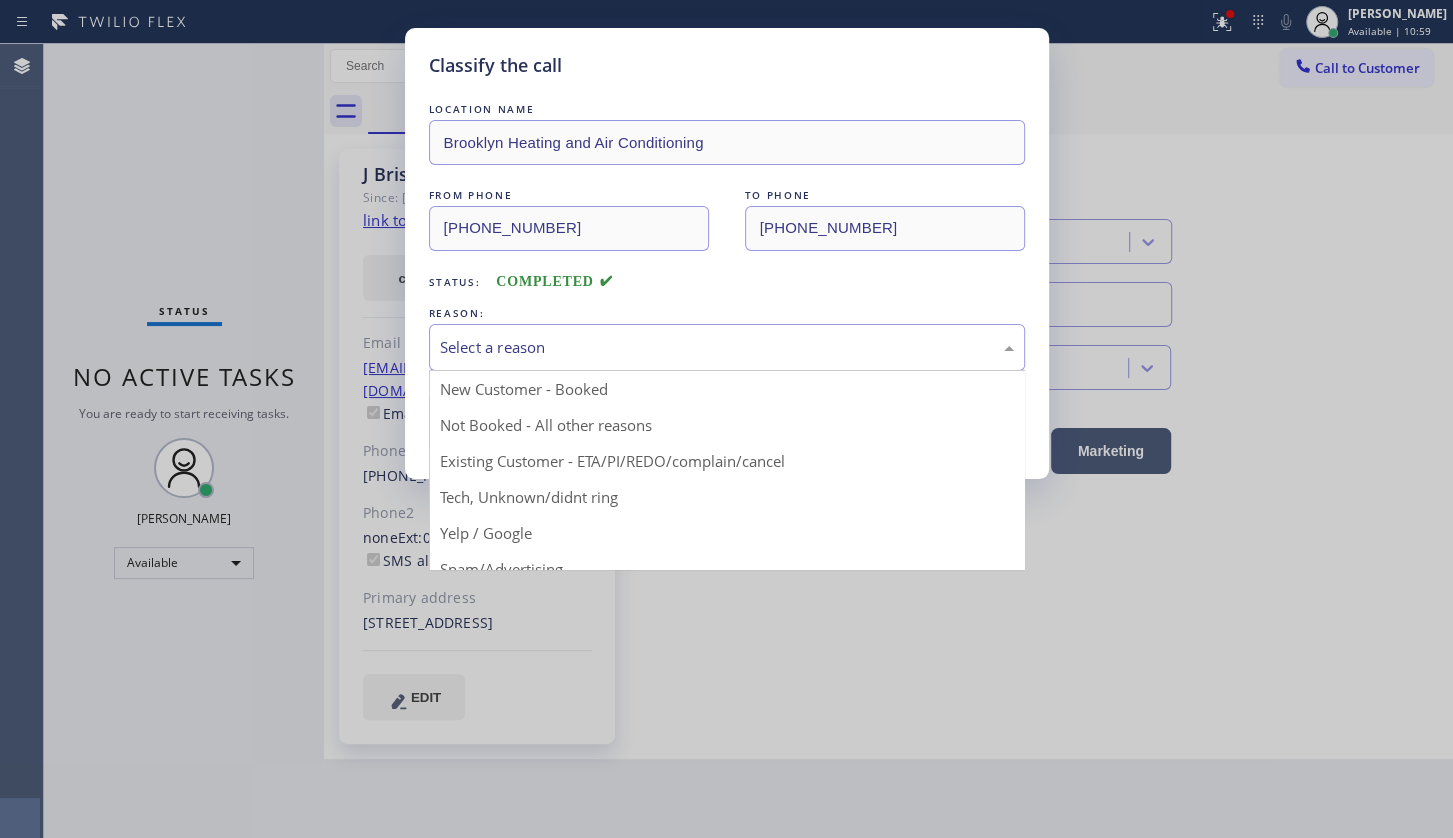 click on "Select a reason" at bounding box center (727, 347) 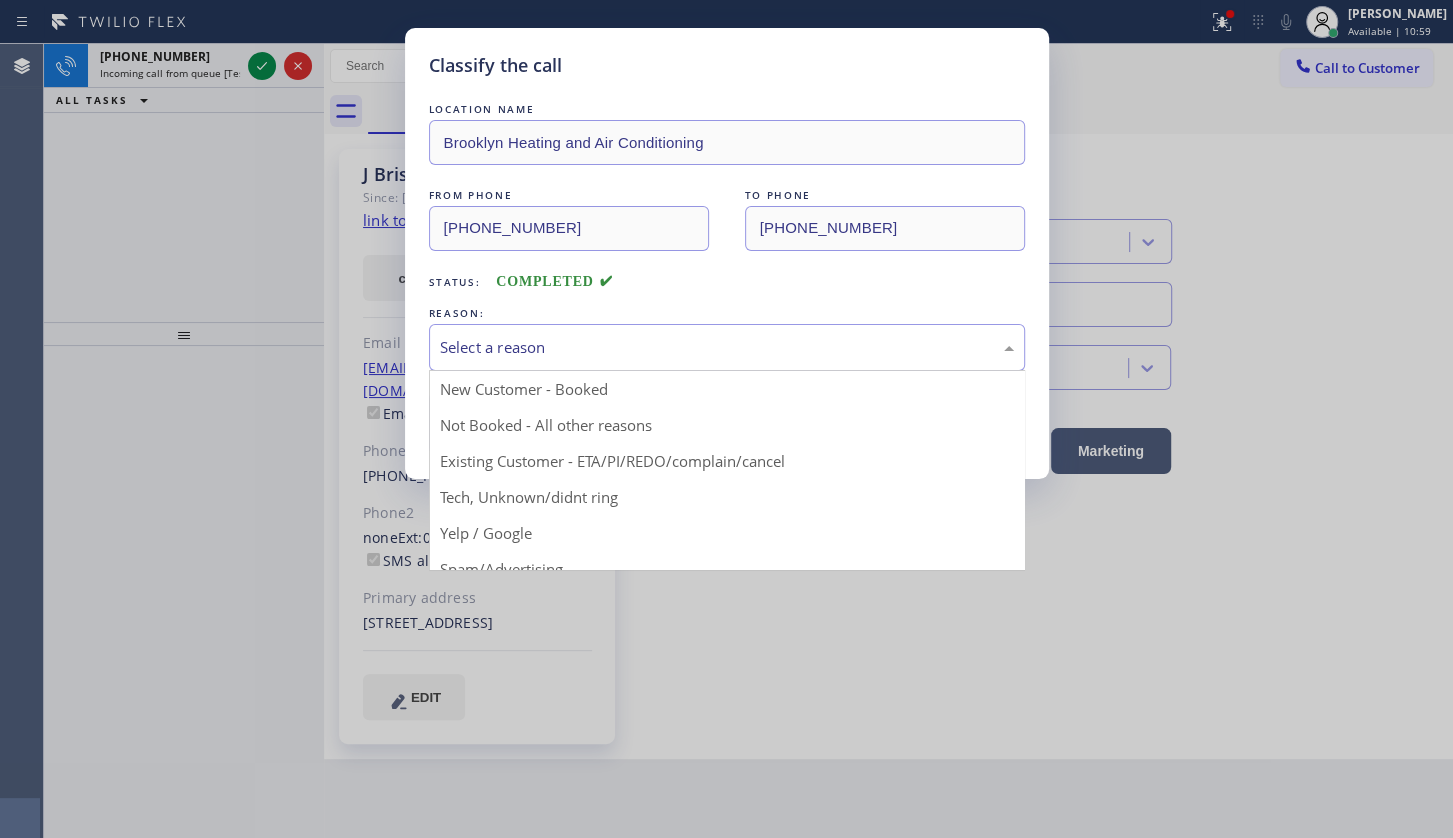 click on "Select a reason" at bounding box center [727, 347] 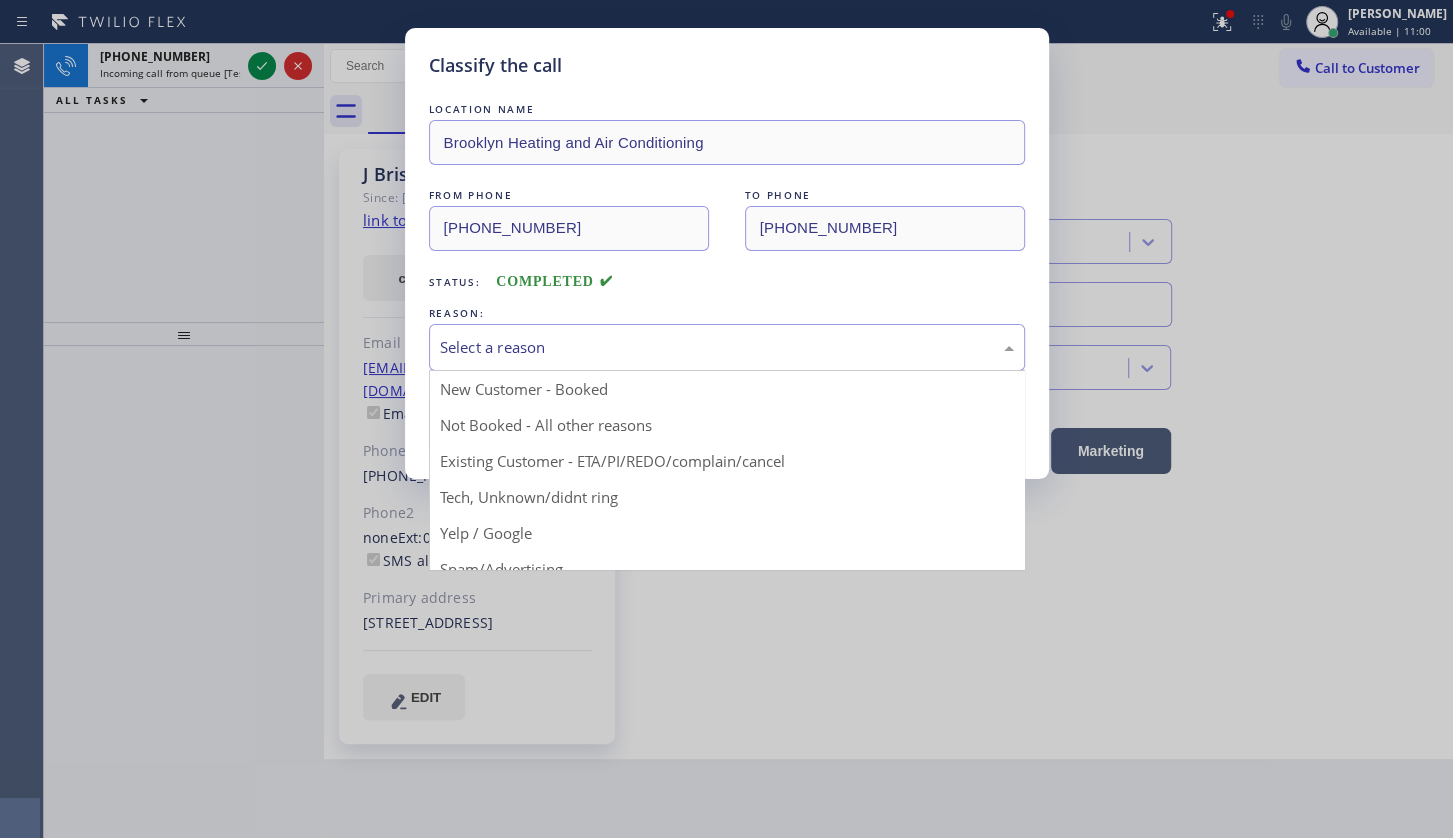 click on "Select a reason" at bounding box center (727, 347) 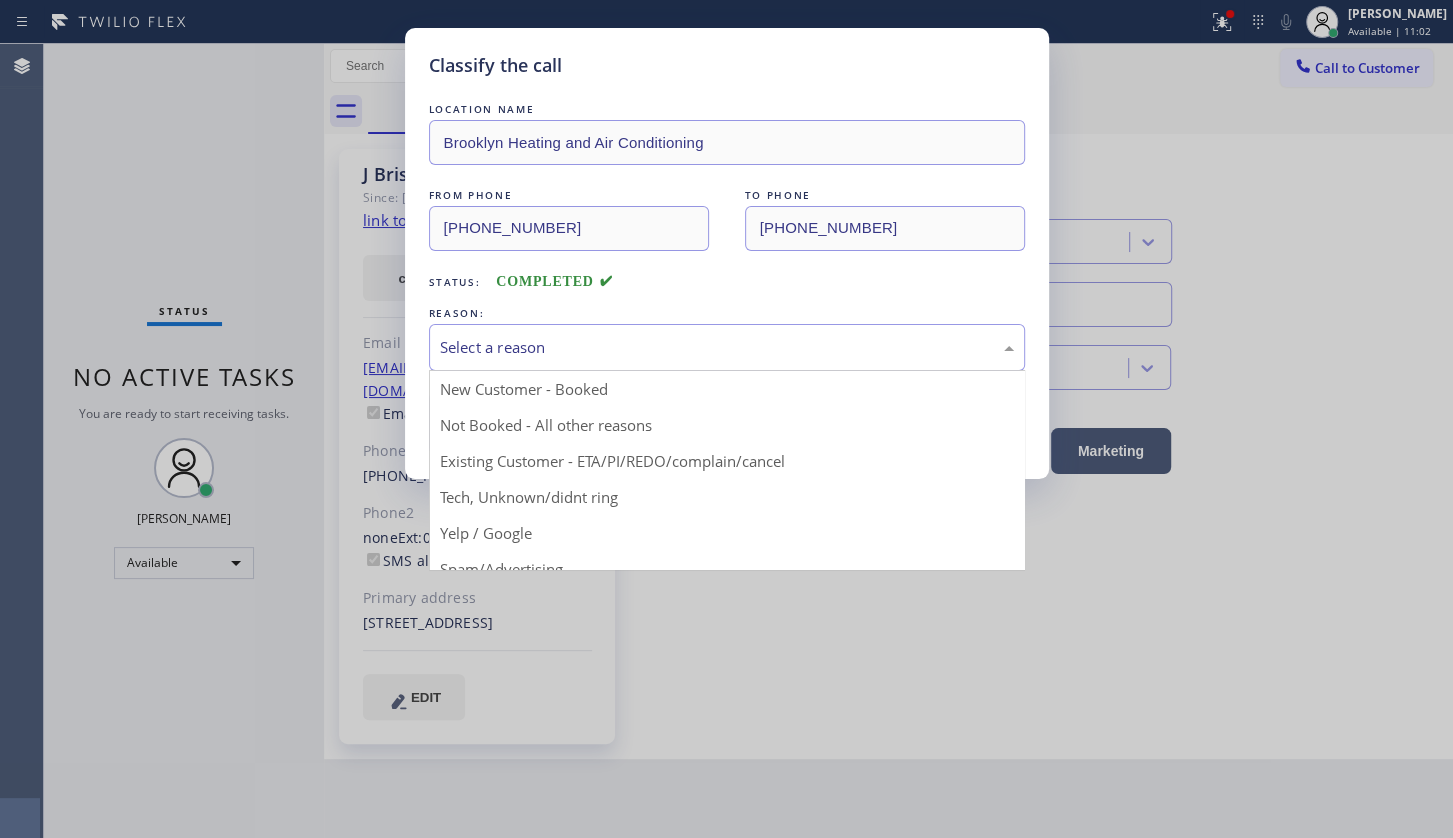 drag, startPoint x: 484, startPoint y: 461, endPoint x: 485, endPoint y: 433, distance: 28.01785 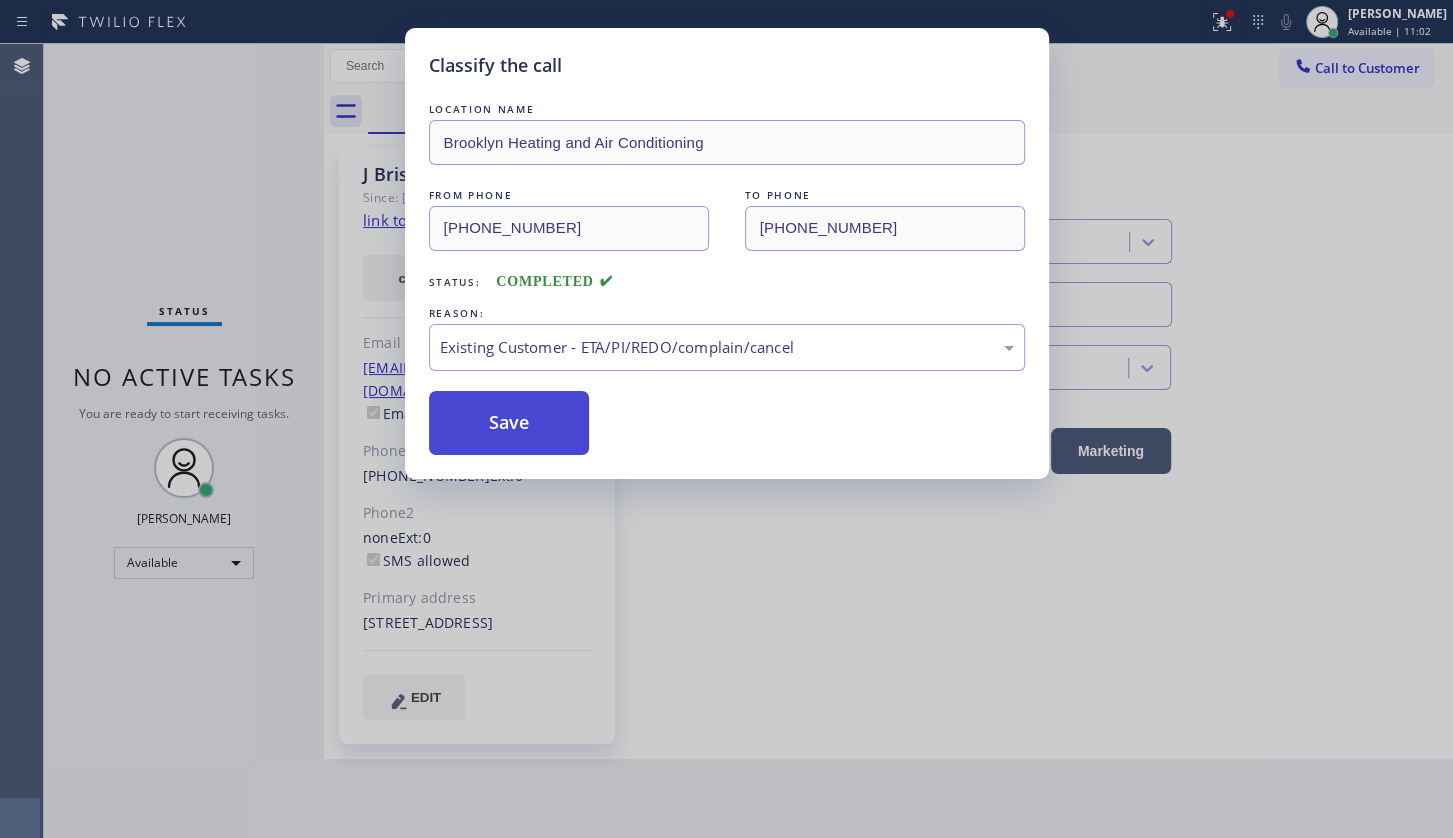 click on "Save" at bounding box center (509, 423) 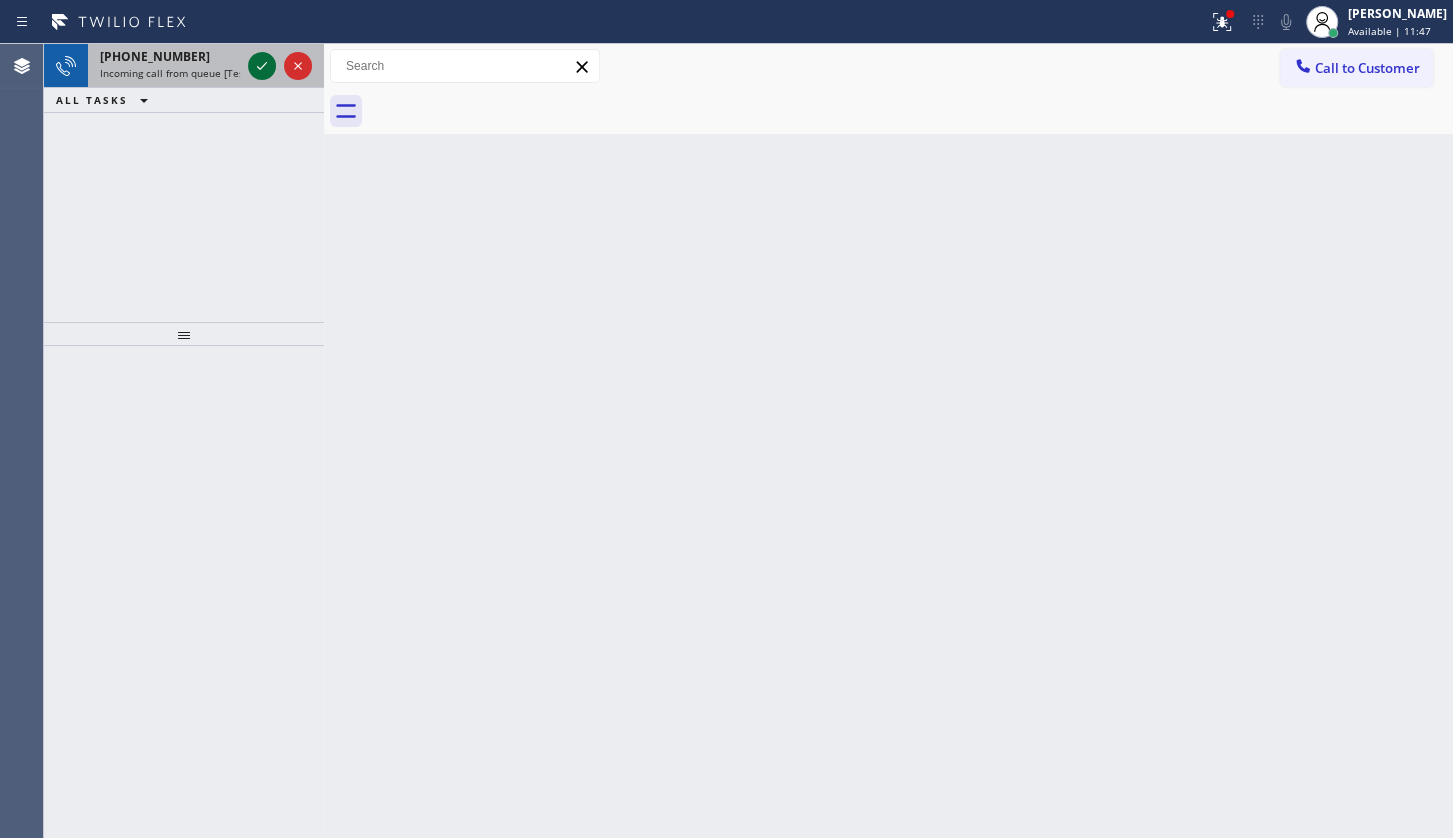 click 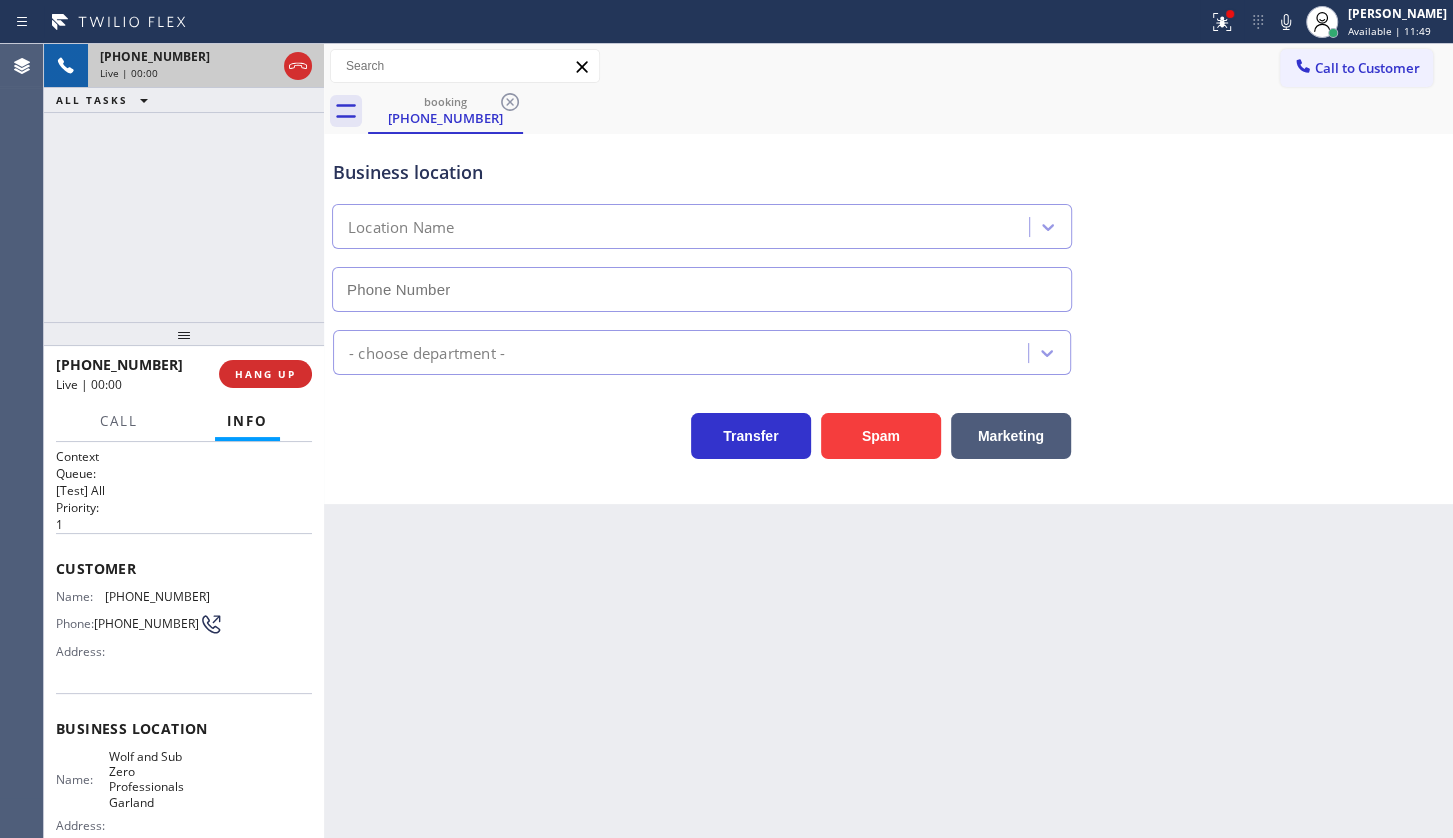 type on "[PHONE_NUMBER]" 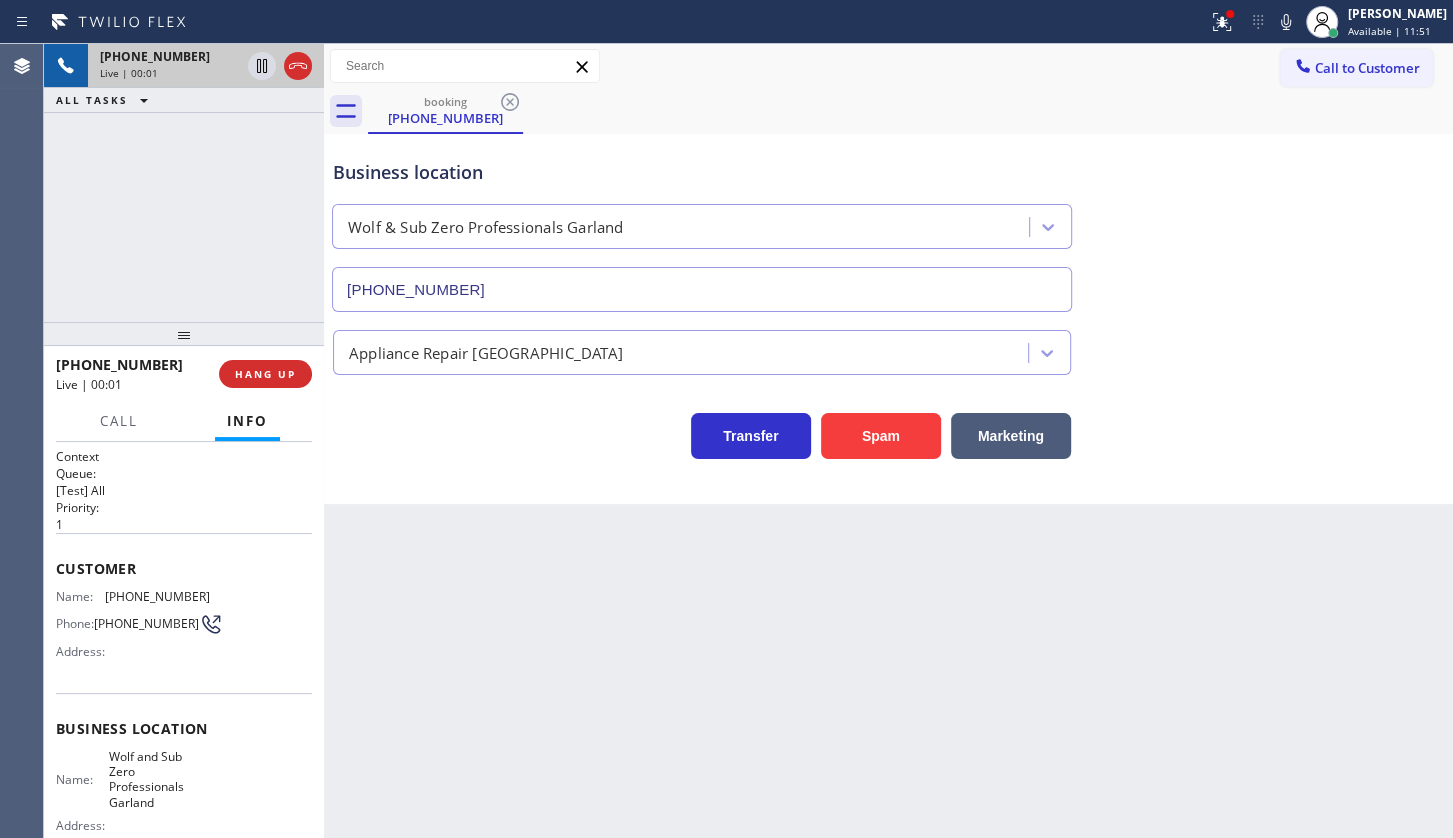 click on "[PHONE_NUMBER] Live | 00:01 ALL TASKS ALL TASKS ACTIVE TASKS TASKS IN WRAP UP" at bounding box center (184, 183) 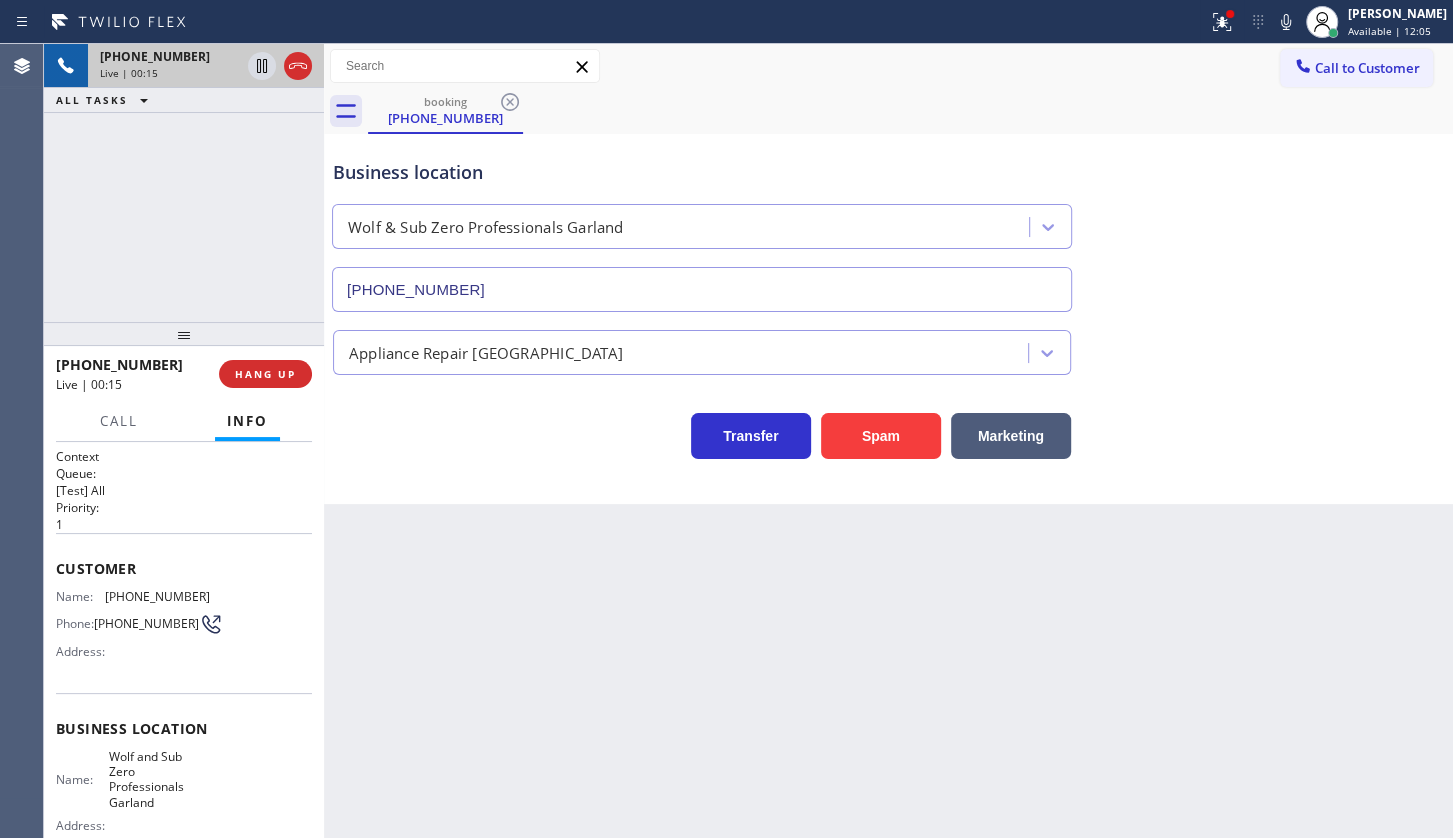 click on "[PHONE_NUMBER] Live | 00:15 ALL TASKS ALL TASKS ACTIVE TASKS TASKS IN WRAP UP" at bounding box center (184, 183) 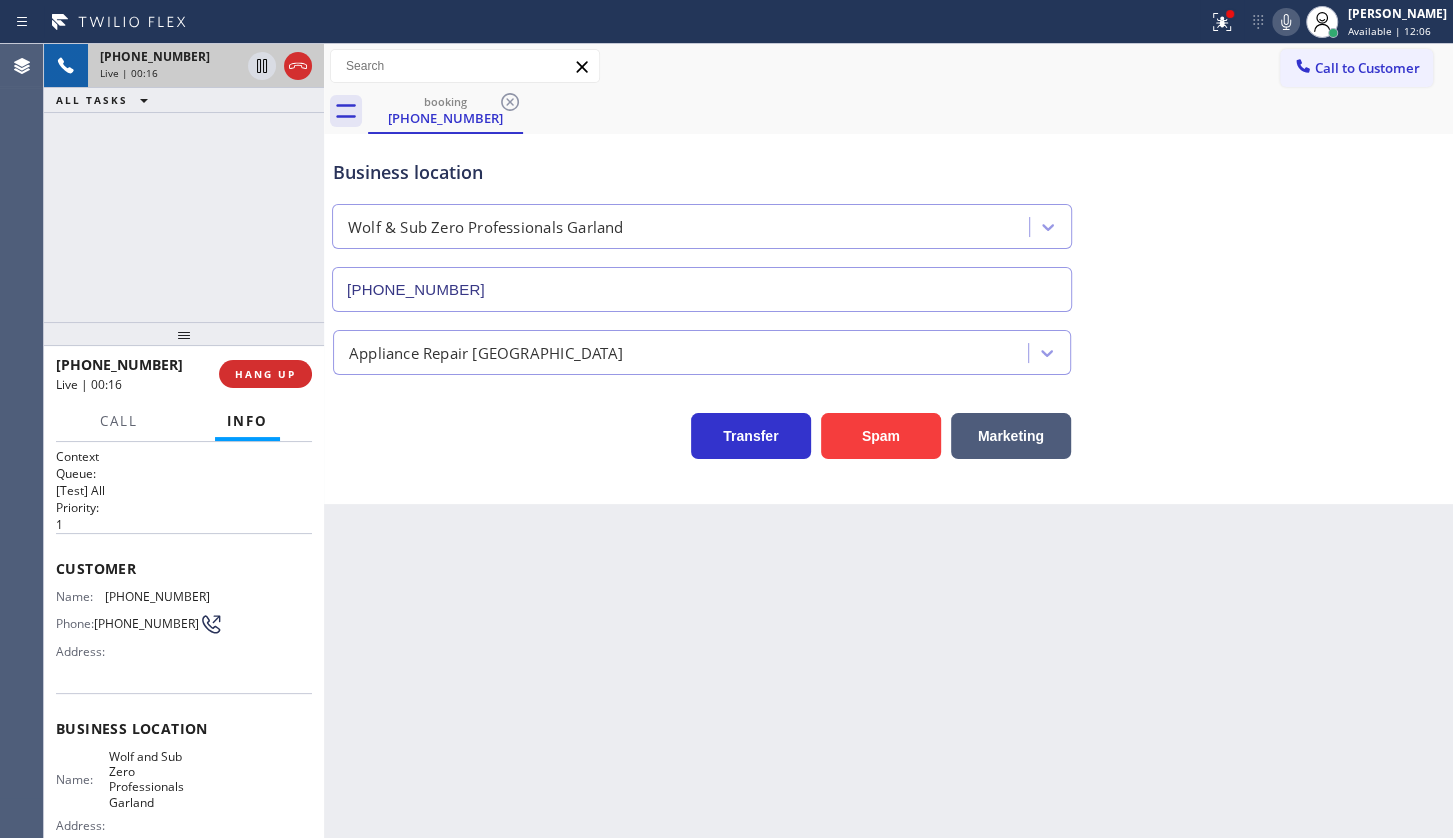 click 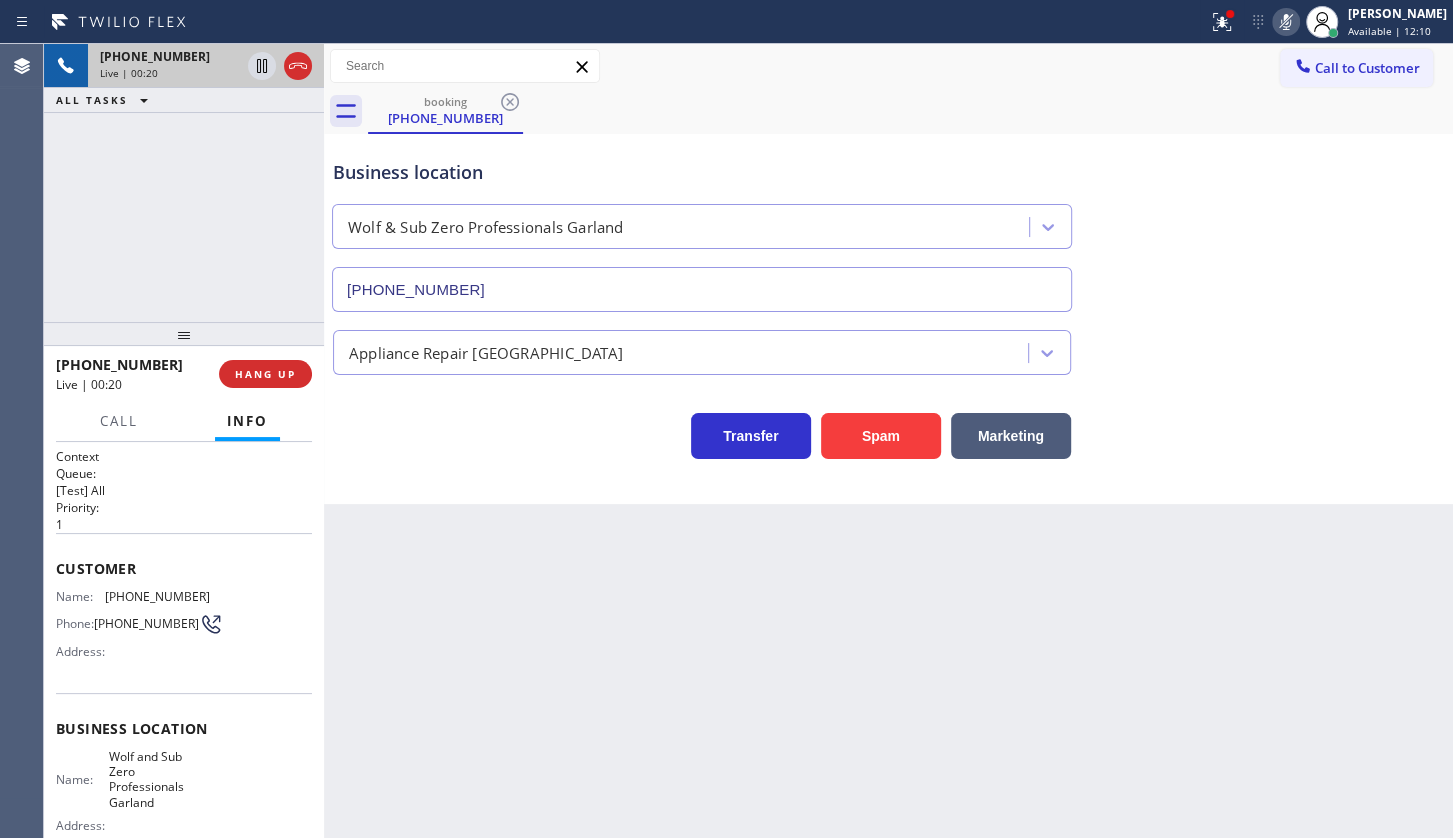 click 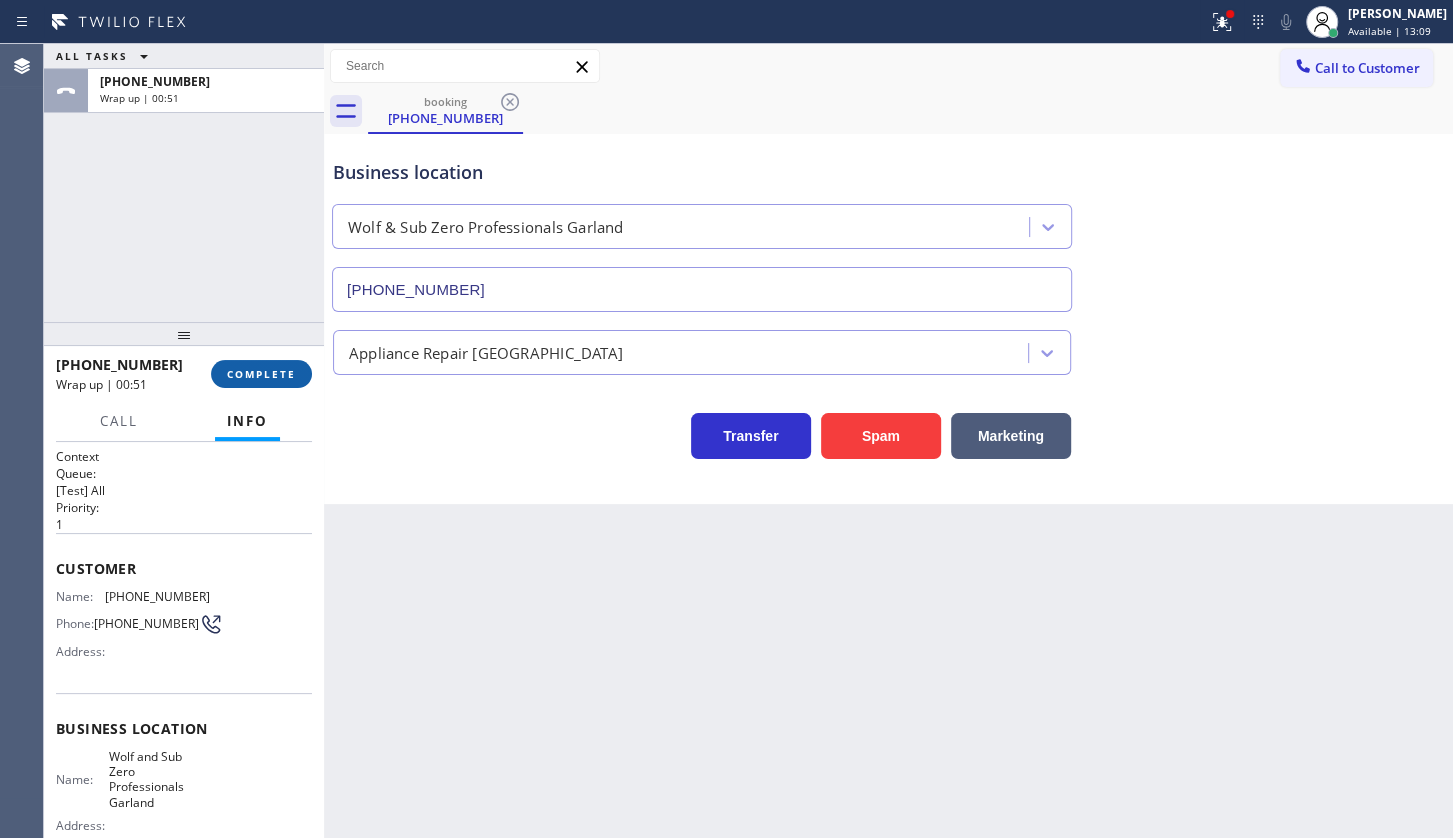 click on "COMPLETE" at bounding box center [261, 374] 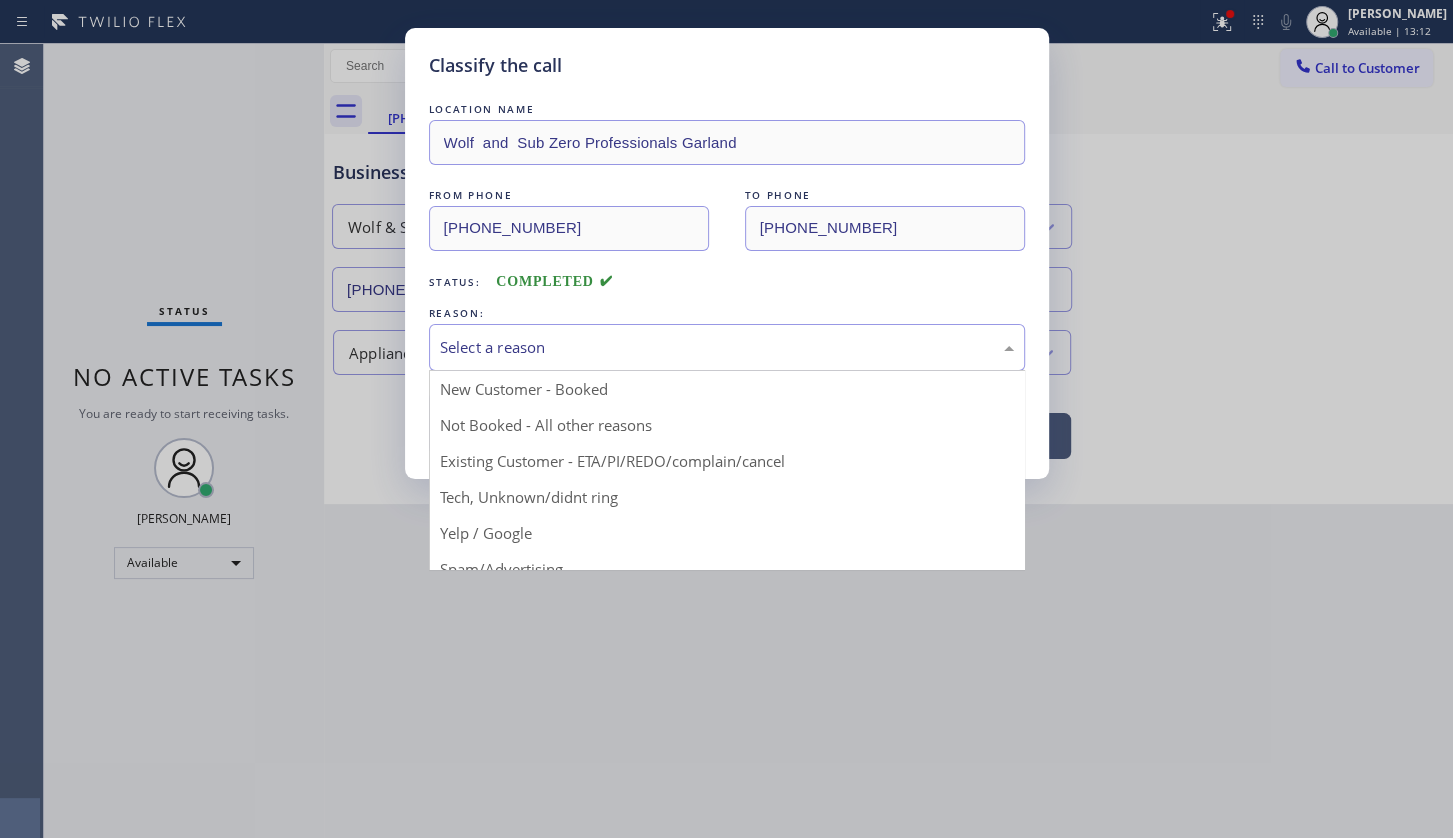 click on "Select a reason" at bounding box center [727, 347] 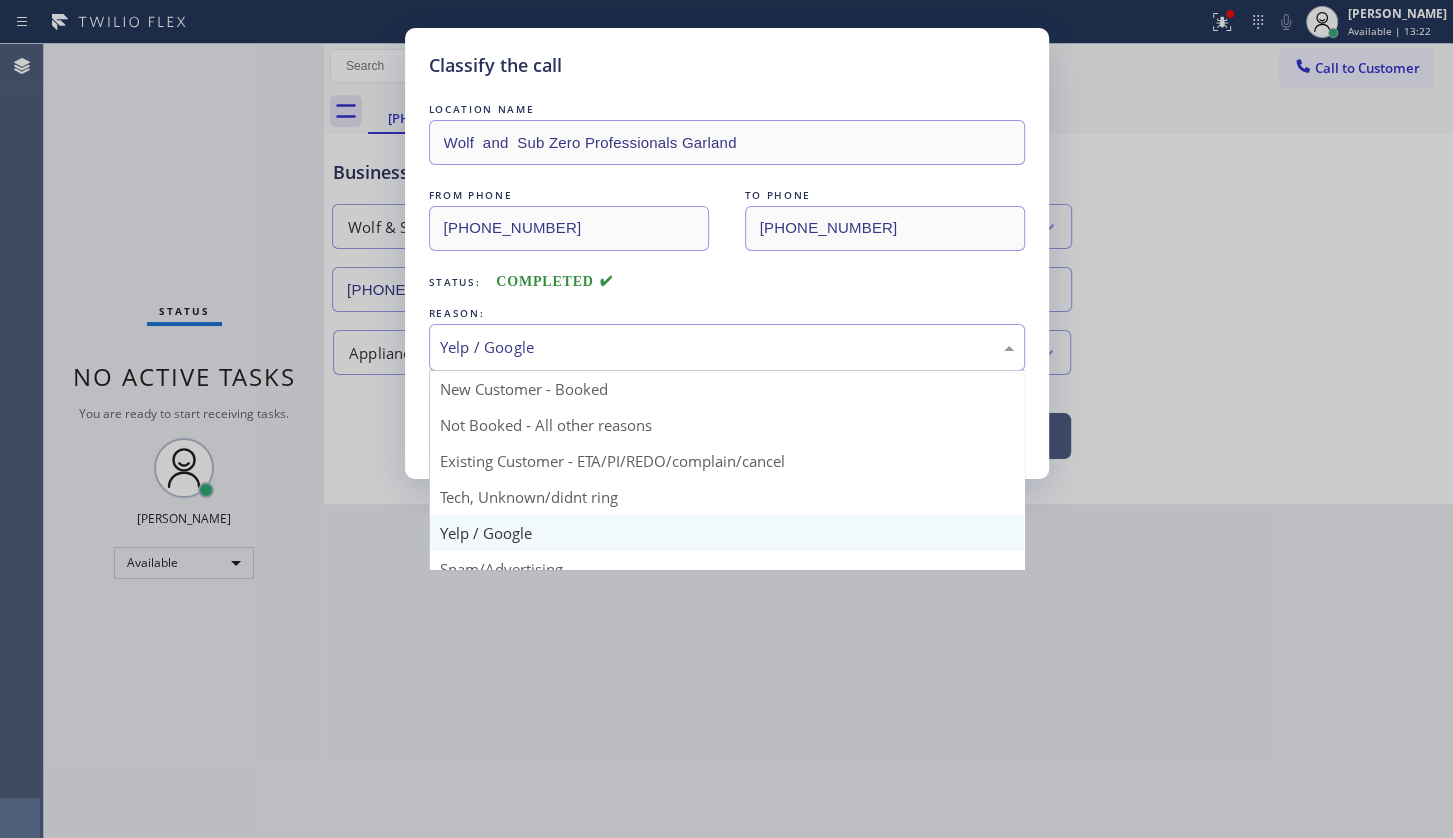 click on "Yelp / Google" at bounding box center (727, 347) 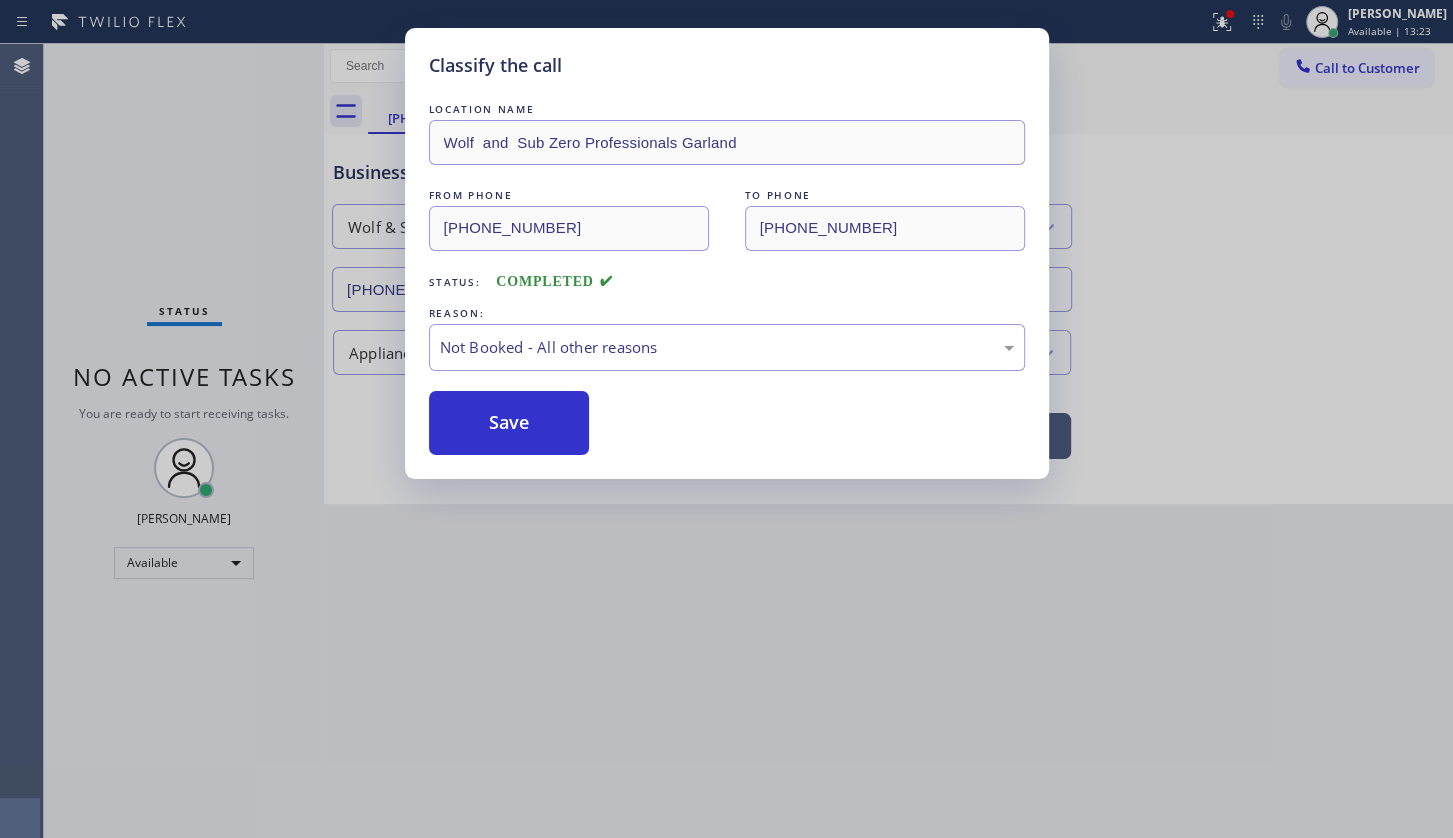 click on "Save" at bounding box center [509, 423] 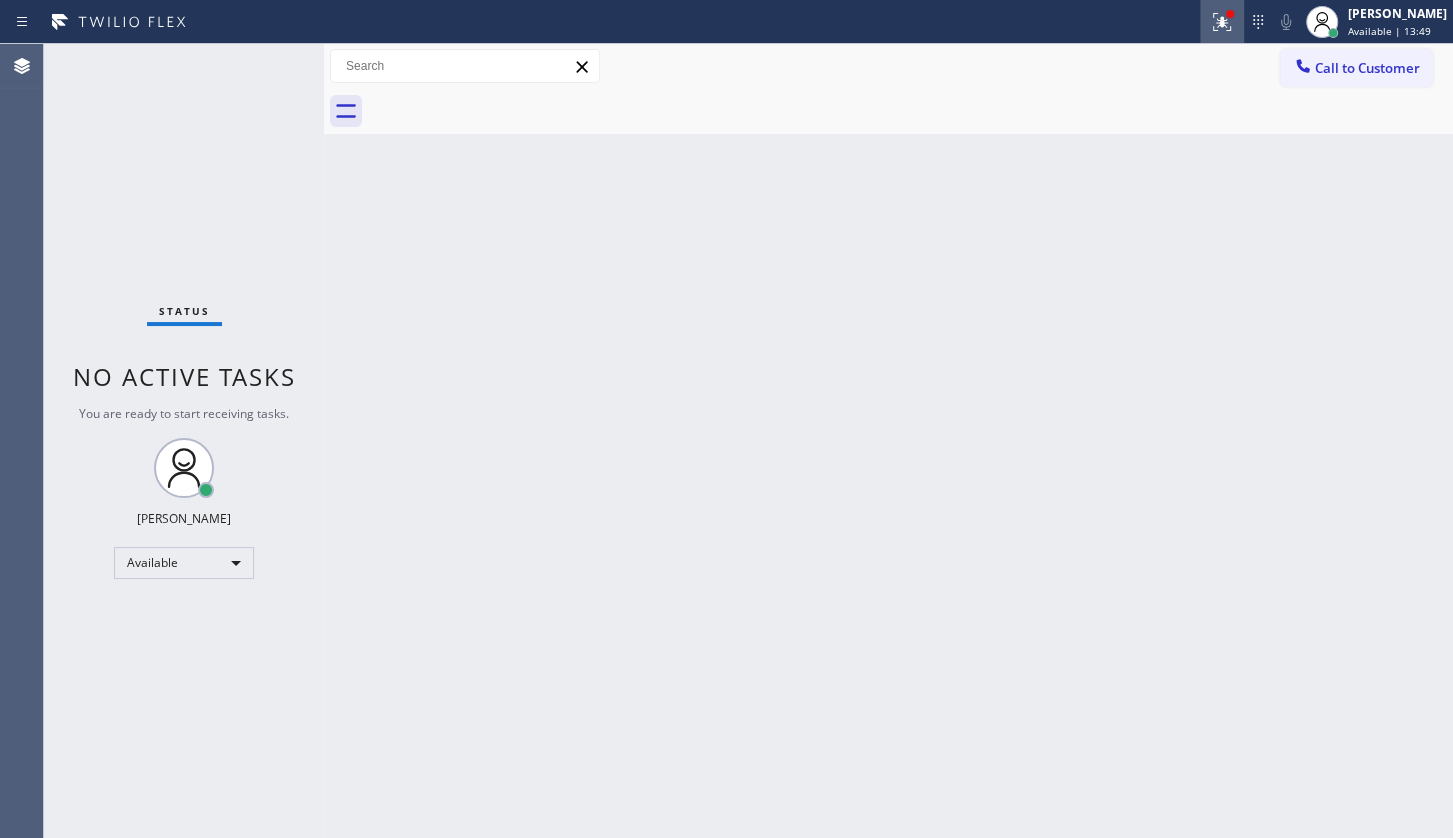 drag, startPoint x: 1219, startPoint y: 7, endPoint x: 1211, endPoint y: 29, distance: 23.409399 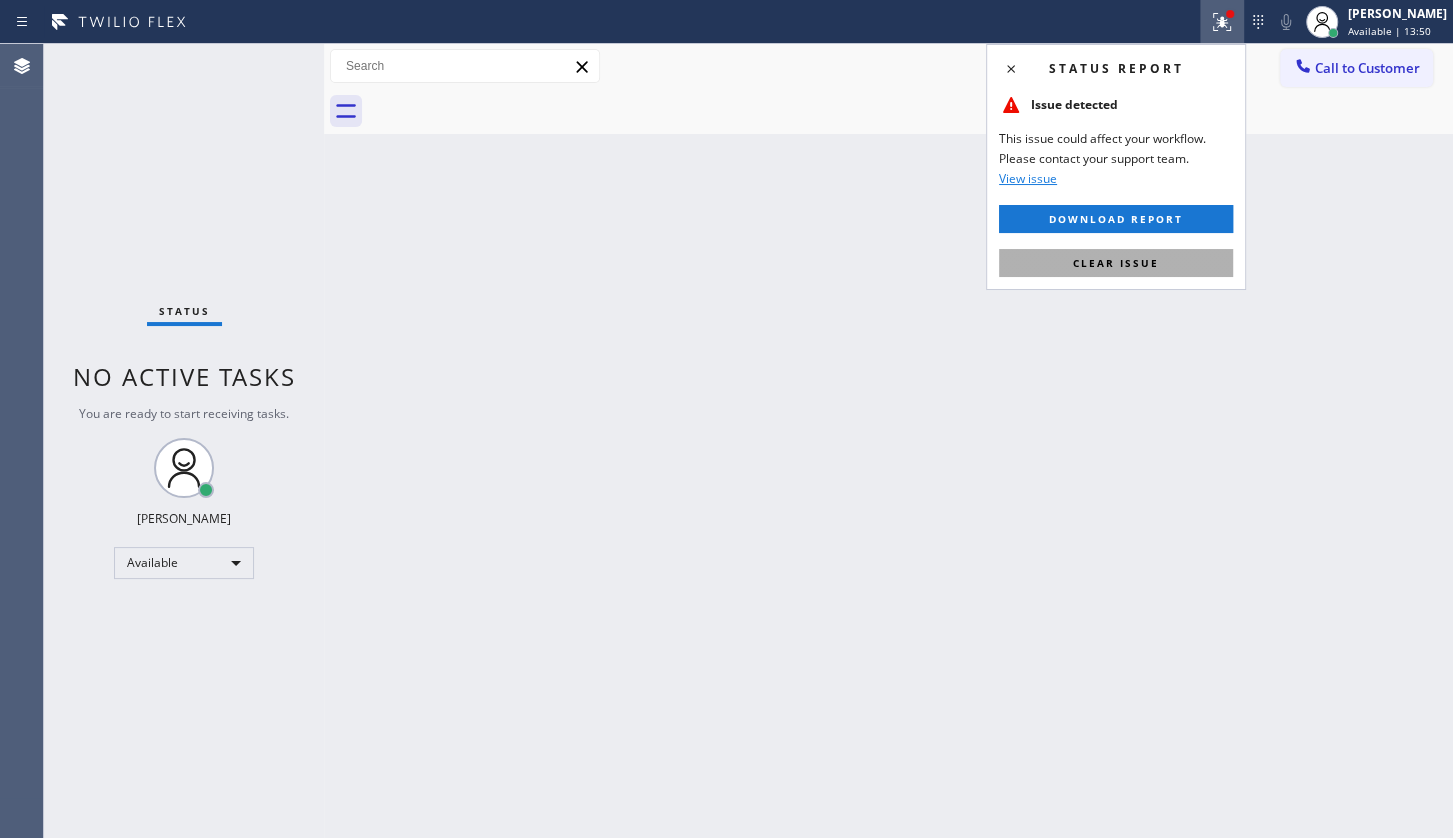 click on "Clear issue" at bounding box center (1116, 263) 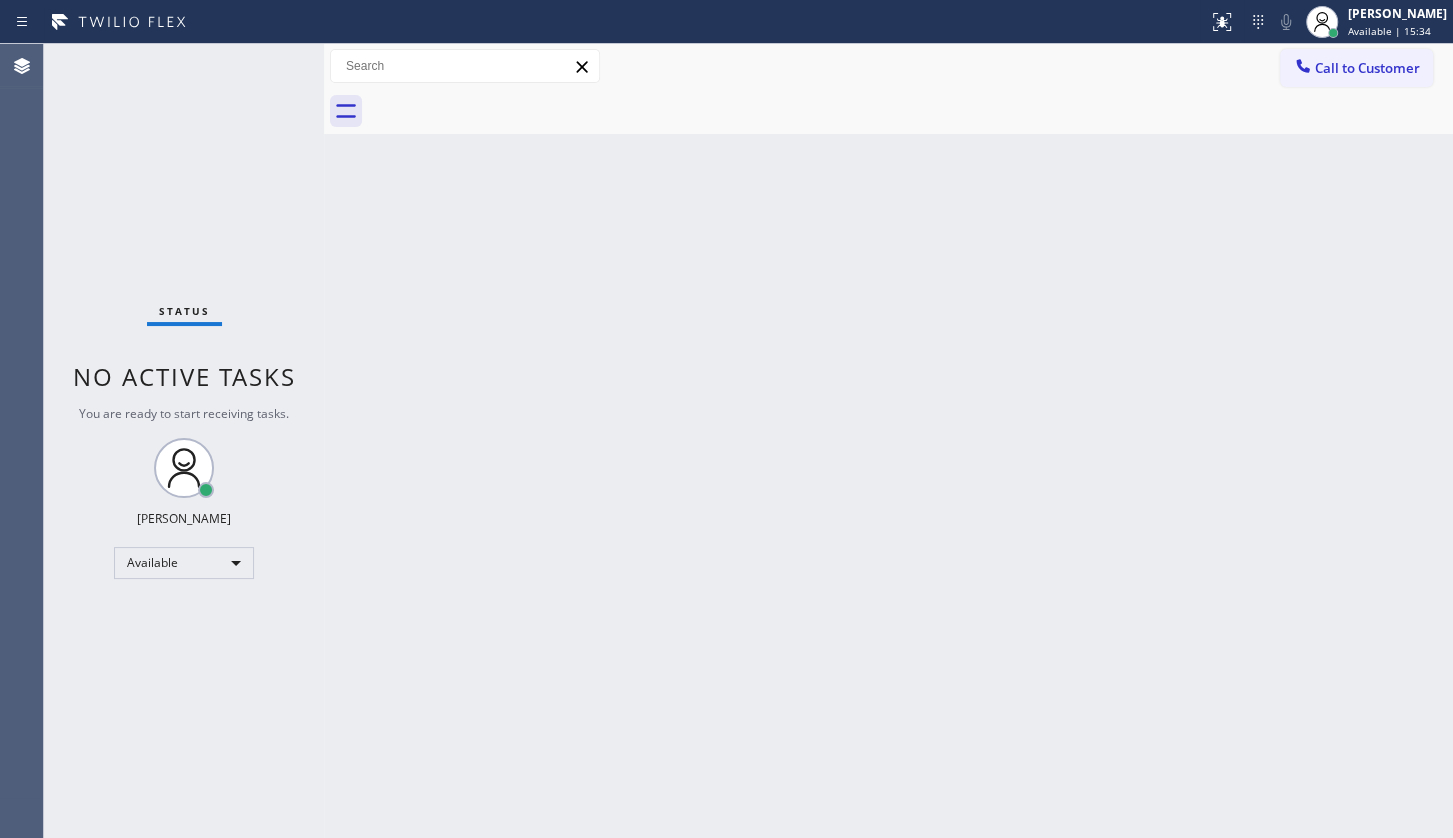 click on "Status   No active tasks     You are ready to start receiving tasks.   JENIZA ALCAYDE Available" at bounding box center [184, 441] 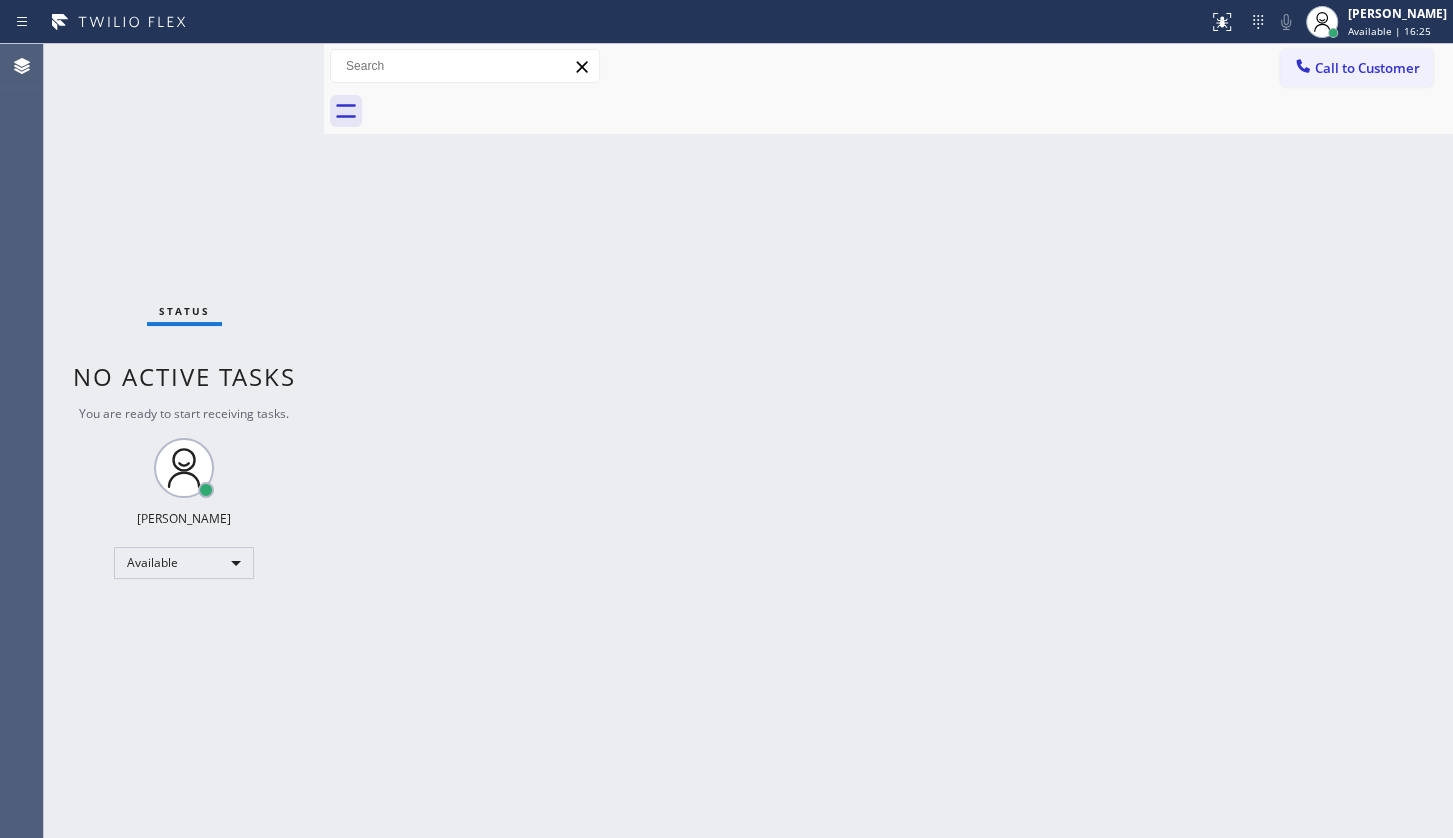 click on "Status   No active tasks     You are ready to start receiving tasks.   JENIZA ALCAYDE Available" at bounding box center [184, 441] 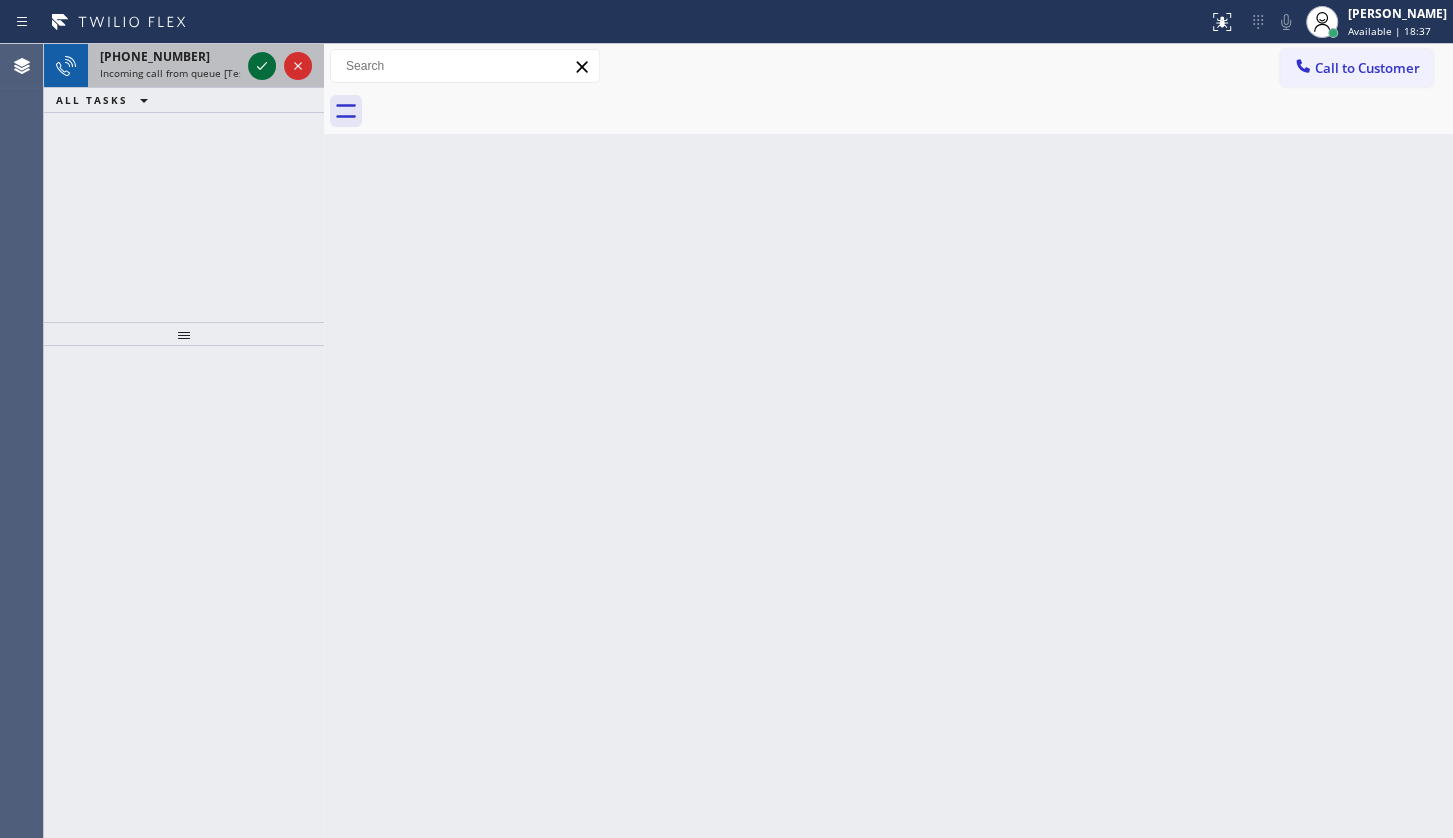 drag, startPoint x: 279, startPoint y: 75, endPoint x: 269, endPoint y: 77, distance: 10.198039 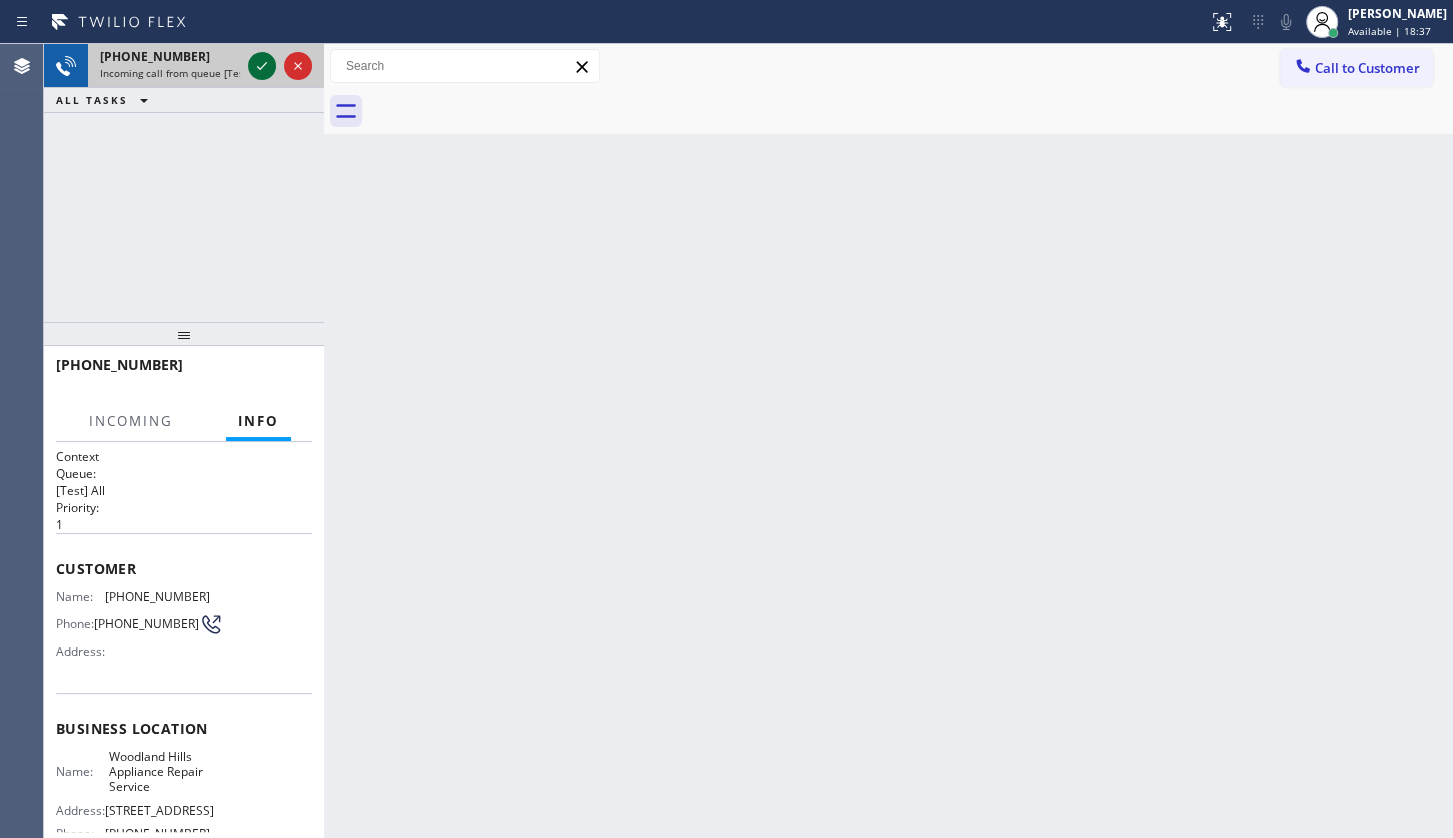 click 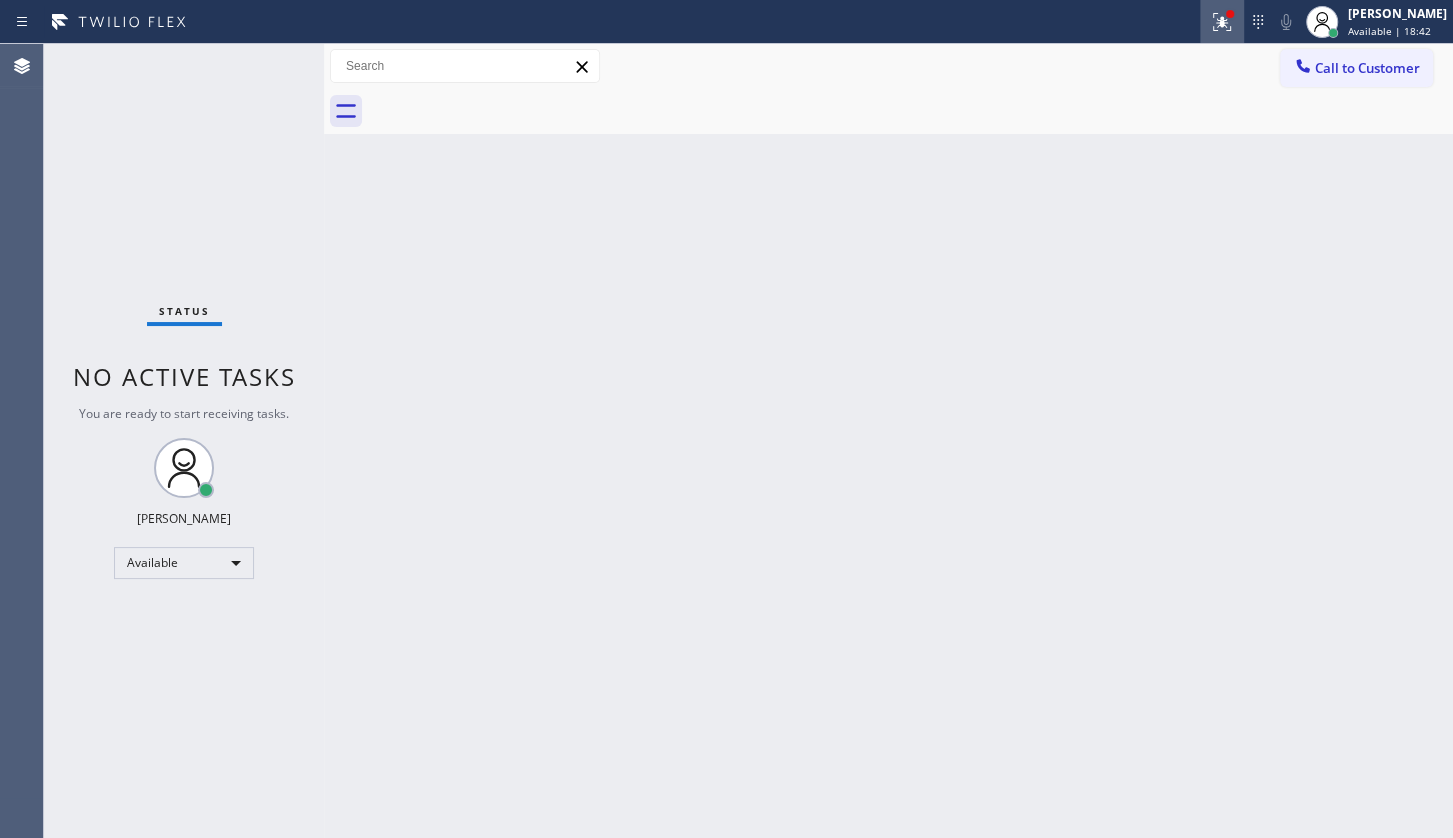 drag, startPoint x: 1212, startPoint y: 28, endPoint x: 1179, endPoint y: 205, distance: 180.04999 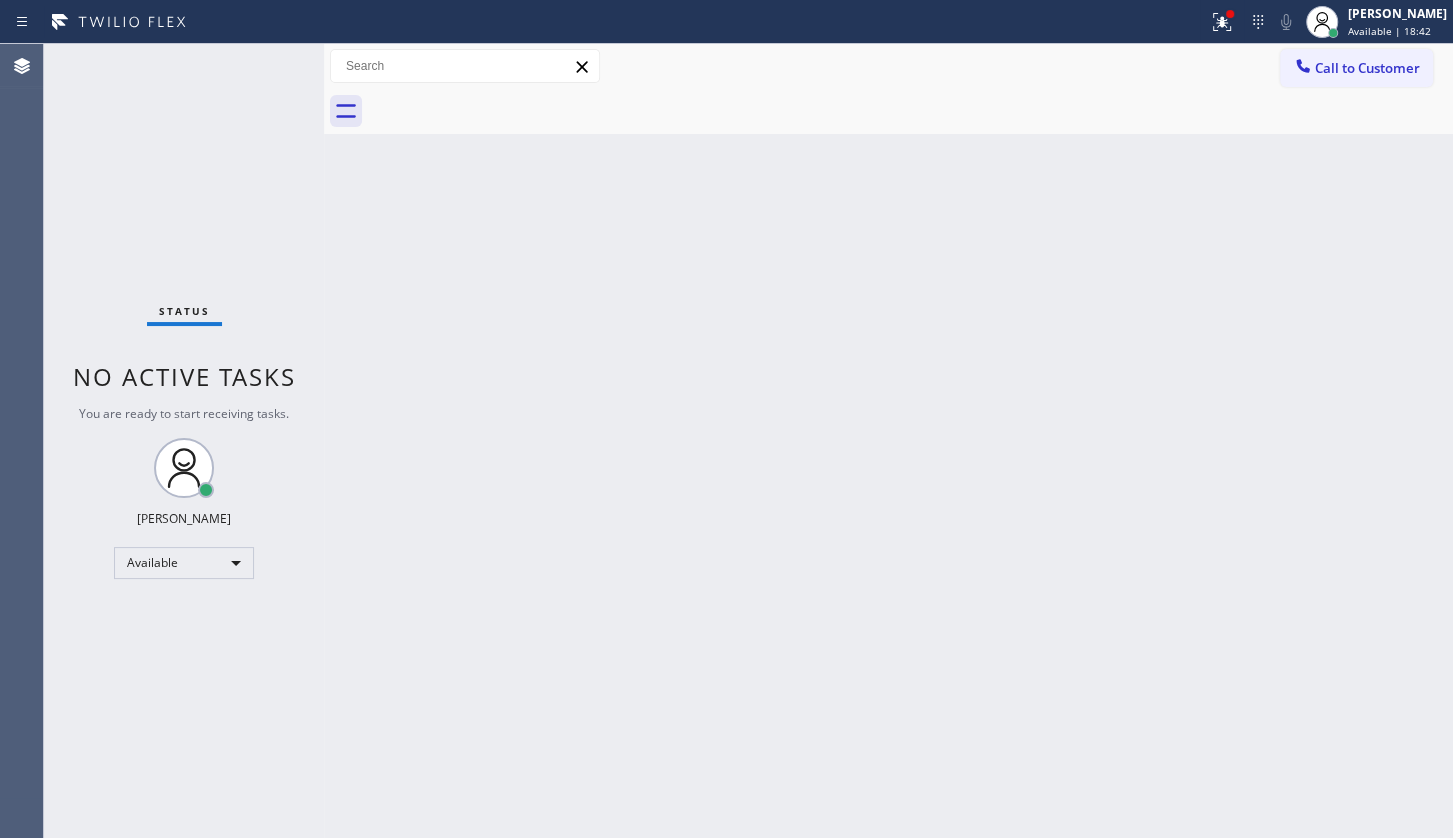 click 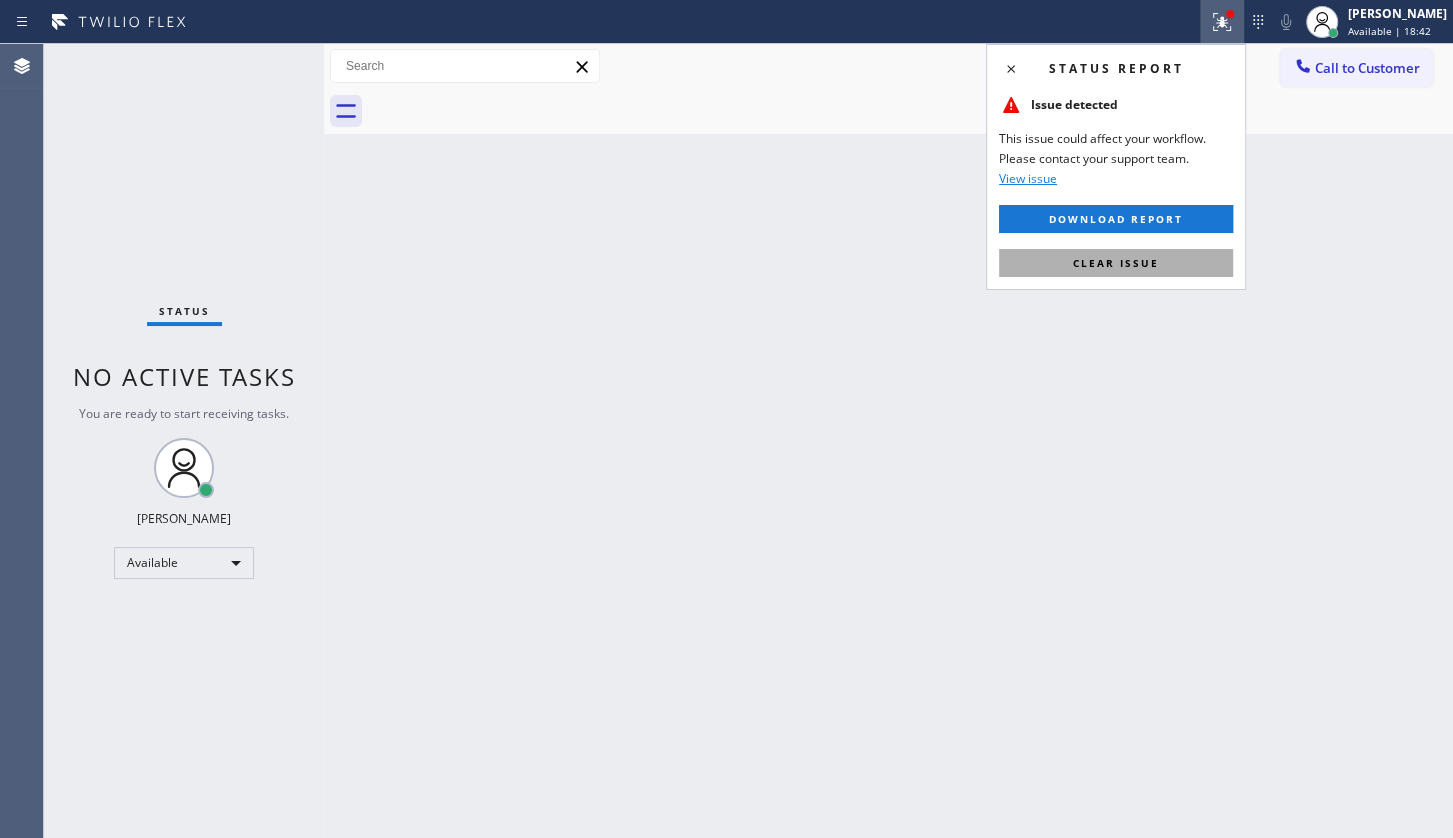 click on "Clear issue" at bounding box center [1116, 263] 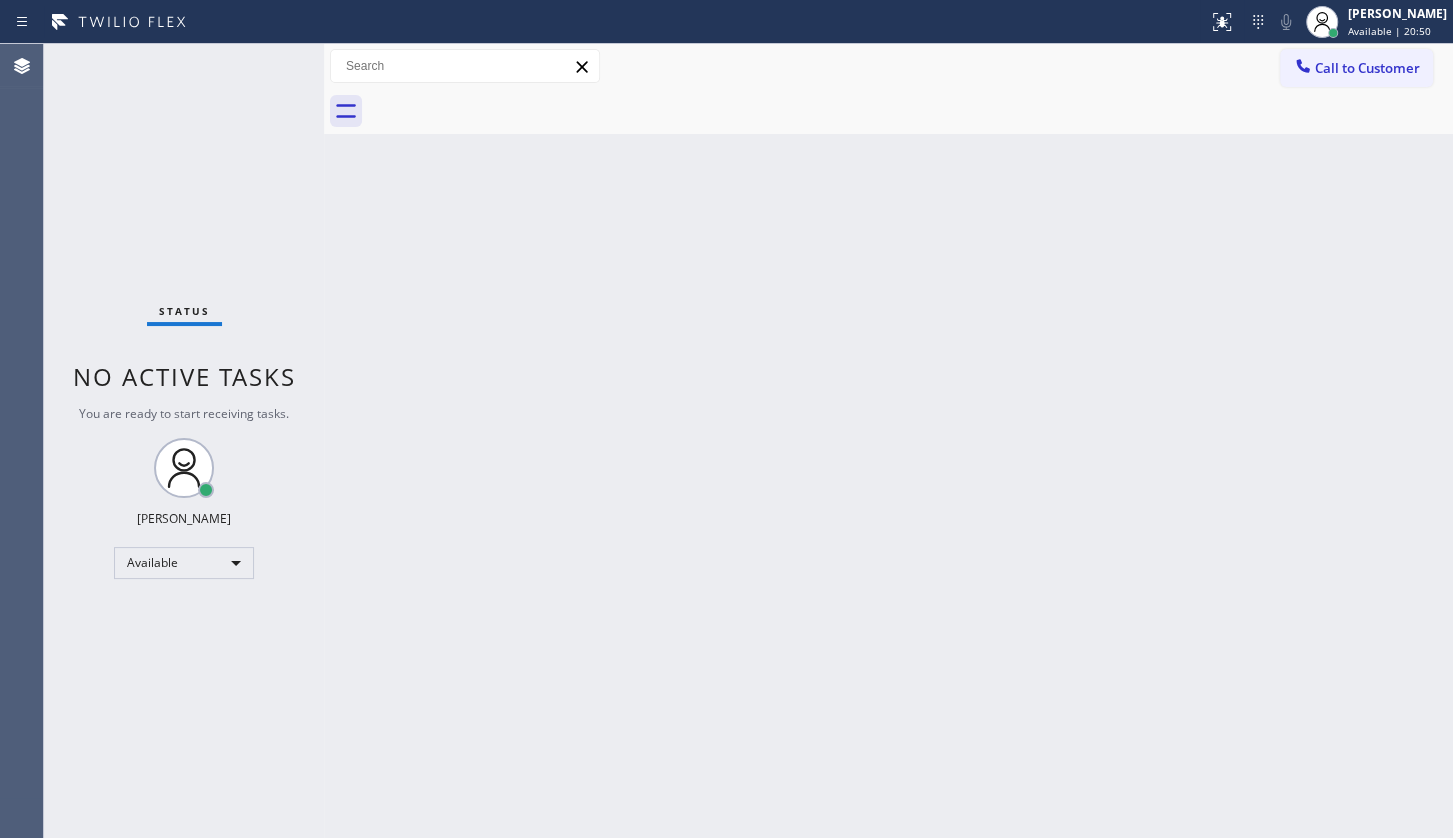 click on "Status   No active tasks     You are ready to start receiving tasks.   JENIZA ALCAYDE Available" at bounding box center (184, 441) 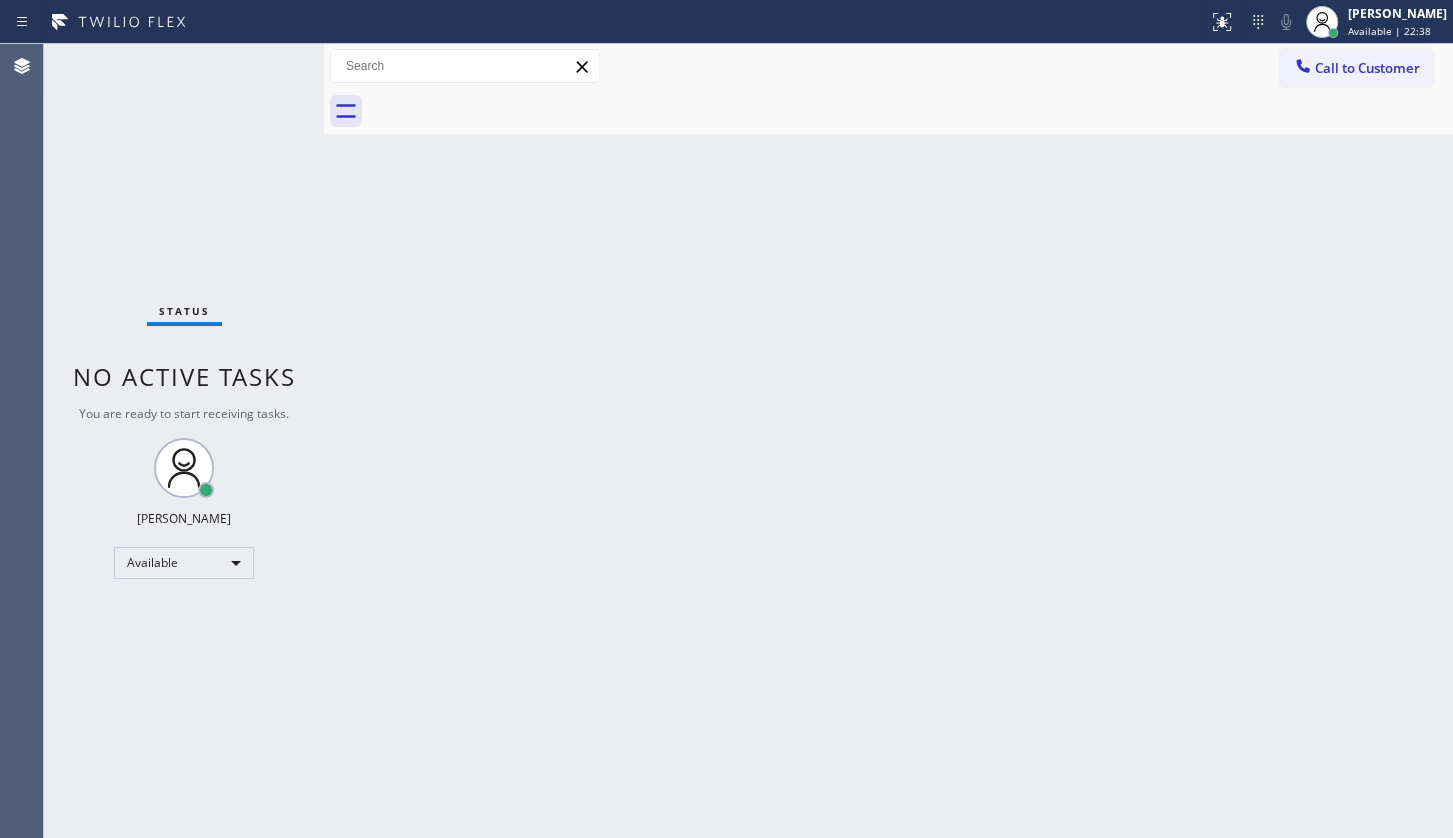 click on "Status   No active tasks     You are ready to start receiving tasks.   JENIZA ALCAYDE Available" at bounding box center [184, 441] 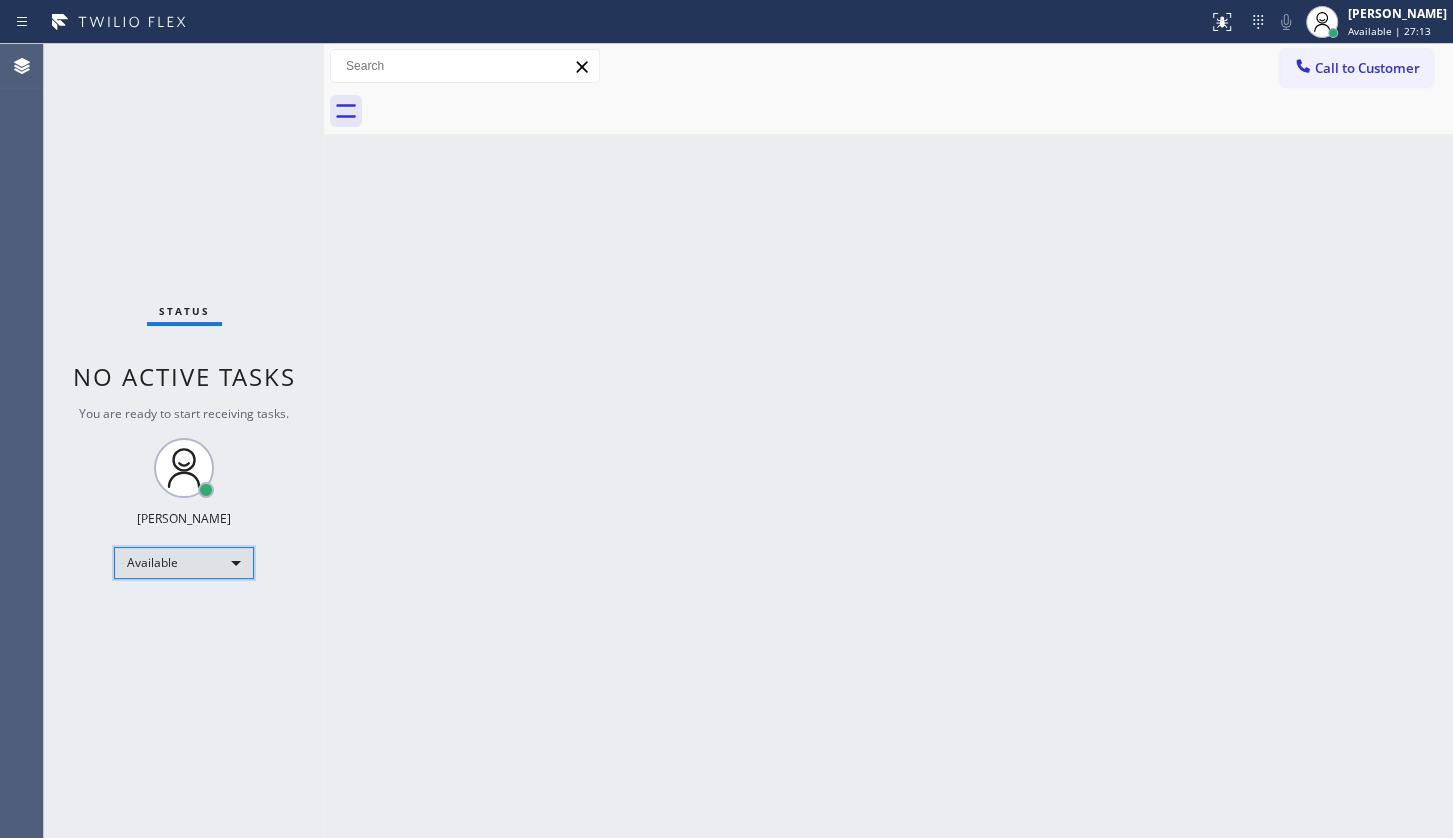 click on "Available" at bounding box center (184, 563) 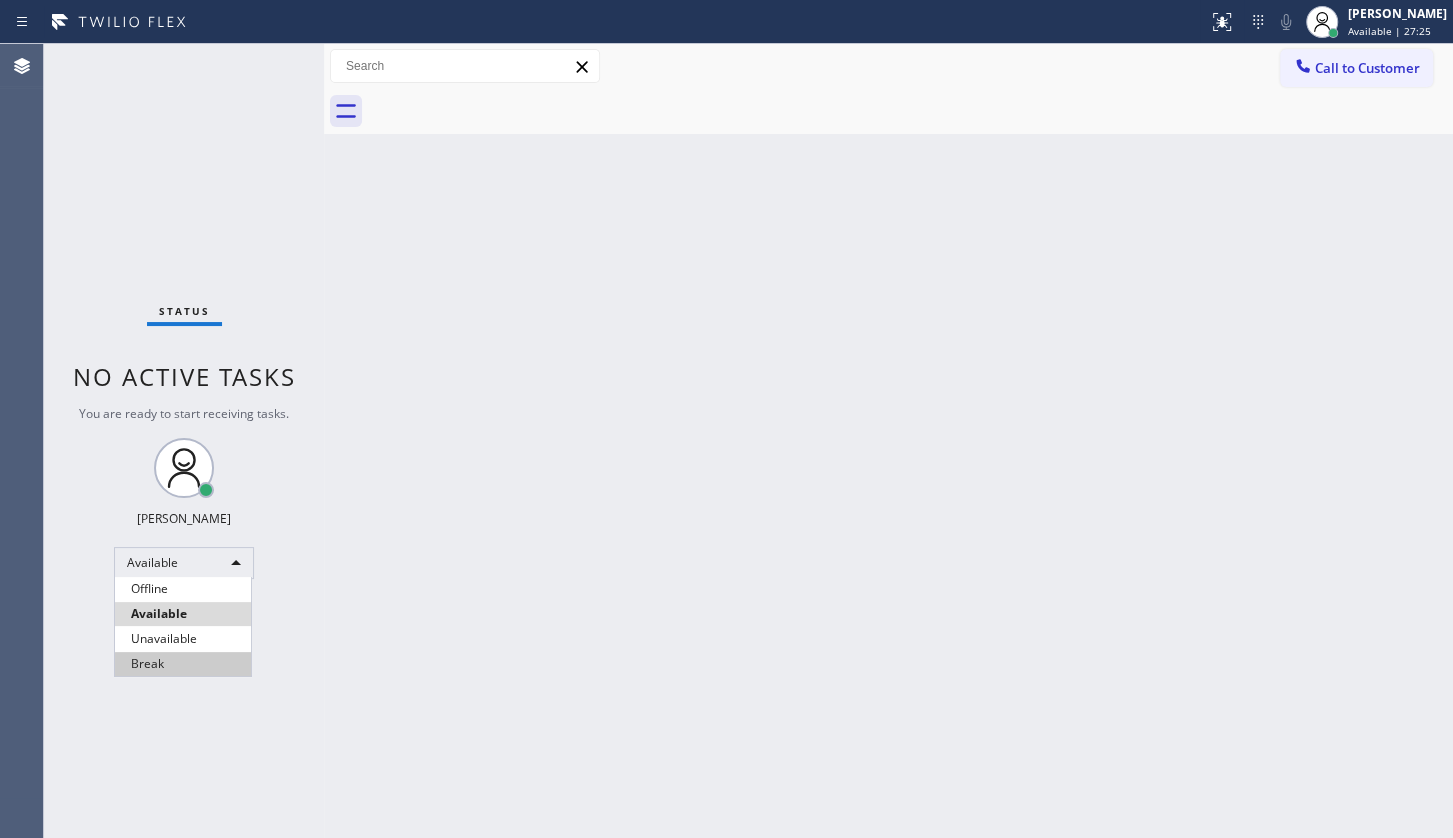 click on "Break" at bounding box center (183, 664) 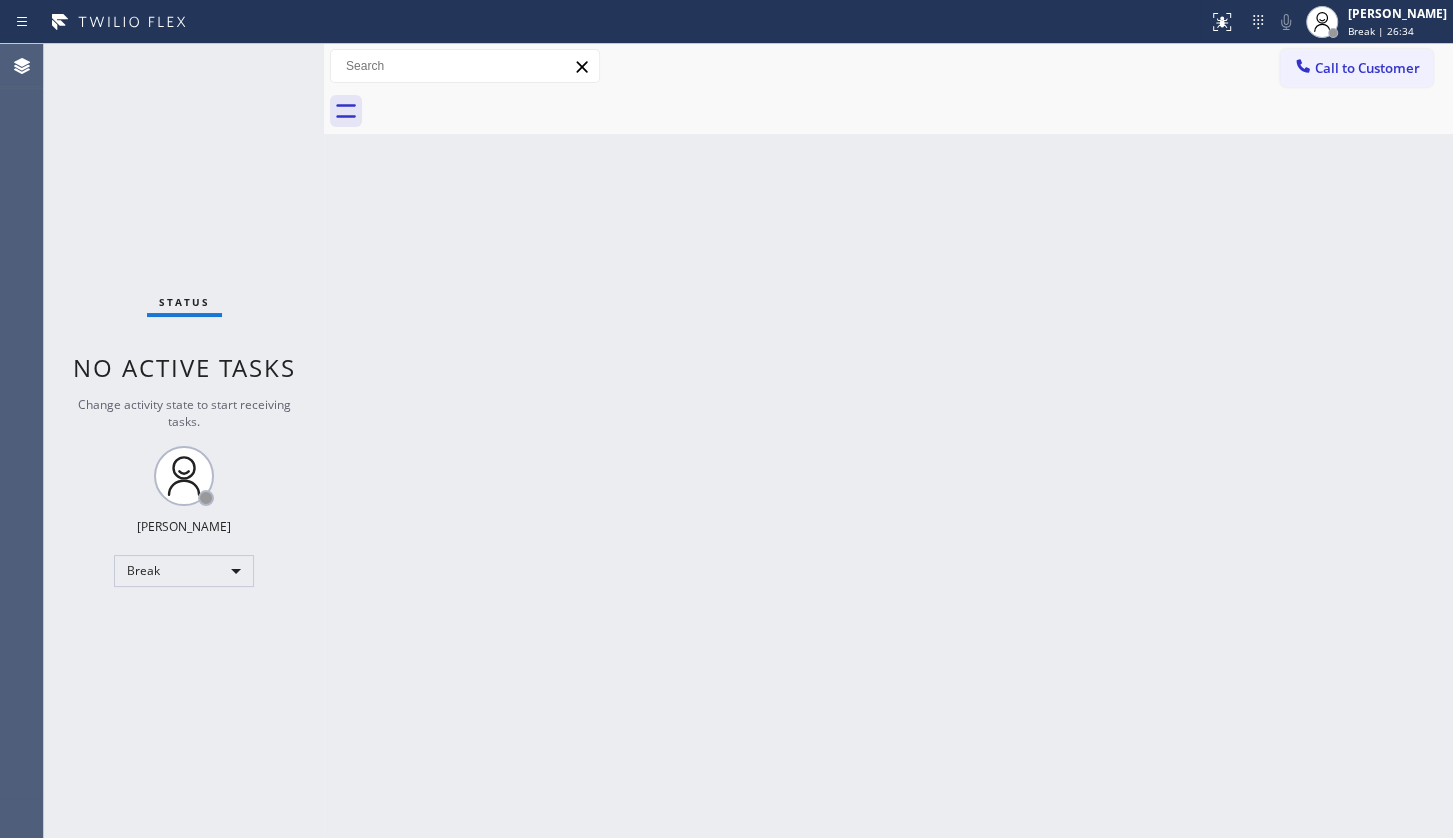 click on "Status   No active tasks     Change activity state to start receiving tasks.   JENIZA ALCAYDE Break" at bounding box center [184, 441] 